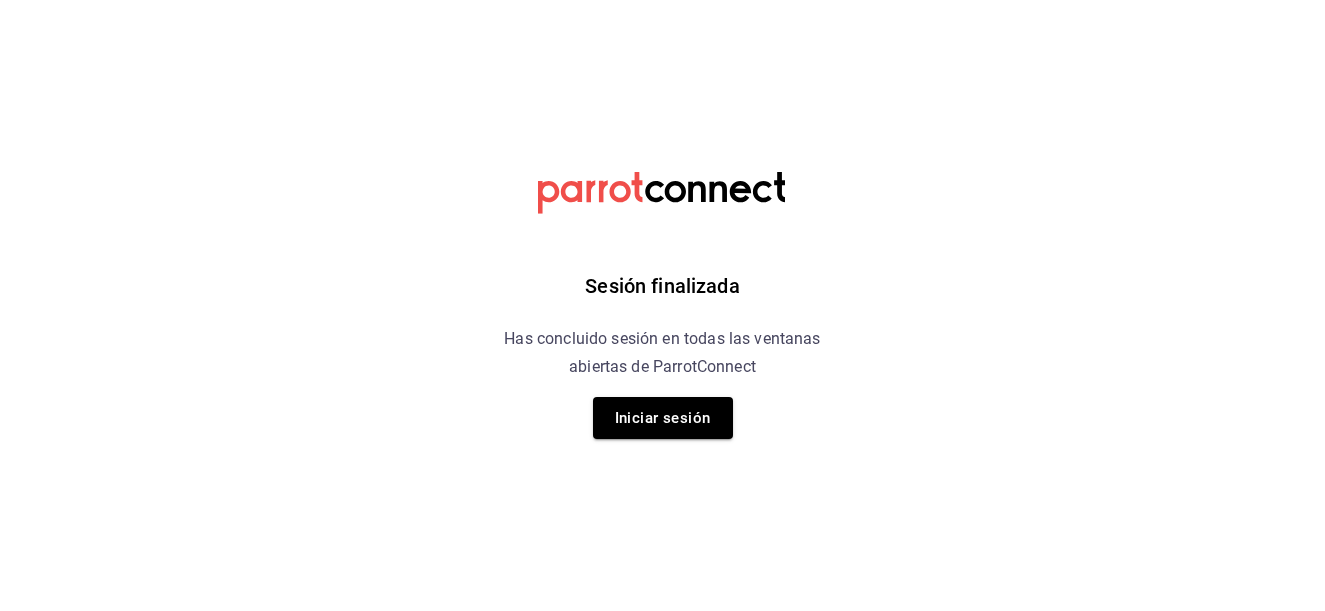 scroll, scrollTop: 0, scrollLeft: 0, axis: both 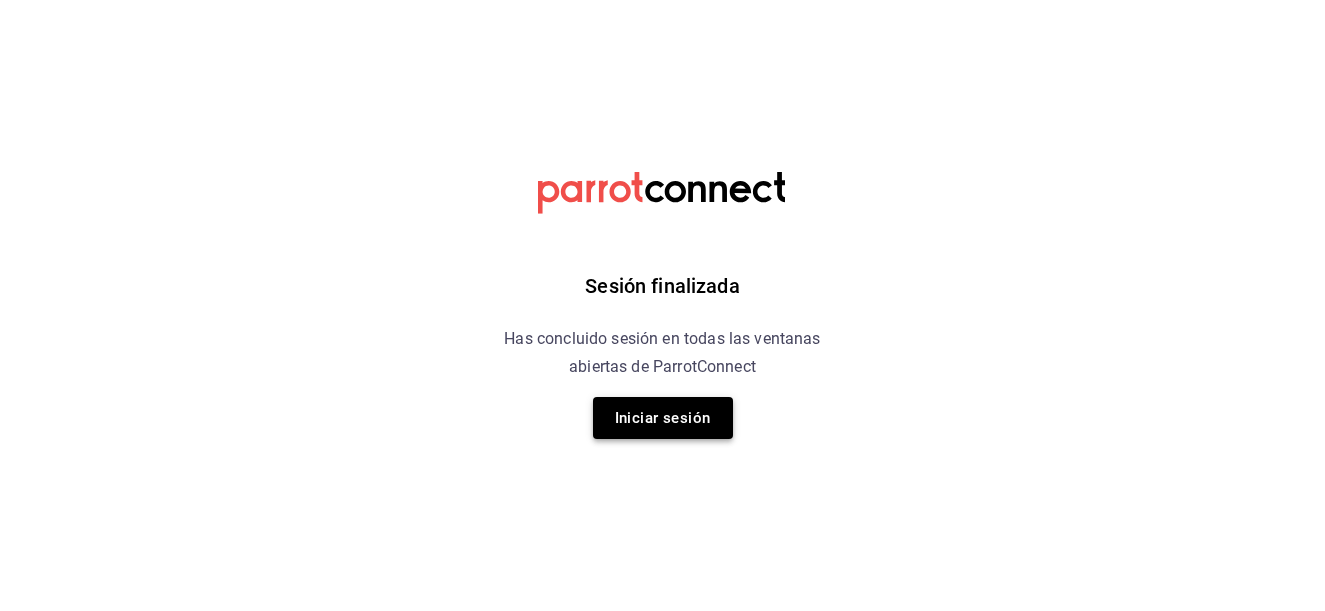click on "Iniciar sesión" at bounding box center [663, 418] 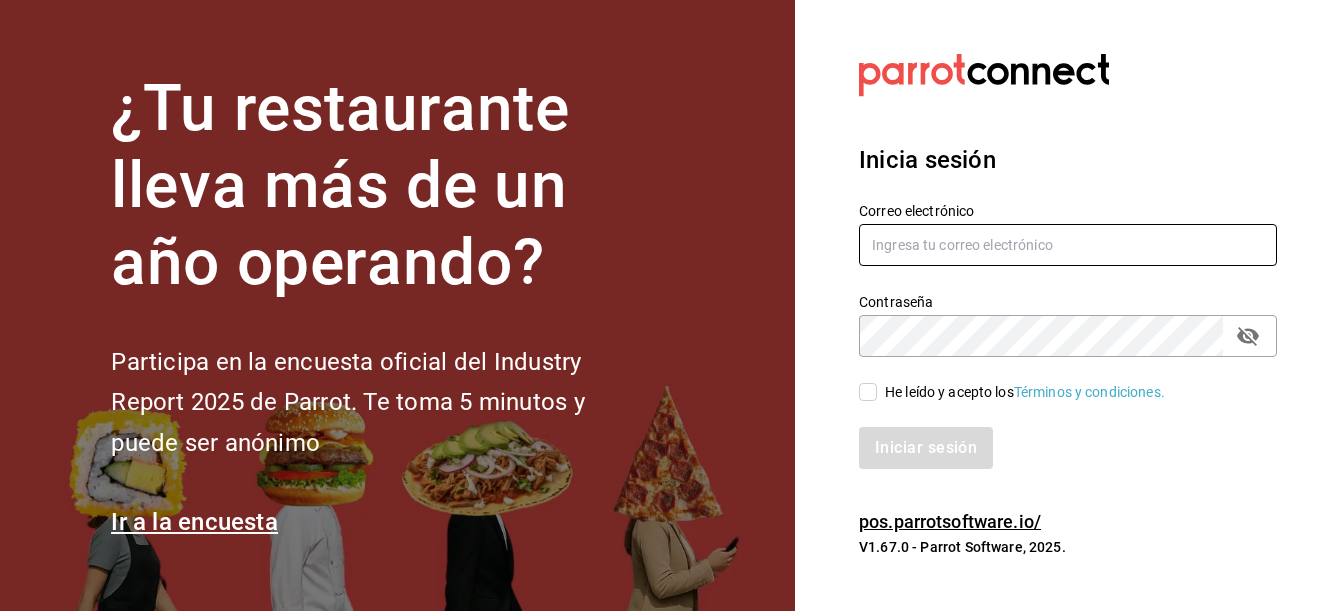 click at bounding box center [1068, 245] 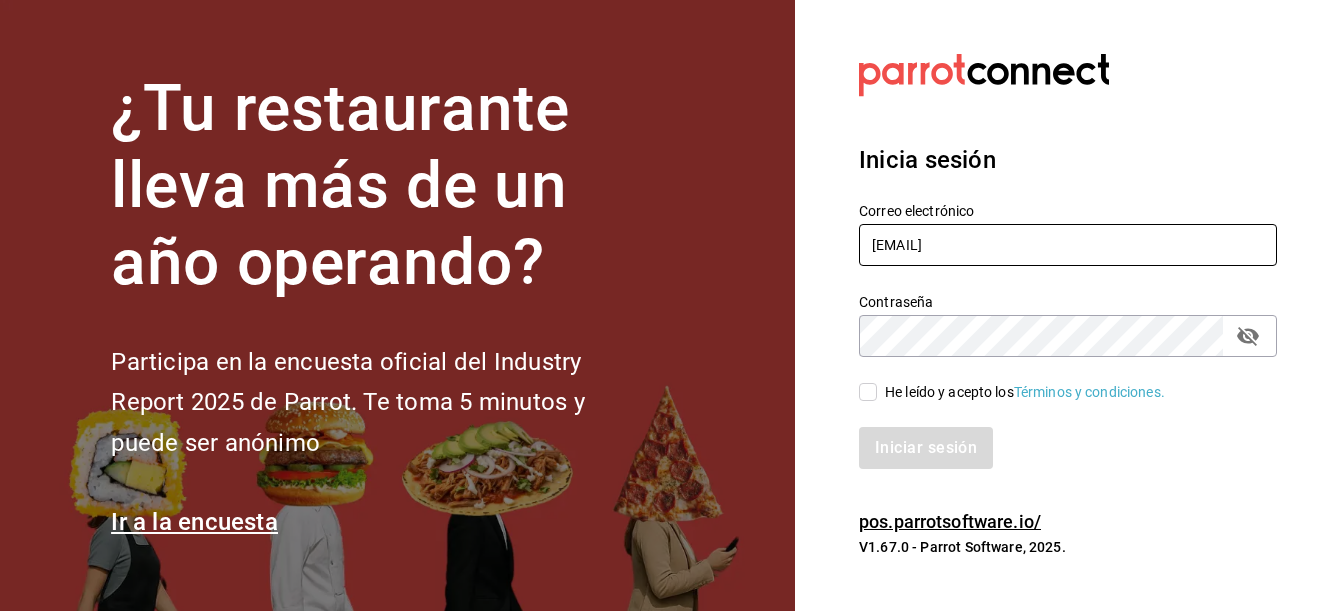 type on "[EMAIL]" 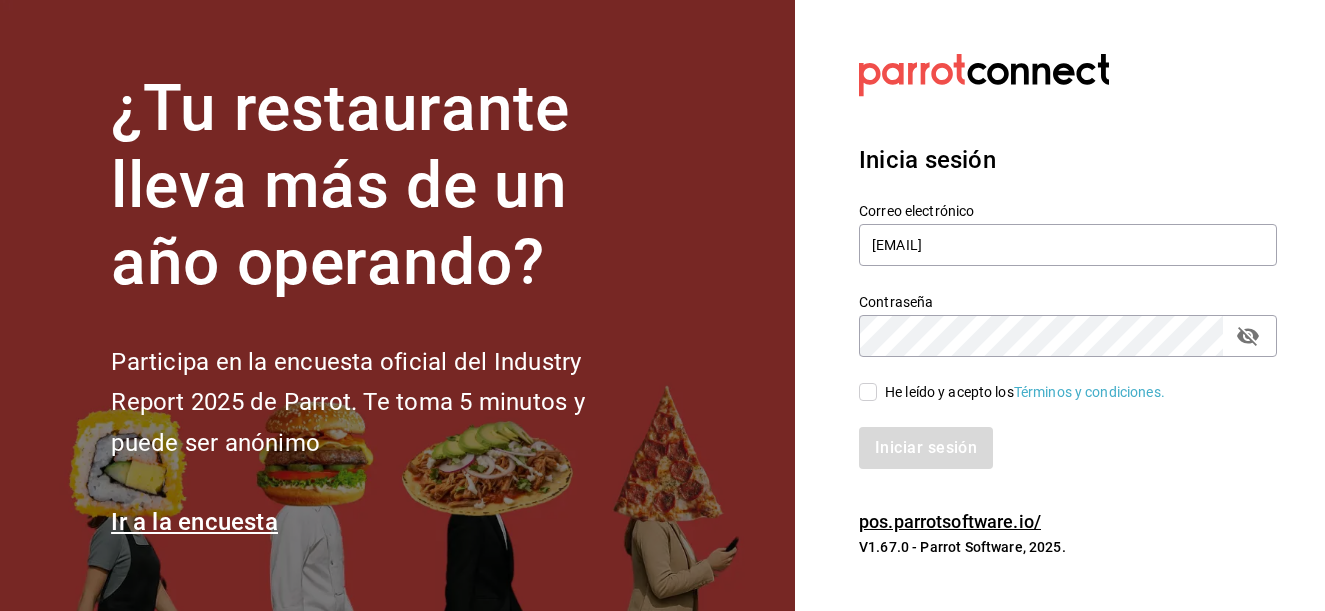 click on "He leído y acepto los  Términos y condiciones." at bounding box center [868, 392] 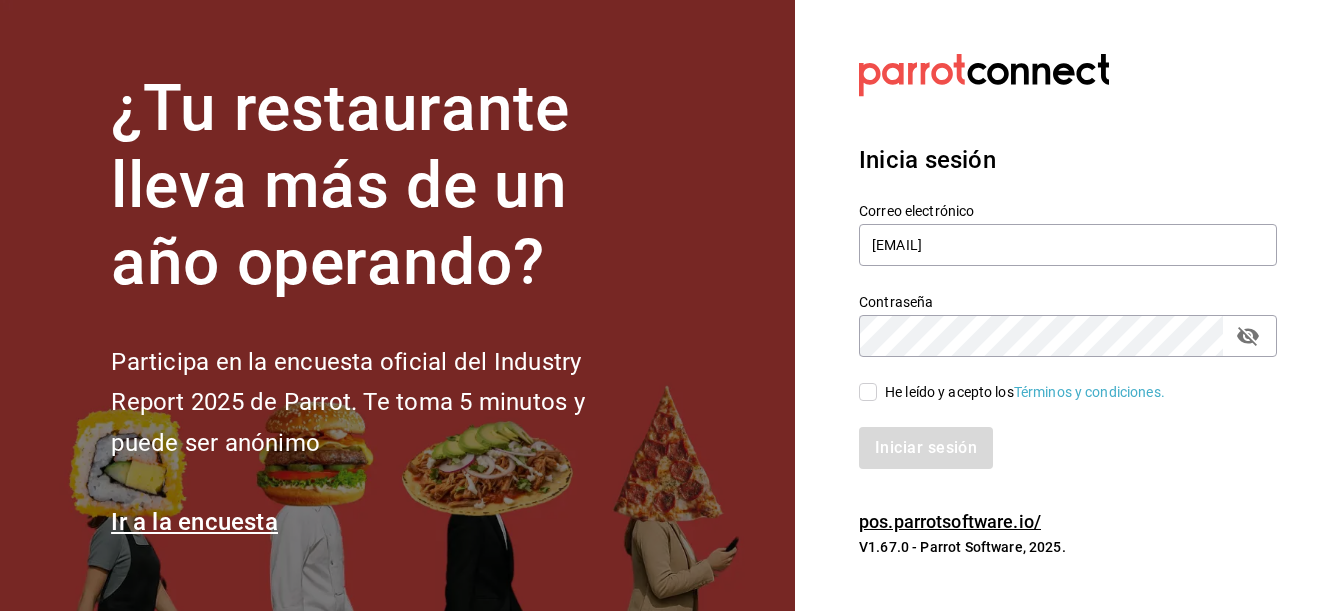 checkbox on "true" 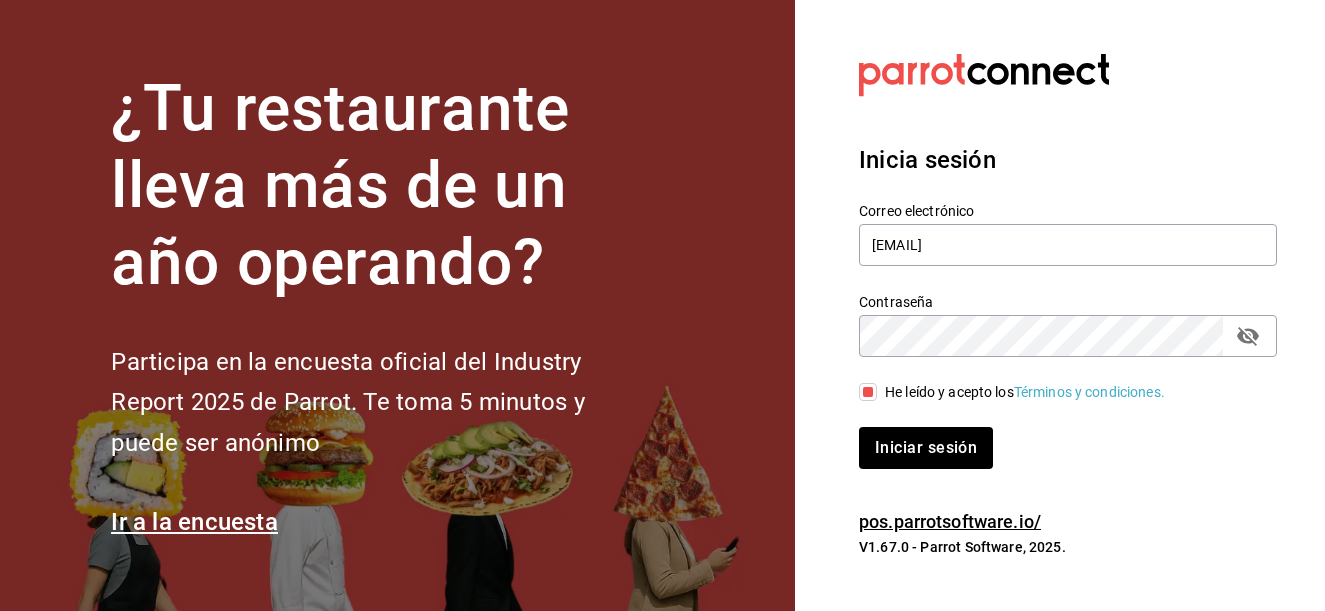 click 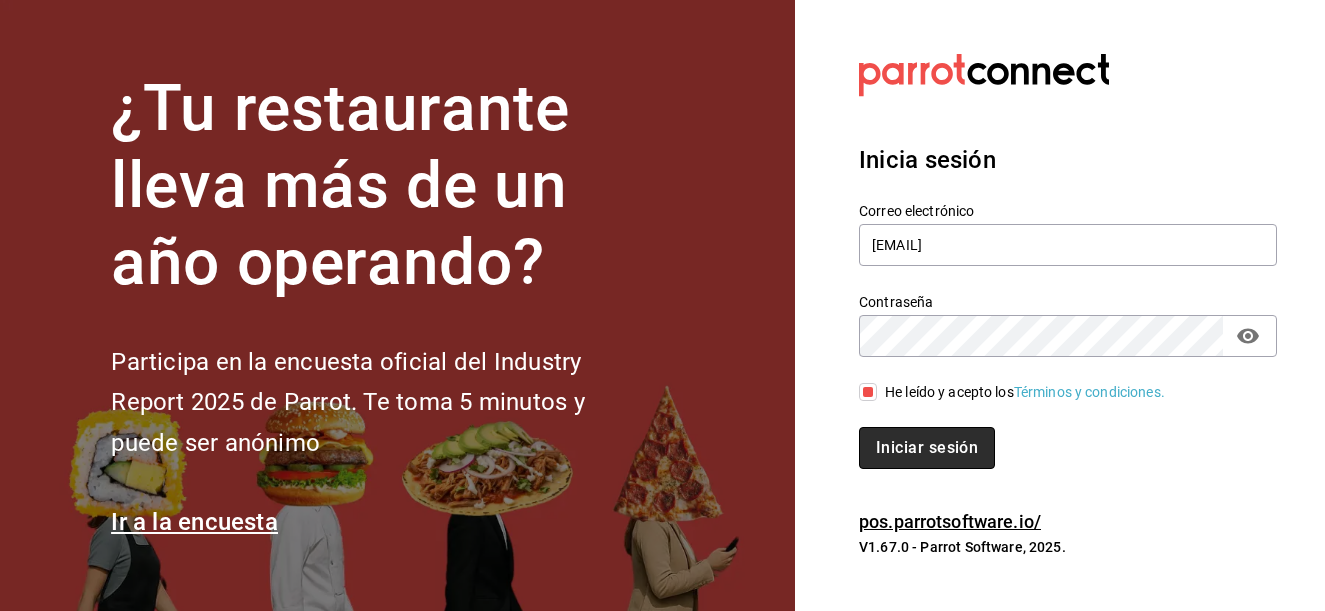 click on "Iniciar sesión" at bounding box center [927, 448] 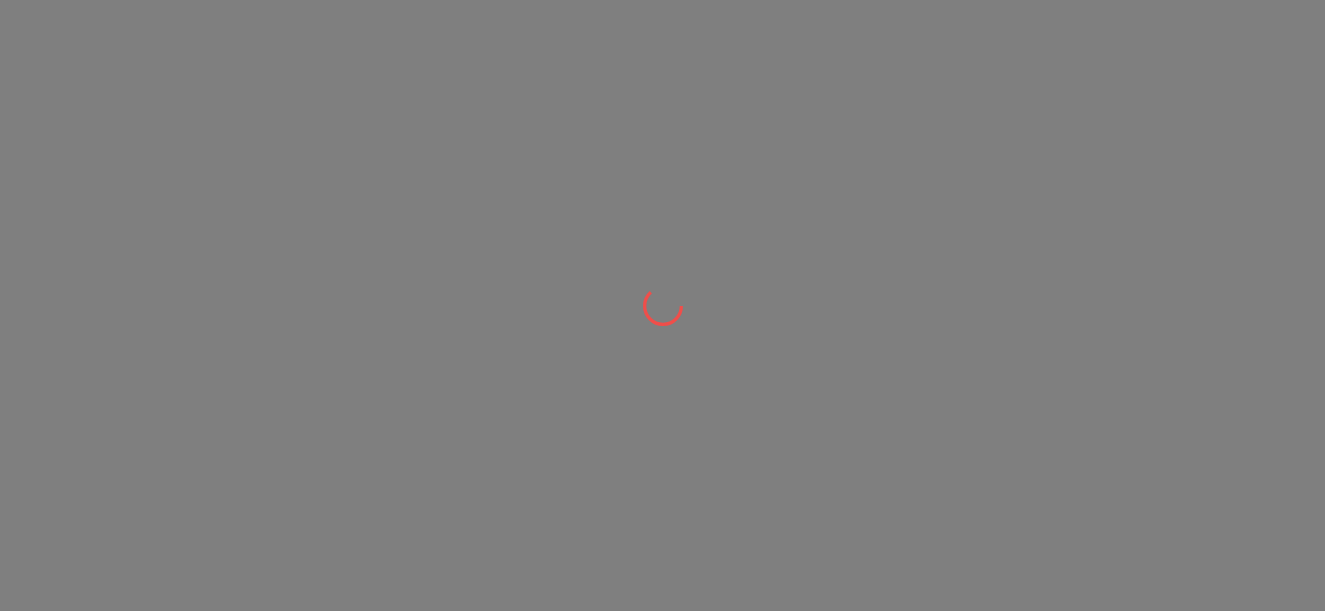 scroll, scrollTop: 0, scrollLeft: 0, axis: both 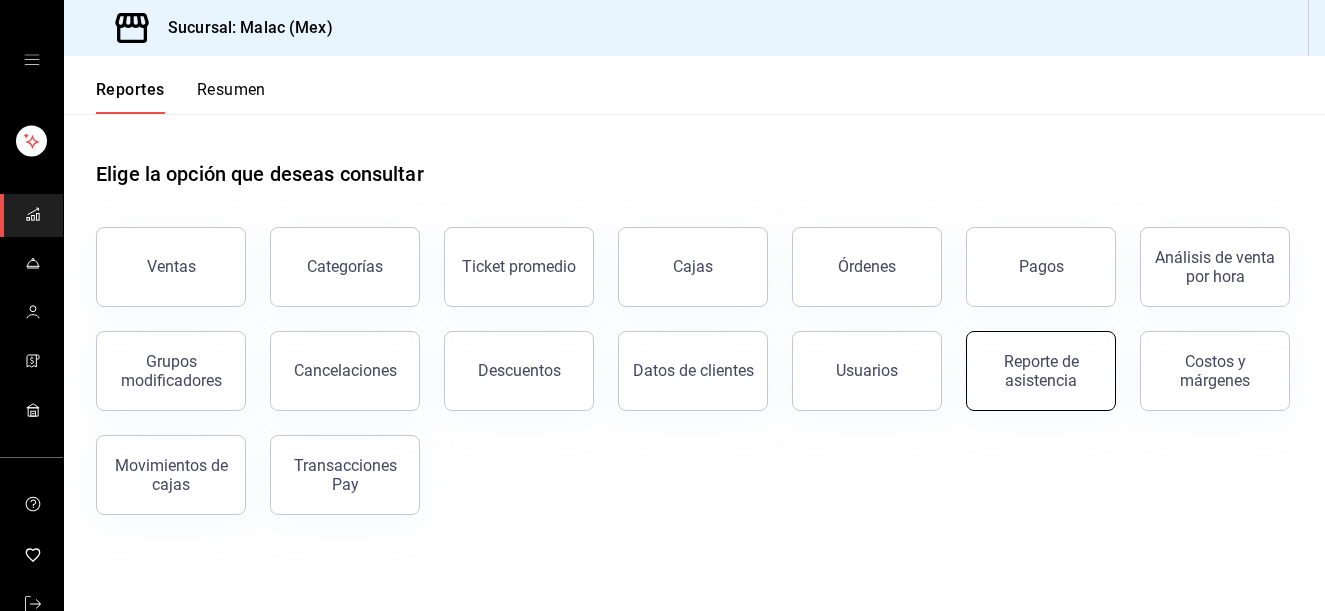 click on "Reporte de asistencia" at bounding box center (1041, 371) 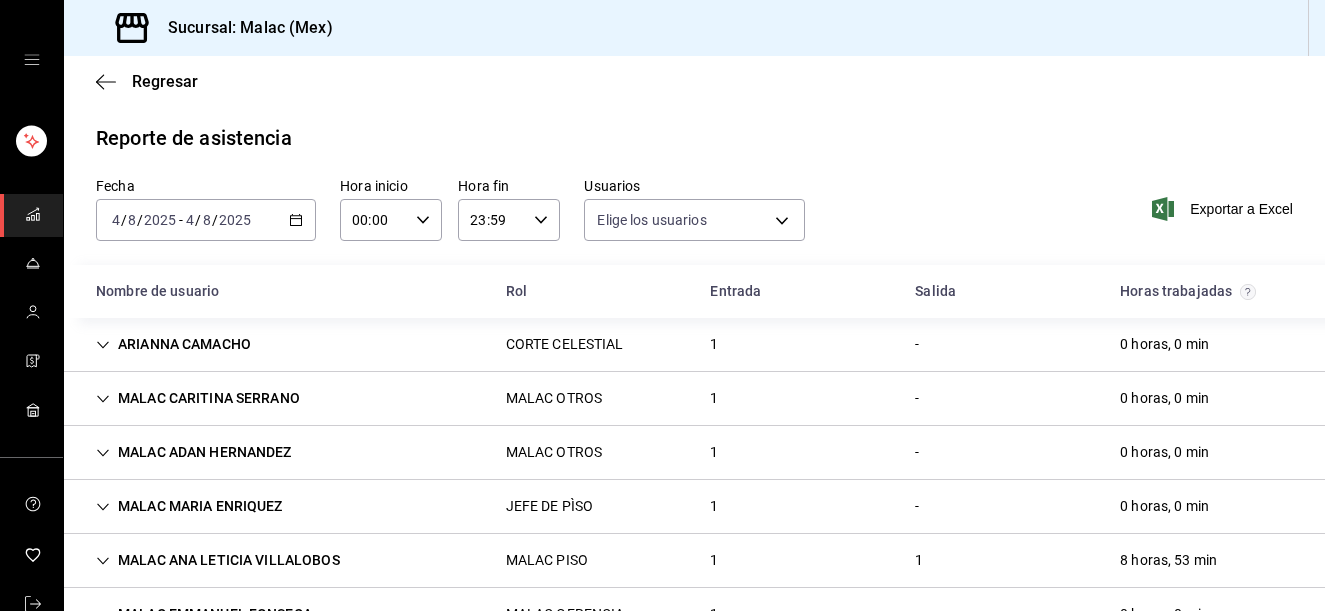 type on "9ca9e08d-ffed-4710-955f-ffa59dd086cb,6ada37a1-56d6-4bf6-92f0-9a56272b93d6,7bf52d7e-38a6-4abd-b84b-1ef9c95ff8ed,f109805a-3187-45b3-9068-8be4316b4a1c,97e0ad7b-48ea-4d76-ad77-9f922482fd47,e1b1c38b-c369-4354-9e70-8d0cb5ad94ba,f057b4a6-ddd9-42e8-ab09-4f94092fd912,21e7855c-48a4-4b04-91fa-8cc5a1cffe1b,2e028e6b-8924-49ba-b35c-b6485449925e,03142863-8693-4d01-8789-58f317b43484,a974b9b0-c8f5-4620-baf1-9591b897c8e8,f54121af-805d-4a55-afc4-e6f47b1d6c40,dccfb37d-88fc-46eb-81b2-6bcc2286782b,3087ea9d-8cd4-454c-b278-13cab645f37c,80126cea-bfd8-4f4f-89e5-7195ec5d3e7c,05e7fa4b-af15-4b78-b594-1fd768ea8c8e,42b39a1c-e4d5-4547-b03f-7301b9528690,60b416b6-a979-4cf2-989f-014dc8247013,5adf4543-4da0-46fb-b2db-109316bb374f,f96461a5-f5e9-4c59-848f-48f2cbdcb288,68b814e9-203d-4433-a0e7-997591f031a8,7d6fdf17-cf35-4be9-b169-2e665cdd2a6b,c928300b-36a5-4b2d-8c46-6bee6ec38d86,3d8881b0-0b2a-402c-9e7c-425f1bd33ebe,ed96ddcd-939a-40d9-8e19-b7b8f590d04d,7e5aa968-3871-4ceb-81a0-508e878a520c,34ee2871-a493-454a-9ed8-84bce5e3c3e7,4ab9801b-f85b-40d6-b32..." 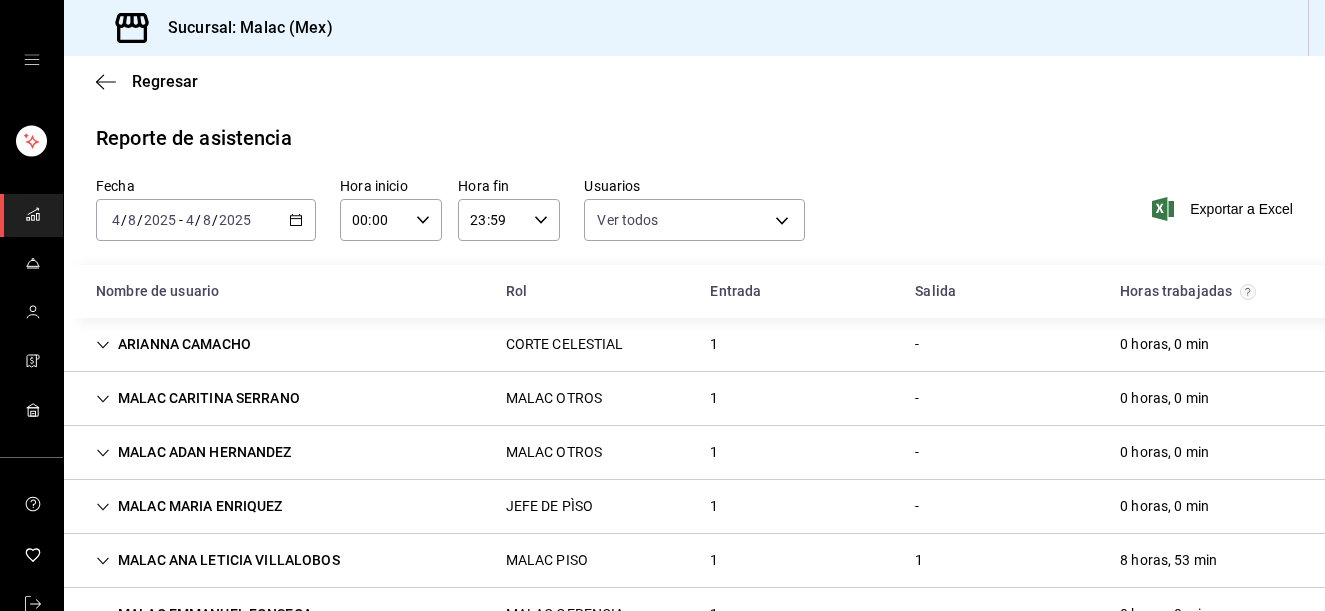 click on "4" at bounding box center (190, 220) 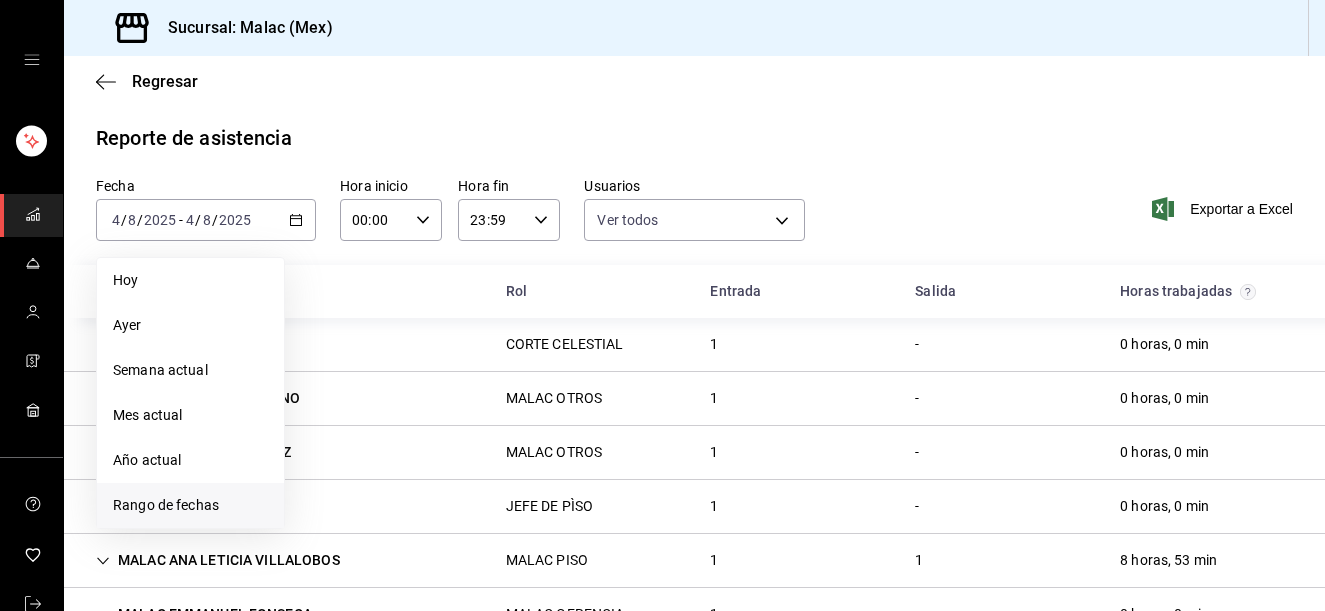 click on "Rango de fechas" at bounding box center (190, 505) 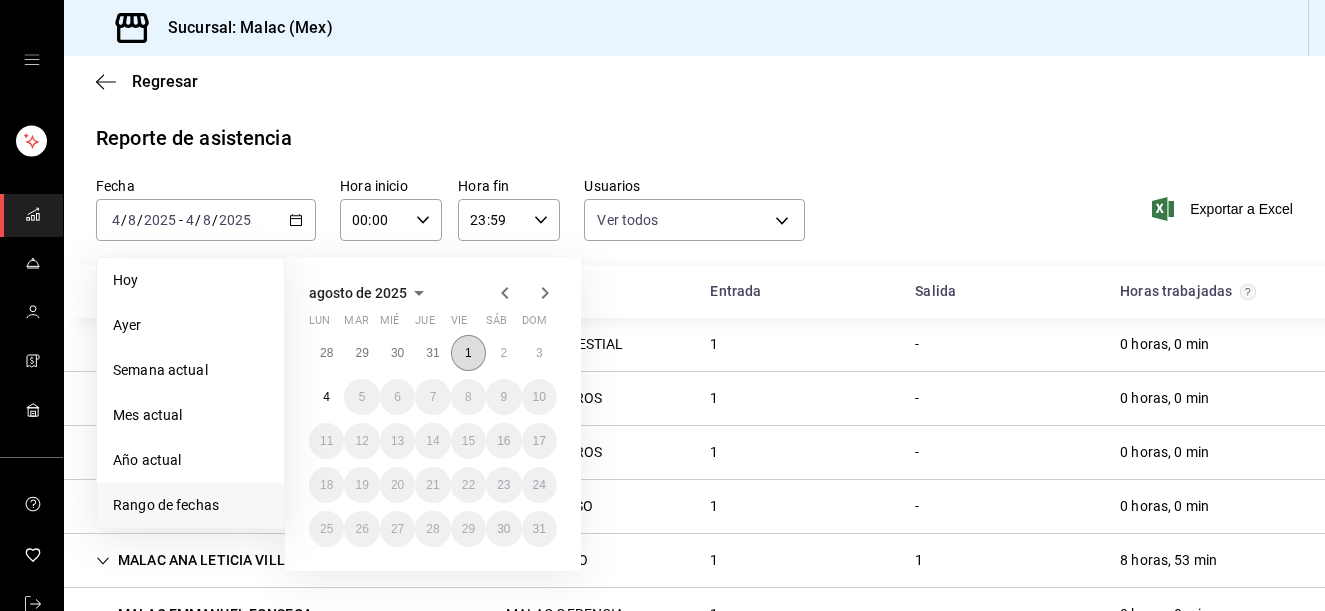 click on "1" at bounding box center (468, 353) 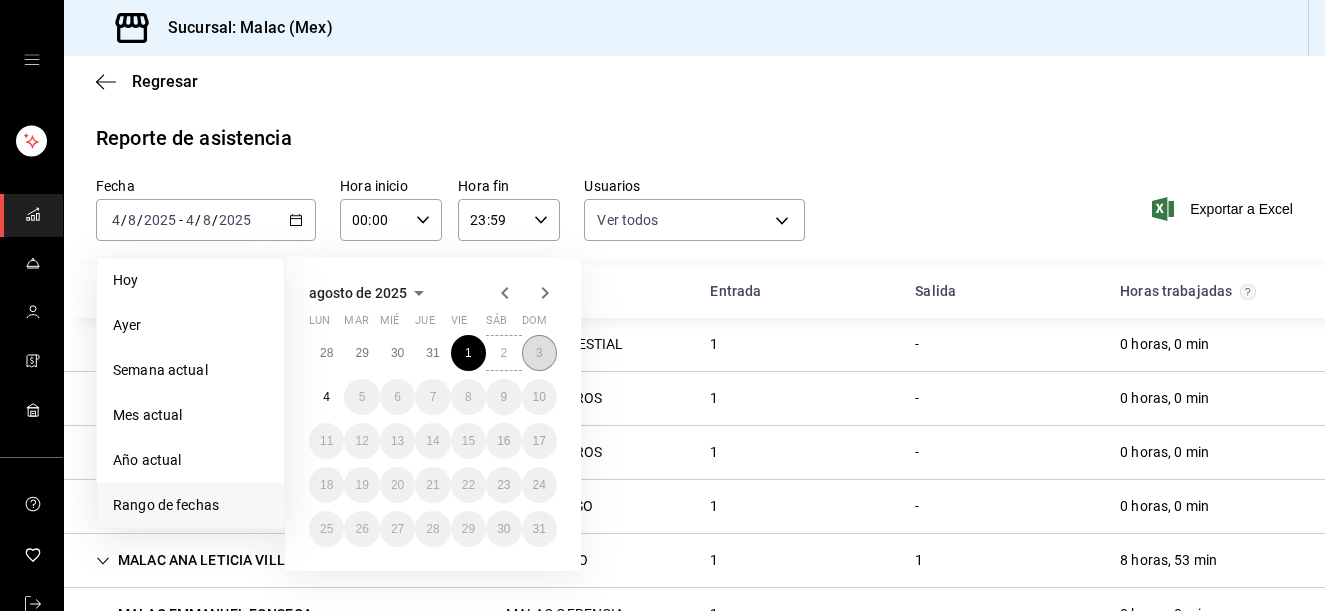 click on "3" at bounding box center [539, 353] 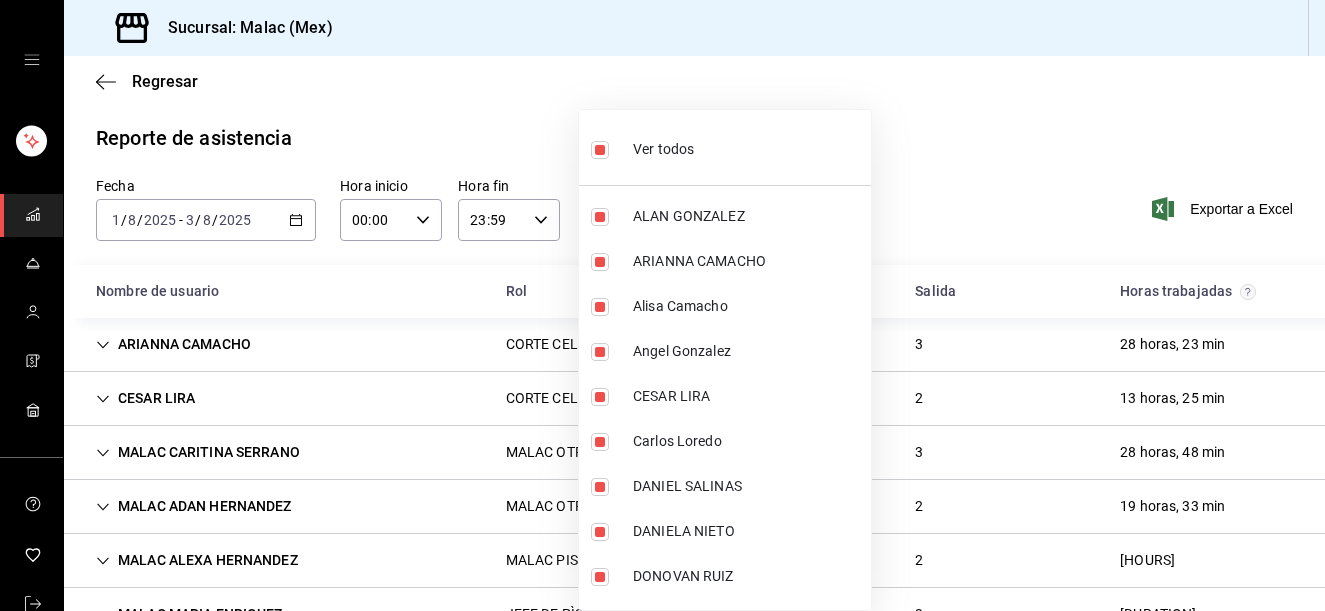 click on "Sucursal: Malac (Mex) Regresar Reporte de asistencia Fecha 2025-08-01 1 / 8 / 2025 - 2025-08-03 3 / 8 / 2025 Hora inicio 00:00 Hora inicio Hora fin 23:59 Hora fin Usuarios [FIRST] [LAST] [COMPANY] 3 3 28 horas, 23 min [FIRST] [LAST] [COMPANY] 2 2 13 horas, 25 min MALAC [FIRST] [LAST] MALAC OTROS 3 3 28 horas, 48 min MALAC [FIRST] [LAST] MALAC OTROS 2 2 19 horas, 33 min MALAC [FIRST] [LAST] MALAC PISO 2 2 18 horas, 39 min MALAC [FIRST] [LAST] JEFE DE PÌSO 3 3 30 horas, 10 min MALAC [FIRST] [LAST] MALAC PISO 3 3 28 horas, 35 min MALAC [FIRST] [LAST] MALAC GERENCIA 3 3 35 horas, 39 min MALAC [FIRST] [LAST] MALAC PISO 3 3 32 horas, 25 min MALAC [FIRST] [LAST] JEFE DE PÌSO 3 3 27 horas, 40 min MALAC [FIRST] [LAST] MALAC PISO 3 3 35 horas, 1 min MALAC [FIRST] [LAST] MALAC OTROS 2 2 18 horas, 2 min MALAC [FIRST] [LAST] MALAC PISO 3 3 28 horas, 32 min [FIRST] [LAST] [LAST] MALAC OTROS 2 2 29 horas, 30 min" at bounding box center [662, 305] 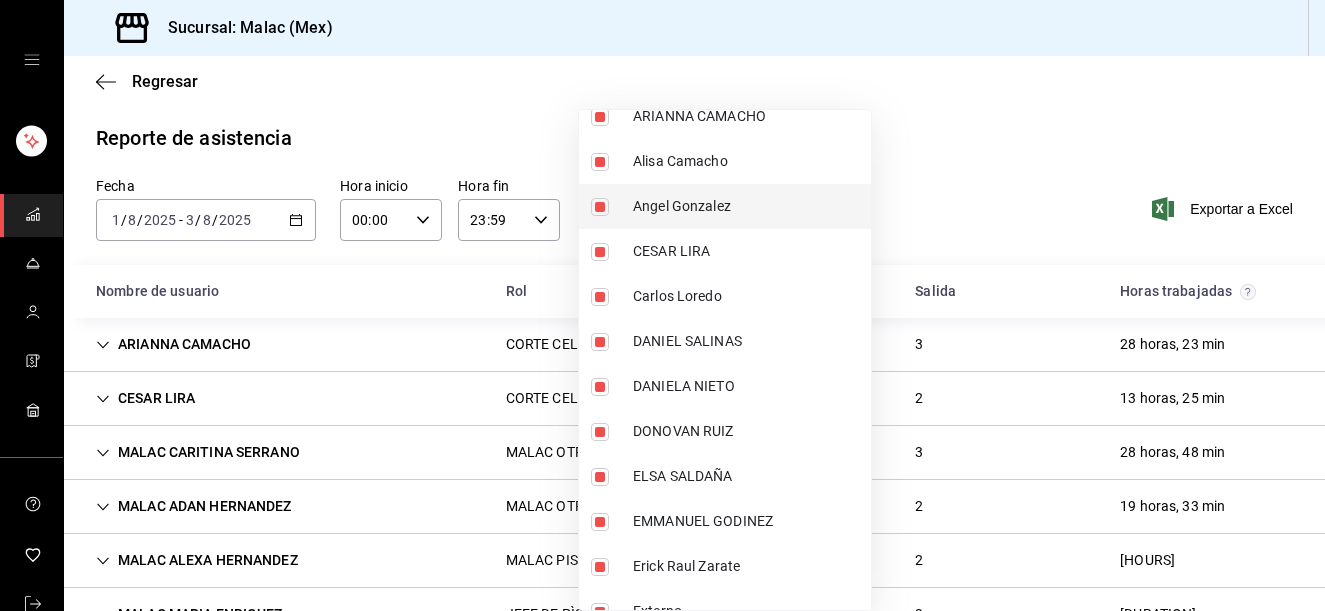 scroll, scrollTop: 140, scrollLeft: 0, axis: vertical 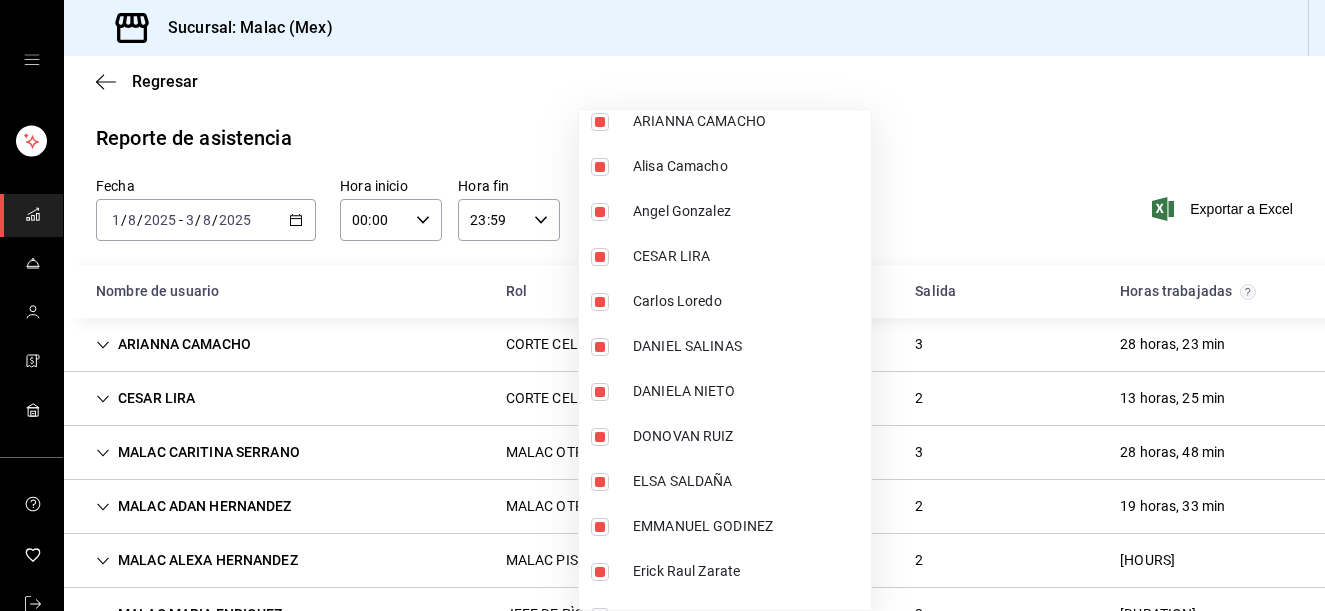 click on "Ver todos ALAN GONZALEZ ARIANNA CAMACHO Alisa Camacho Angel Gonzalez CESAR LIRA Carlos Loredo DANIEL SALINAS DANIELA NIETO DONOVAN RUIZ ELSA SALDAÑA EMMANUEL GODINEZ Erick Raul Zarate Externo Gaby Armenteros Hugo Lopez Ivan Villegas Juan Carlos Ortiz KAREN GARCIA KARLA MARTINEZ LUIS AZCANIO Lesly Mata Lyan Lira MALAC ADAN HERNANDEZ MALAC ADELA ESPINDOLA MALAC ALEXA HERNANDEZ MALAC ANA LETICIA VILLALOBOS MALAC ARLETH FERNANDEZ MALAC CARITINA SERRANO MALAC CESAR SANTOYO MALAC DIEGO SOTO MALAC EMMANUEL FONSECA MALAC Esmeralda Flores MALAC JAIME LOPEZ MALAC Jesus Millan MALAC MARIA ENRIQUEZ MALAC RAQUEL ORTEGA MALAC RAUL GAMA MALAC RENE FRAGOSO MALAC ULISES HERNANDEZ MINERVA DURAN Manuel Alejandro Hernandez Gomez SHARIS CARRANZA Santiago Garcia Sarai Estrada Super Admin Parrot Uziel Aguilar Yair Flores" at bounding box center [725, 360] 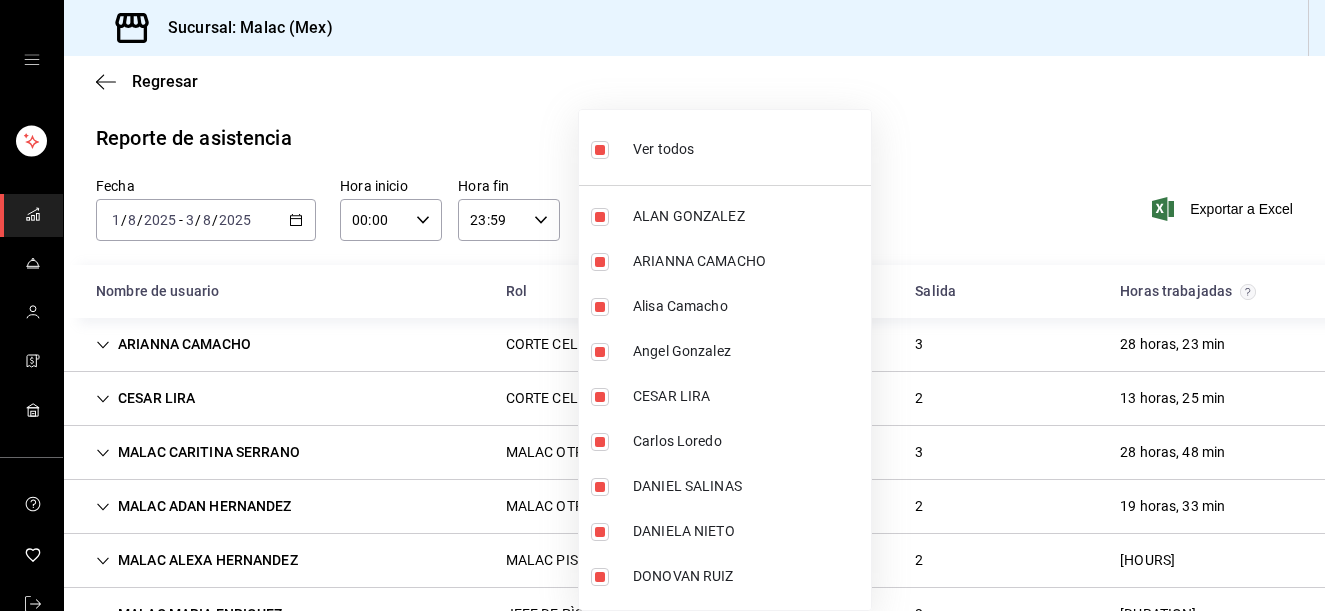 click at bounding box center [604, 149] 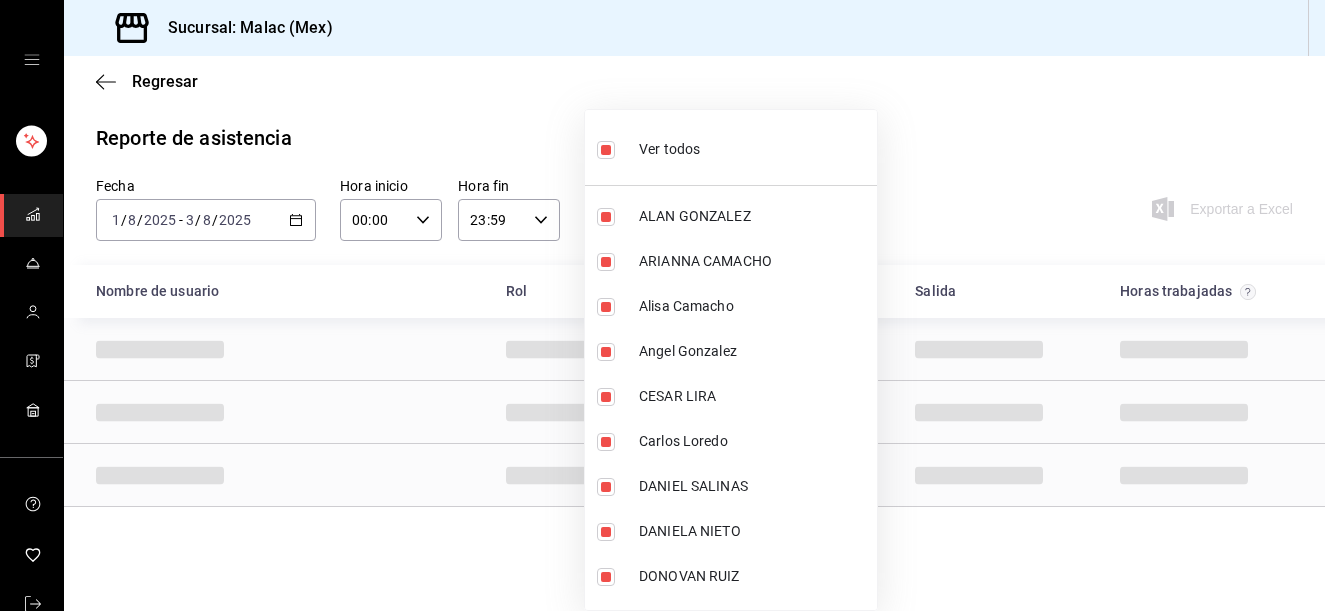 click on "Ver todos" at bounding box center [731, 147] 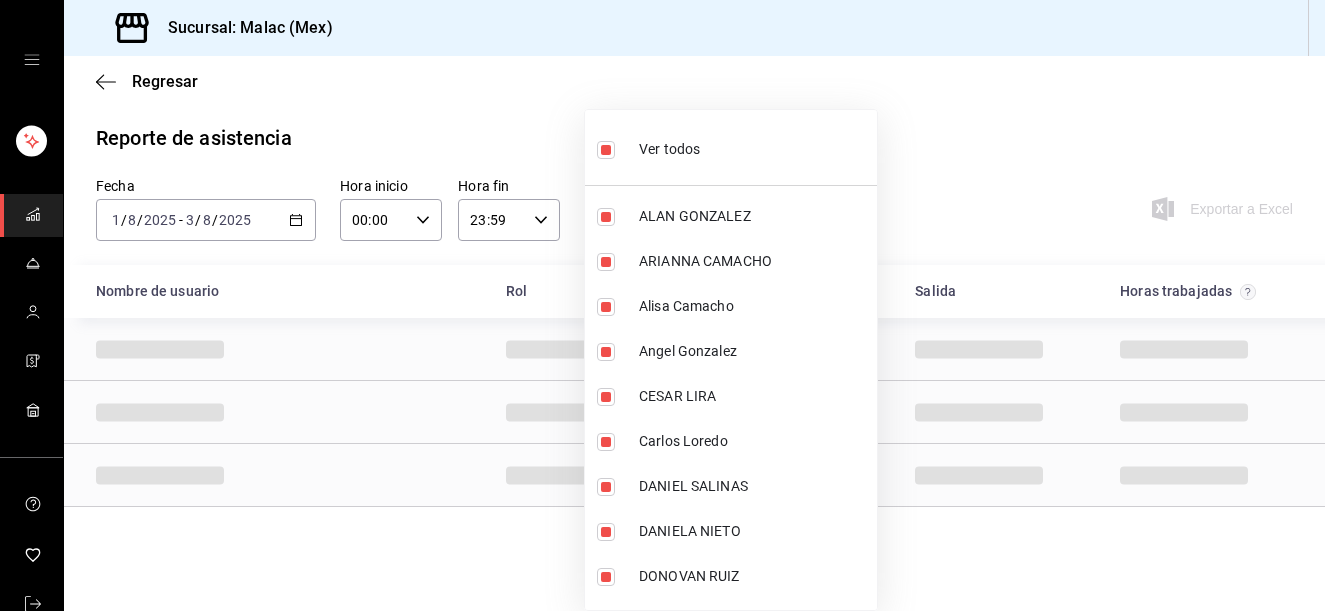 checkbox on "false" 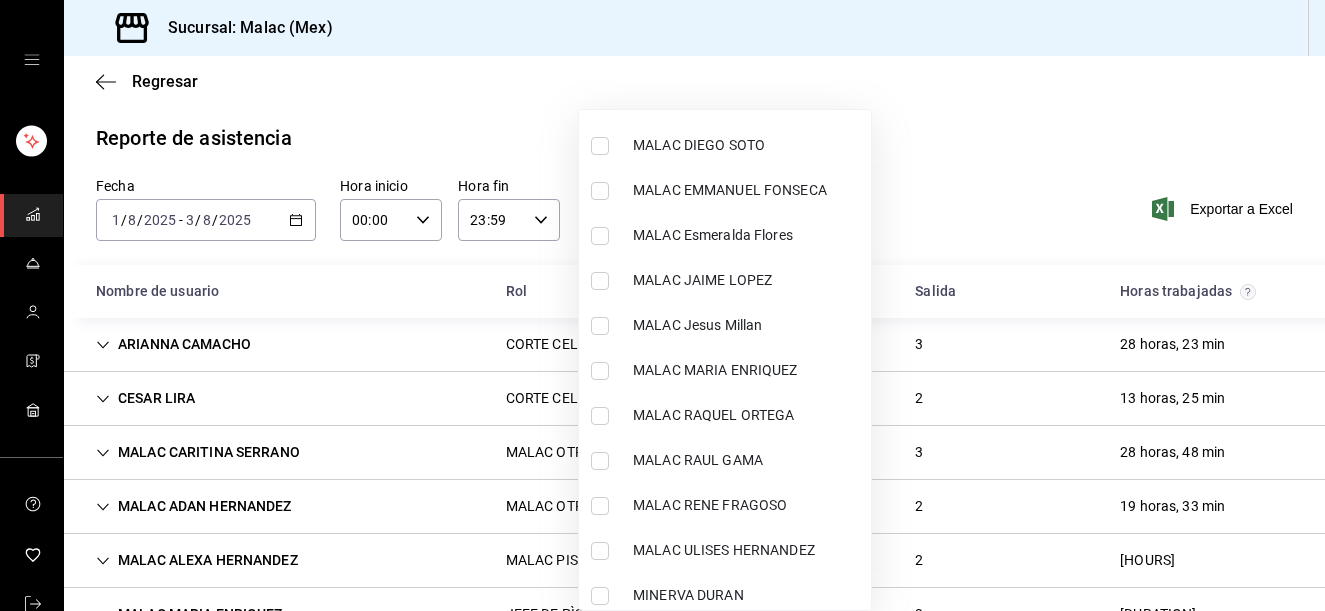 scroll, scrollTop: 1423, scrollLeft: 0, axis: vertical 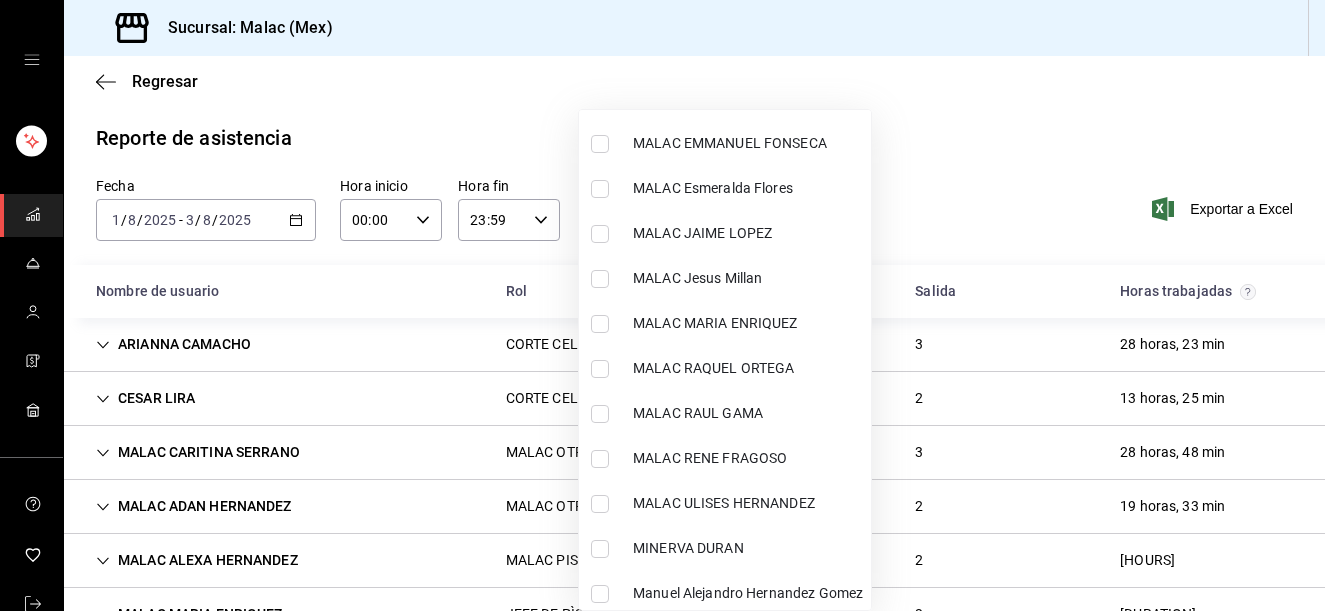 click on "MALAC RENE FRAGOSO" at bounding box center [748, 458] 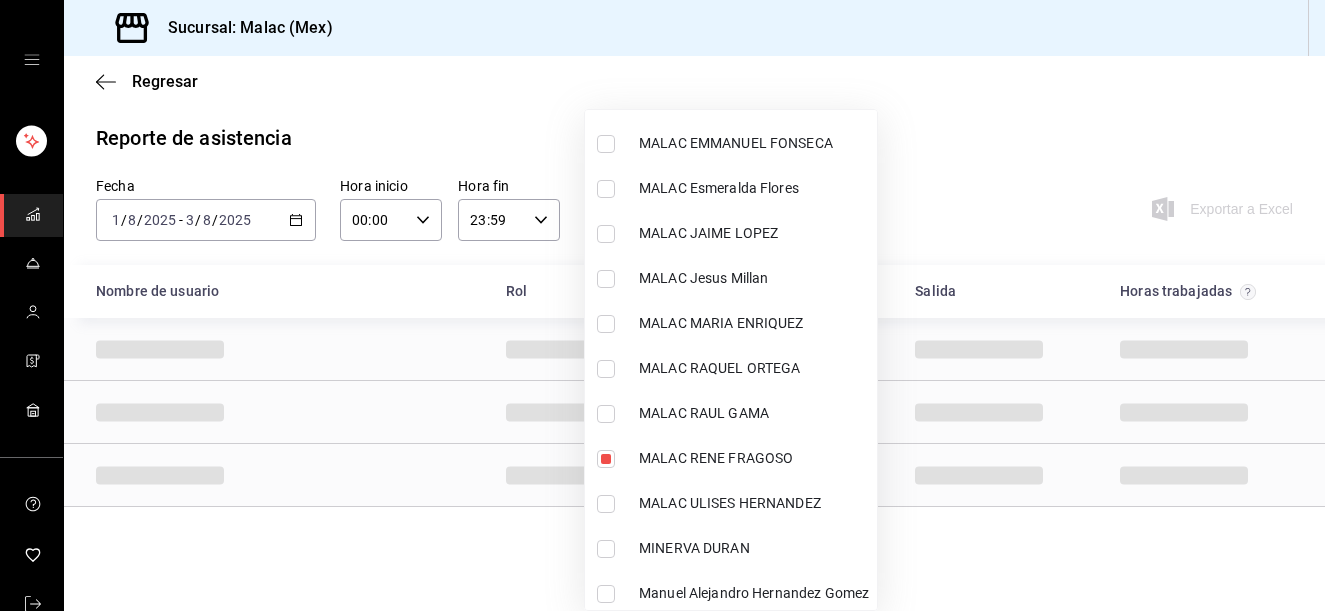 click on "MALAC MARIA ENRIQUEZ" at bounding box center (754, 323) 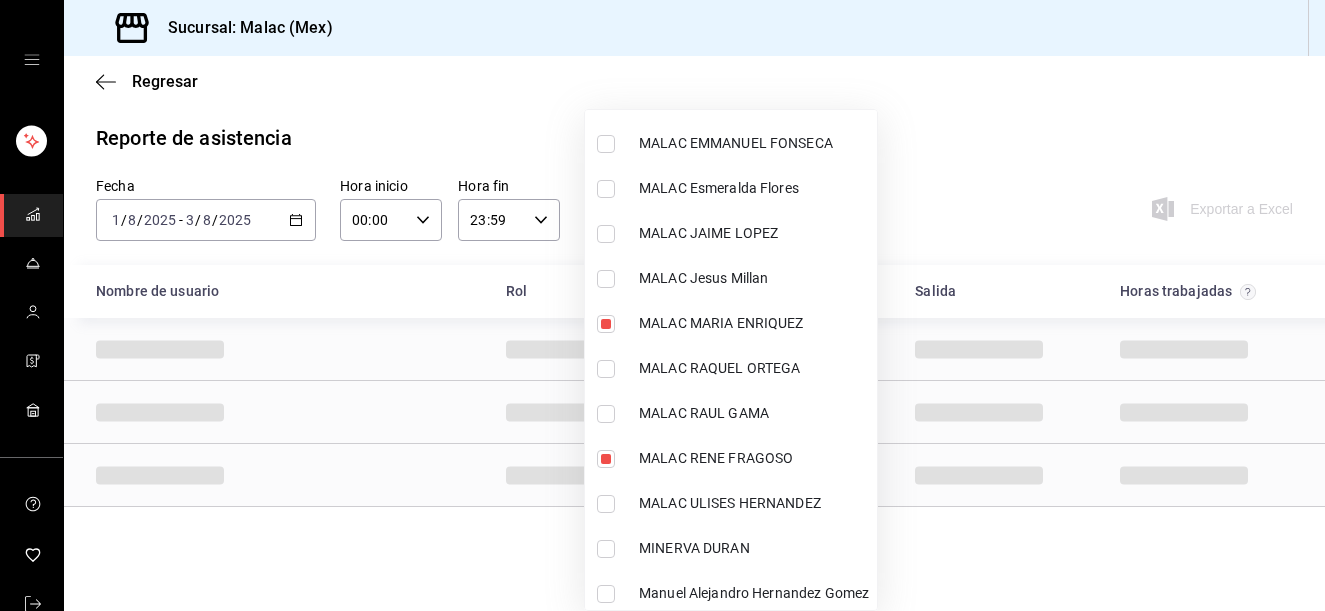 click at bounding box center [662, 305] 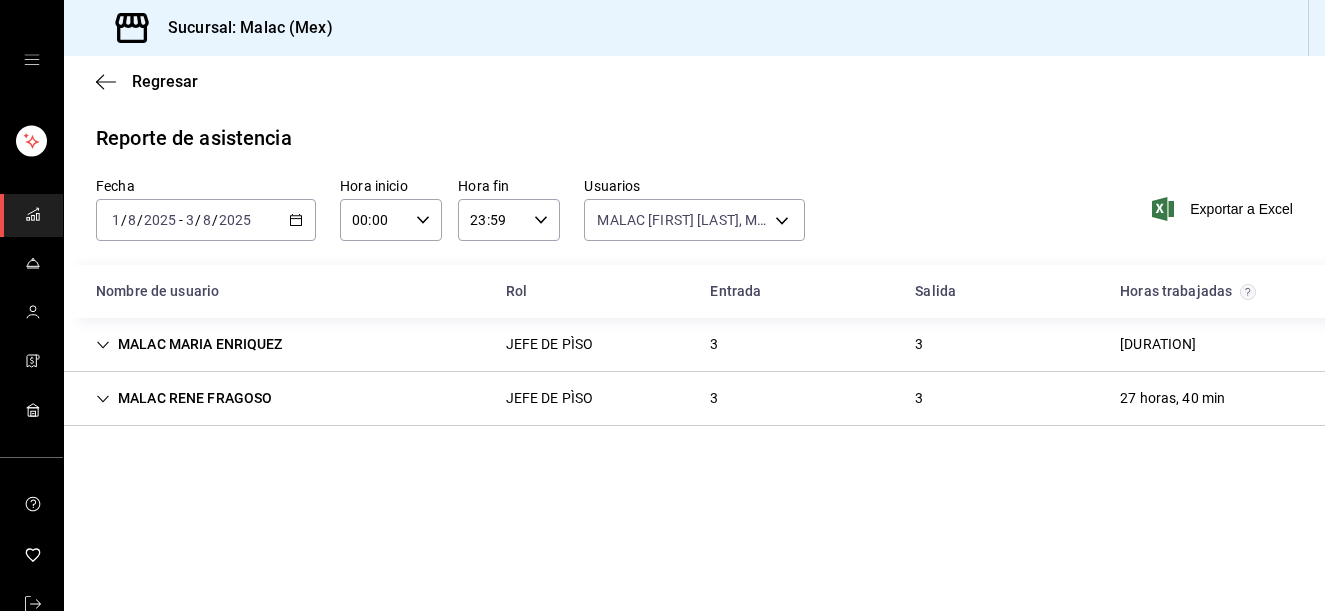 click on "JEFE DE PÌSO" at bounding box center (550, 344) 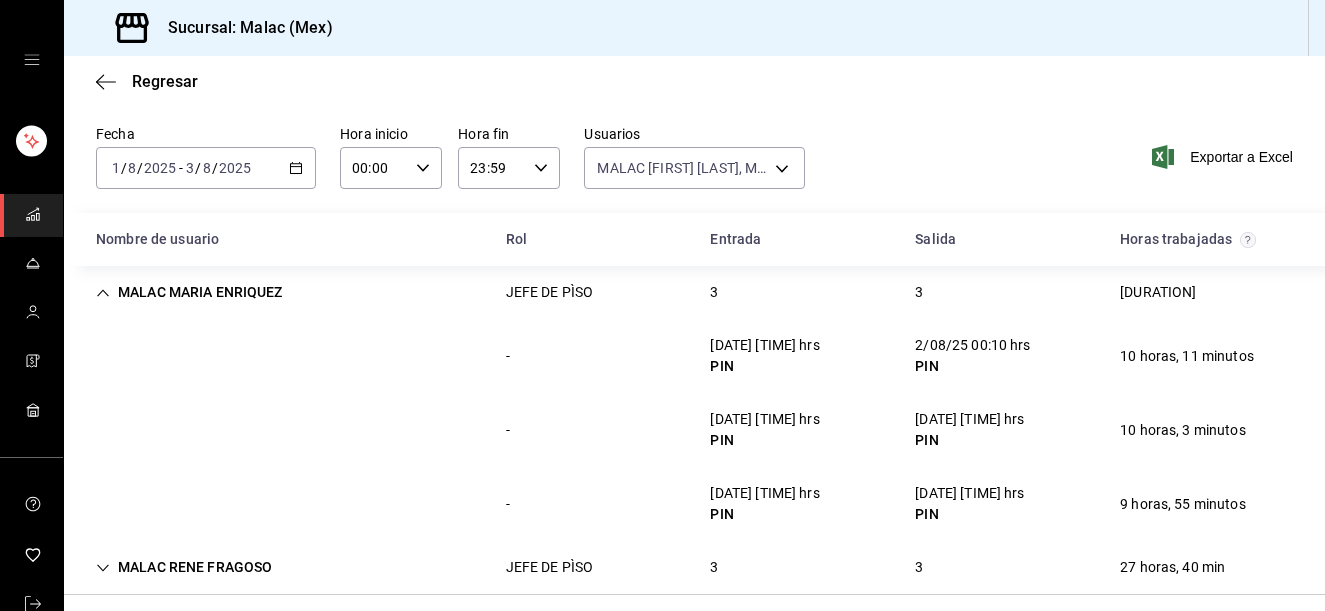 scroll, scrollTop: 68, scrollLeft: 0, axis: vertical 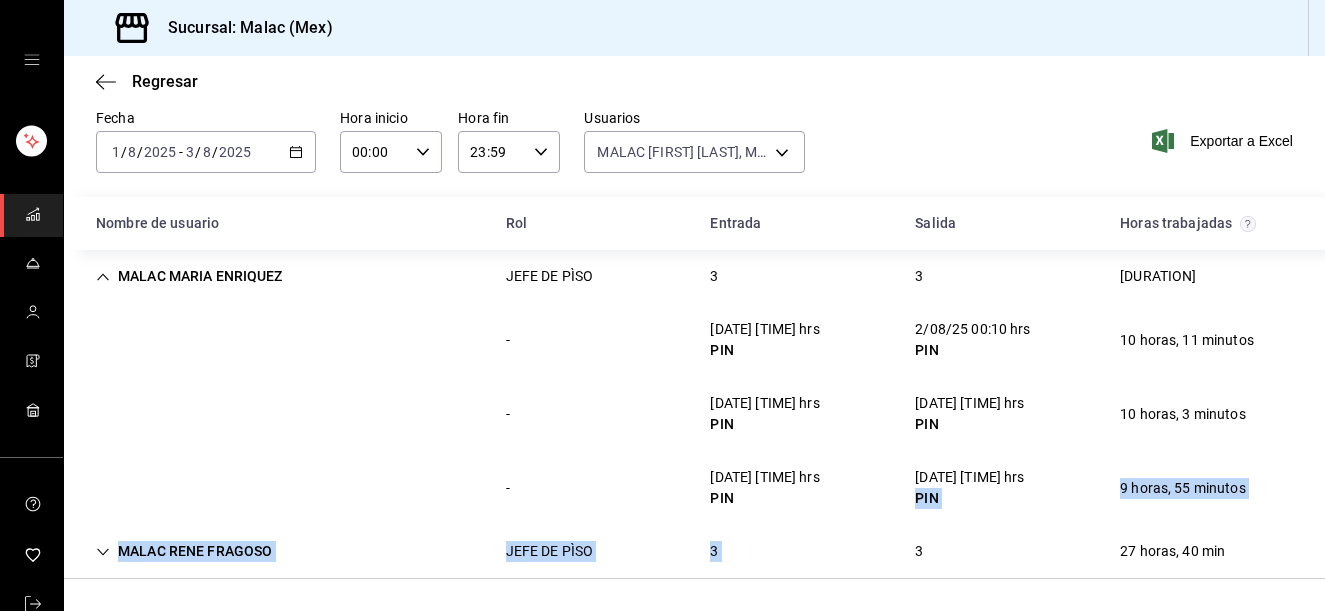drag, startPoint x: 869, startPoint y: 522, endPoint x: 844, endPoint y: 548, distance: 36.069378 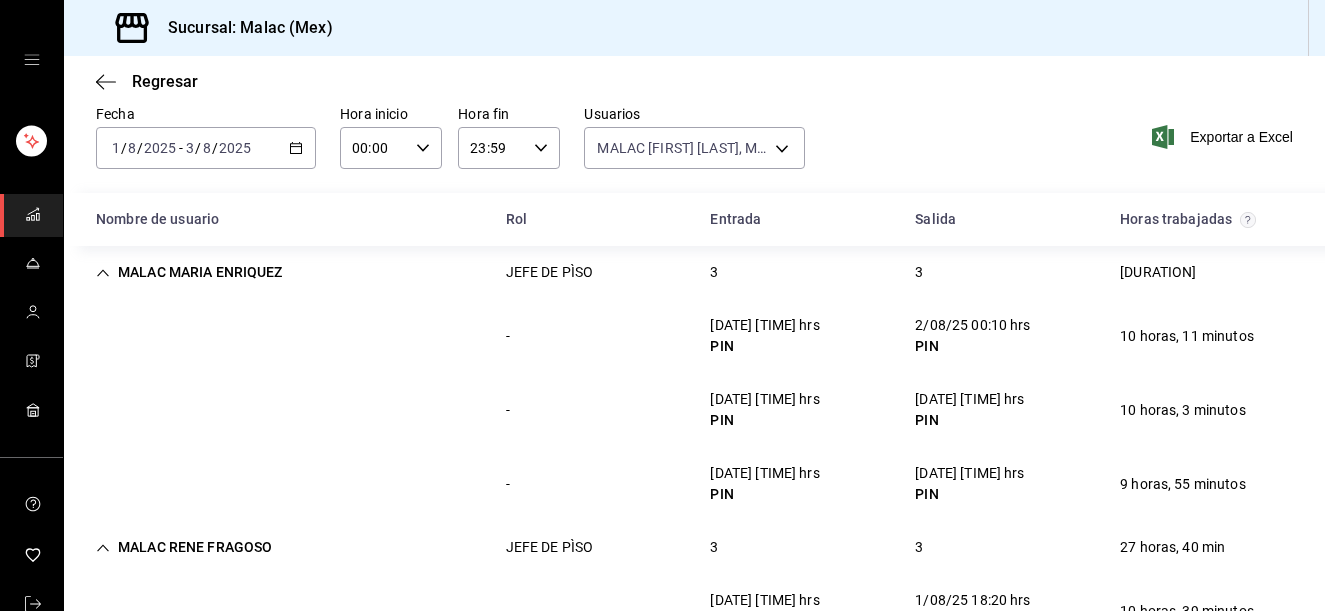 scroll, scrollTop: 69, scrollLeft: 0, axis: vertical 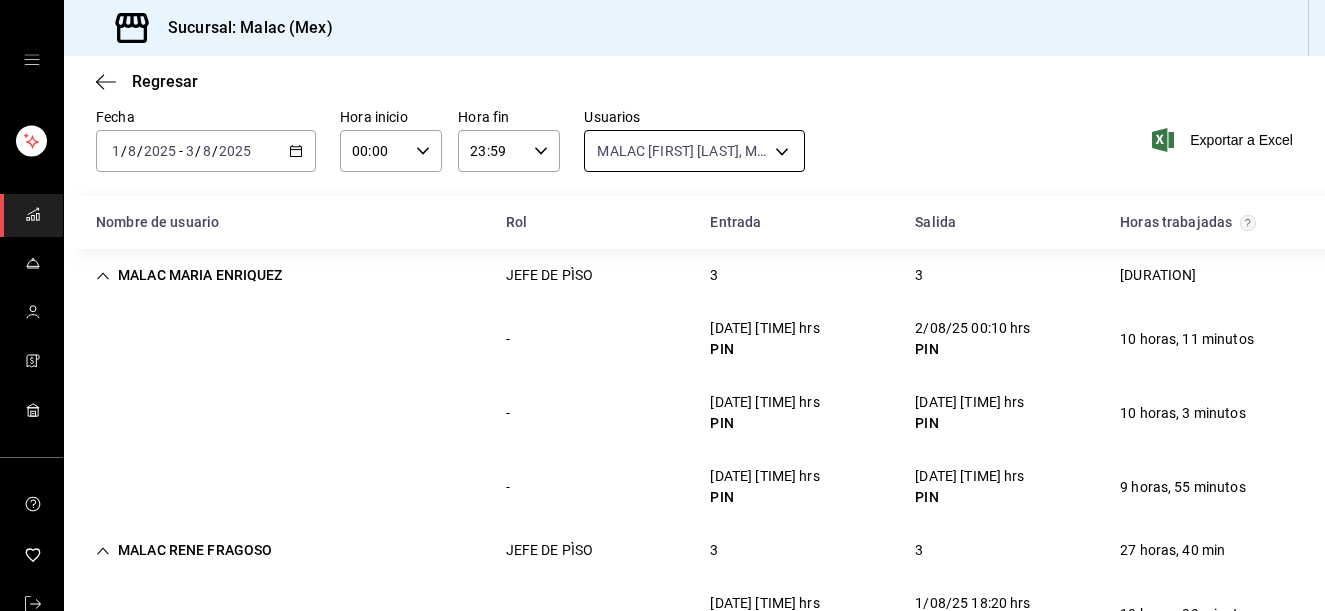 click on "Sucursal: Malac (Mex) Regresar Reporte de asistencia Fecha [DATE] [DATE] - [DATE] [DATE] Hora inicio [TIME] Hora inicio Hora fin [TIME] Hora fin Usuarios [FIRST] [LAST], [FIRST] [LAST] [UUID], [UUID] Exportar a Excel Nombre de usuario Rol Entrada Salida Horas trabajadas   [FIRST] [LAST] JEFE DE PÌSO [NUMBER] [NUMBER] [HOURS] - [DATE] [TIME]   hrs PIN [DATE] [TIME]   hrs PIN [HOURS] - [DATE] [TIME]   hrs PIN [DATE] [TIME]   hrs PIN [HOURS] - [DATE] [TIME]   hrs PIN [DATE] [TIME]   hrs PIN [HOURS] [FIRST] [LAST] JEFE DE PÌSO [NUMBER] [NUMBER] [HOURS] - [DATE] [TIME]   hrs PIN [DATE] [TIME]   hrs PIN [HOURS] - [DATE] [TIME]   hrs PIN [DATE] [TIME]   hrs PIN [HOURS] - [DATE] [TIME]   hrs PIN [DATE] [TIME]   hrs PIN [HOURS] GANA 1 MES GRATIS EN TU SUSCRIPCIÓN AQUÍ Visitar centro de ayuda ([PHONE]) soporte@example.com Visitar centro de ayuda" at bounding box center (662, 305) 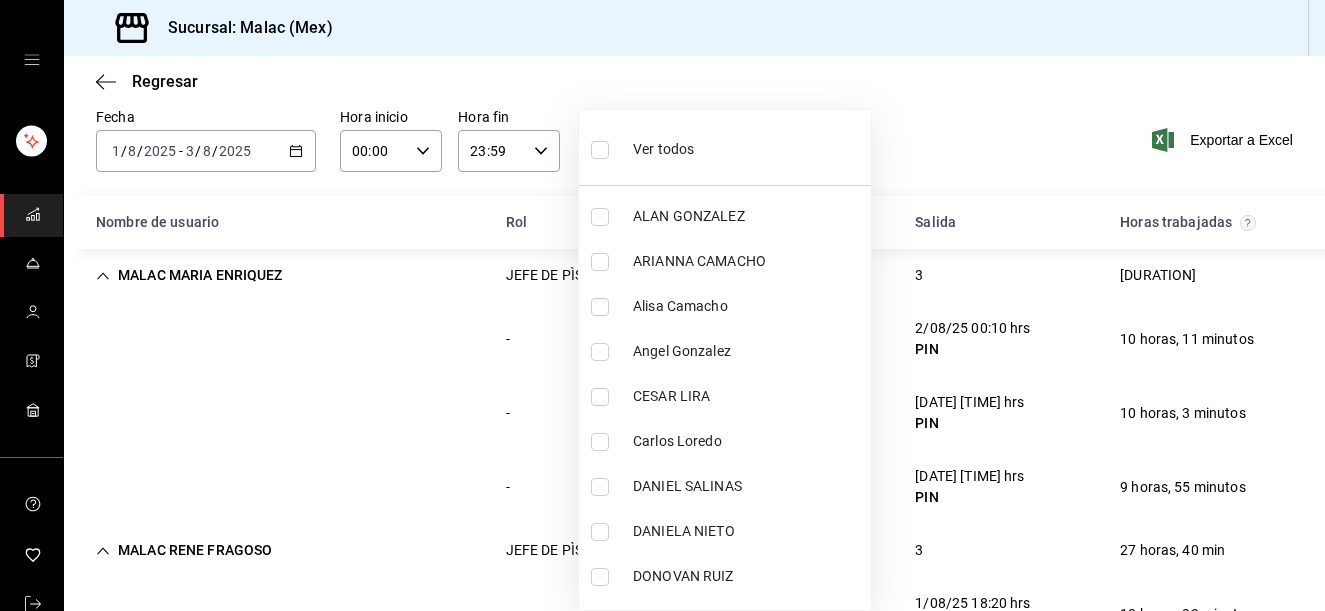 click on "Ver todos" at bounding box center [725, 147] 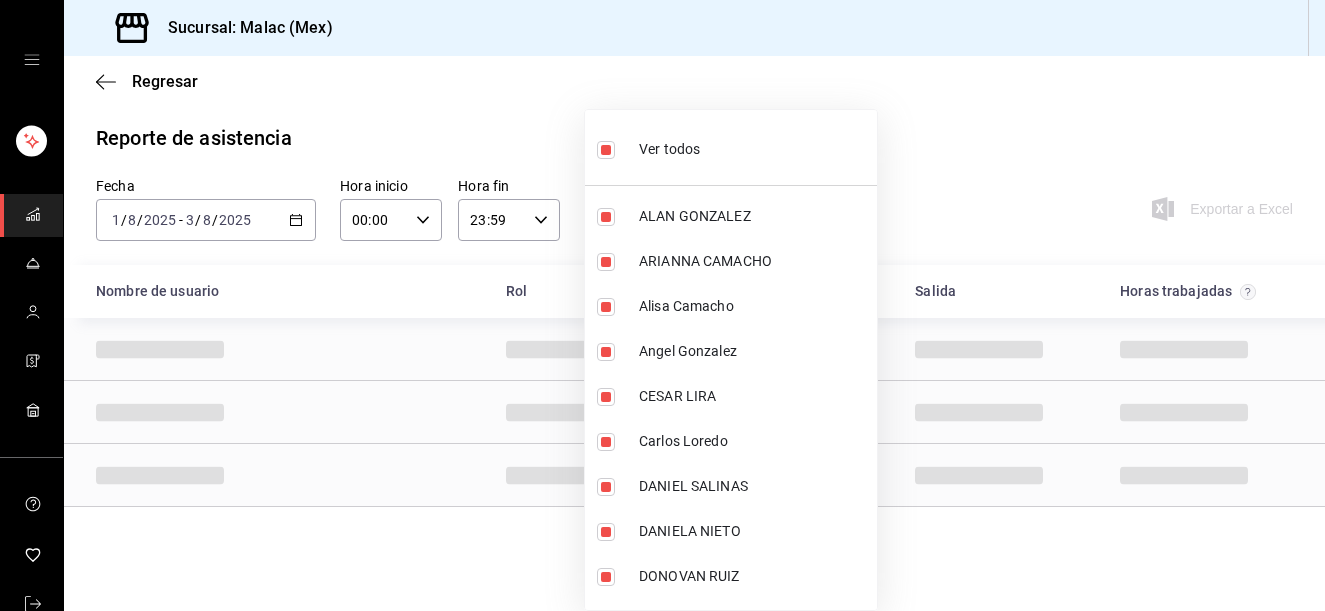 scroll, scrollTop: 0, scrollLeft: 0, axis: both 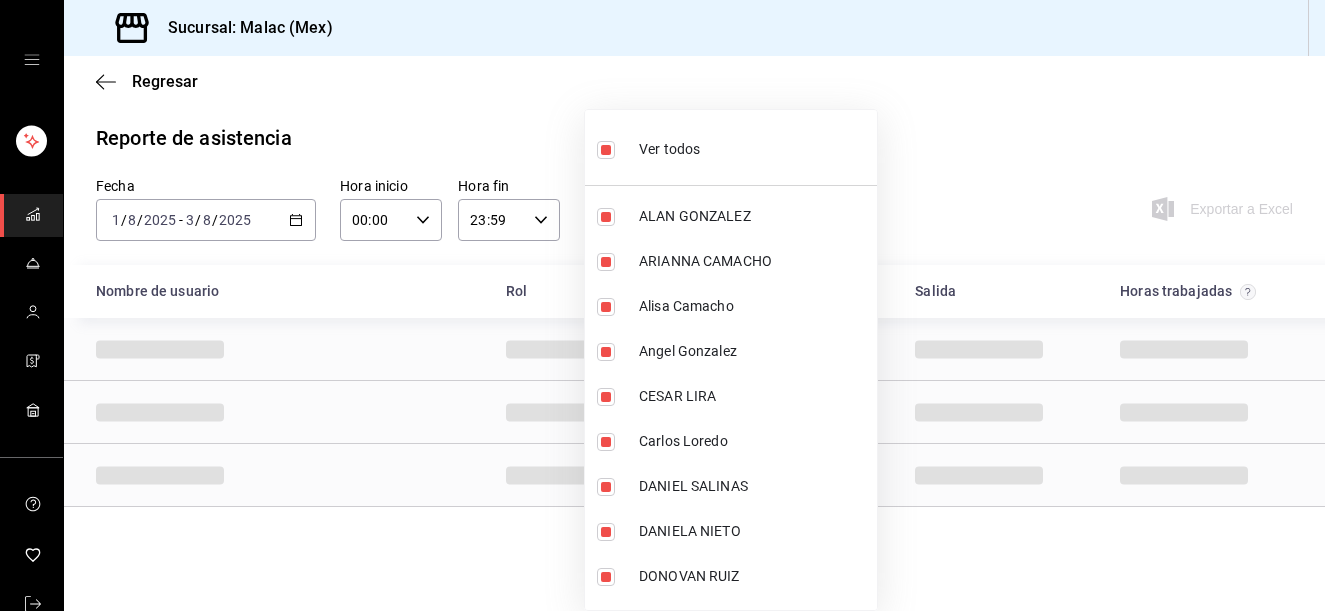 click on "Ver todos" at bounding box center [731, 147] 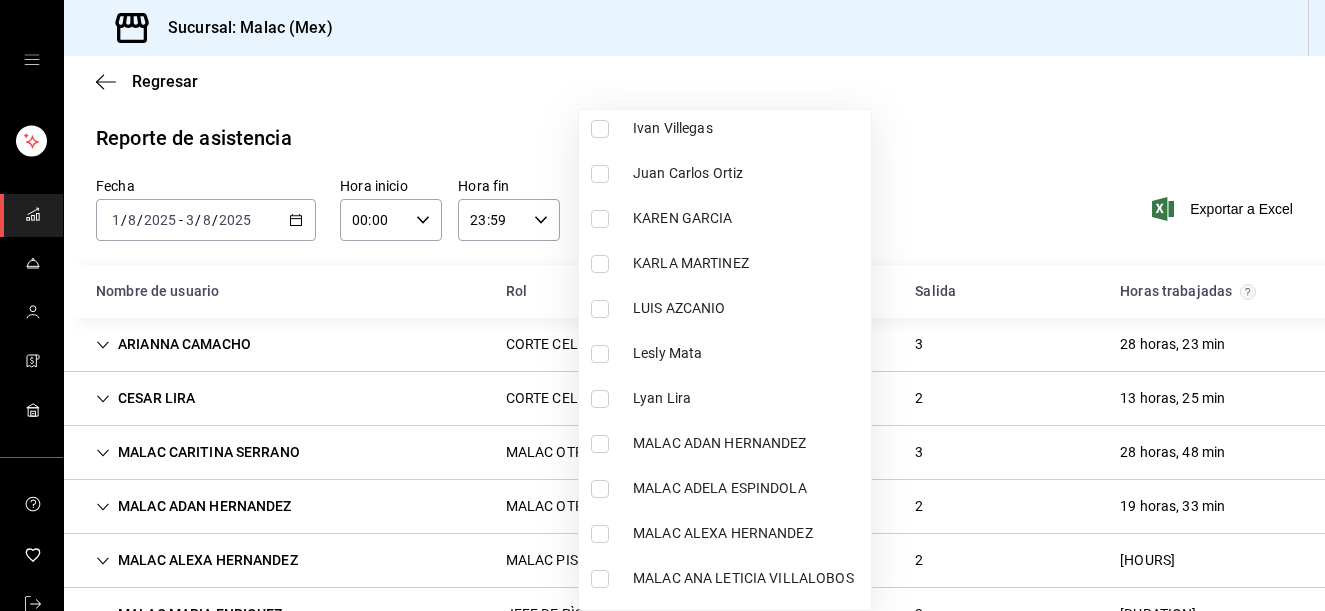 scroll, scrollTop: 768, scrollLeft: 0, axis: vertical 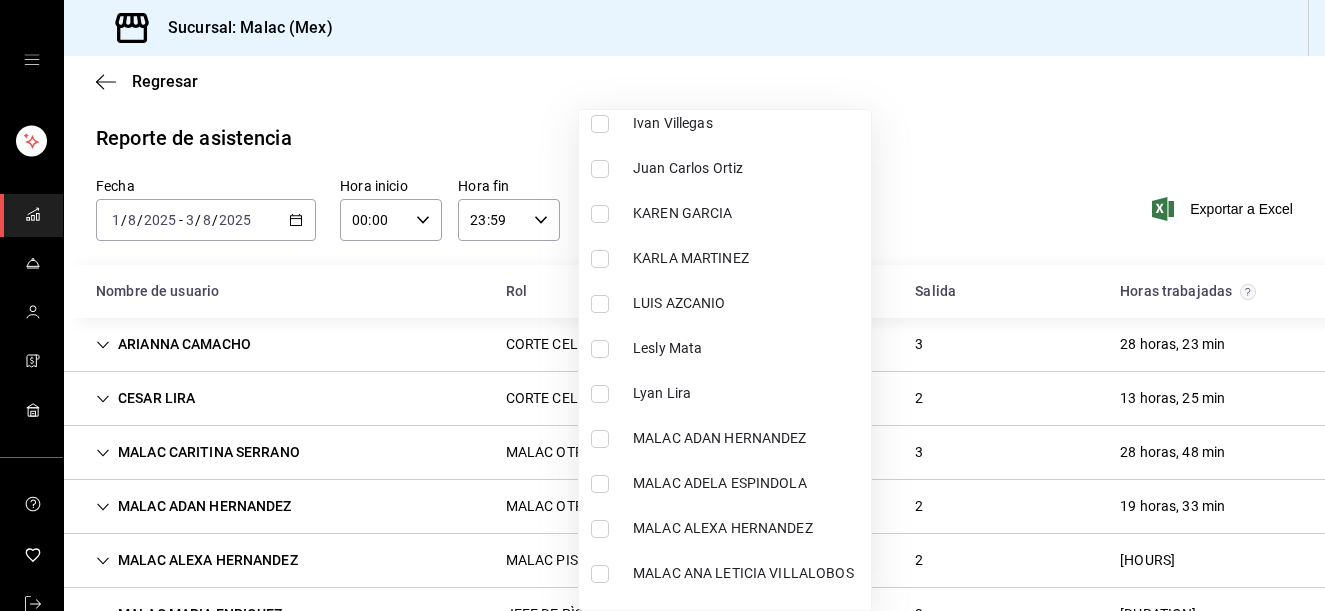 click on "Lesly Mata" at bounding box center (748, 348) 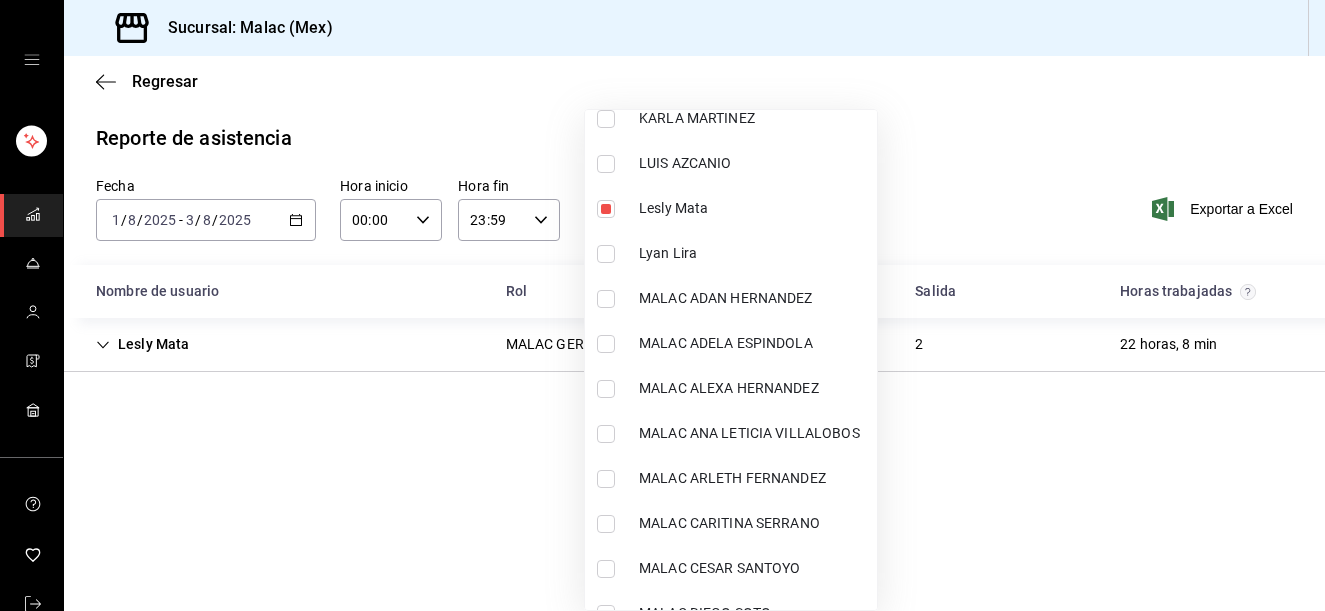 scroll, scrollTop: 913, scrollLeft: 0, axis: vertical 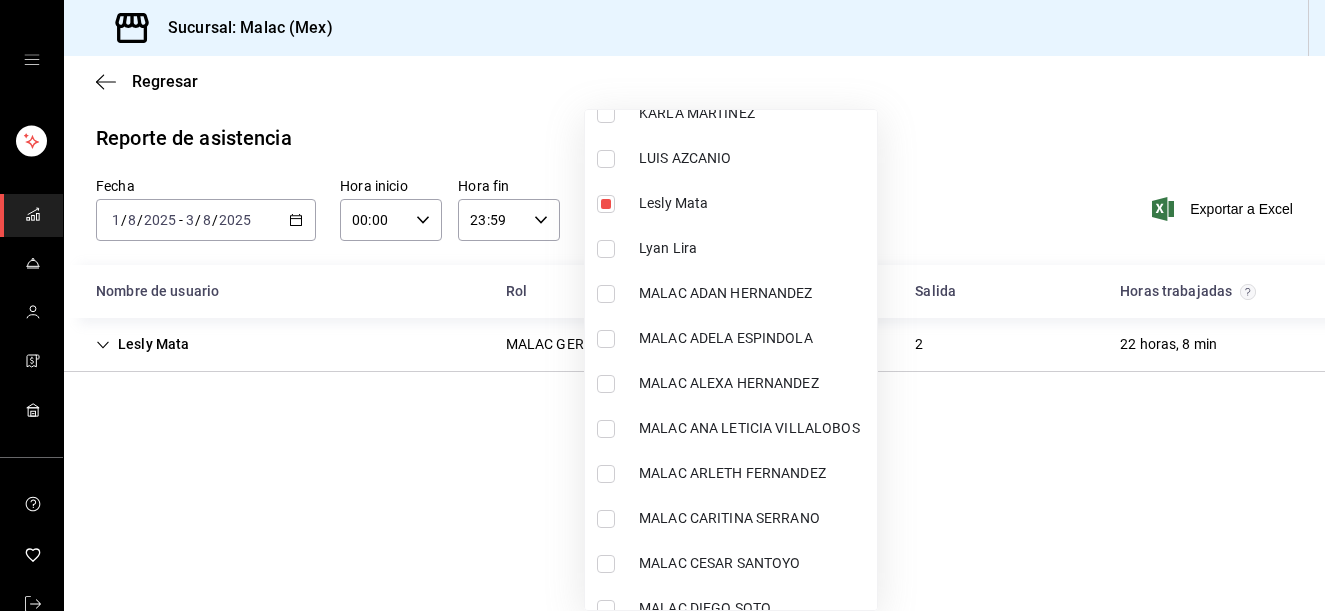 click on "MALAC ANA LETICIA VILLALOBOS" at bounding box center (754, 428) 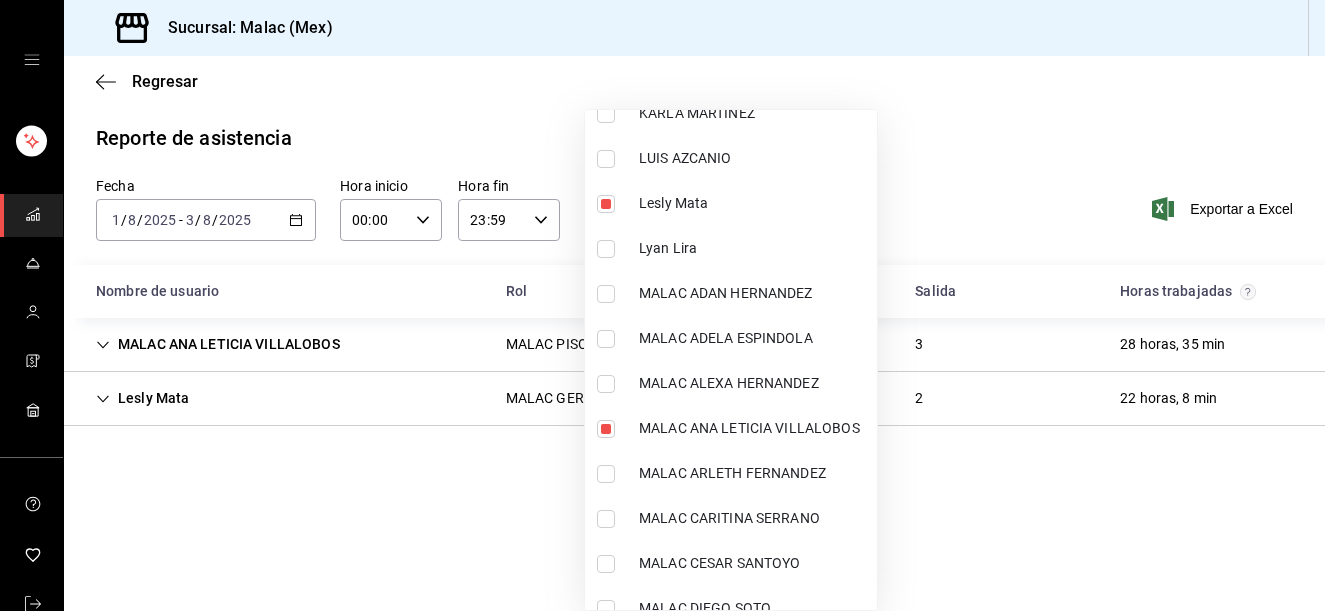 click on "MALAC ARLETH FERNANDEZ" at bounding box center [754, 473] 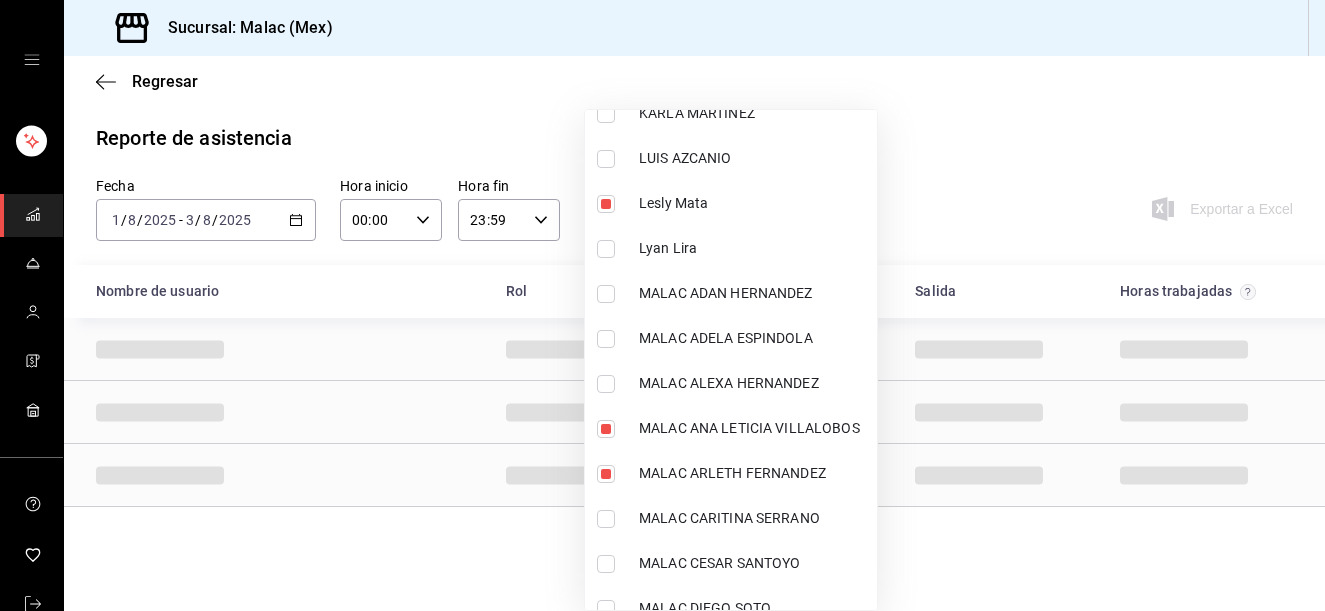 click at bounding box center [662, 305] 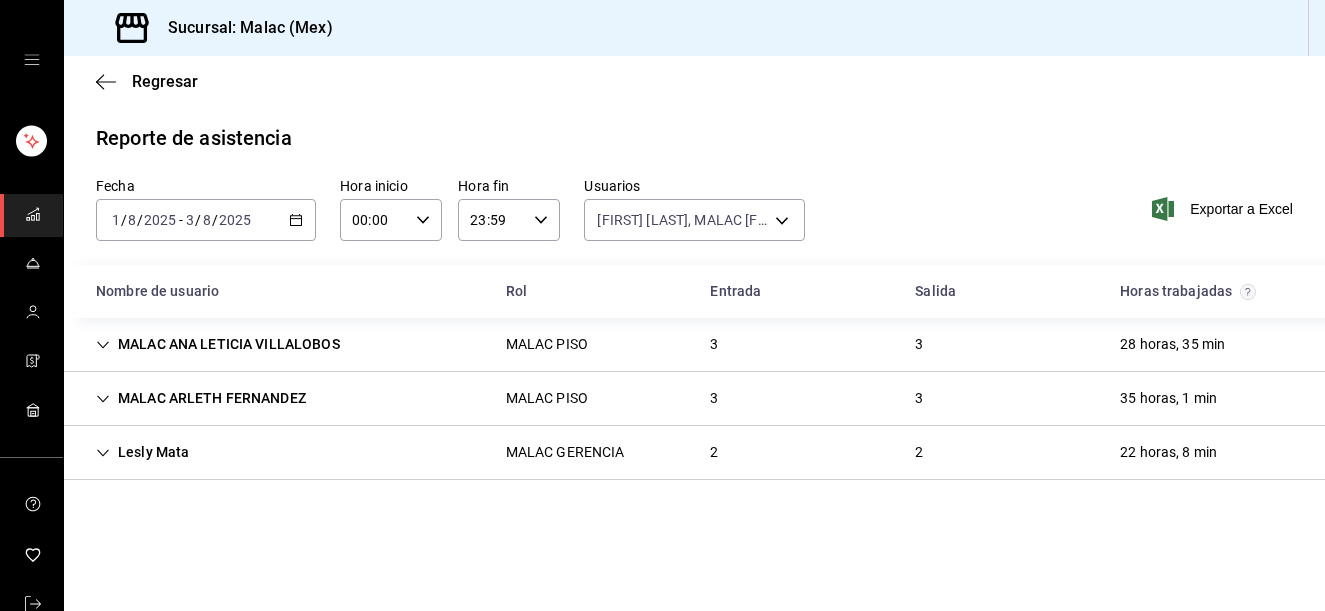 click on "MALAC GERENCIA" at bounding box center (565, 452) 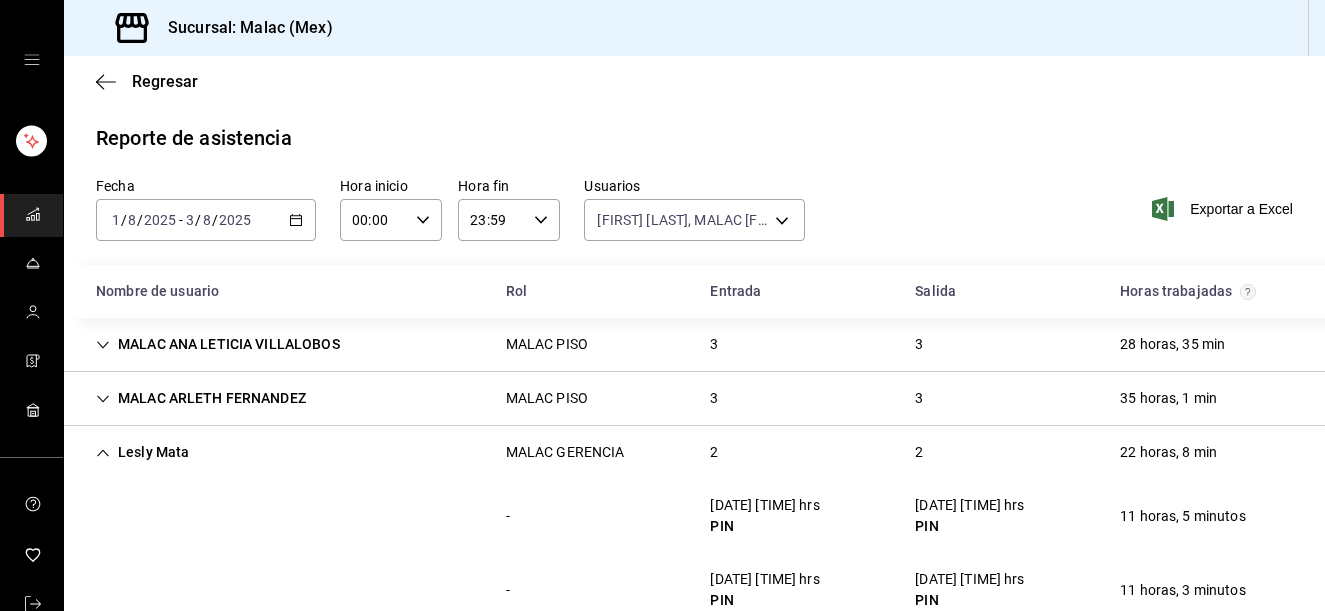 click on "MALAC PISO" at bounding box center (547, 398) 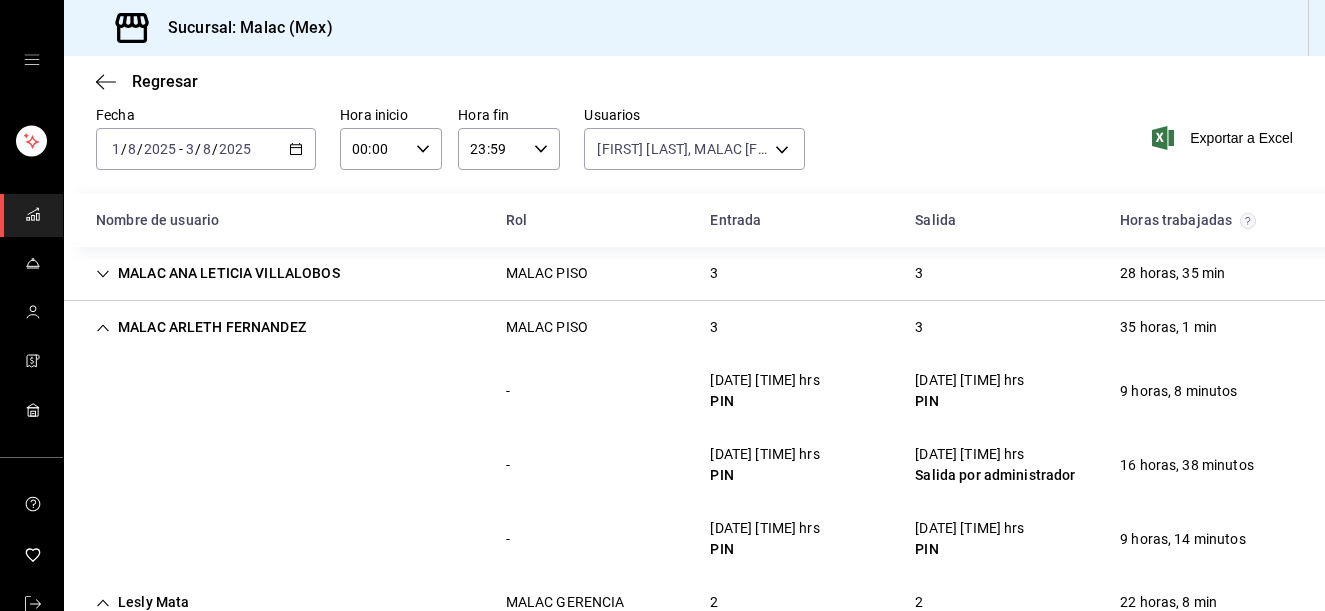 scroll, scrollTop: 83, scrollLeft: 0, axis: vertical 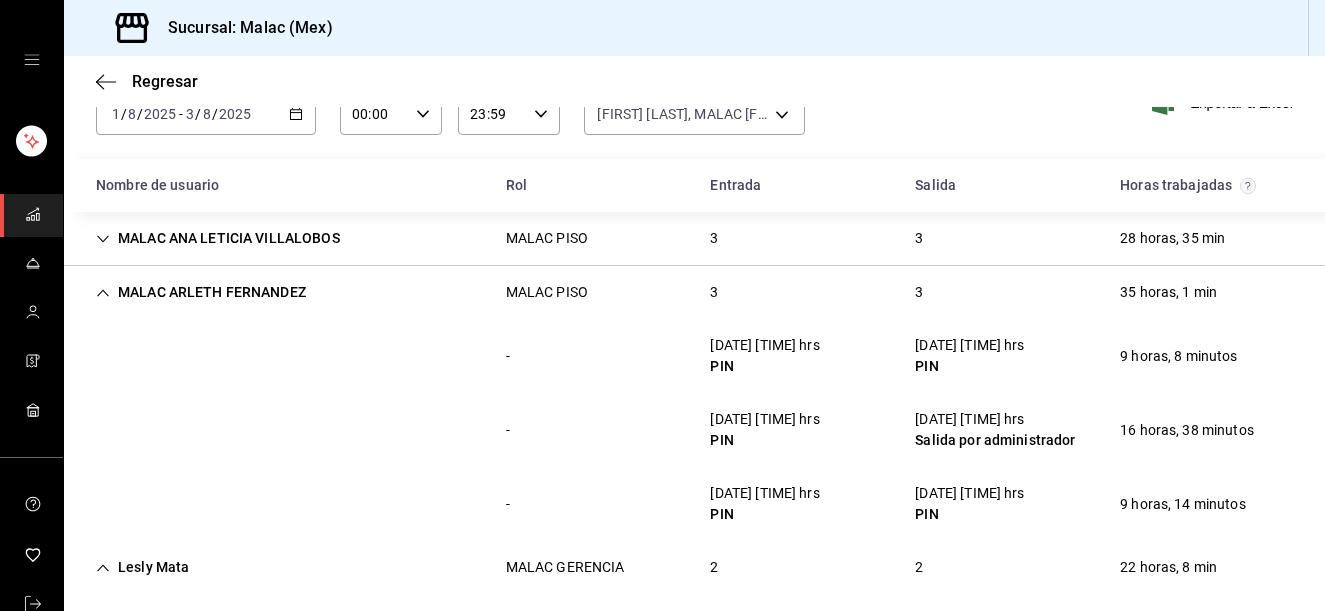 click on "MALAC [FIRST] [LAST] MALAC PISO 3 3 35 horas, 1 min" at bounding box center [694, 292] 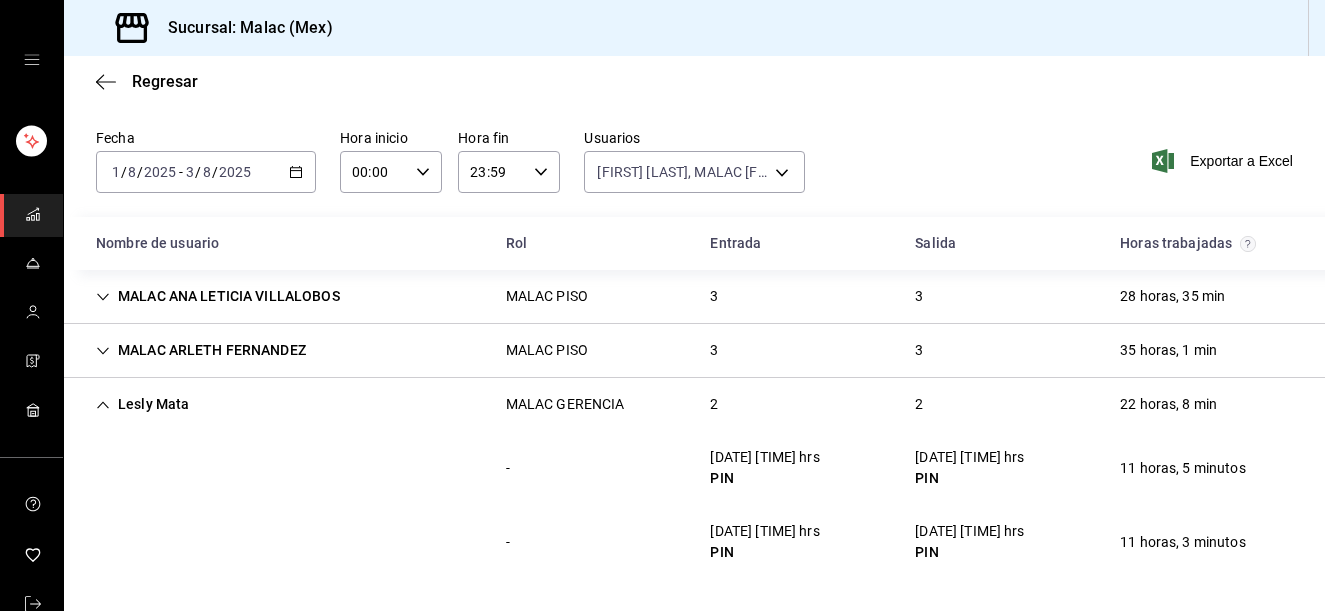 click on "MALAC [FIRST] [LAST] MALAC PISO 3 3 28 horas, 35 min" at bounding box center (694, 297) 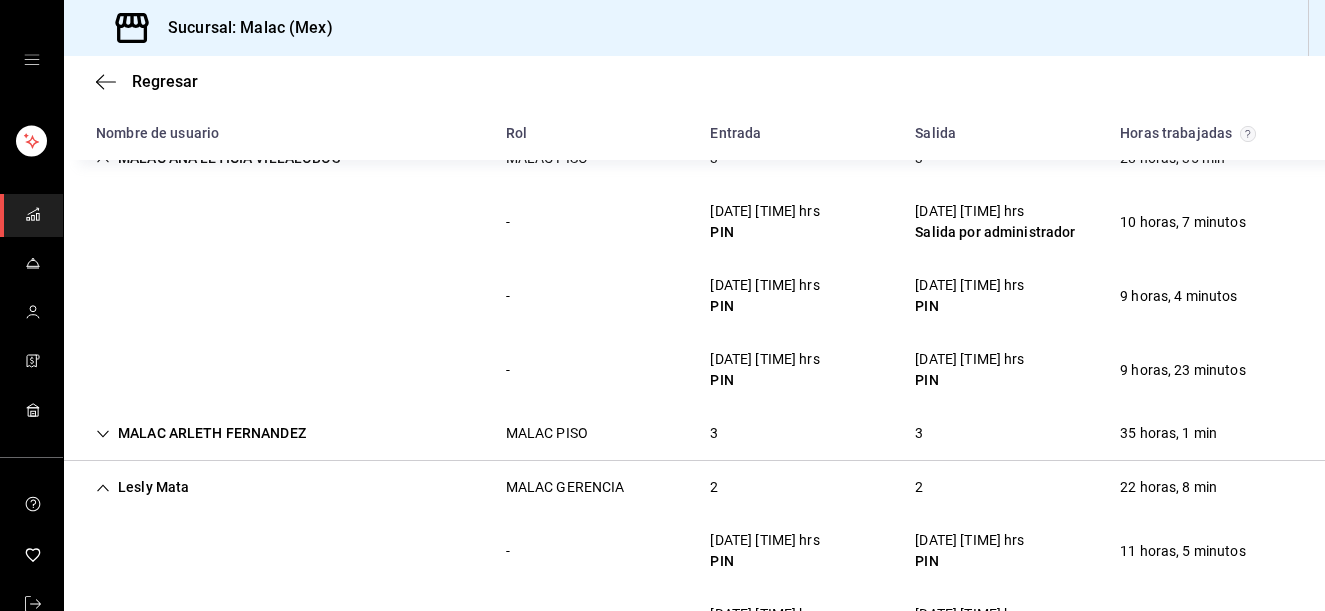 scroll, scrollTop: 189, scrollLeft: 0, axis: vertical 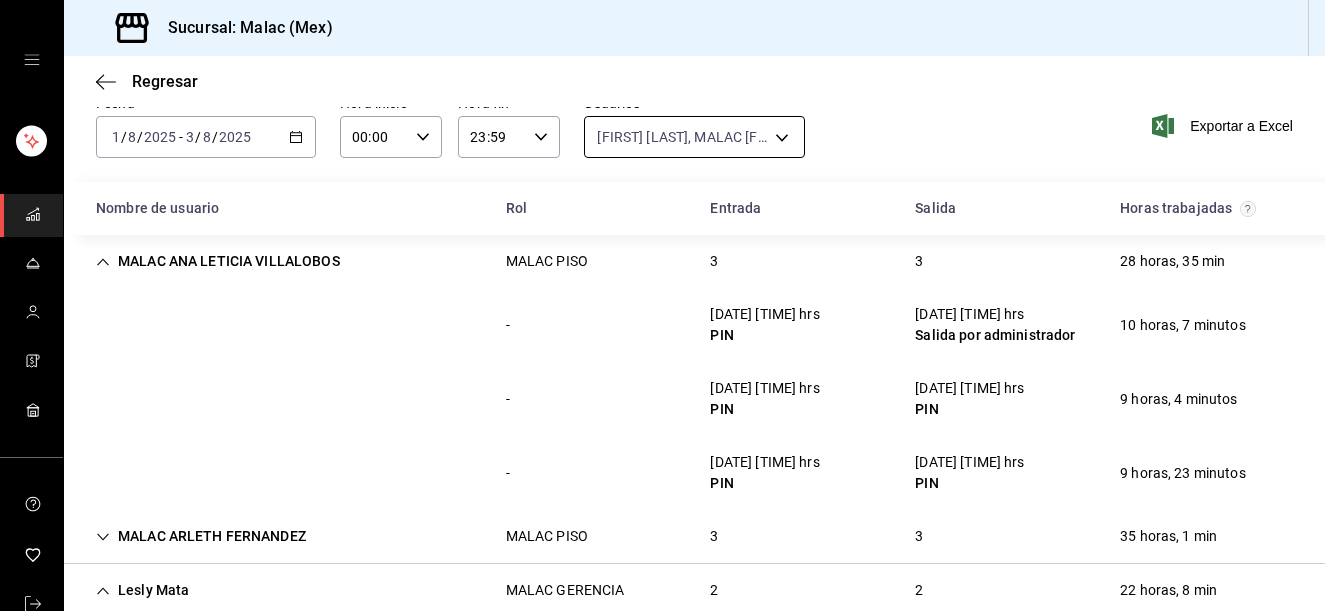 click on "Sucursal: Malac (Mex) Regresar Reporte de asistencia Fecha [DATE] [DATE] - [DATE] [DATE] Hora inicio [TIME] Hora inicio Hora fin [TIME] Hora fin Usuarios [FIRST] [LAST], [FIRST] [LAST], [FIRST] [LAST] [UUID], [UUID], [UUID] Exportar a Excel Nombre de usuario Rol Entrada Salida Horas trabajadas   [FIRST] [LAST] MALAC PISO [NUMBER] [NUMBER] [HOURS] - [DATE] [TIME]   hrs PIN [DATE] [TIME]   Salida por administrador [HOURS] - [DATE] [TIME]   hrs PIN [DATE] [TIME]   hrs PIN [HOURS] - [DATE] [TIME]   hrs PIN [DATE] [TIME]   hrs PIN [HOURS] [FIRST] [LAST] MALAC PISO [NUMBER] [NUMBER] [HOURS] - [DATE] [TIME]   hrs PIN [DATE] [TIME]   hrs PIN [HOURS] - [DATE] [TIME]   Salida por administrador [HOURS] - [DATE] [TIME]   hrs PIN [DATE] [TIME]   hrs PIN [HOURS] [FIRST] [LAST] MALAC GERENCIA [NUMBER]" at bounding box center [662, 305] 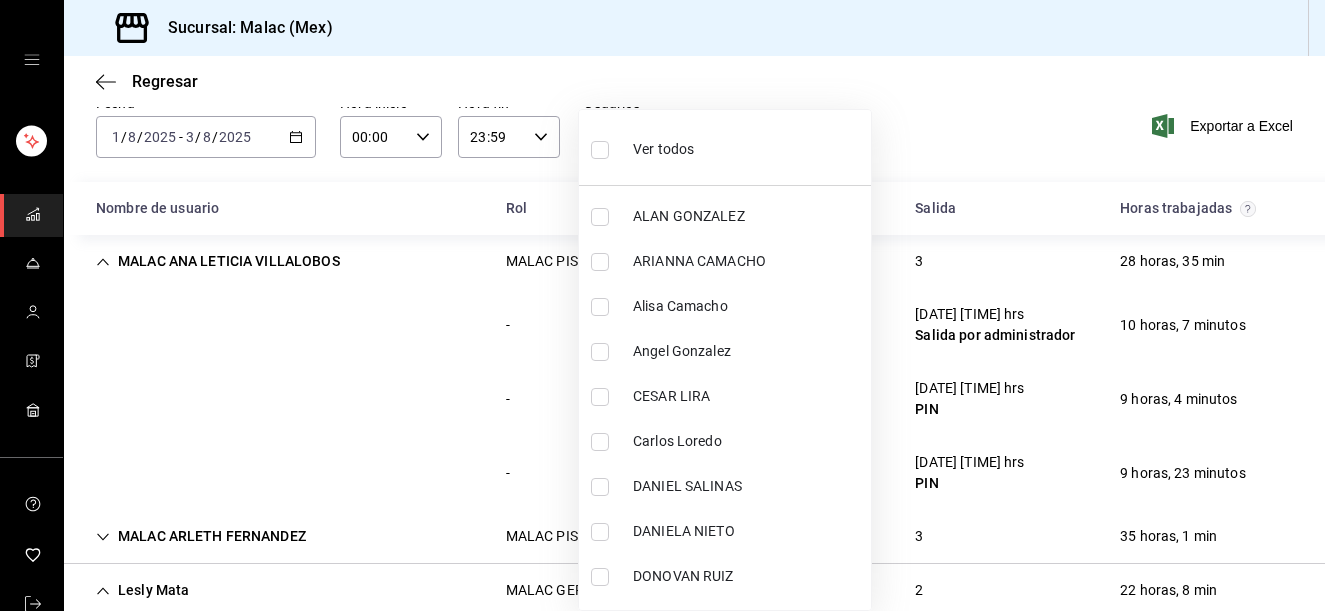 click on "Ver todos" at bounding box center (663, 149) 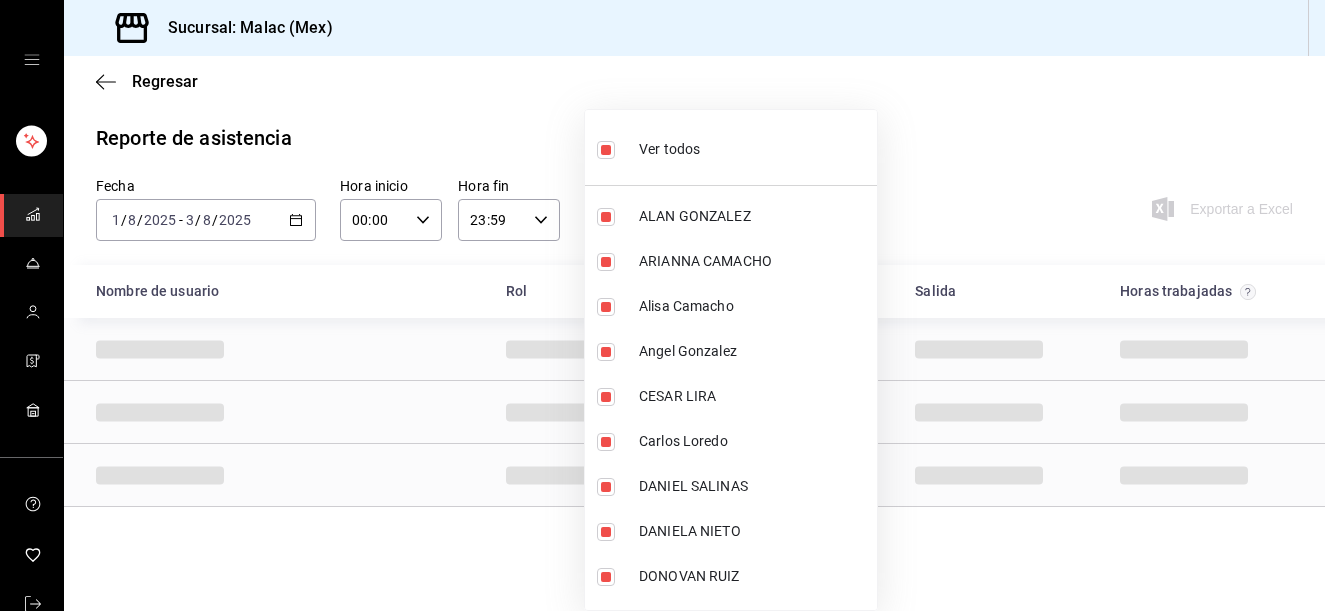 click on "Ver todos" at bounding box center (669, 149) 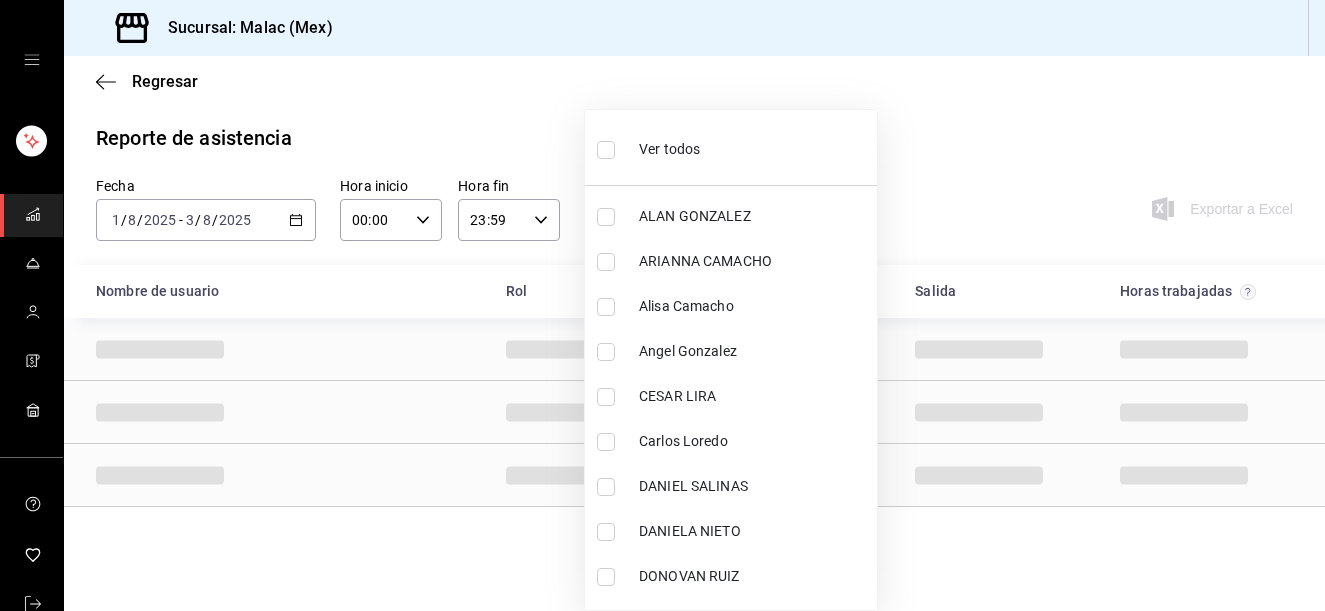 scroll, scrollTop: 0, scrollLeft: 0, axis: both 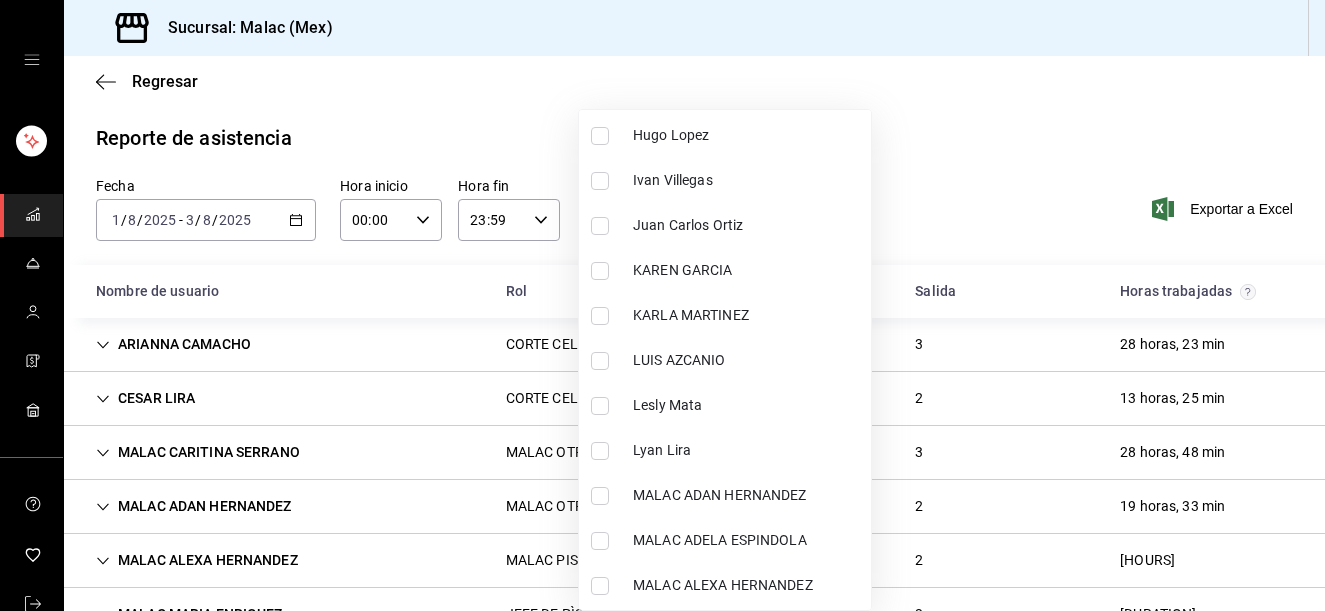 click on "LUIS AZCANIO" at bounding box center (748, 360) 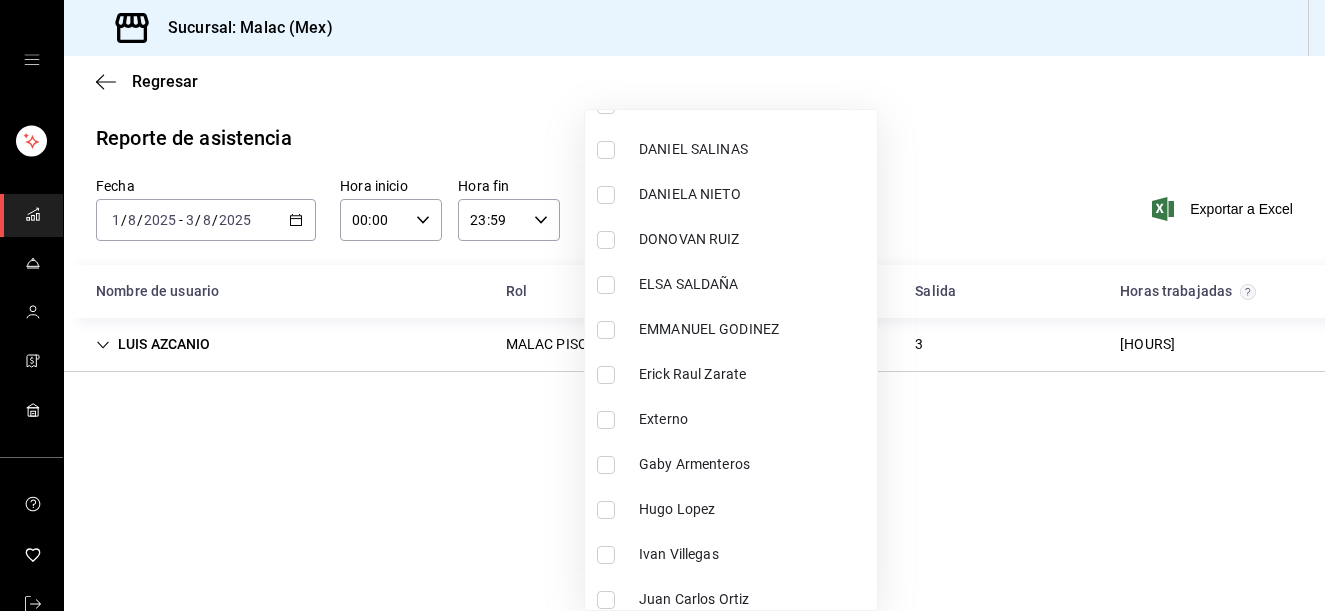 scroll, scrollTop: 328, scrollLeft: 0, axis: vertical 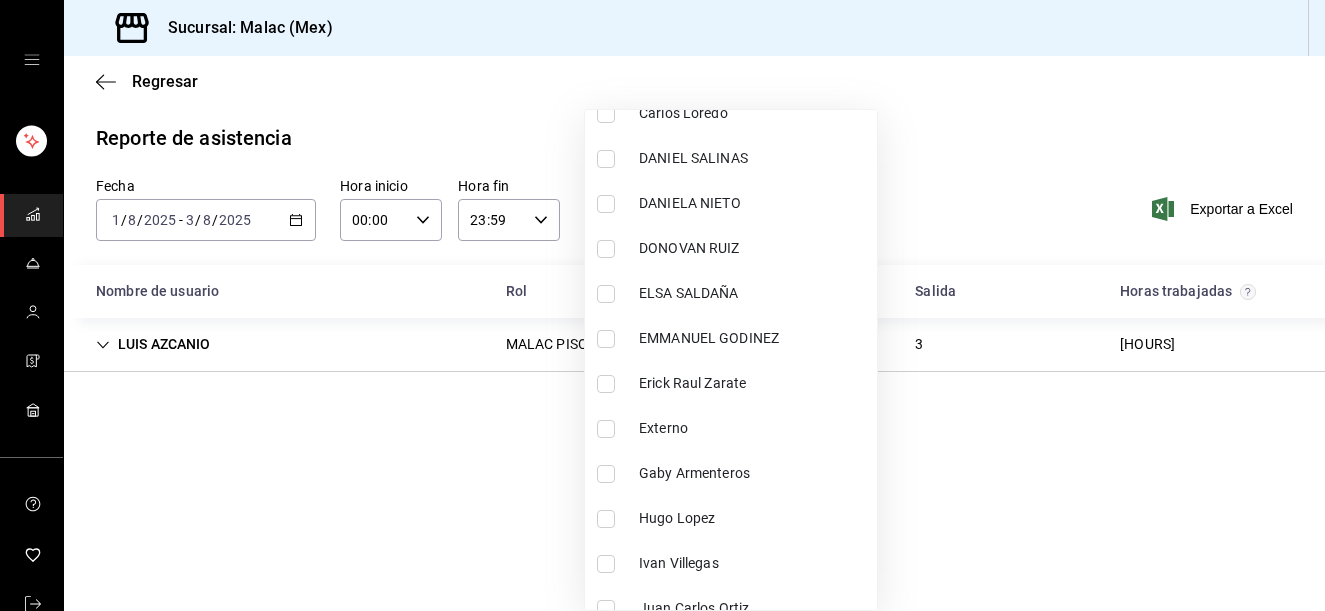 click on "DANIELA NIETO" at bounding box center [754, 203] 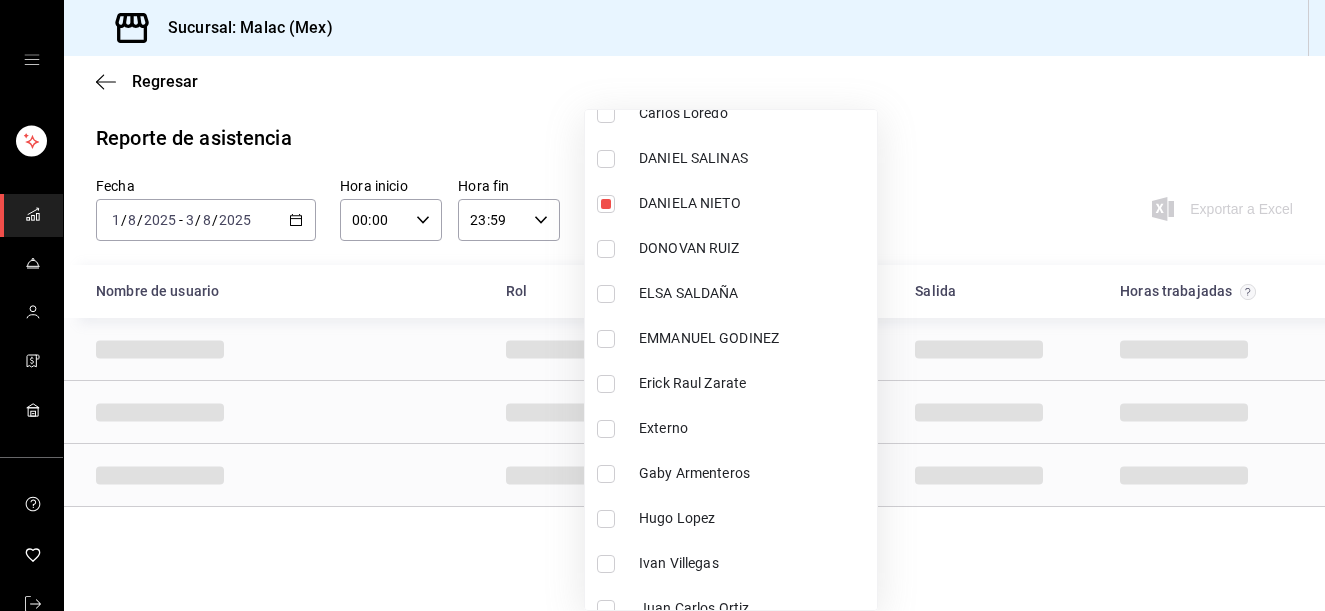 click on "DONOVAN RUIZ" at bounding box center (754, 248) 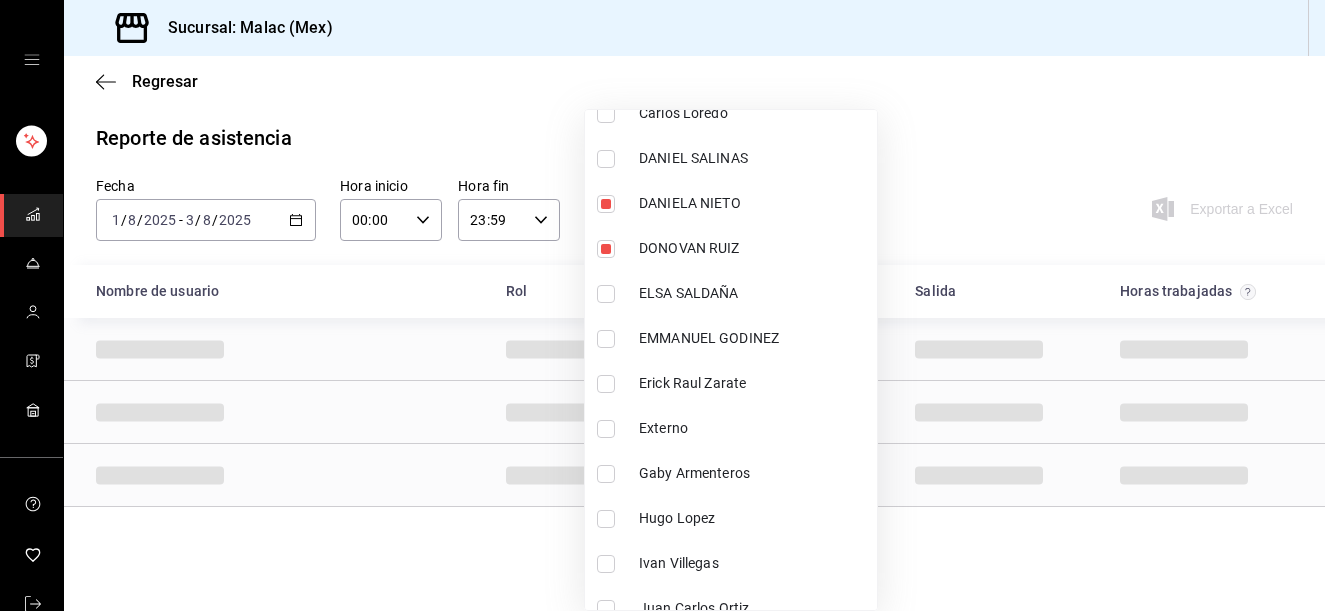 click at bounding box center (662, 305) 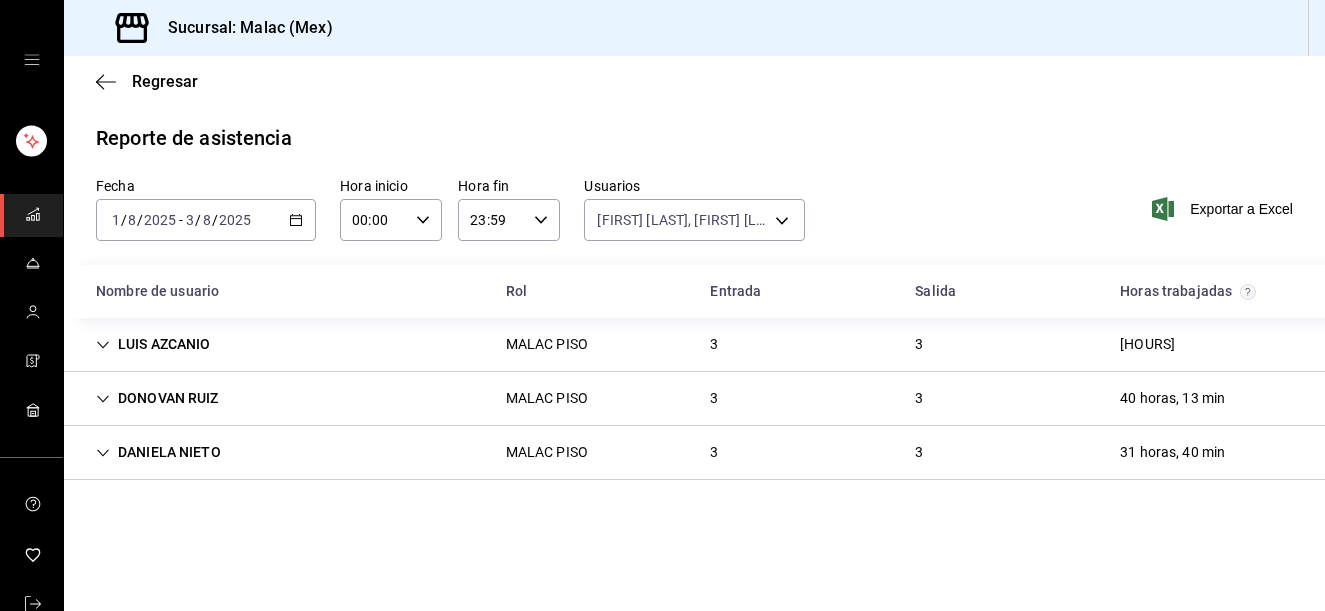 click on "3" at bounding box center [714, 344] 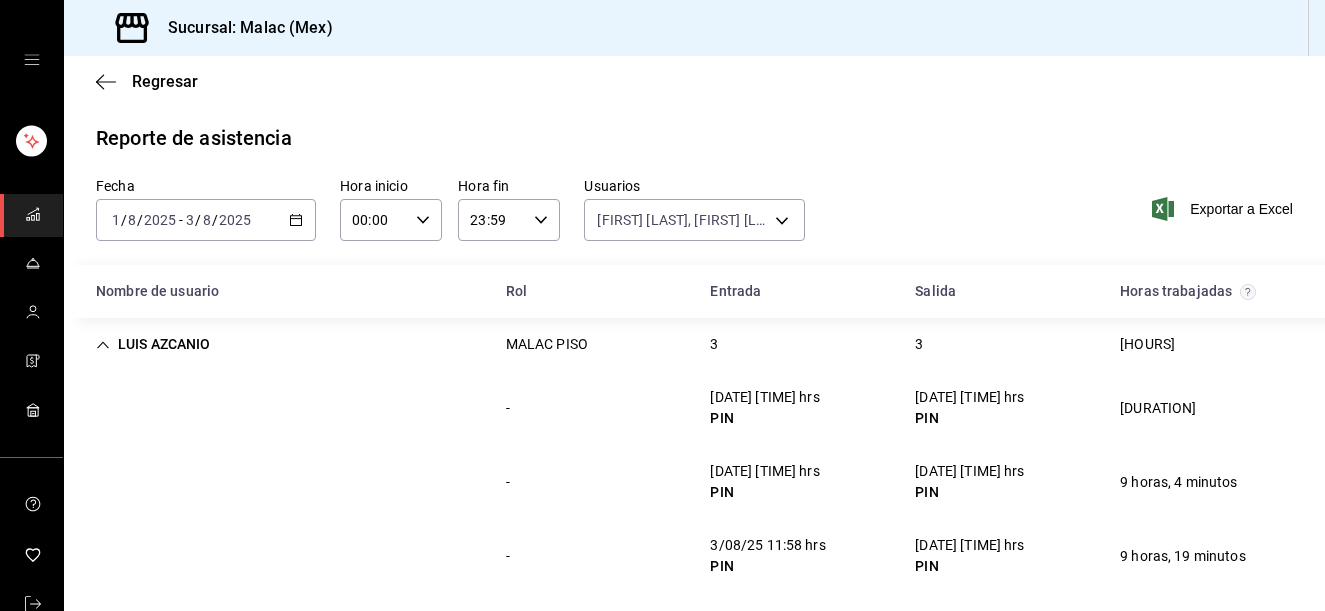 click on "3" at bounding box center [714, 344] 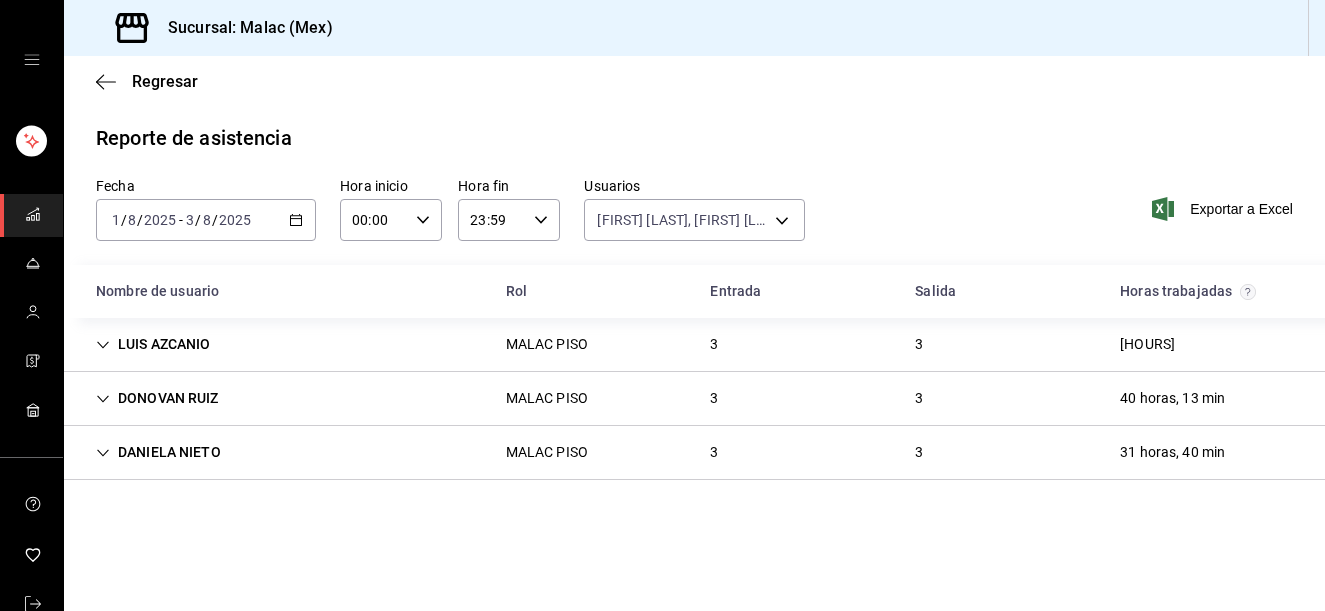 click on "[FIRST] [LAST] MALAC PISO 3 3 40 horas, 13 min" at bounding box center [694, 399] 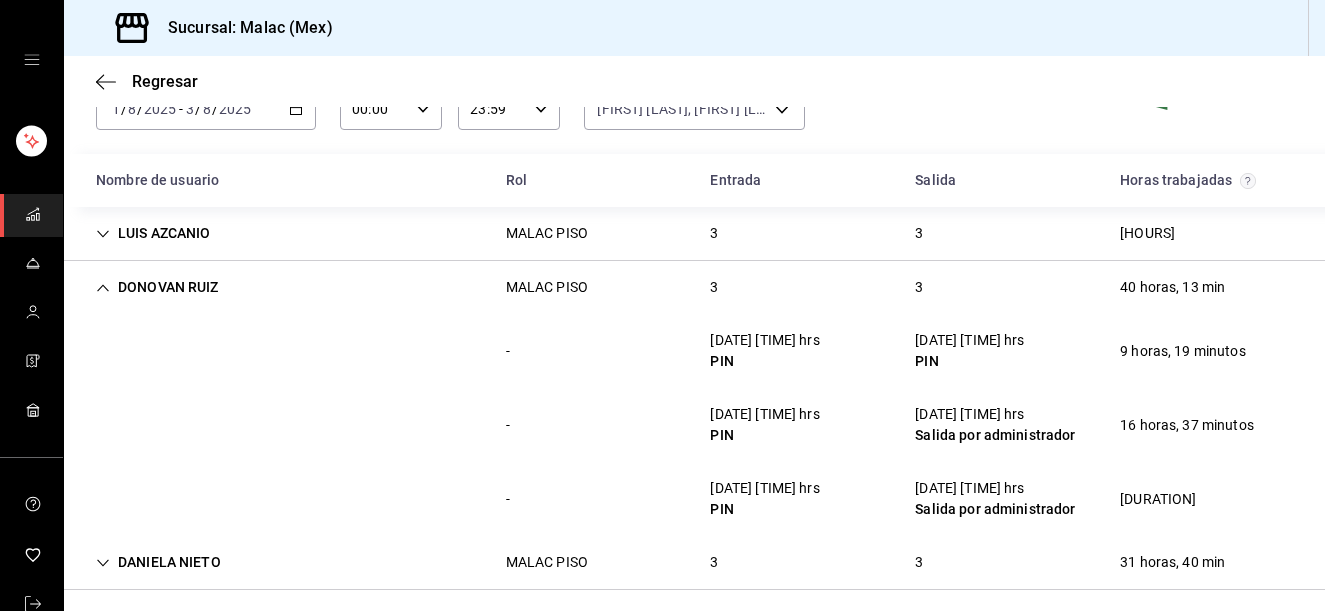 scroll, scrollTop: 122, scrollLeft: 0, axis: vertical 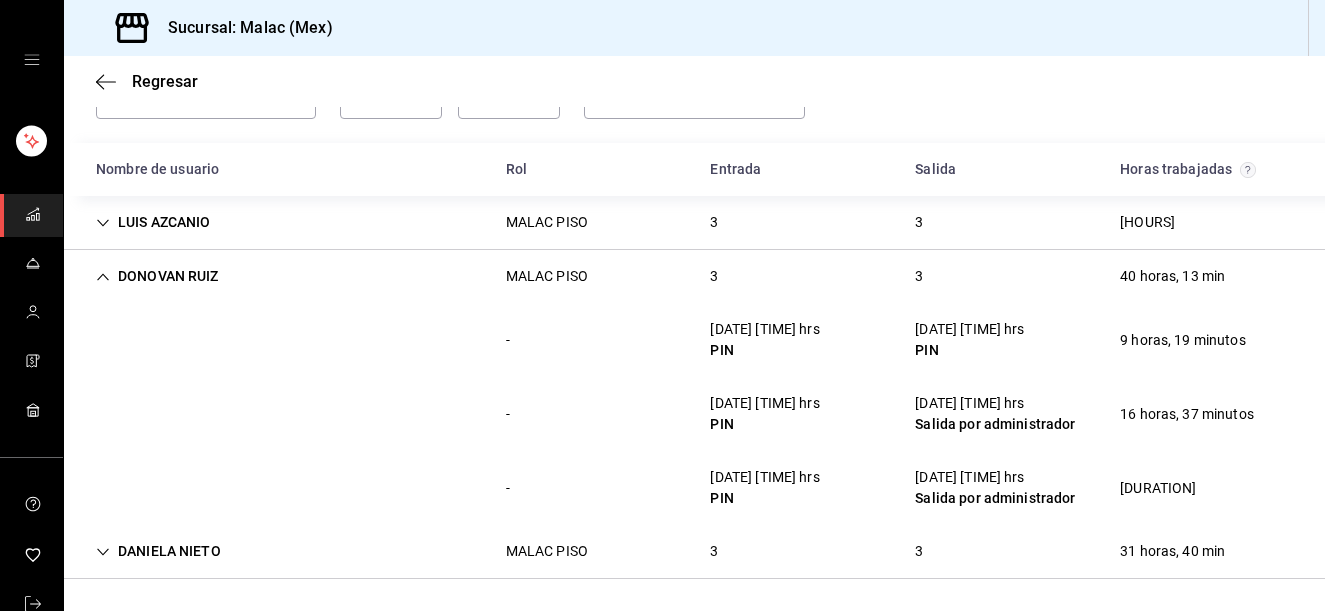 click on "[FIRST] [LAST] [MISC] [NUMBER] [NUMBER] [HOURS]" at bounding box center [694, 552] 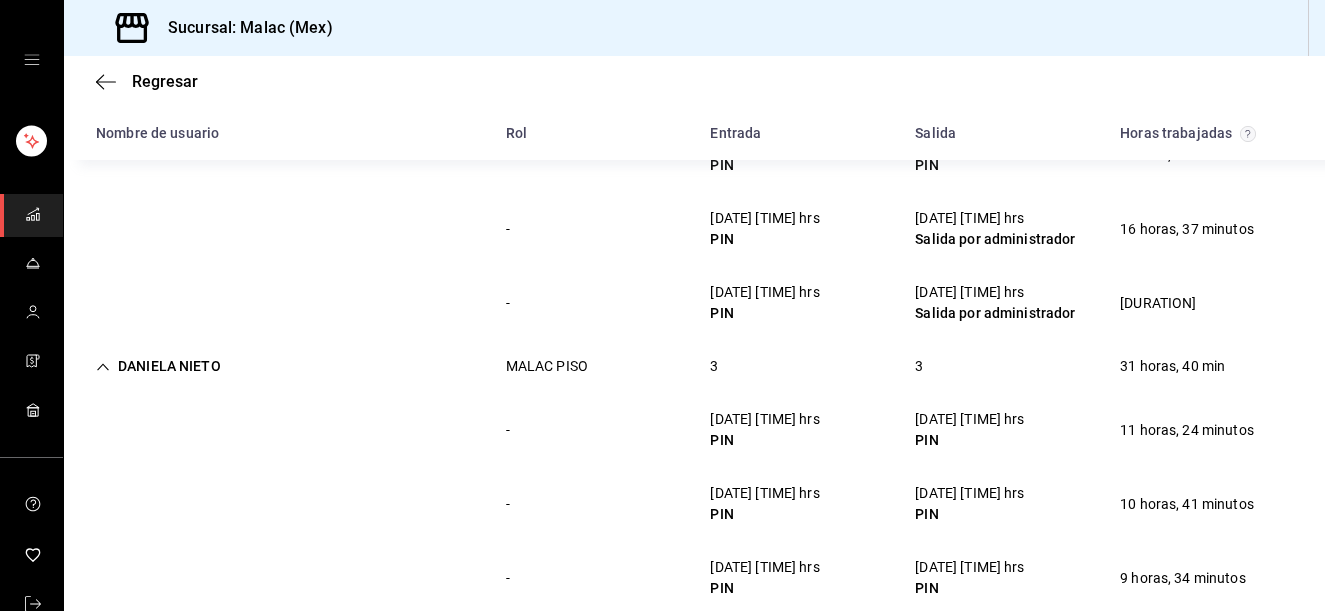 scroll, scrollTop: 343, scrollLeft: 0, axis: vertical 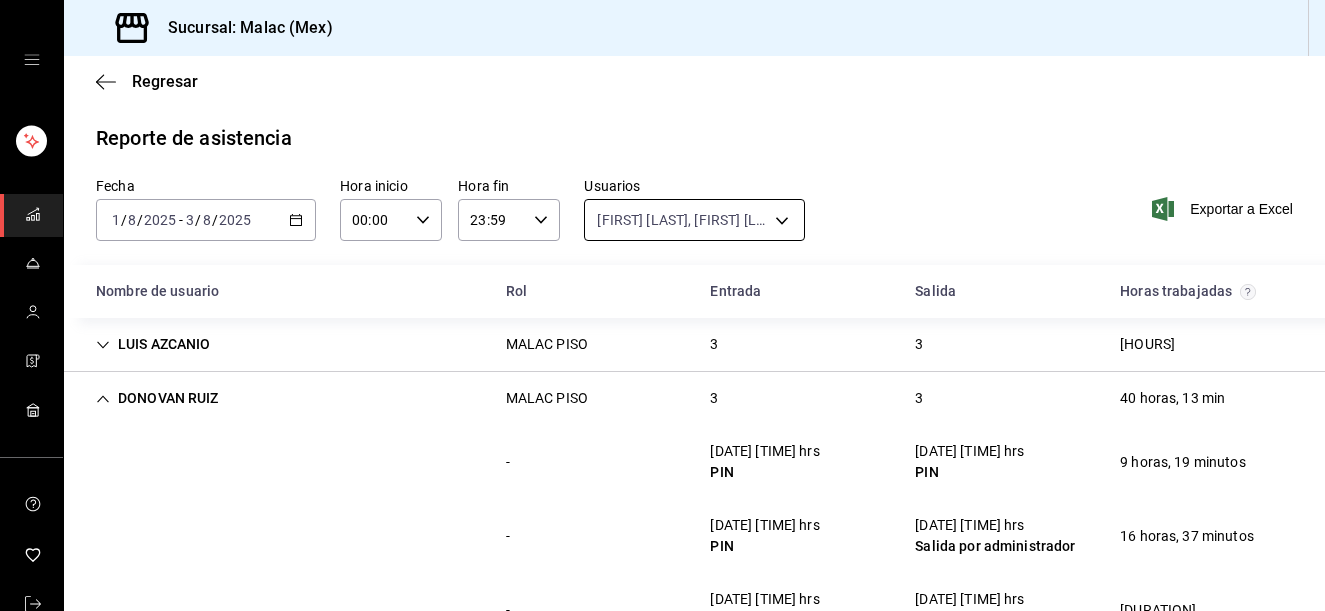 click on "Sucursal: Malac (Mex) Regresar Reporte de asistencia Fecha [DATE] [DATE] - [DATE] [DATE] Hora inicio [TIME] Hora inicio Hora fin [TIME] Hora fin Usuarios [FIRST] [LAST], [FIRST] [LAST], [FIRST] [LAST] [UUID], [UUID], [UUID] Exportar a Excel Nombre de usuario Rol Entrada Salida Horas trabajadas   [FIRST] [LAST] MALAC PISO [NUMBER] [NUMBER] [HOURS] - [DATE] [TIME]   hrs PIN [DATE] [TIME]   hrs [HOURS] - [DATE] [TIME]   hrs PIN [DATE] [TIME]   hrs PIN [HOURS] - [DATE] [TIME]   hrs PIN [DATE] [TIME]   hrs PIN [HOURS] [FIRST] [LAST] MALAC PISO [NUMBER] [NUMBER] [HOURS] - [DATE] [TIME]   hrs PIN [DATE] [TIME]   hrs PIN [HOURS] - [DATE] [TIME]   Salida por administrador [HOURS] - [DATE] [TIME]   hrs PIN [DATE] [TIME]   Salida por administrador [HOURS] [FIRST] [LAST] MALAC PISO [NUMBER] [NUMBER] [HOURS] - [DATE] [TIME]   hrs PIN" at bounding box center (662, 305) 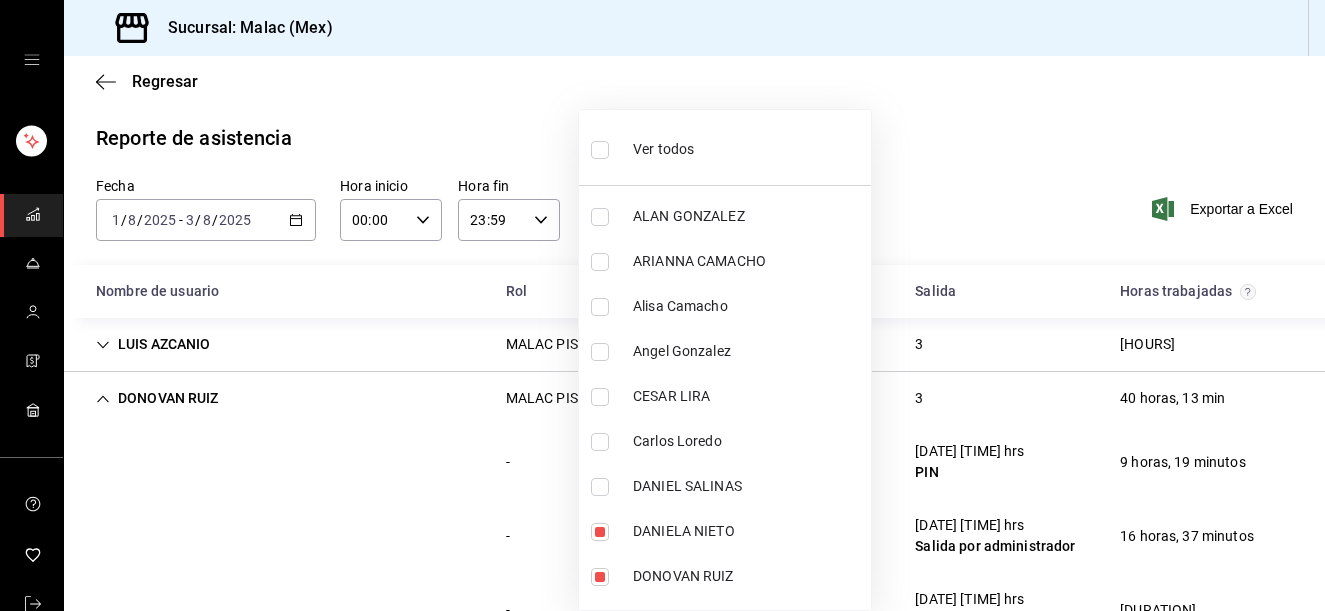 click on "Ver todos" at bounding box center [725, 147] 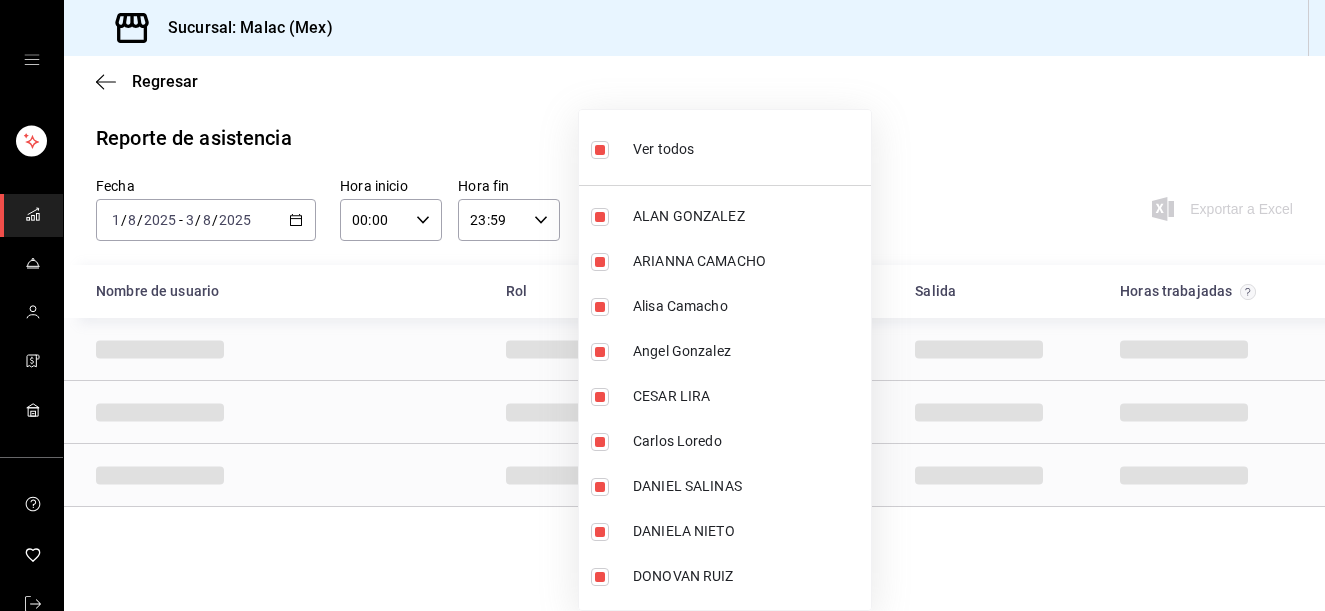 click on "Ver todos" at bounding box center [725, 147] 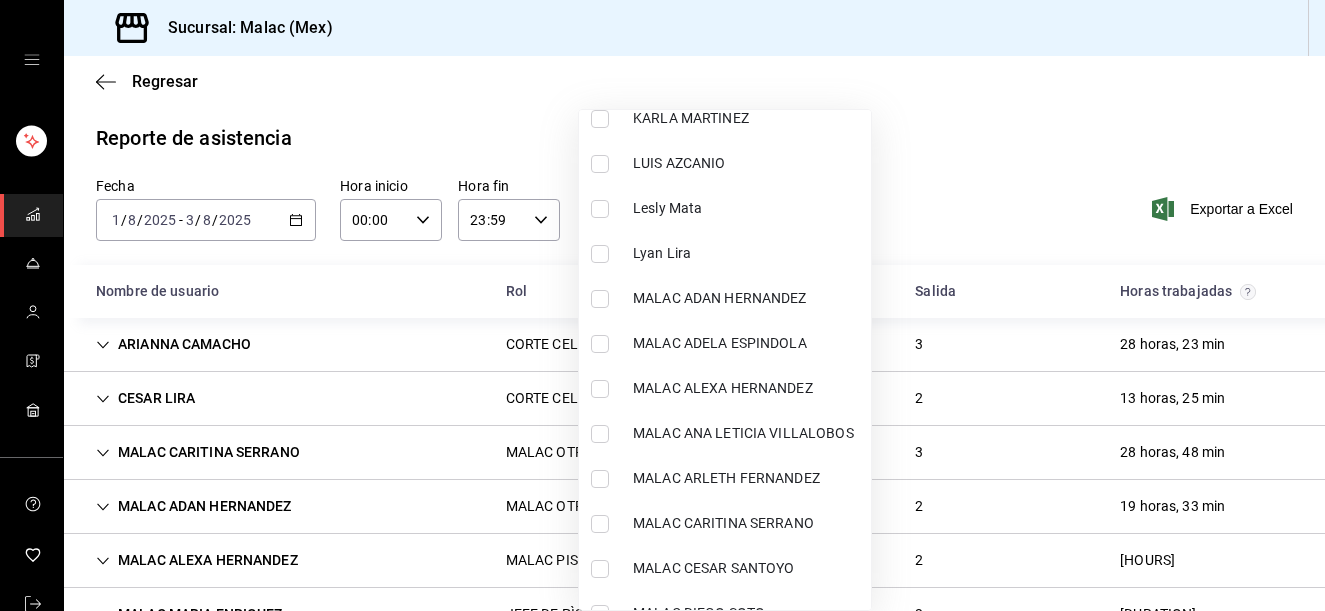 scroll, scrollTop: 931, scrollLeft: 0, axis: vertical 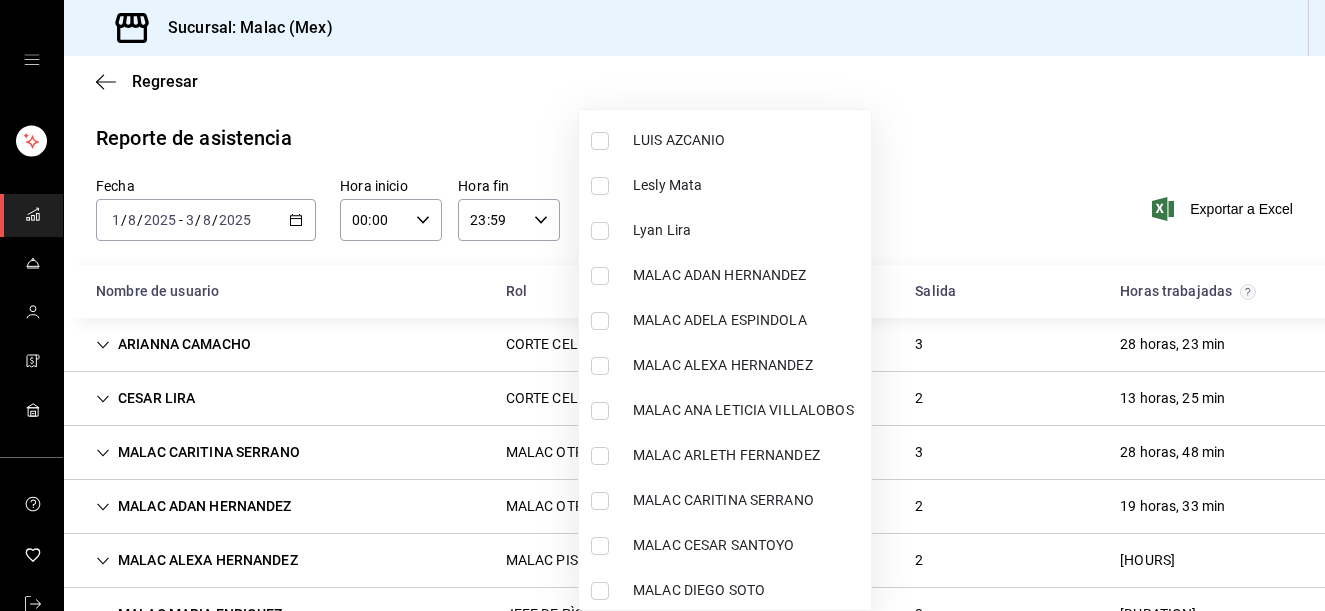 click on "MALAC ALEXA HERNANDEZ" at bounding box center (748, 365) 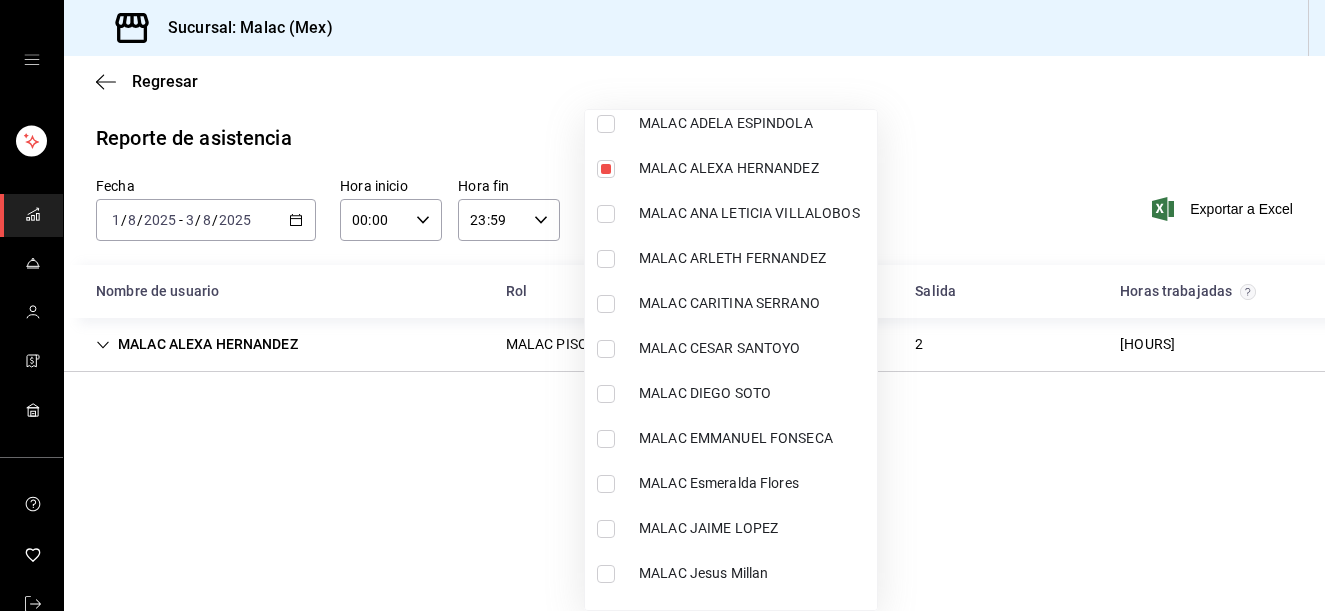 scroll, scrollTop: 1133, scrollLeft: 0, axis: vertical 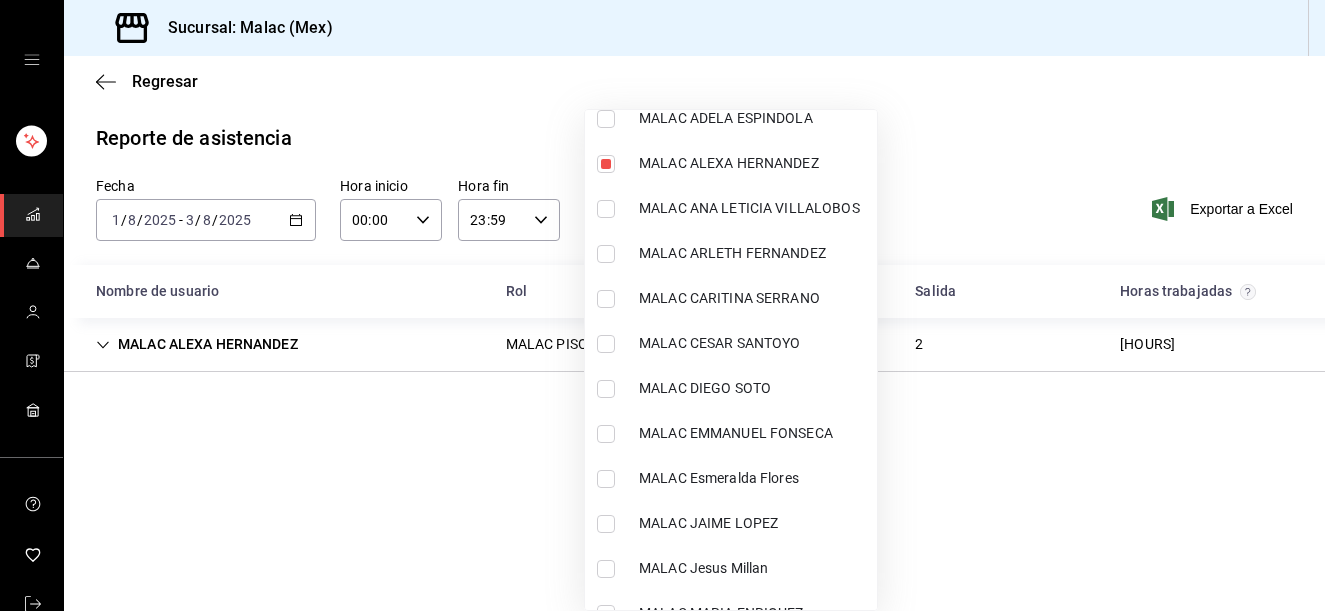 click on "MALAC Esmeralda Flores" at bounding box center [754, 478] 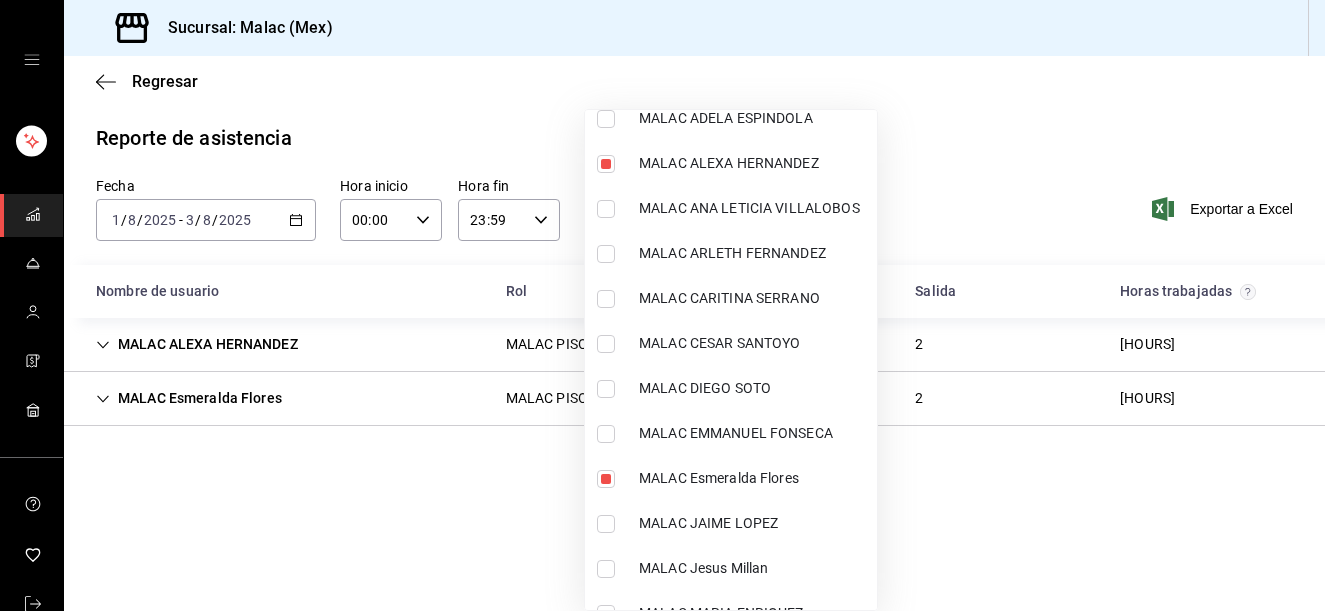 scroll, scrollTop: 1699, scrollLeft: 0, axis: vertical 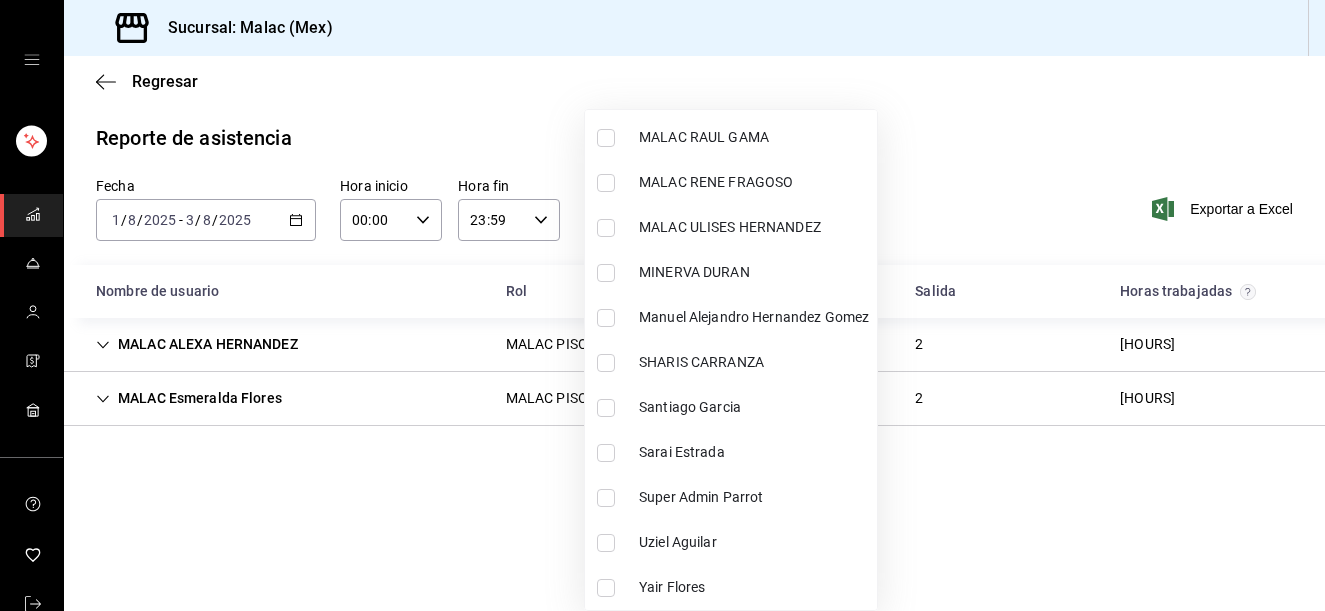 click on "Yair Flores" at bounding box center [754, 587] 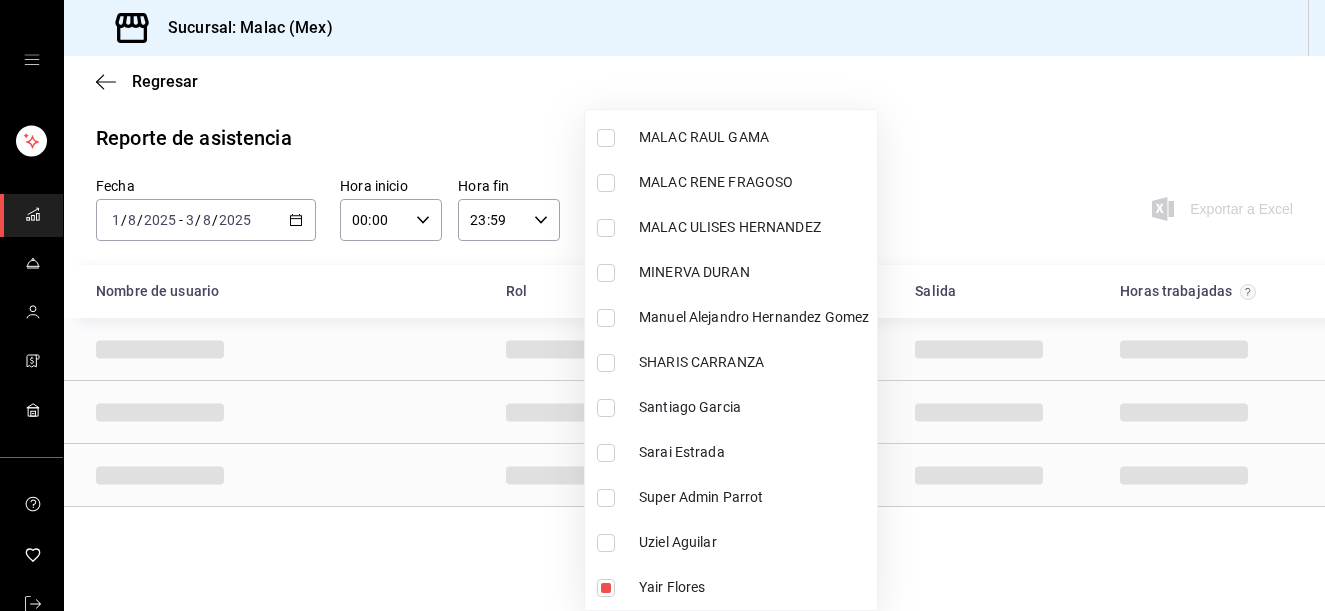 click at bounding box center (662, 305) 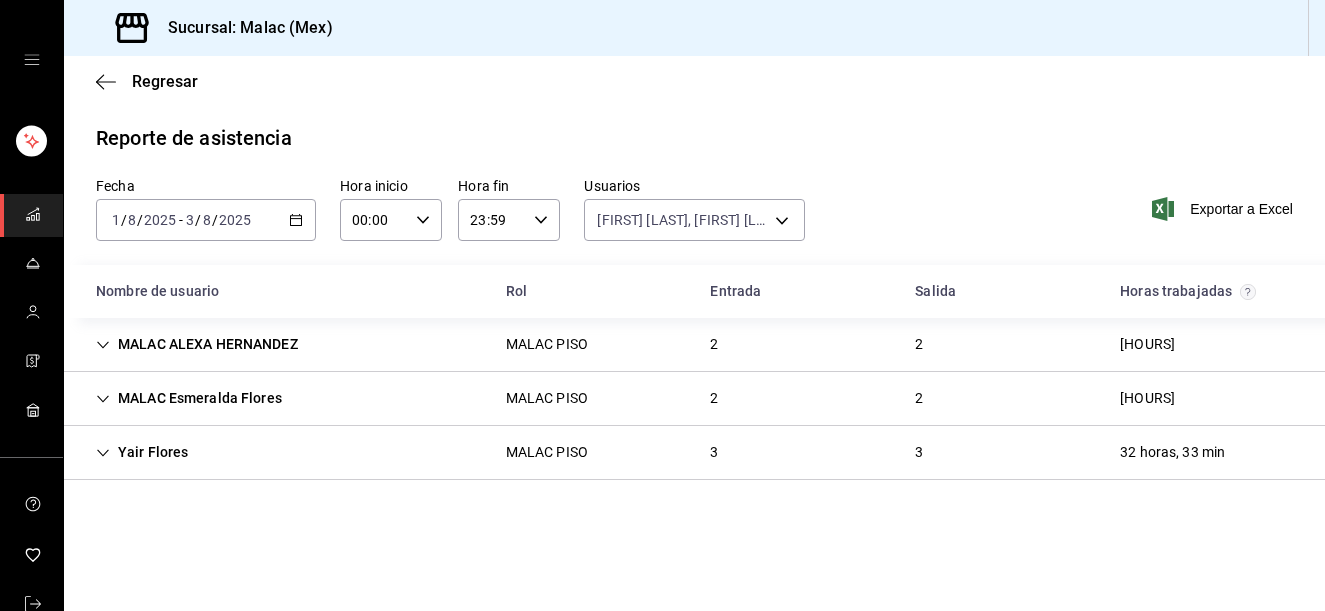 click on "MALAC PISO" at bounding box center (547, 344) 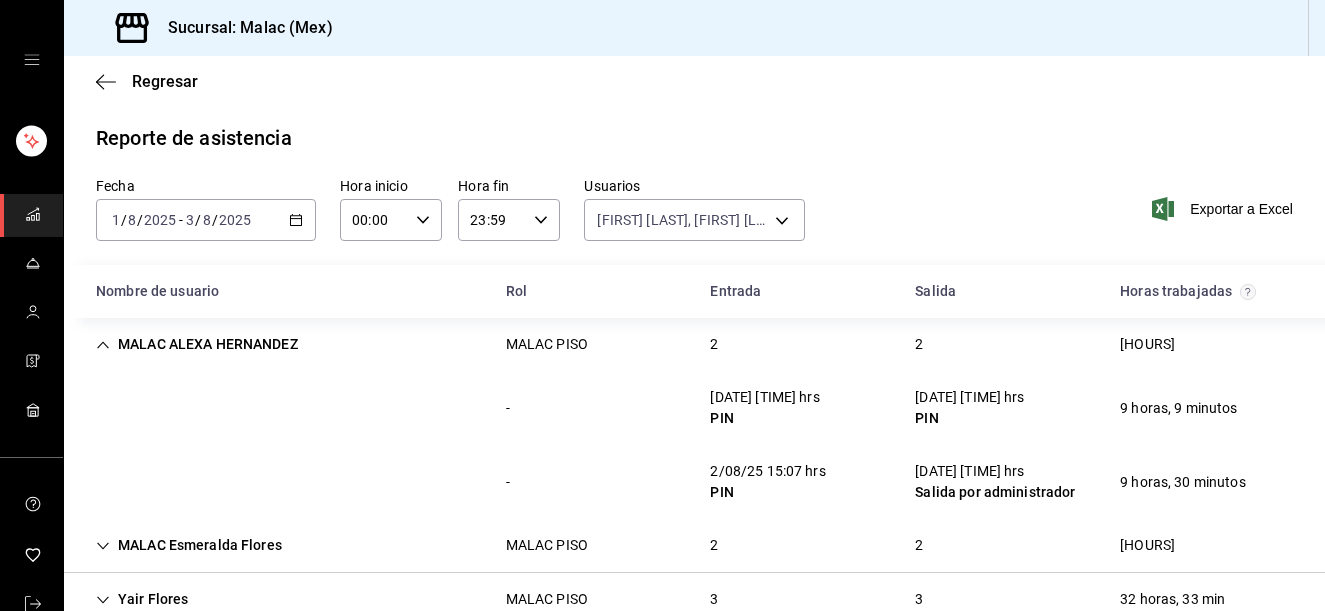 click on "MALAC PISO" at bounding box center [547, 344] 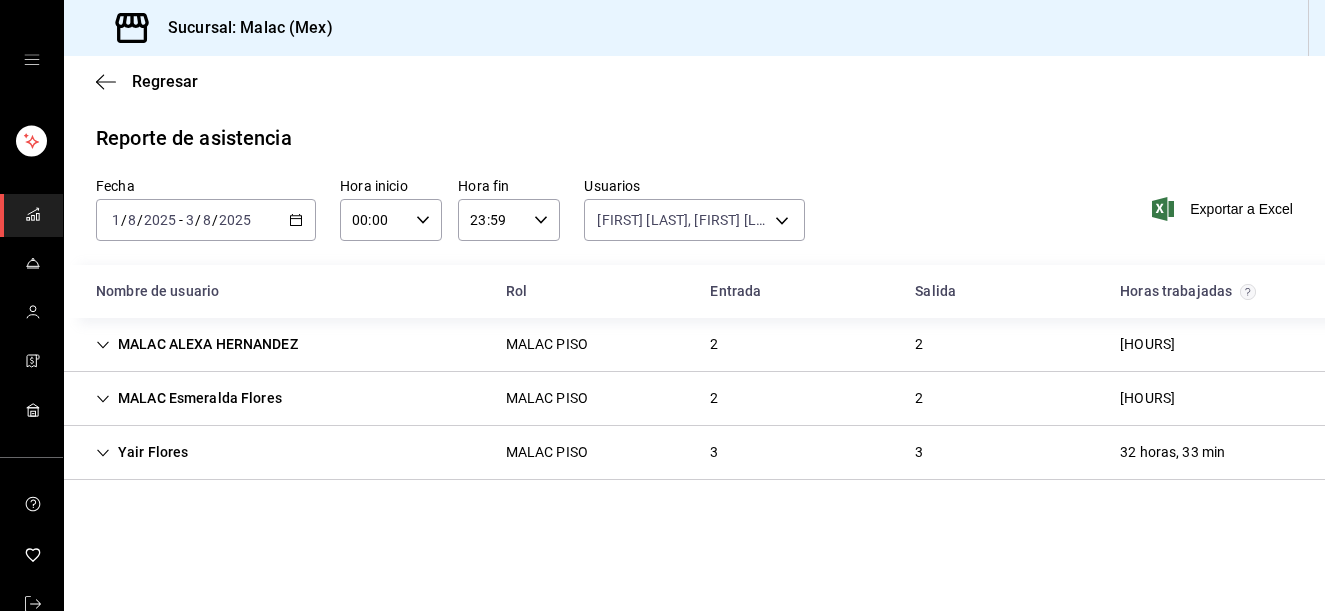 click on "MALAC [FIRST] [LAST] MALAC PISO 2 2 18 horas, 19 min" at bounding box center [694, 399] 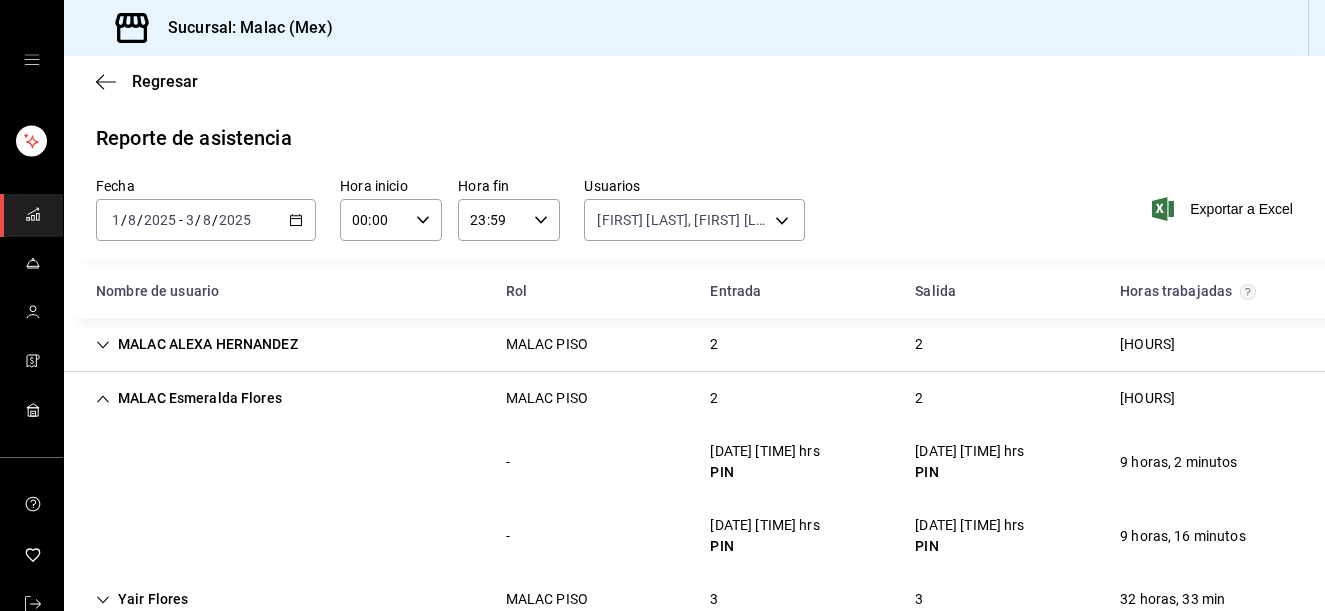 click on "MALAC [FIRST] [LAST] MALAC PISO 2 2 18 horas, 19 min" at bounding box center (694, 398) 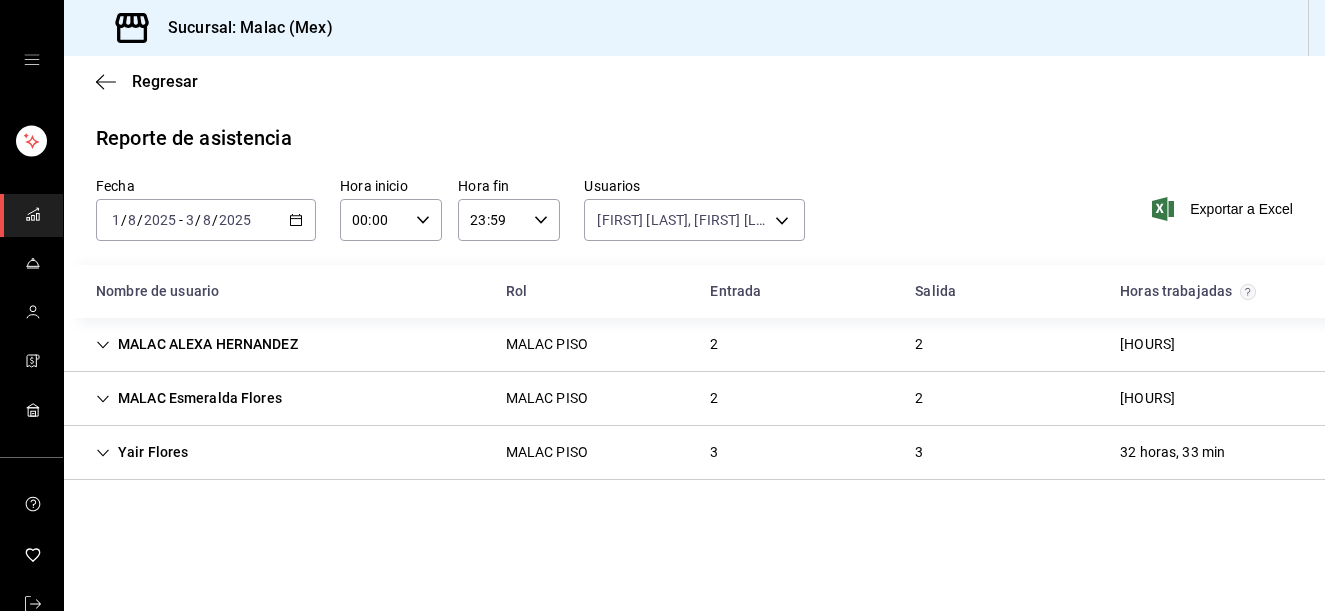 click on "[FIRST] [LAST] MALAC PISO [NUMBER] [NUMBER] [HOURS]" at bounding box center [694, 453] 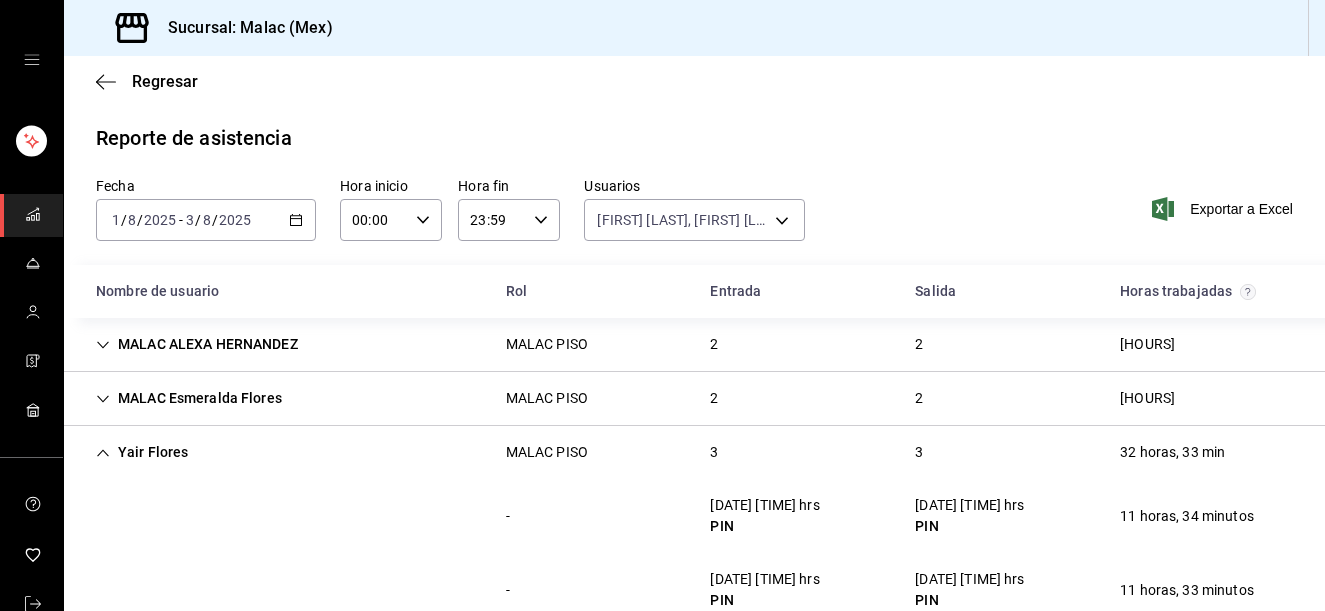 scroll, scrollTop: 122, scrollLeft: 0, axis: vertical 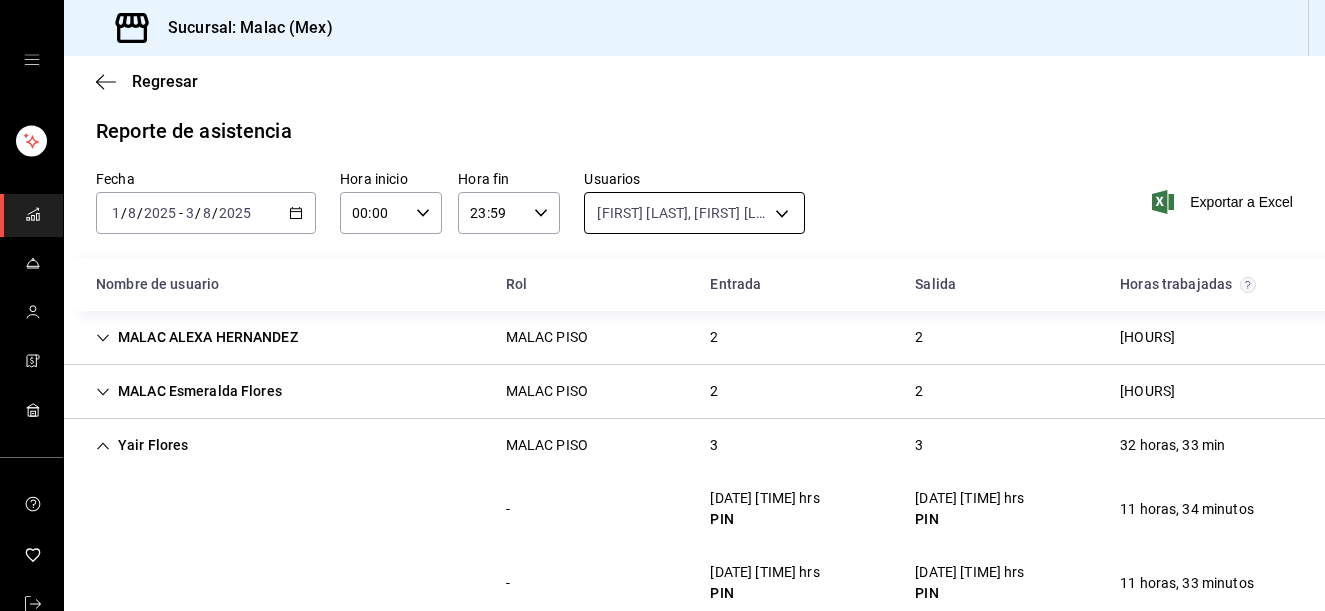click on "Sucursal: Malac (Mex) Regresar Reporte de asistencia Fecha 2025-08-01 1 / 8 / 2025 - 2025-08-03 3 / 8 / 2025 Hora inicio 00:00 Hora inicio Hora fin 23:59 Hora fin Usuarios MALAC [FIRST] [LAST], MALAC [FIRST] [LAST], [FIRST] [LAST] ed96ddcd-939a-40d9-8e19-b7b8f590d04d,b092725b-8ee5-4e52-aac2-1d0371997f76,e4f95b25-6e75-430a-afd1-c75dd75a72ca Exportar a Excel Nombre de usuario Rol Entrada Salida Horas trabajadas   MALAC [FIRST] [LAST] MALAC PISO 2 2 18 horas, 39 min - [DATE] [TIME]   hrs PIN [DATE] [TIME]   hrs PIN 9 horas, 9 minutos - [DATE] [TIME]   hrs PIN [DATE] [TIME]   hrs Salida por administrador 9 horas, 30 minutos MALAC [FIRST] [LAST] MALAC PISO 2 2 18 horas, 19 min - [DATE] [TIME]   hrs PIN [DATE] [TIME]   hrs PIN 9 horas, 2 minutos - [DATE] [TIME]   hrs PIN [DATE] [TIME]   hrs PIN 9 horas, 16 minutos [FIRST] [LAST] MALAC PISO 3 3 32 horas, 33 min - [DATE] [TIME]   hrs PIN [DATE] [TIME]   hrs PIN 11 horas, 34 minutos - [DATE] [TIME]   hrs PIN [DATE] [TIME]   hrs PIN 11 horas, 33 minutos - [DATE] [TIME]" at bounding box center [662, 305] 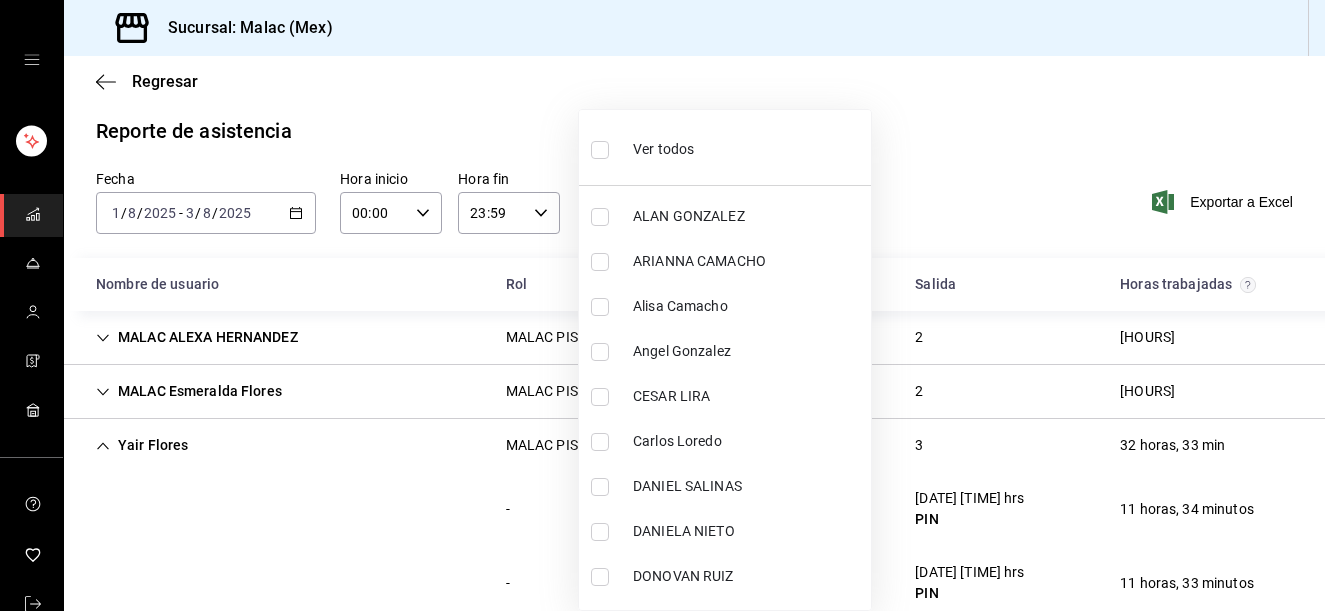 click on "Ver todos" at bounding box center (725, 147) 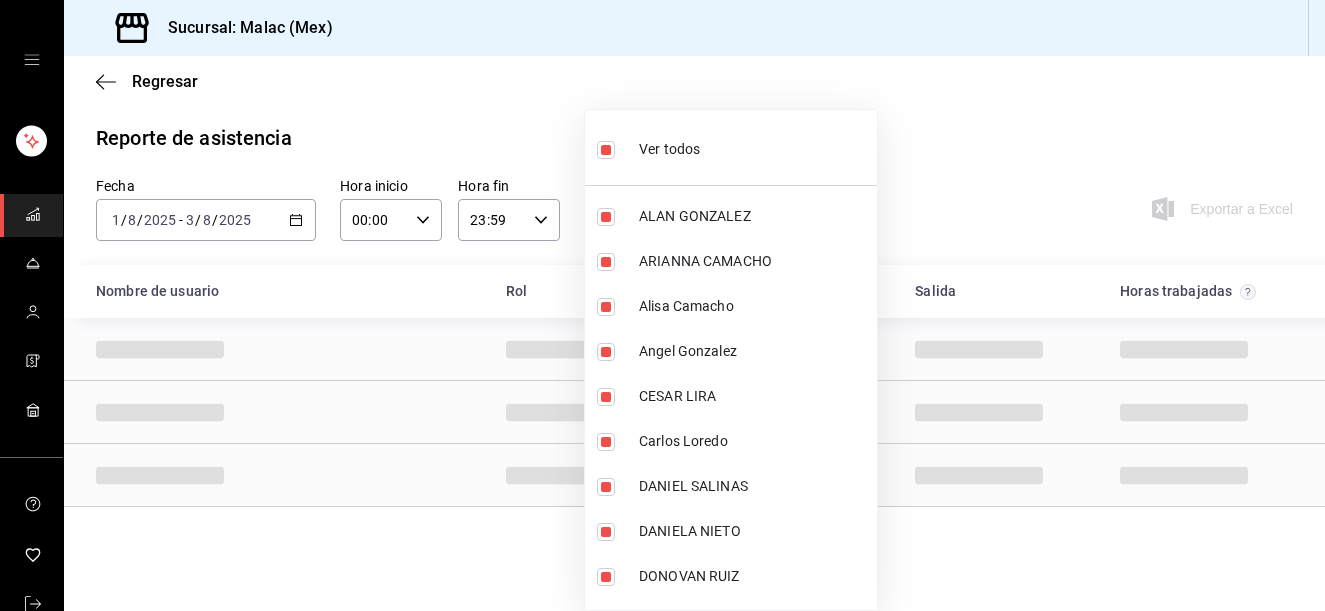 scroll, scrollTop: 0, scrollLeft: 0, axis: both 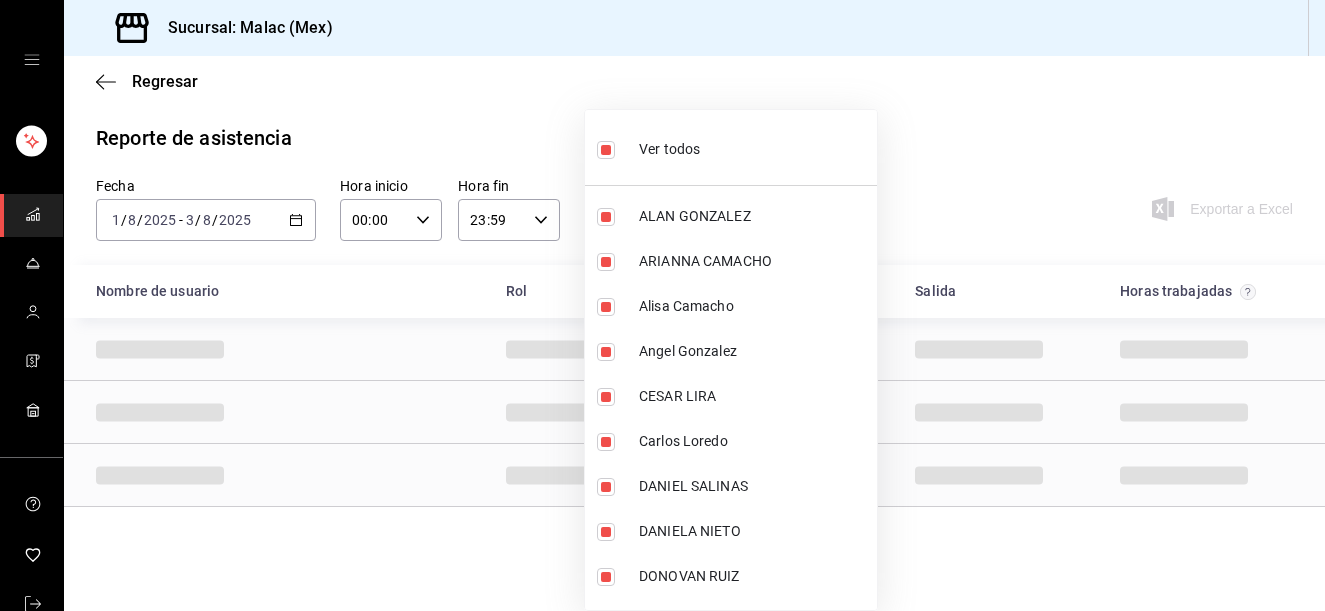 click on "Ver todos" at bounding box center [731, 147] 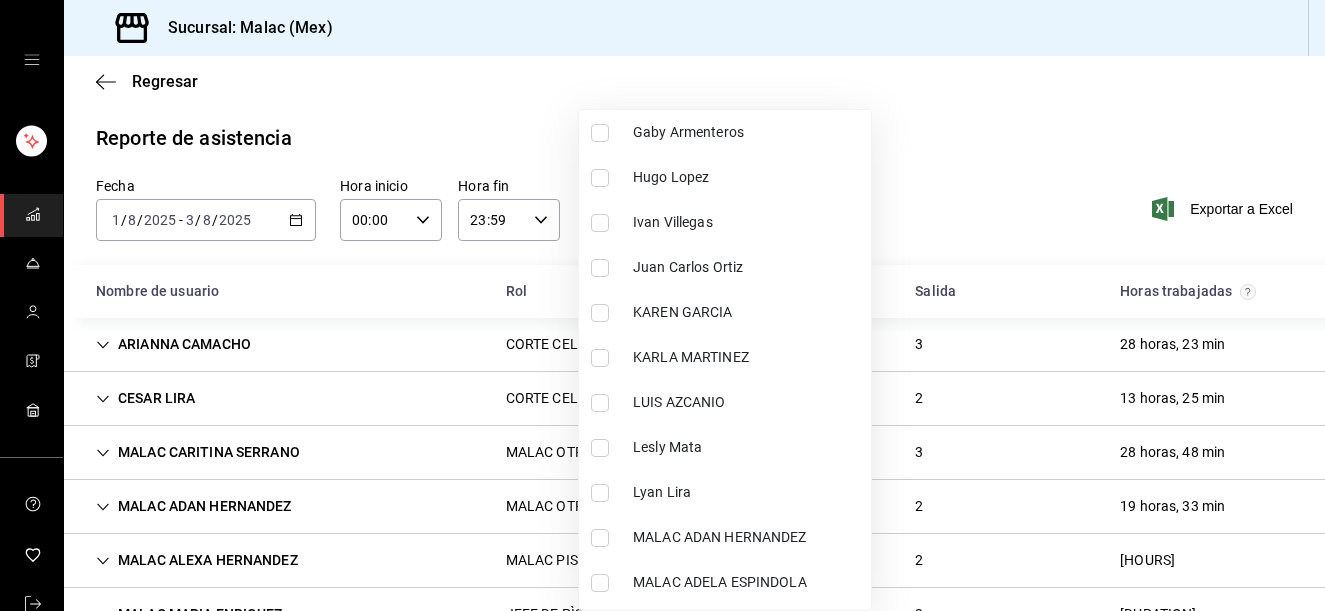 scroll, scrollTop: 674, scrollLeft: 0, axis: vertical 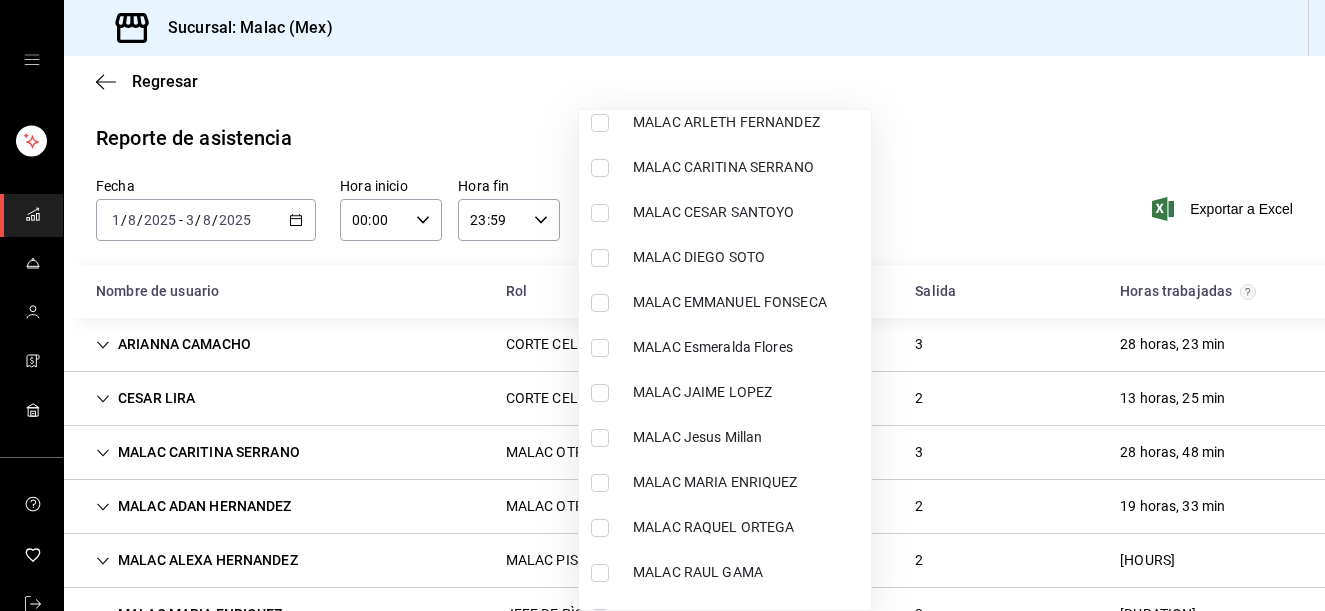 click on "MALAC JAIME LOPEZ" at bounding box center [748, 392] 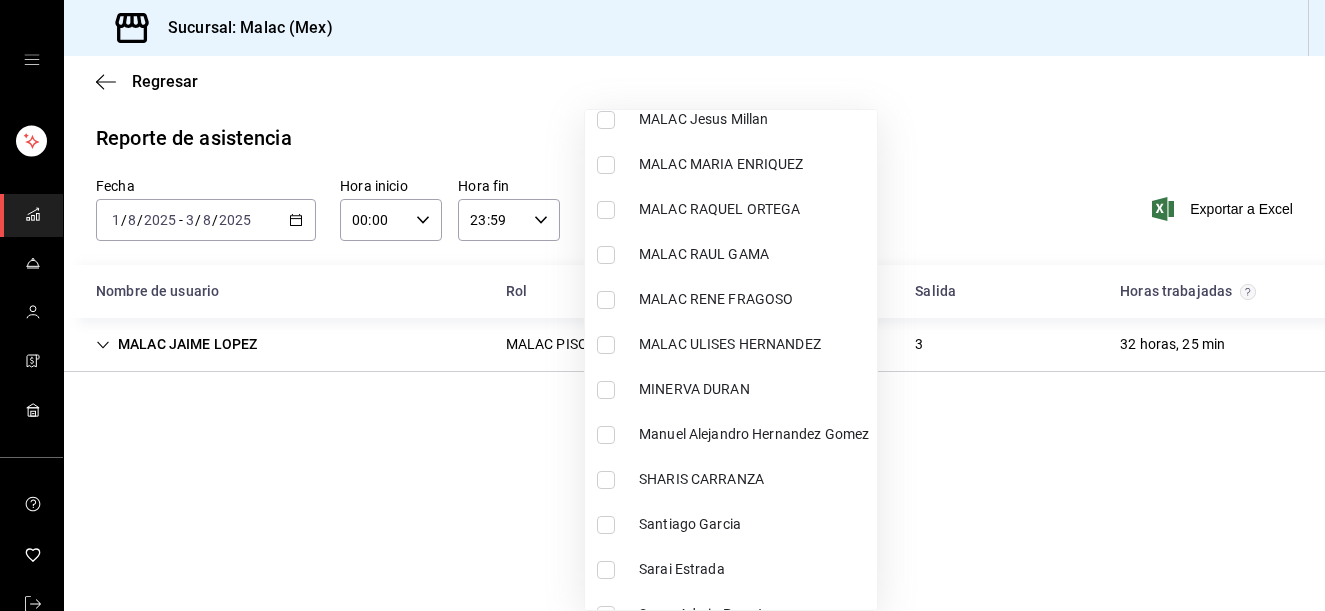 scroll, scrollTop: 1615, scrollLeft: 0, axis: vertical 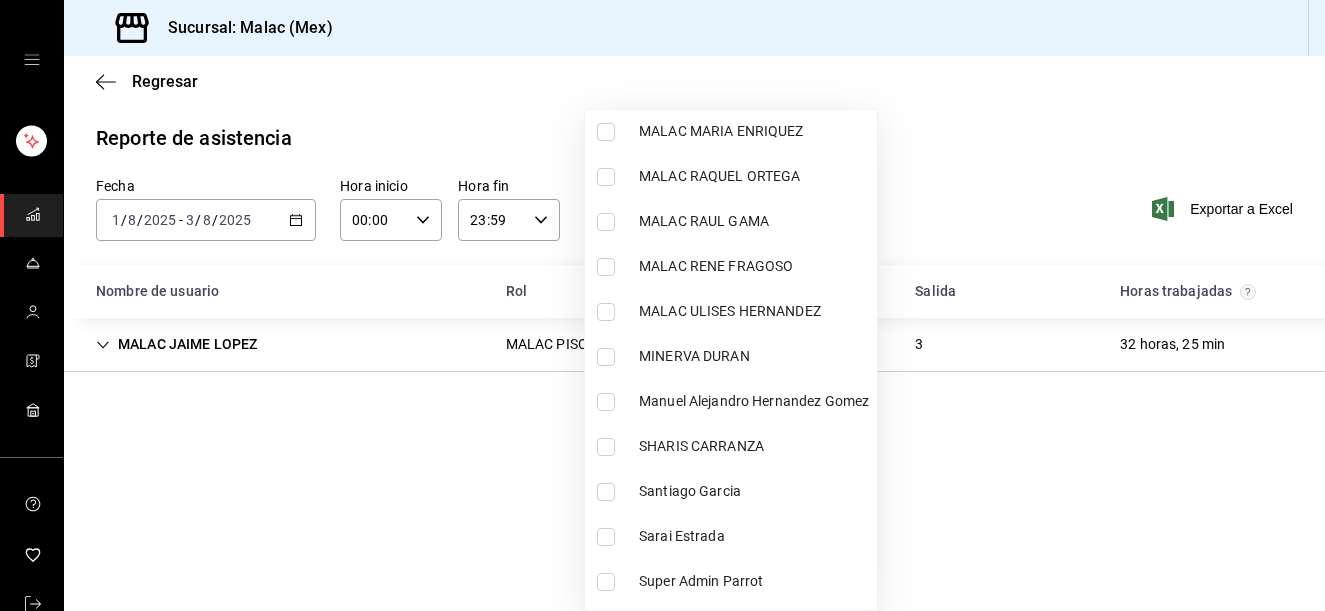 click on "Manuel Alejandro Hernandez Gomez" at bounding box center (754, 401) 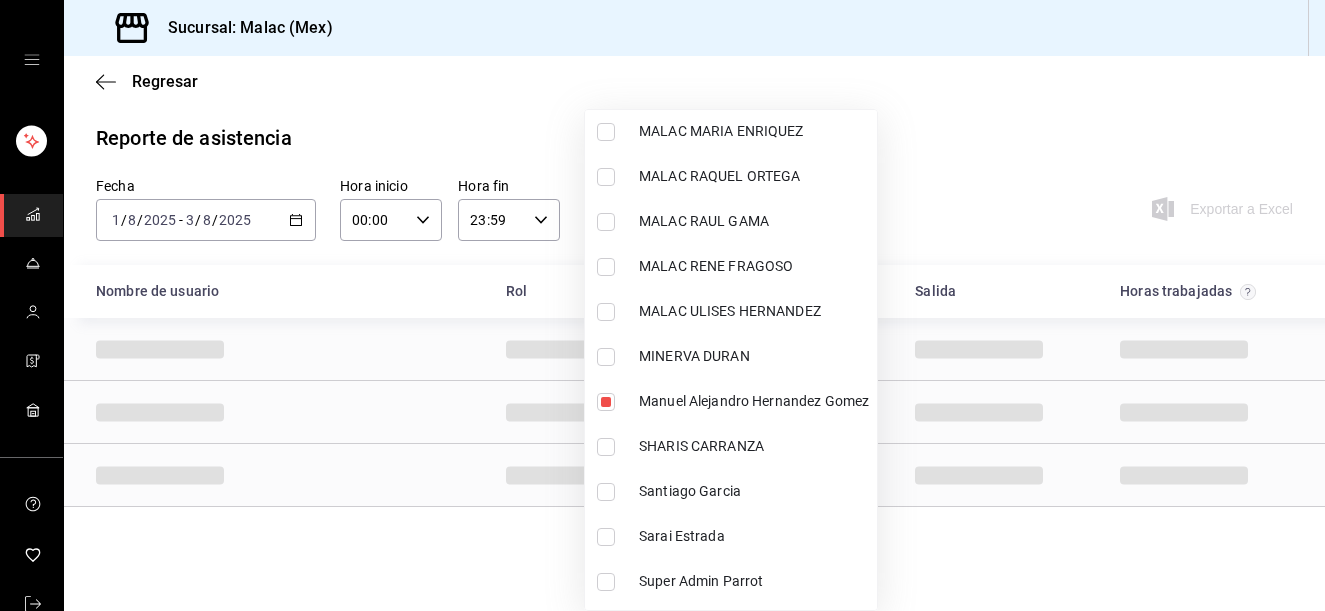 click at bounding box center (662, 305) 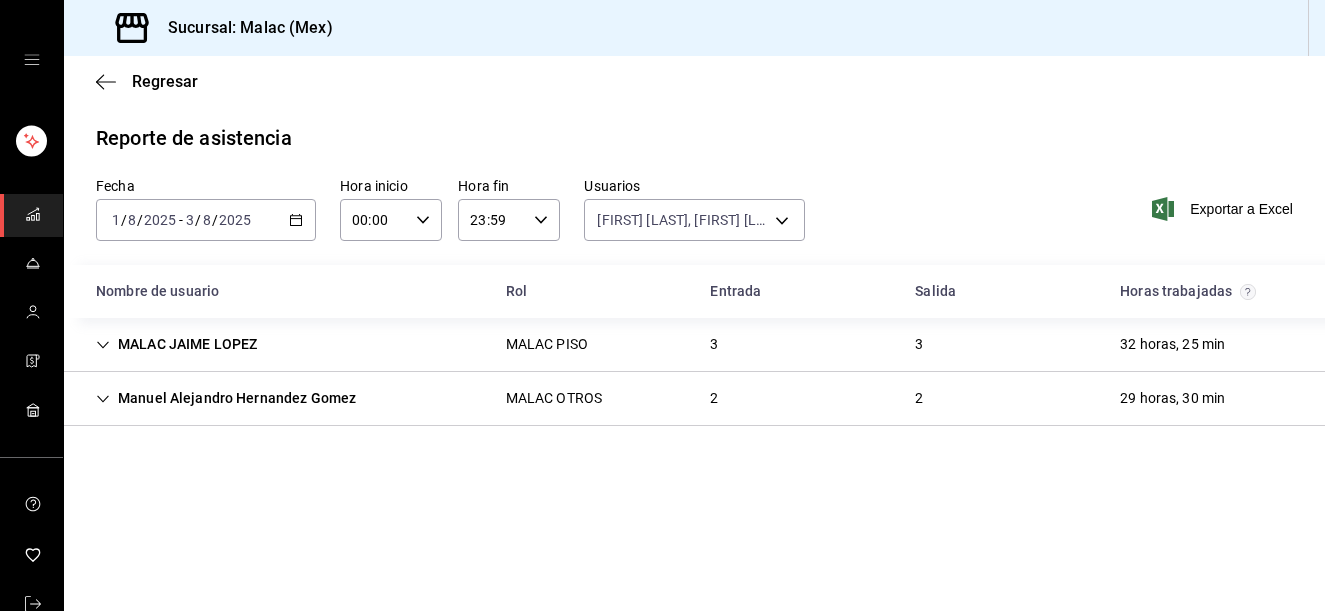 click on "MALAC [FIRST] [LAST] MALAC PISO 3 3 32 horas, 25 min" at bounding box center (694, 345) 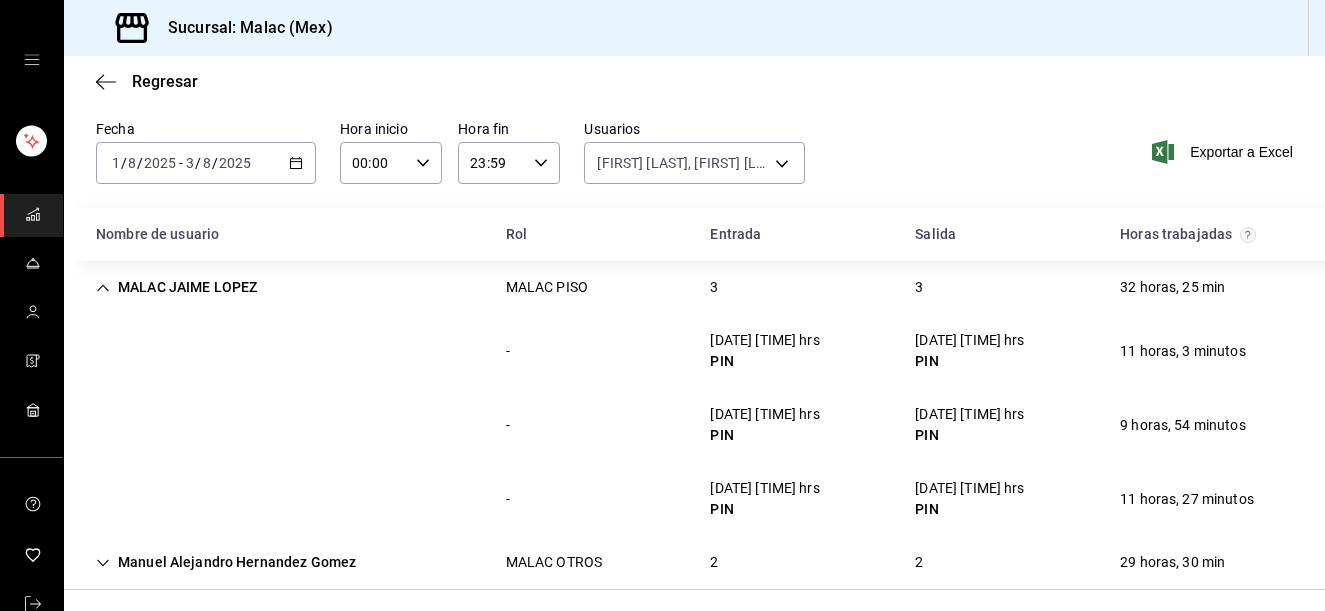 scroll, scrollTop: 68, scrollLeft: 0, axis: vertical 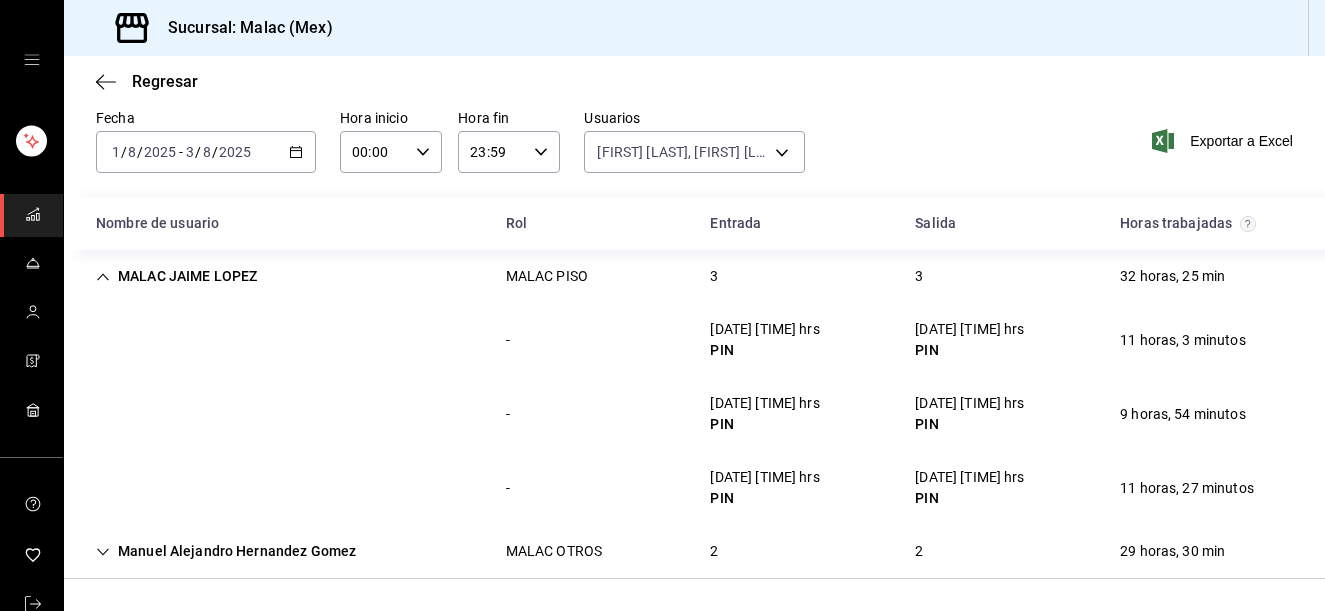 click on "[FIRST] [LAST] [FIRST] [LAST] MALAC OTROS [NUMBER] [NUMBER] [HOURS]" at bounding box center [694, 552] 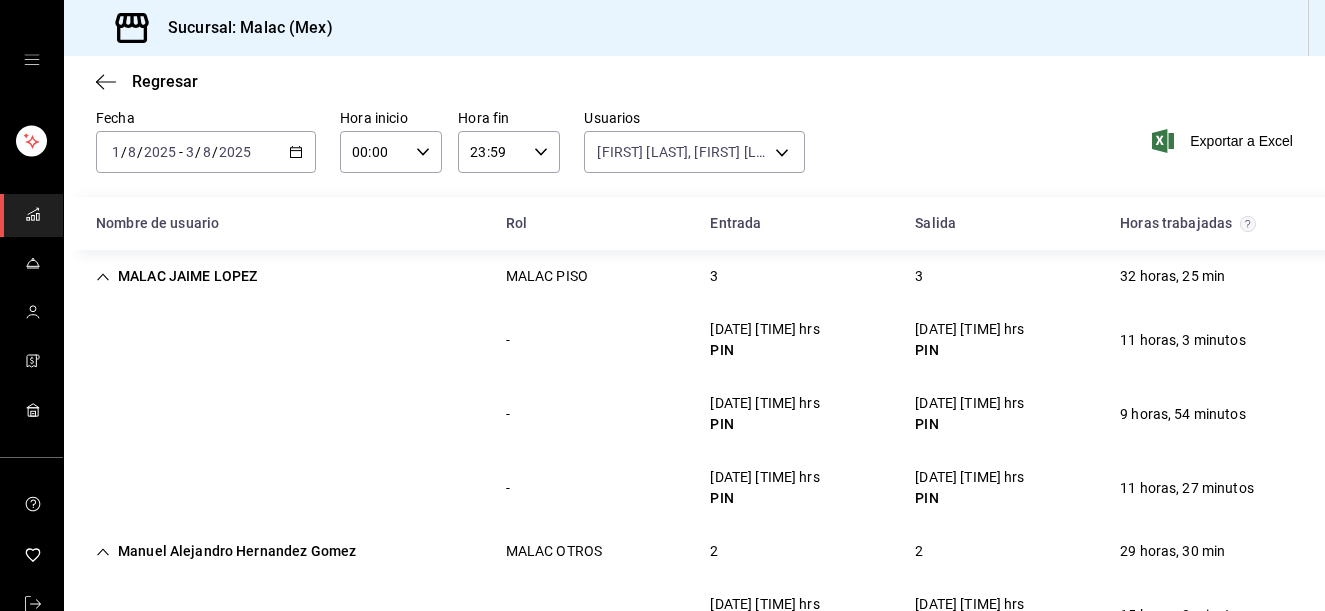 scroll, scrollTop: 215, scrollLeft: 0, axis: vertical 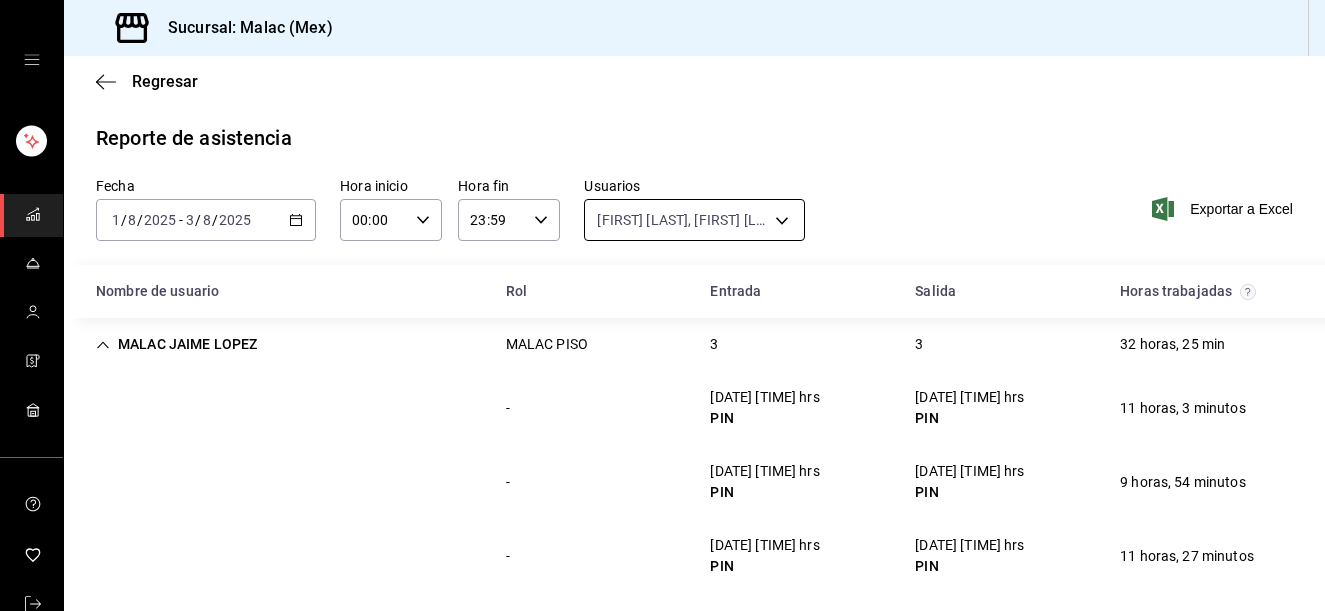 click on "Sucursal: Malac (Mex) Regresar Reporte de asistencia Fecha 2025-08-01 1 / 8 / 2025 - 2025-08-03 3 / 8 / 2025 Hora inicio 00:00 Hora inicio Hora fin 23:59 Hora fin Usuarios MALAC [FIRST] [LAST], [FIRST] [LAST] 4f4d4005-5145-498d-a619-230e1fedaa27,c212ae98-b91e-4fe1-b9bd-c27b48fc34e3 Exportar a Excel Nombre de usuario Rol Entrada Salida Horas trabajadas   MALAC [FIRST] [LAST] MALAC PISO 3 3 32 horas, 25 min - [DATE] [TIME]   hrs PIN [DATE] [TIME]   hrs PIN 11 horas, 3 minutos - [DATE] [TIME]   hrs PIN [DATE] [TIME]   hrs PIN 9 horas, 54 minutos - [DATE] [TIME]   hrs PIN [DATE] [TIME]   hrs PIN 11 horas, 27 minutos [FIRST] [LAST] [LAST] MALAC OTROS 2 2 29 horas, 30 min - [DATE] [TIME]   hrs PIN [DATE] [TIME]   Salida por administrador 15 horas, 8 minutos - [DATE] [TIME]   hrs PIN [DATE] [TIME]   hrs PIN 14 horas, 22 minutos GANA 1 MES GRATIS EN TU SUSCRIPCIÓN AQUÍ Visitar centro de ayuda (81) 2046 6363 soporte@parrotsoftware.io Visitar centro de ayuda (81) 2046 6363" at bounding box center (662, 305) 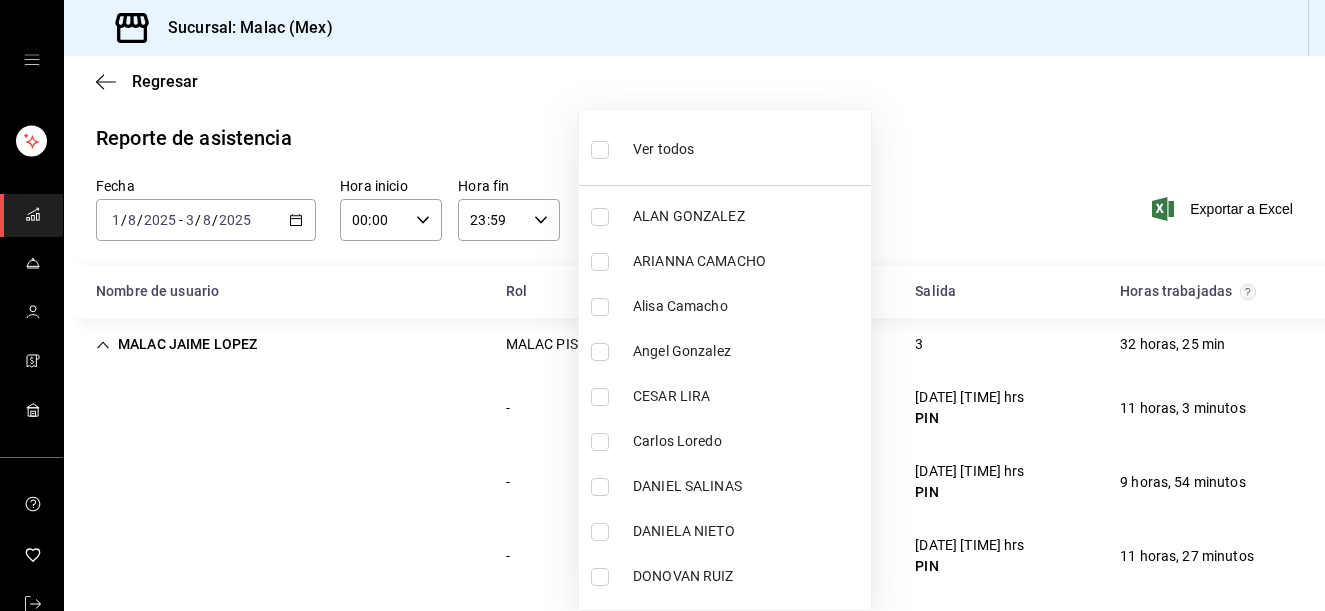 click on "Ver todos" at bounding box center (725, 147) 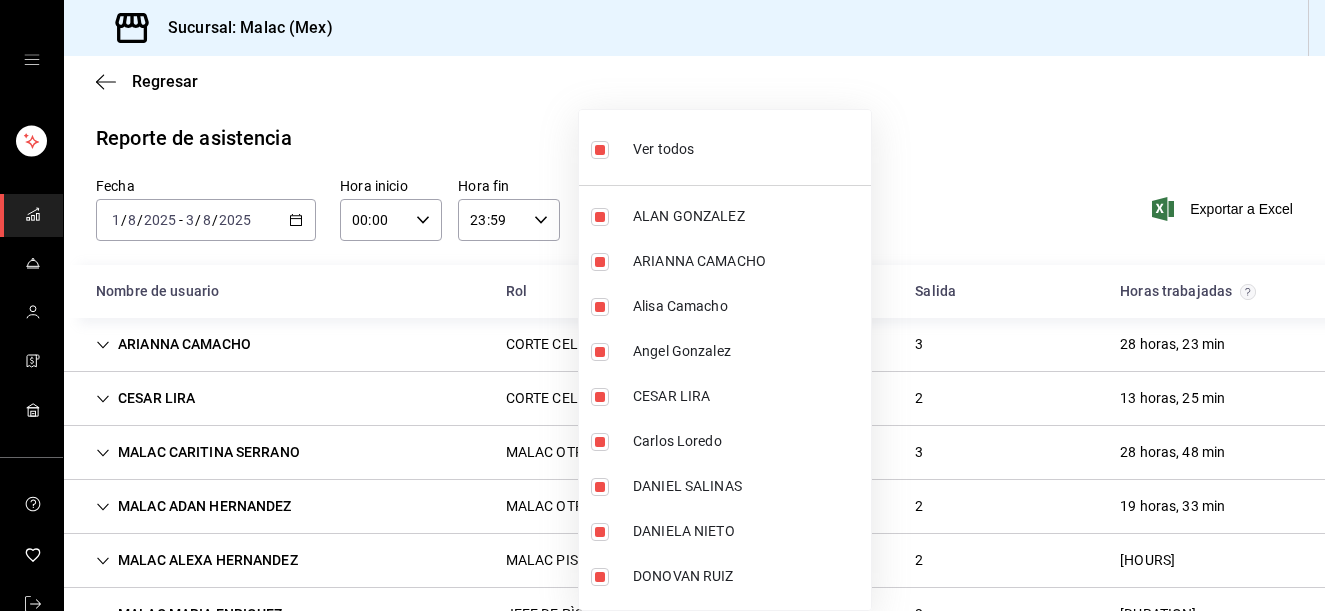click on "Ver todos" at bounding box center [725, 147] 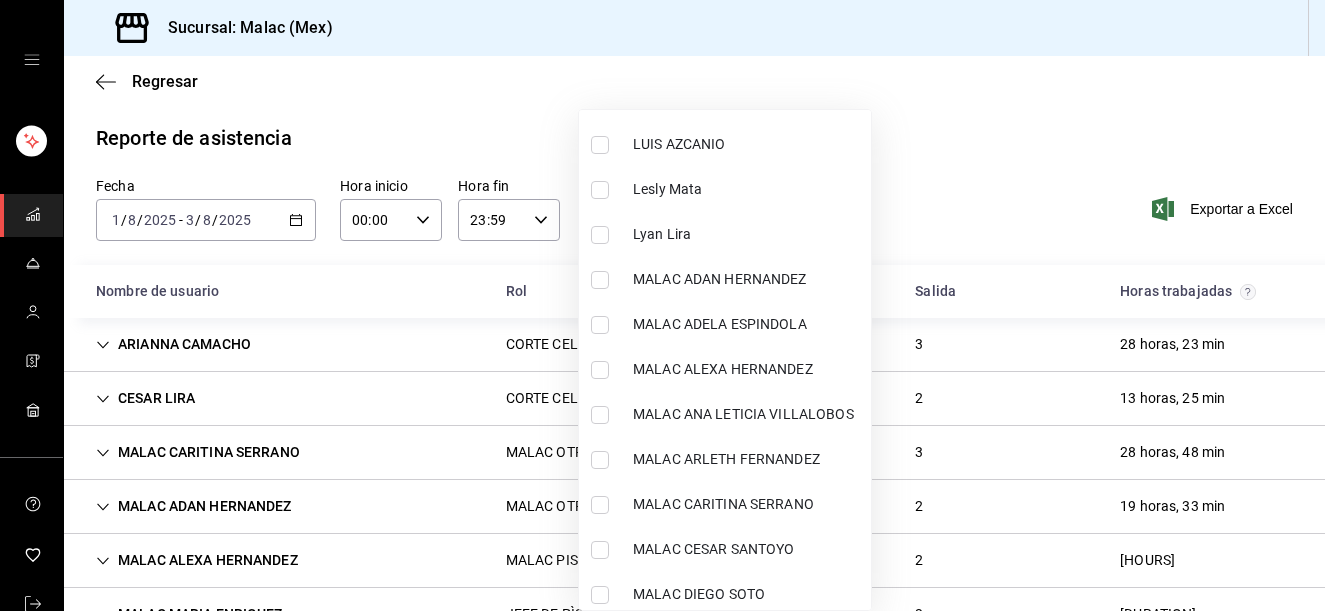 scroll, scrollTop: 950, scrollLeft: 0, axis: vertical 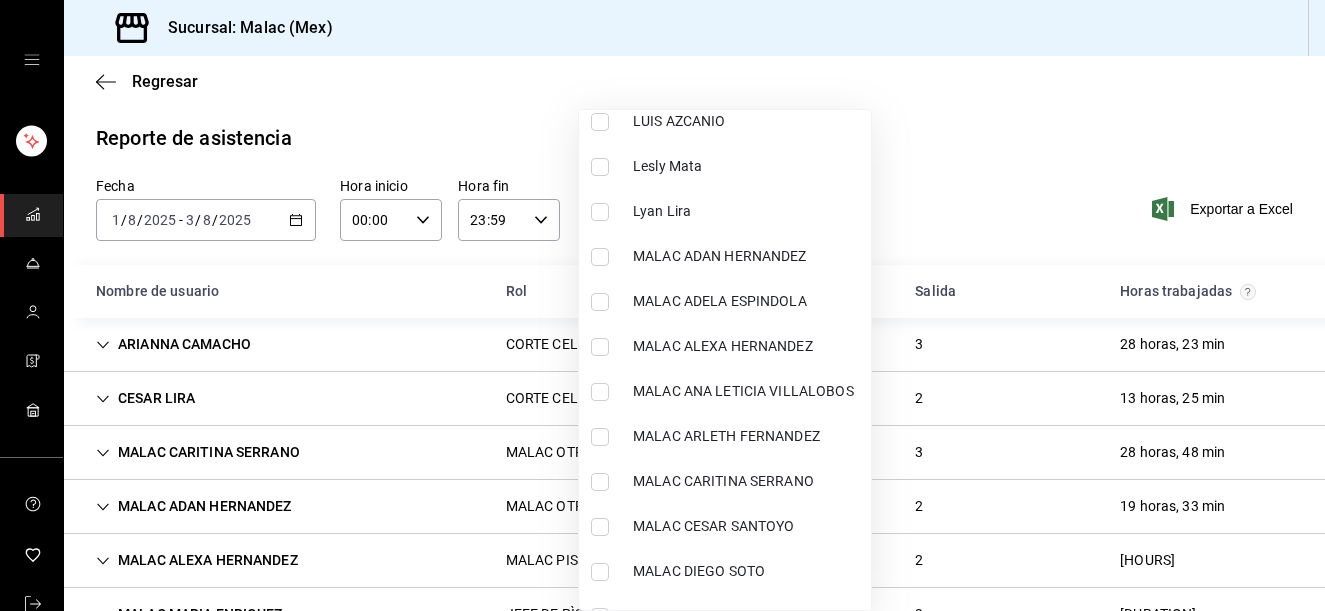 click on "MALAC ADAN HERNANDEZ" at bounding box center [748, 256] 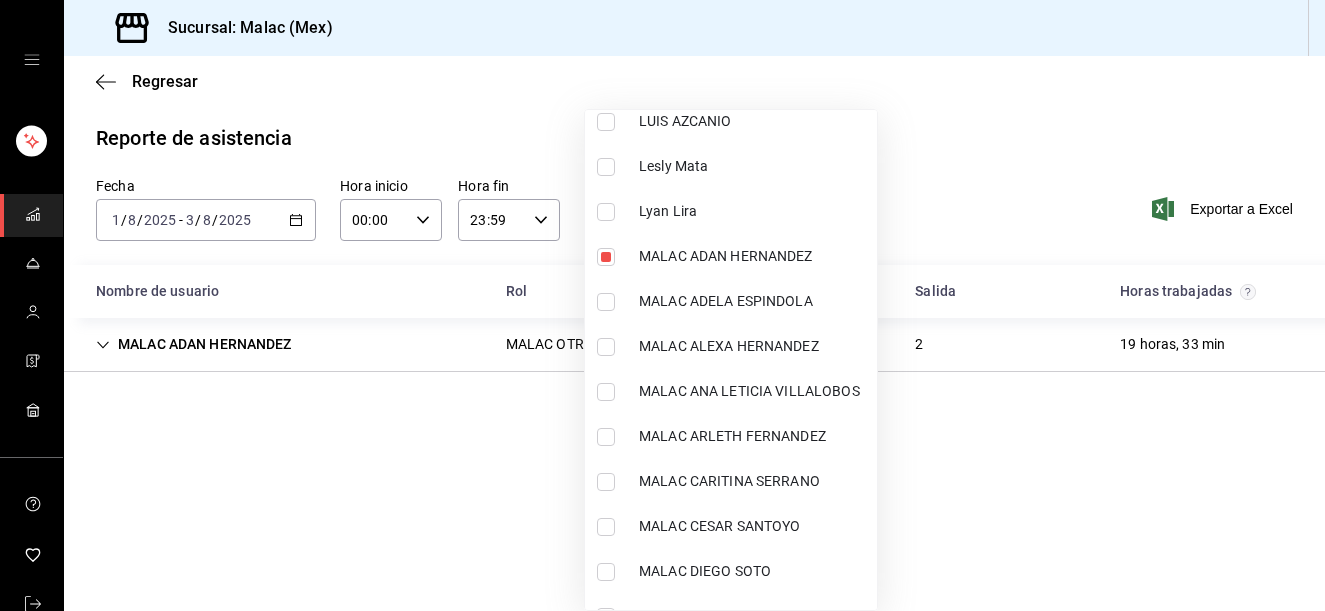 click on "MALAC DIEGO SOTO" at bounding box center [754, 571] 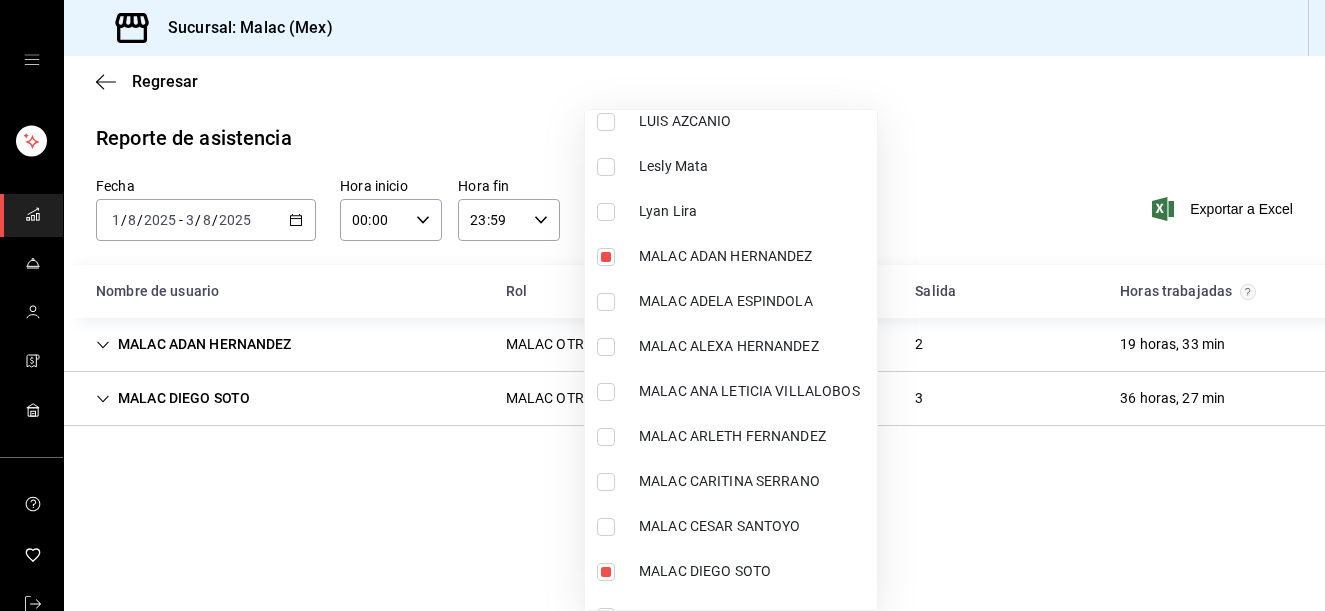 click at bounding box center (662, 305) 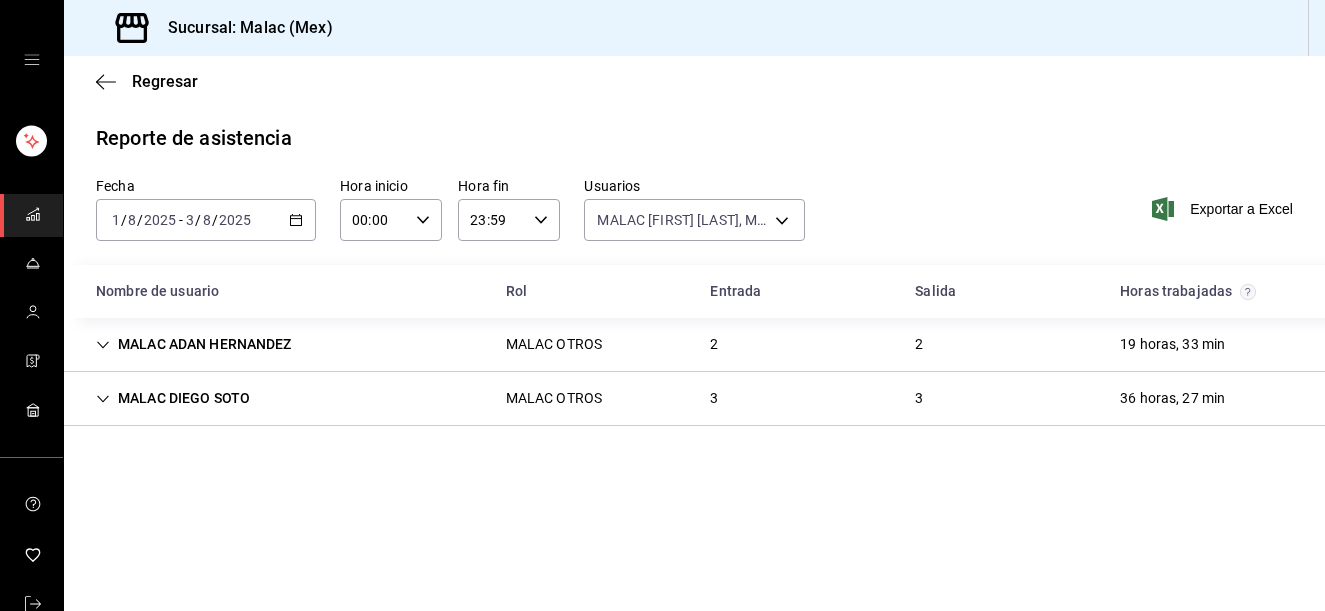 click on "MALAC OTROS" at bounding box center [554, 344] 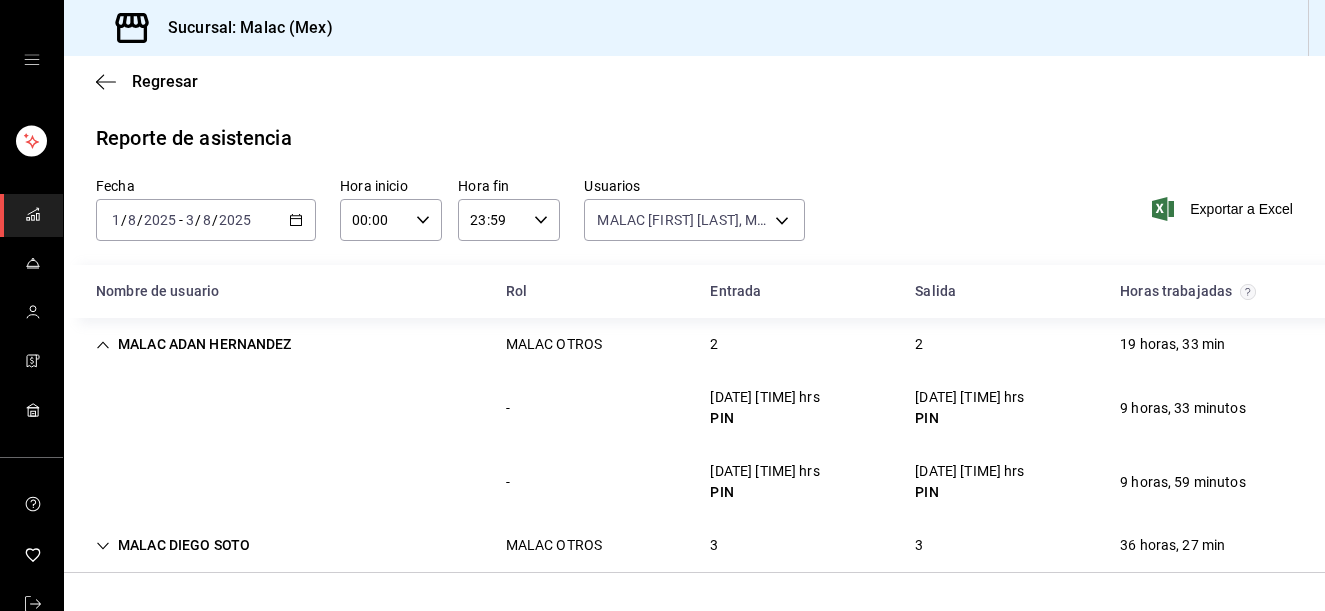 click on "MALAC OTROS" at bounding box center (554, 344) 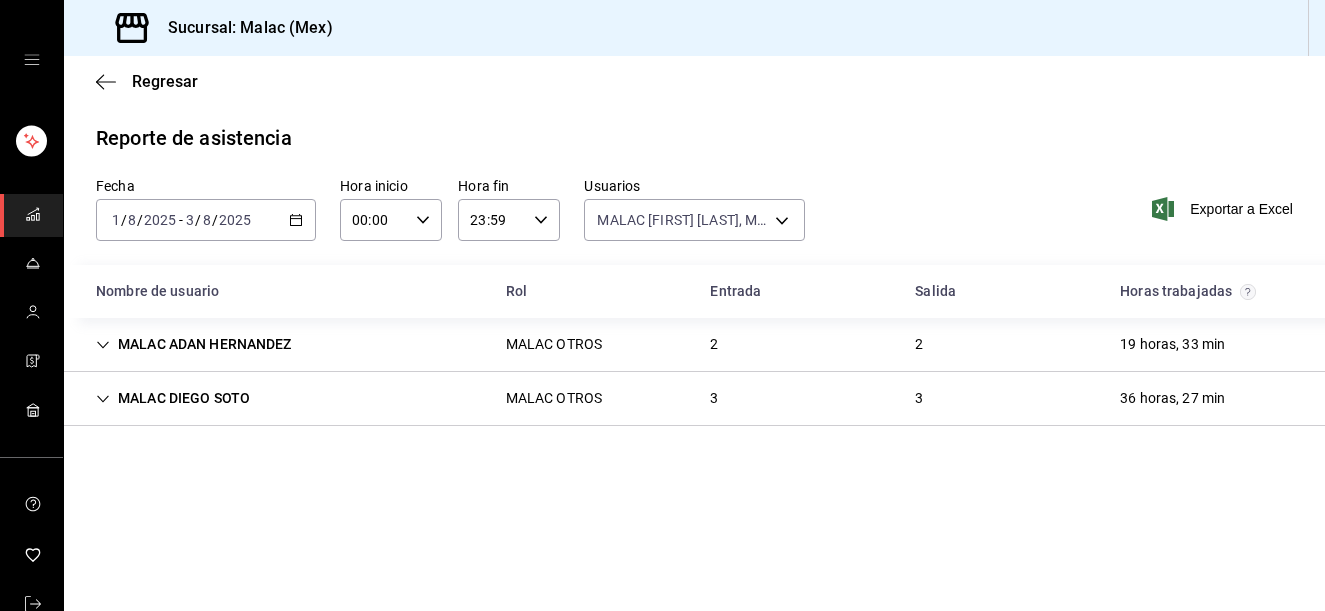 click on "[FIRST] [LAST] MALAC OTROS [NUMBER] [NUMBER] [HOURS]" at bounding box center [694, 399] 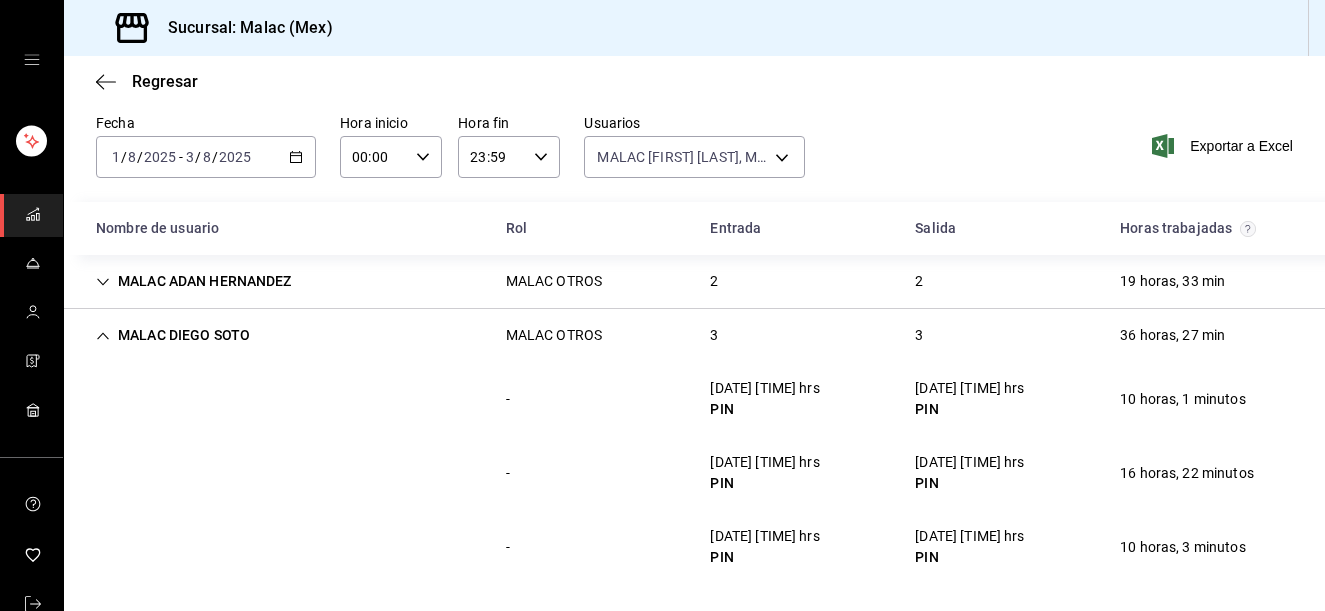 scroll, scrollTop: 68, scrollLeft: 0, axis: vertical 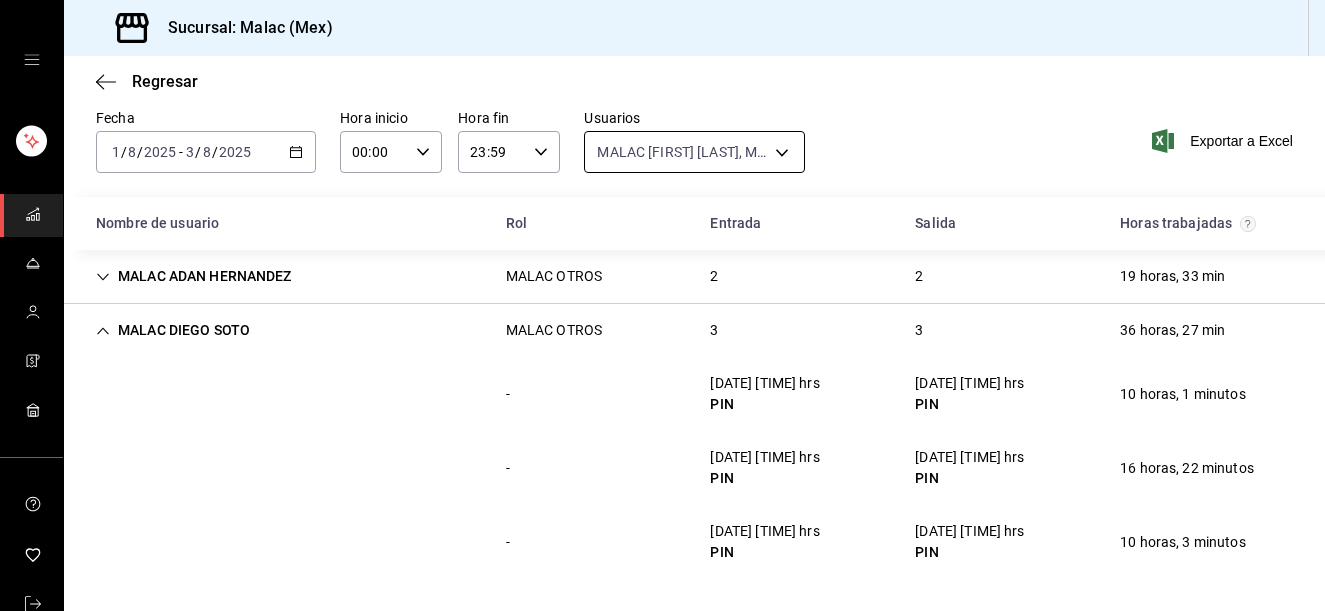 click on "Sucursal: Malac (Mex) Regresar Reporte de asistencia Fecha [DATE] [DATE] - [DATE] [DATE] Hora inicio [TIME] Hora inicio Hora fin [TIME] Hora fin Usuarios [FIRST] [LAST], [FIRST] [LAST] [UUID], [UUID] Exportar a Excel Nombre de usuario Rol Entrada Salida Horas trabajadas   [FIRST] [LAST] MALAC OTROS [NUMBER] [NUMBER] [HOURS] - [DATE] [TIME]   hrs PIN [DATE] [TIME]   hrs [HOURS] - [DATE] [TIME]   hrs PIN [DATE] [TIME]   hrs PIN [HOURS] [FIRST] [LAST] MALAC OTROS [NUMBER] [NUMBER] [HOURS] - [DATE] [TIME]   hrs PIN [DATE] [TIME]   hrs PIN [HOURS] - [DATE] [TIME]   hrs PIN [DATE] [TIME]   hrs PIN [HOURS] GANA 1 MES GRATIS EN TU SUSCRIPCIÓN AQUÍ Visitar centro de ayuda ([PHONE]) soporte@example.com Visitar centro de ayuda ([PHONE]) soporte@example.com" at bounding box center (662, 305) 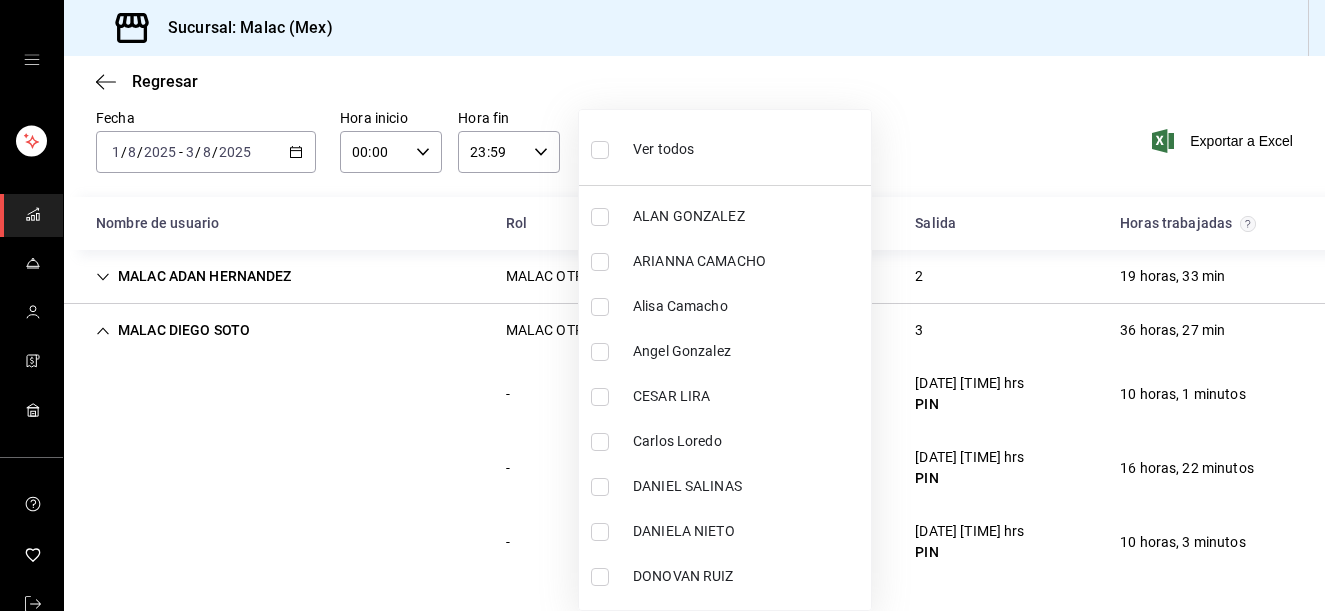 click on "Ver todos ALAN GONZALEZ ARIANNA CAMACHO Alisa Camacho Angel Gonzalez CESAR LIRA Carlos Loredo DANIEL SALINAS DANIELA NIETO DONOVAN RUIZ ELSA SALDAÑA EMMANUEL GODINEZ Erick Raul Zarate Externo Gaby Armenteros Hugo Lopez Ivan Villegas Juan Carlos Ortiz KAREN GARCIA KARLA MARTINEZ LUIS AZCANIO Lesly Mata Lyan Lira MALAC ADAN HERNANDEZ MALAC ADELA ESPINDOLA MALAC ALEXA HERNANDEZ MALAC ANA LETICIA VILLALOBOS MALAC ARLETH FERNANDEZ MALAC CARITINA SERRANO MALAC CESAR SANTOYO MALAC DIEGO SOTO MALAC EMMANUEL FONSECA MALAC Esmeralda Flores MALAC JAIME LOPEZ MALAC Jesus Millan MALAC MARIA ENRIQUEZ MALAC RAQUEL ORTEGA MALAC RAUL GAMA MALAC RENE FRAGOSO MALAC ULISES HERNANDEZ MINERVA DURAN Manuel Alejandro Hernandez Gomez SHARIS CARRANZA Santiago Garcia Sarai Estrada Super Admin Parrot Uziel Aguilar Yair Flores" at bounding box center (725, 360) 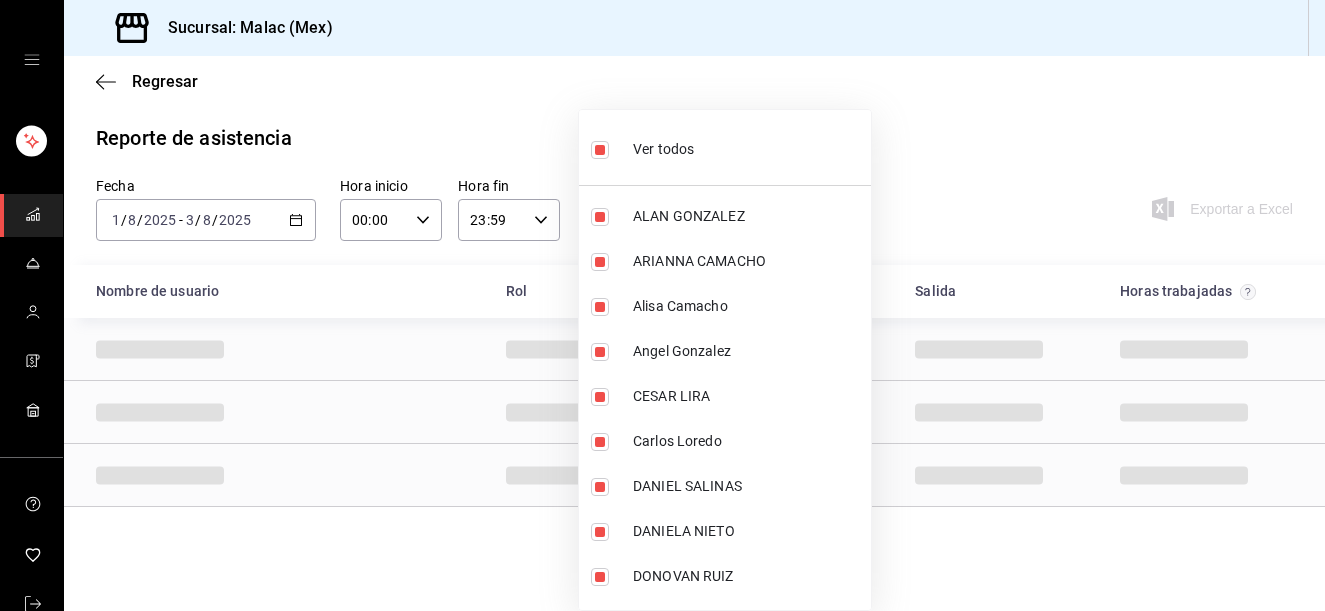 scroll, scrollTop: 0, scrollLeft: 0, axis: both 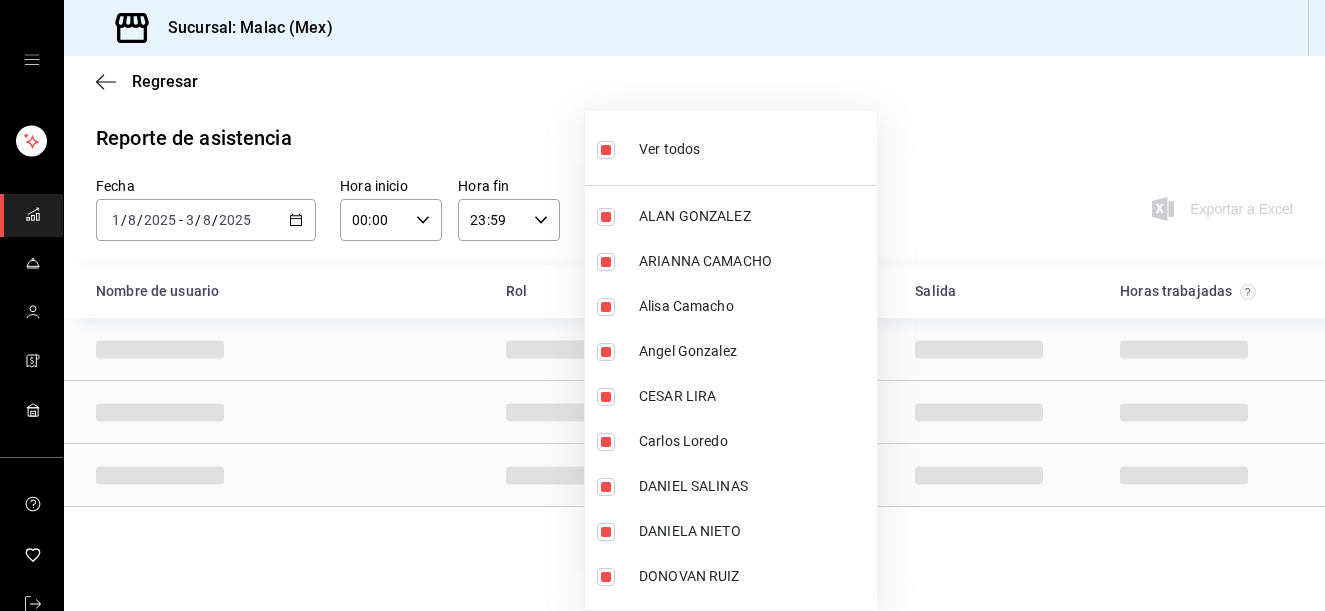click on "Ver todos" at bounding box center [648, 147] 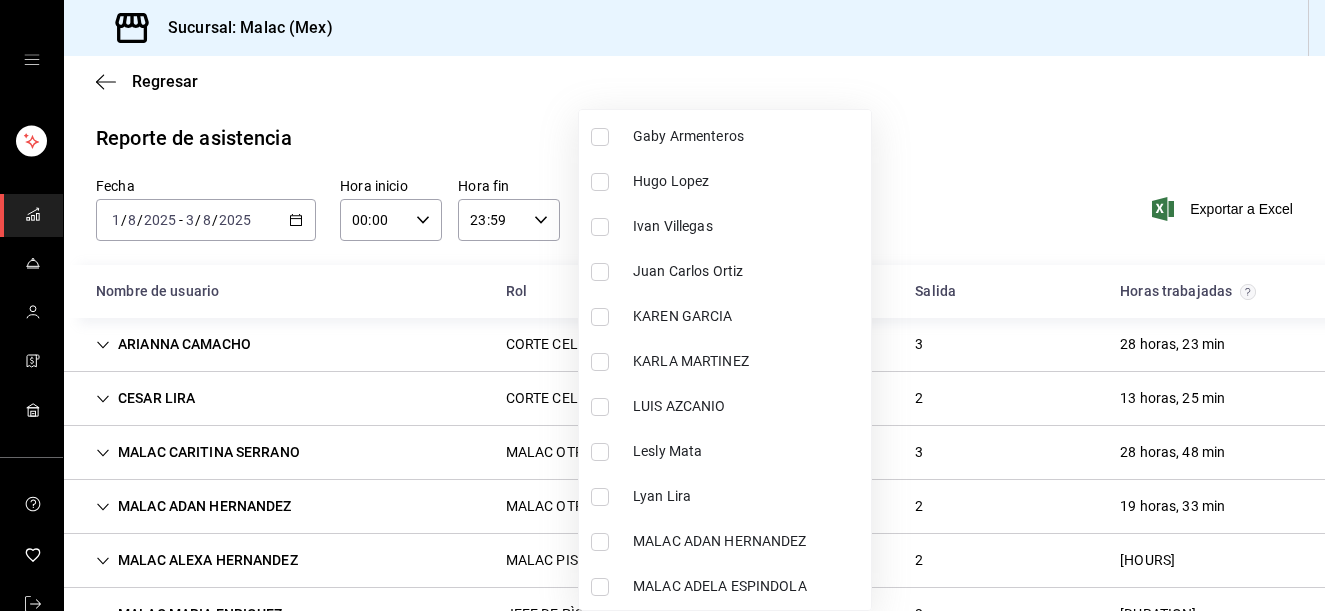 scroll, scrollTop: 622, scrollLeft: 0, axis: vertical 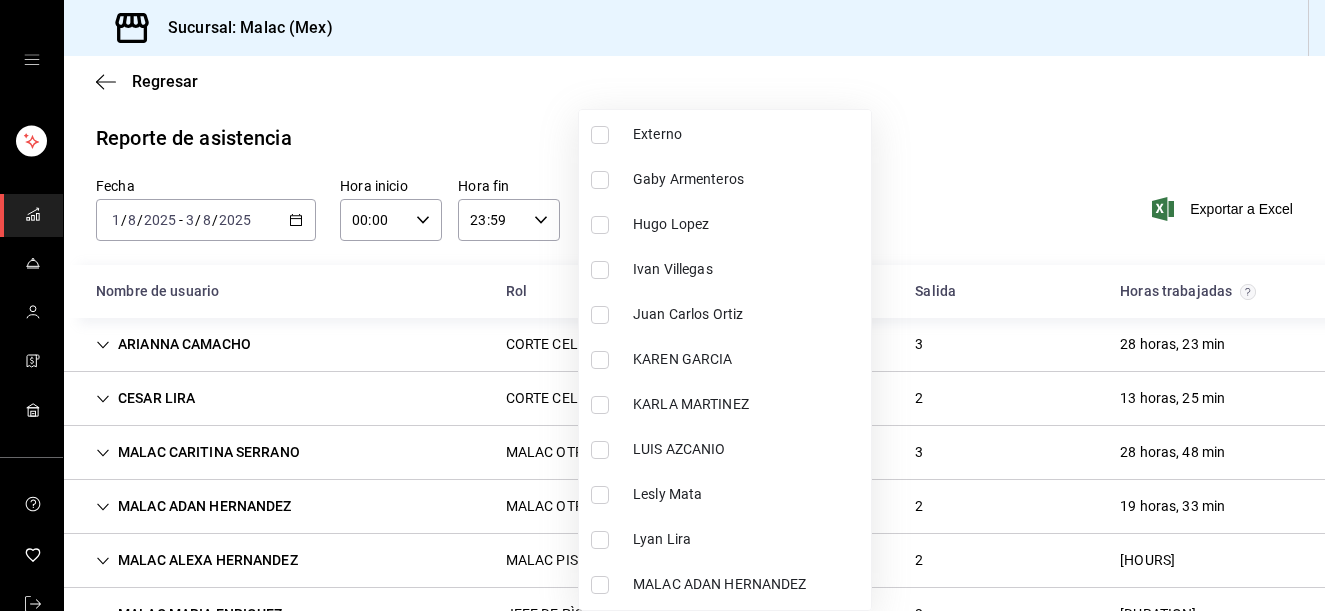 click on "KARLA MARTINEZ" at bounding box center (748, 404) 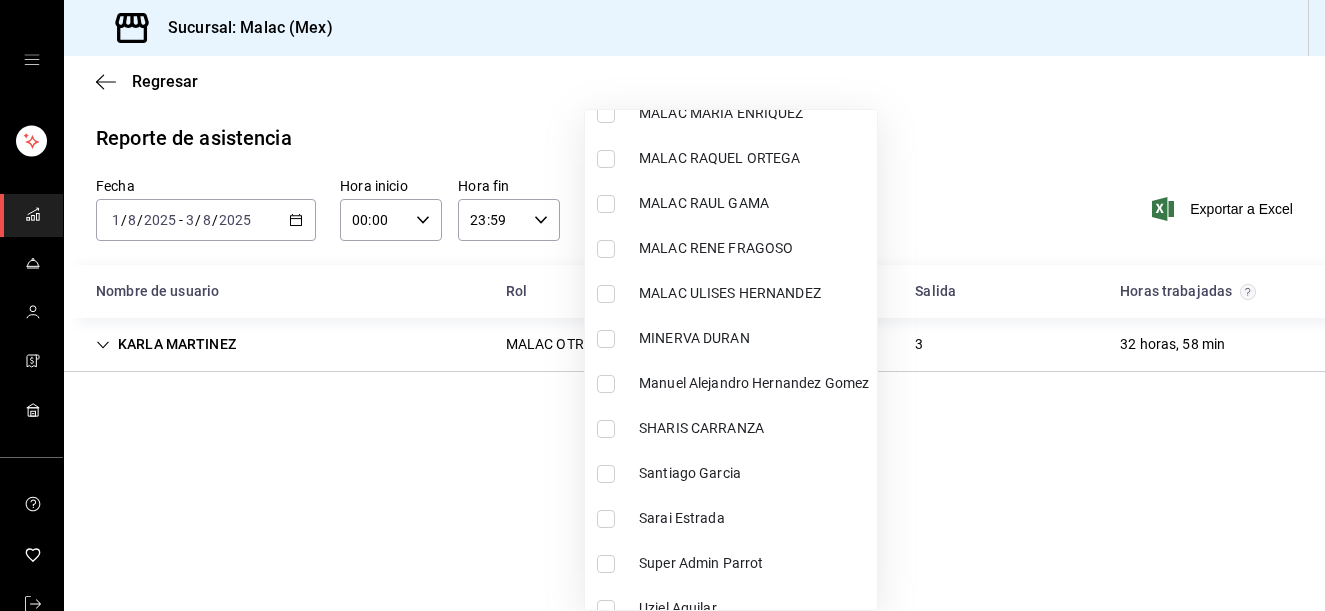 scroll, scrollTop: 1699, scrollLeft: 0, axis: vertical 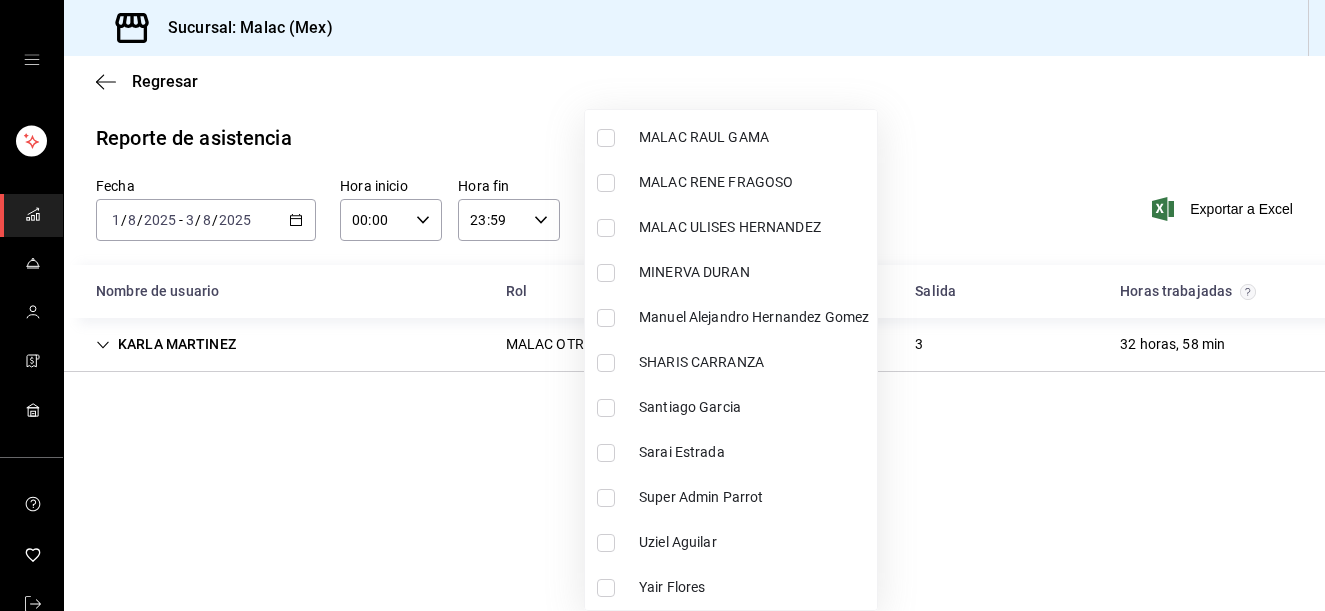 click on "Santiago Garcia" at bounding box center (754, 407) 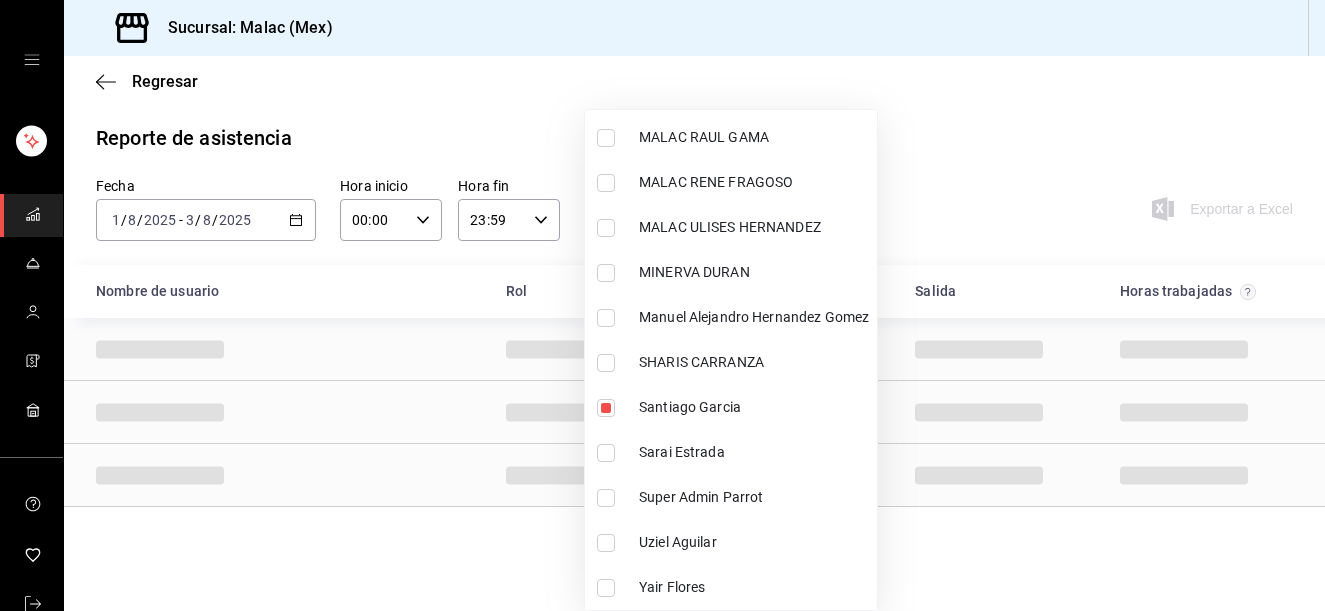 click at bounding box center [662, 305] 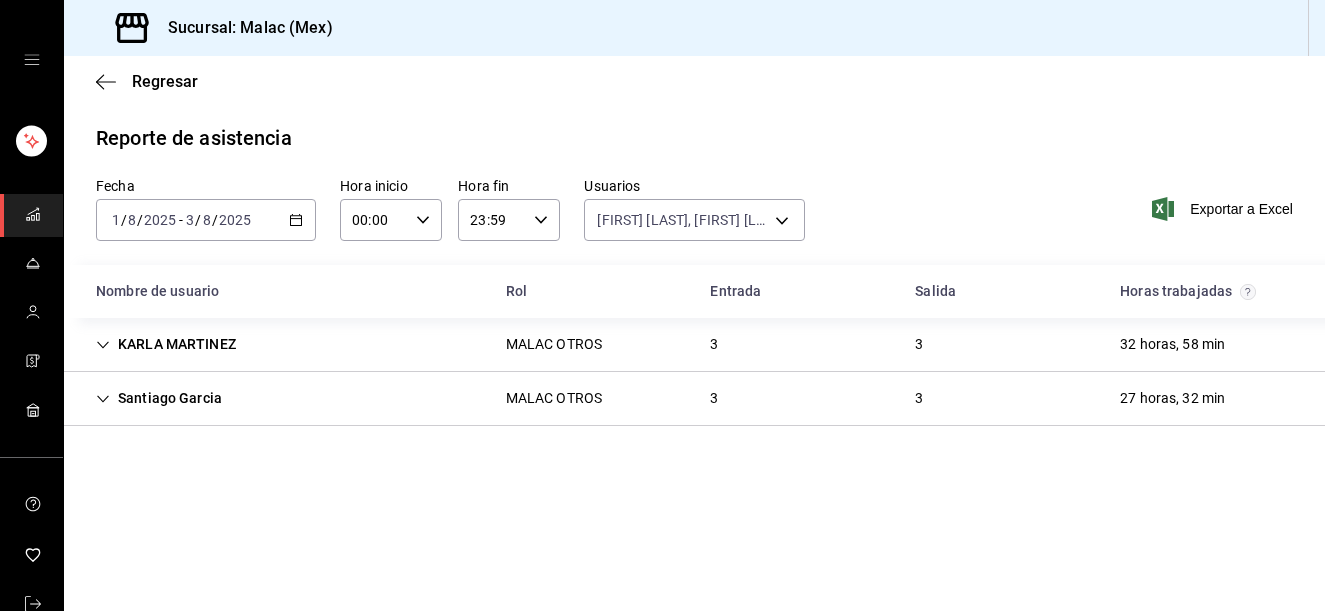 click on "3" at bounding box center [714, 344] 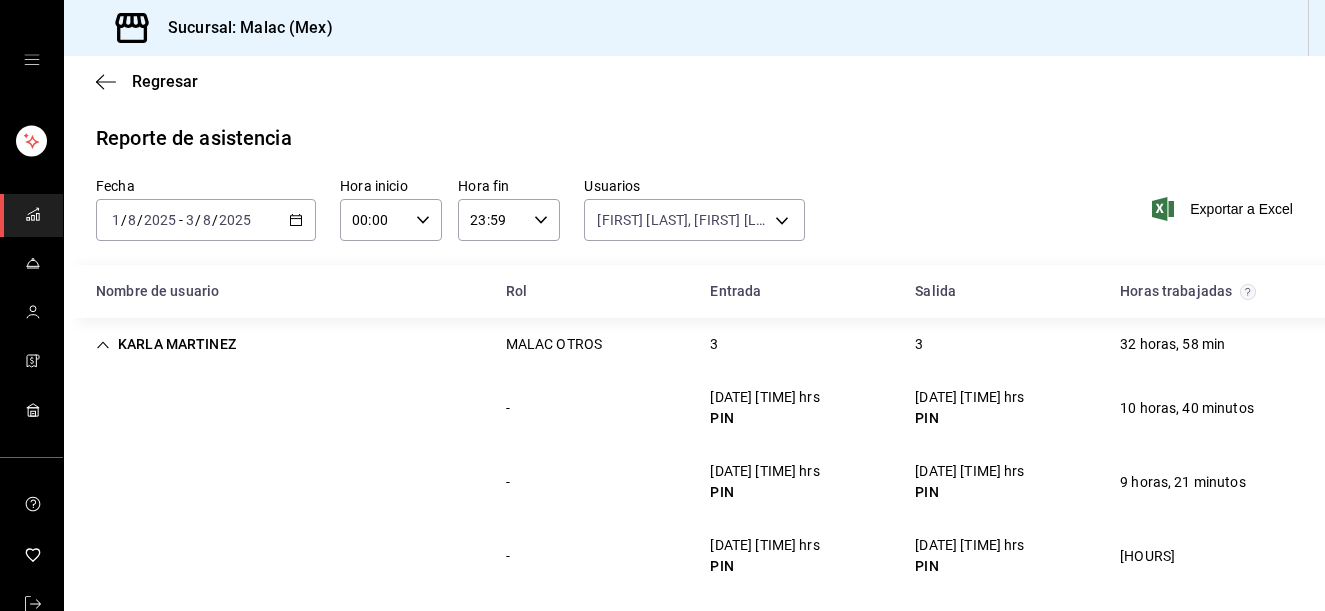 scroll, scrollTop: 68, scrollLeft: 0, axis: vertical 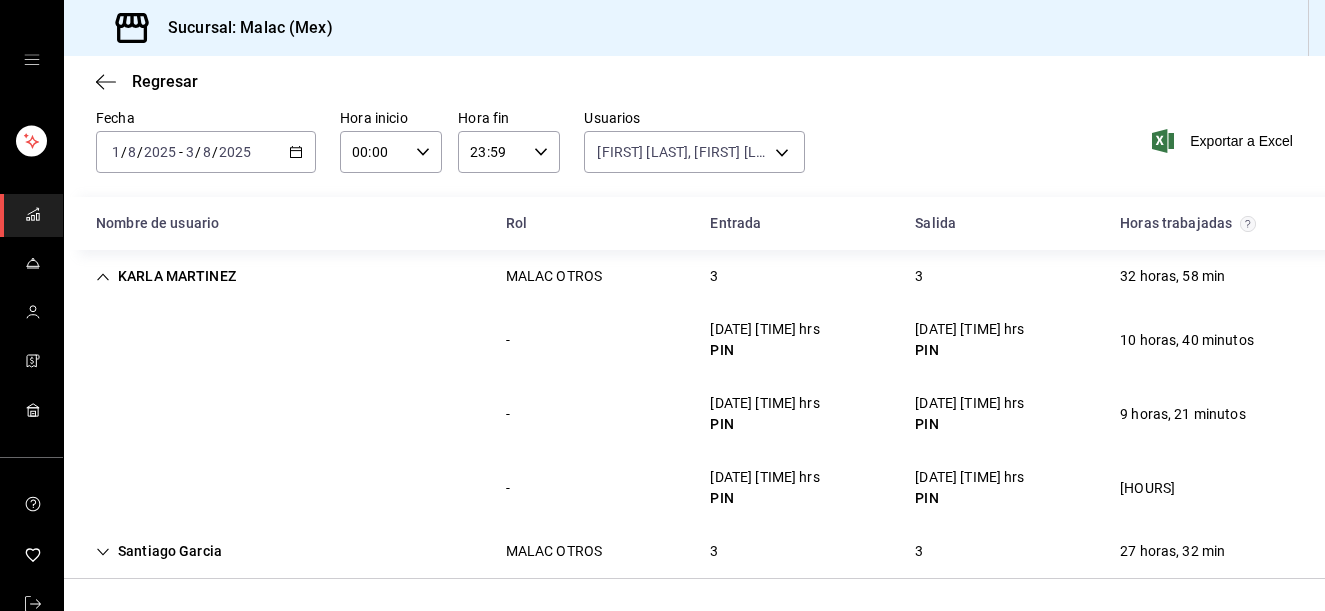 click on "[FIRST] [LAST] [MISC] [NUMBER] [NUMBER] [HOURS]" at bounding box center [694, 552] 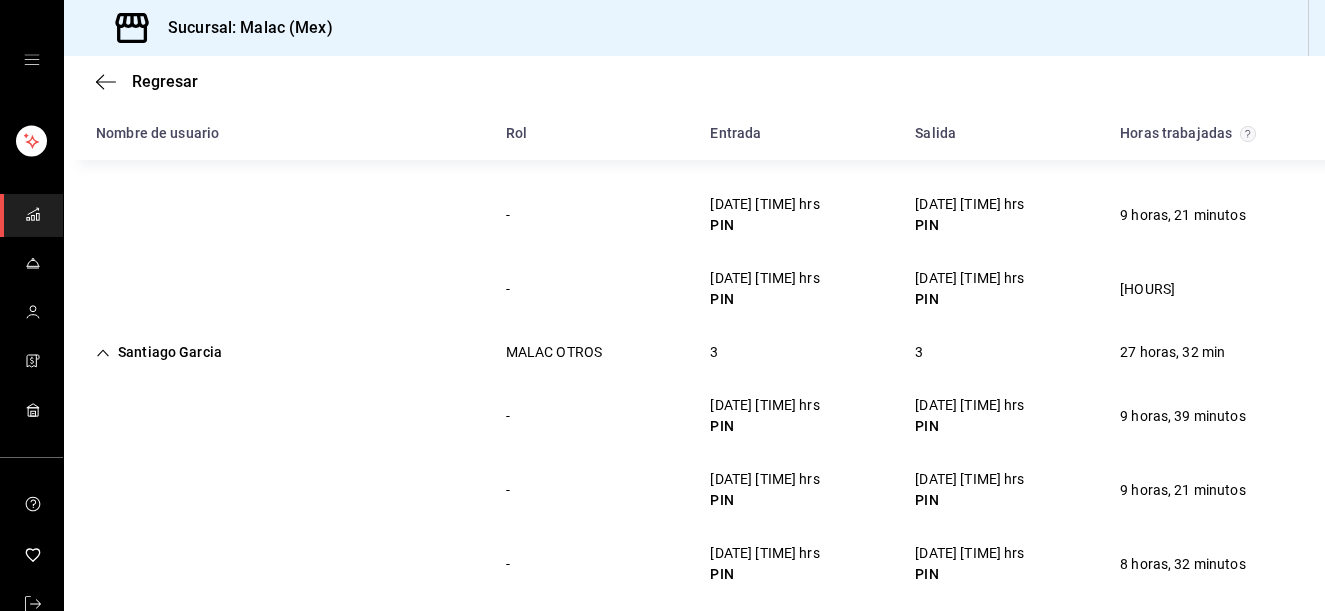 scroll, scrollTop: 289, scrollLeft: 0, axis: vertical 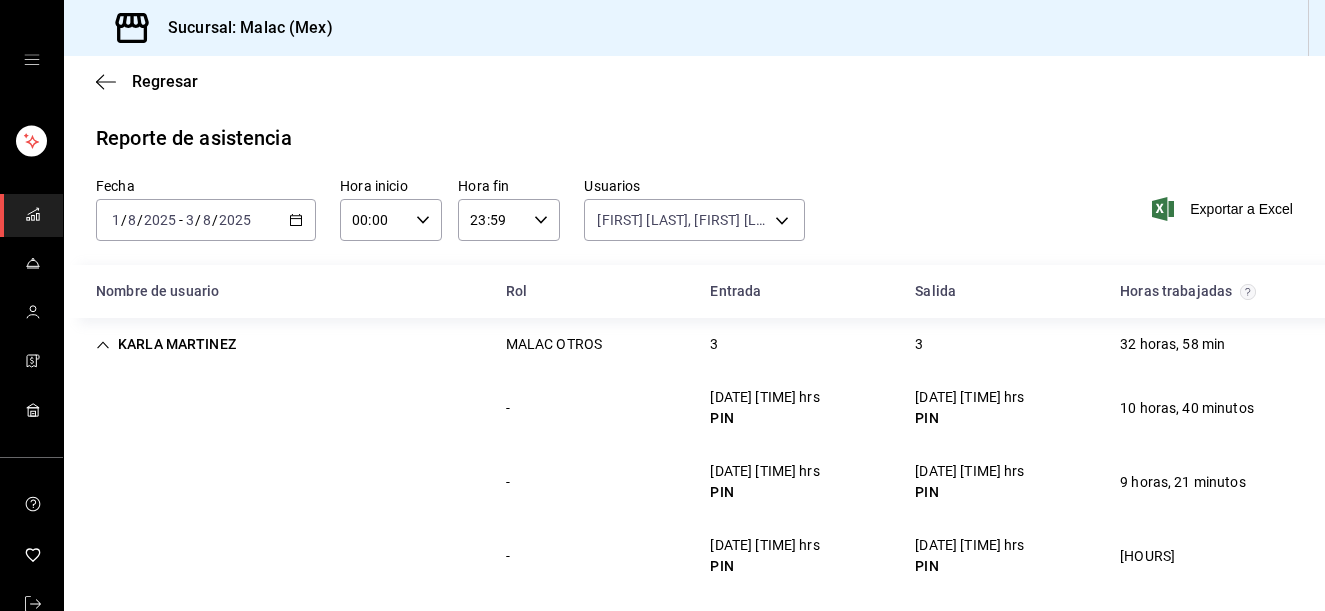click on "Fecha 2025-08-01 1 / 8 / 2025 - 2025-08-03 3 / 8 / 2025 Hora inicio 00:00 Hora inicio Hora fin 23:59 Hora fin Usuarios [FIRST] [LAST], [FIRST] [LAST] 5adf4543-4da0-46fb-b2db-109316bb374f,658a89b2-a6a5-47ad-897a-391b69b59bb0 Exportar a Excel" at bounding box center [694, 221] 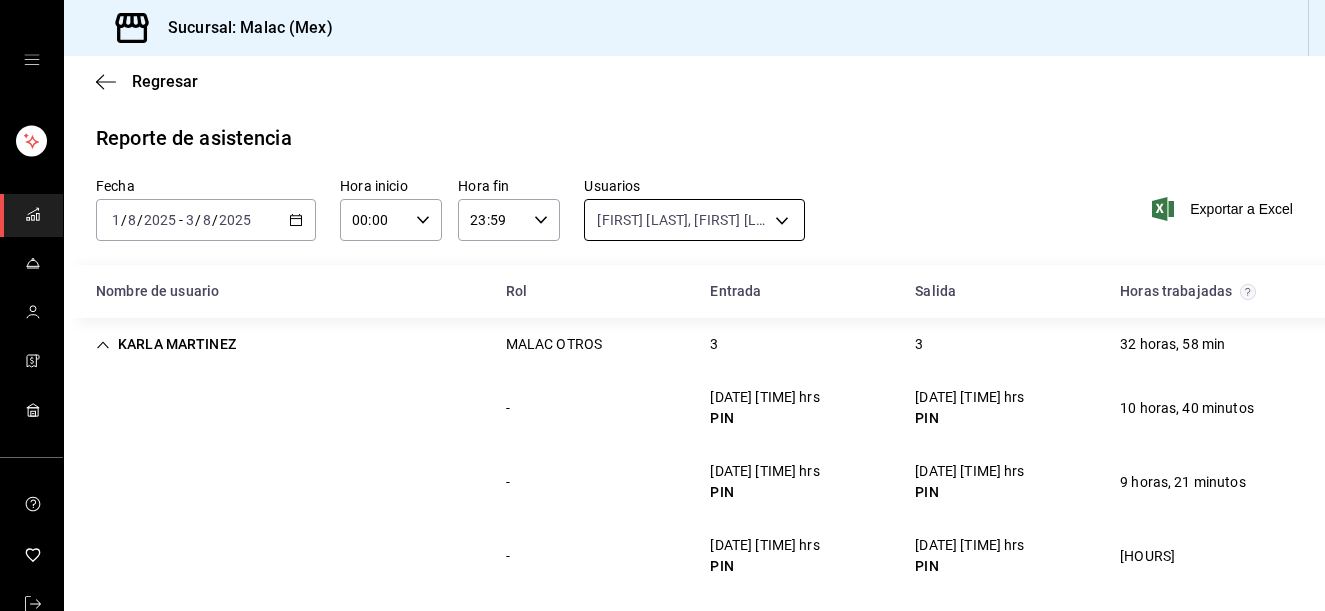 click on "Sucursal: Malac (Mex) Regresar Reporte de asistencia Fecha [DATE] [DATE] - [DATE] [DATE] Hora inicio [TIME] Hora inicio Hora fin [TIME] Hora fin Usuarios [FIRST] [LAST], [FIRST] [LAST] [UUID], [UUID] Exportar a Excel Nombre de usuario Rol Entrada Salida Horas trabajadas   [FIRST] [LAST] MALAC OTROS [NUMBER] [NUMBER] [HOURS] - [DATE] [TIME]   hrs PIN [DATE] [TIME]   hrs [HOURS] - [DATE] [TIME]   hrs PIN [DATE] [TIME]   hrs PIN [HOURS] - [DATE] [TIME]   hrs PIN [DATE] [TIME]   hrs PIN [HOURS] [FIRST] [LAST] MALAC OTROS [NUMBER] [NUMBER] [HOURS] - [DATE] [TIME]   hrs PIN [DATE] [TIME]   hrs [HOURS] - [DATE] [TIME]   hrs PIN [DATE] [TIME]   hrs PIN [HOURS] - [DATE] [TIME]   hrs PIN [DATE] [TIME]   hrs PIN [HOURS] GANA 1 MES GRATIS EN TU SUSCRIPCIÓN AQUÍ Visitar centro de ayuda ([PHONE]) soporte@example.com Visitar centro de ayuda ([PHONE])" at bounding box center (662, 305) 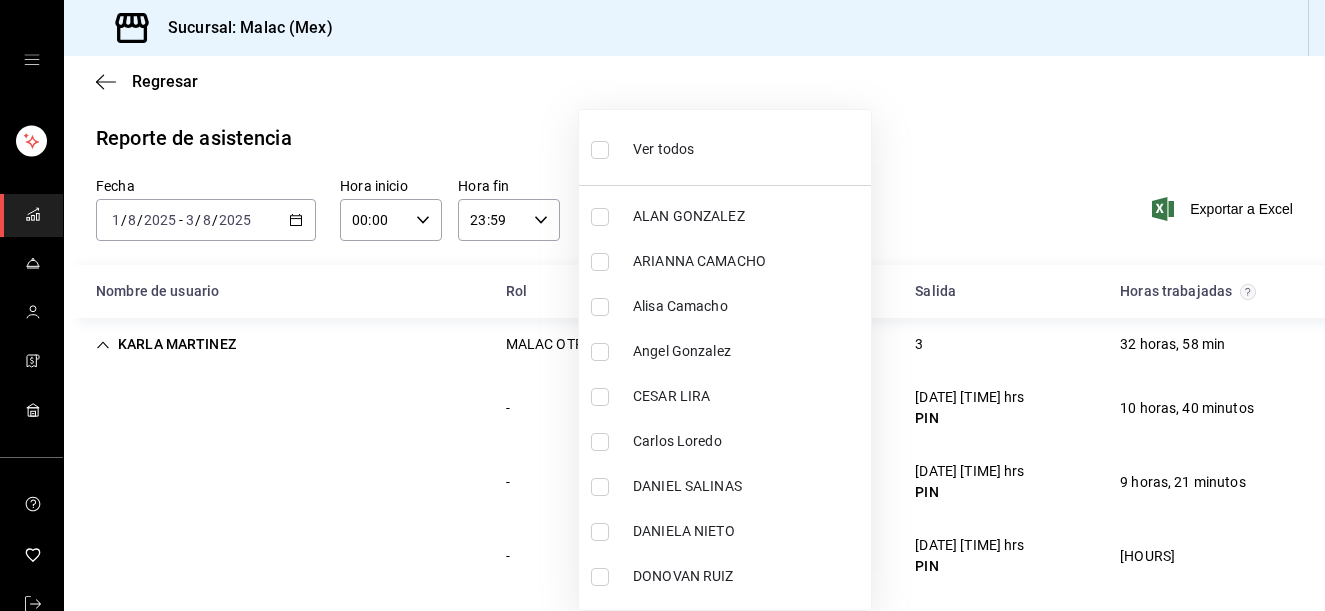 click on "Ver todos" at bounding box center (725, 147) 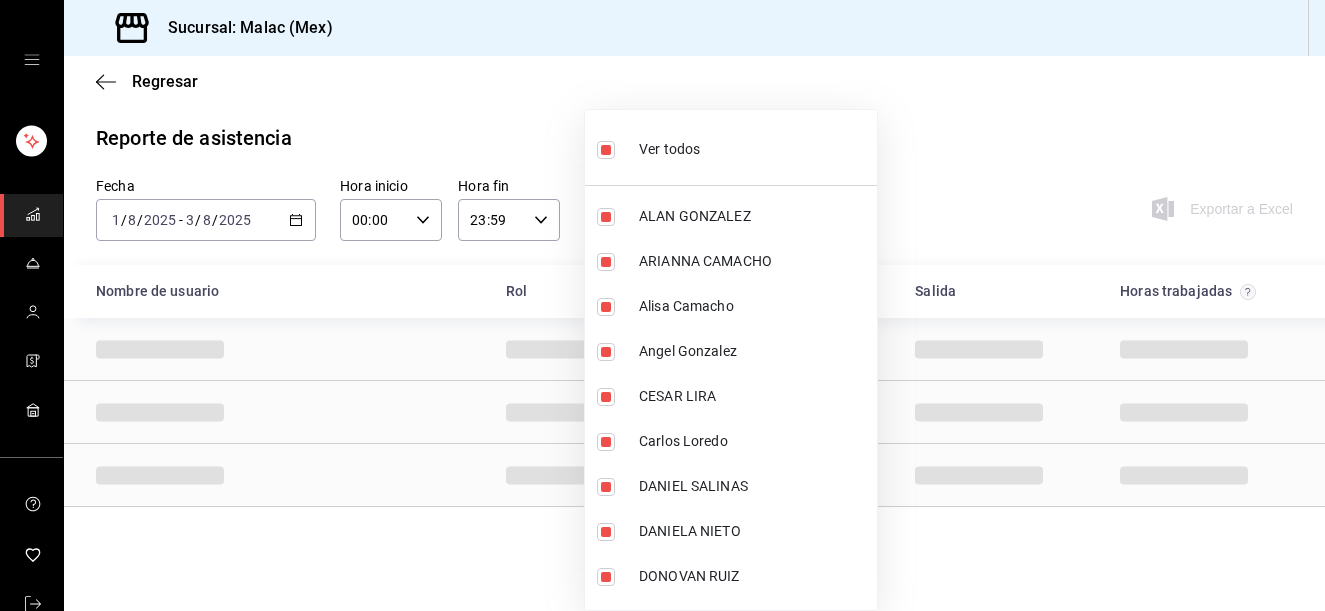 click on "Ver todos" at bounding box center [731, 147] 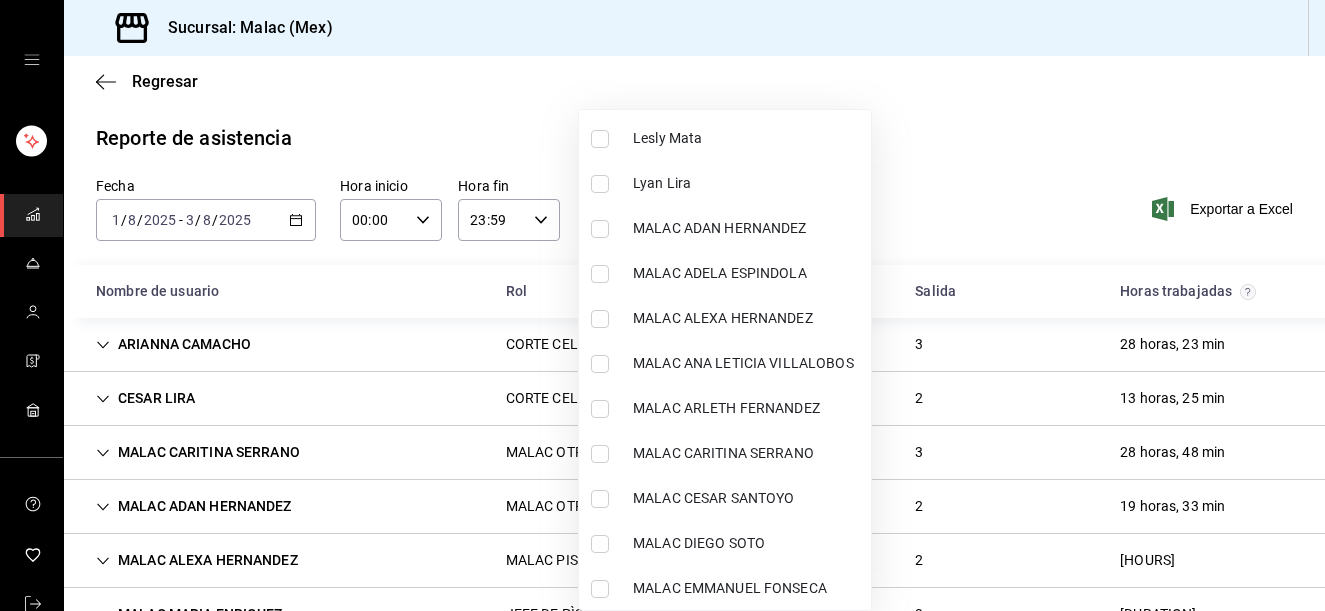 scroll, scrollTop: 992, scrollLeft: 0, axis: vertical 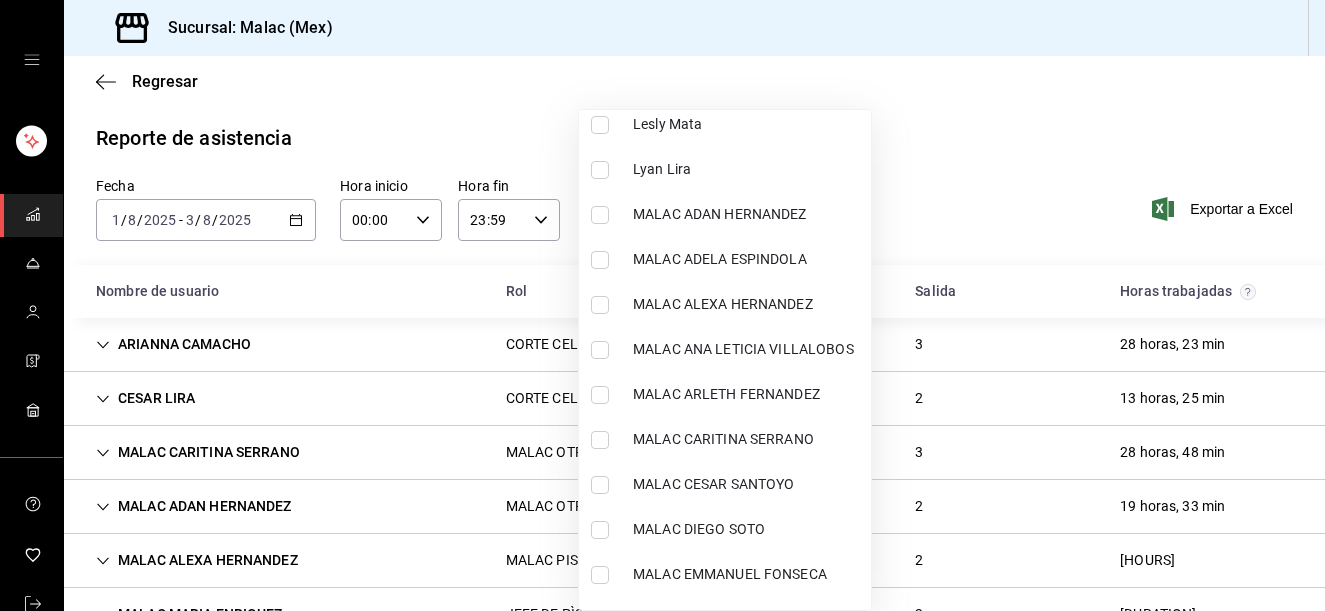 click on "MALAC CARITINA SERRANO" at bounding box center [748, 439] 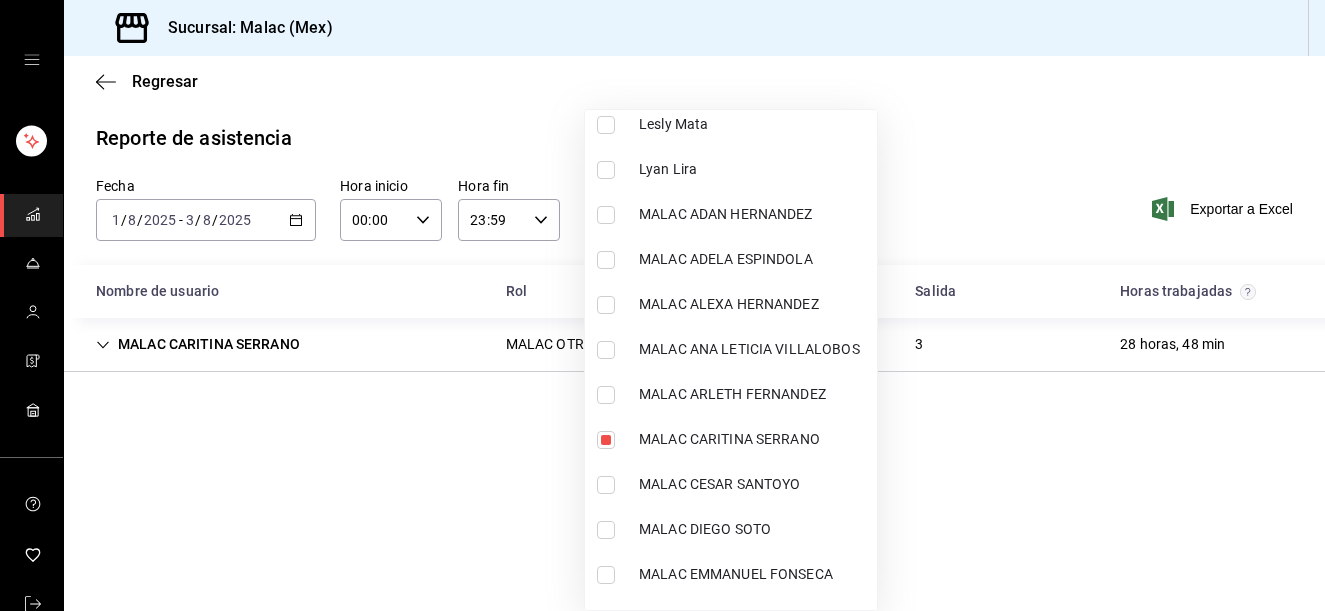 scroll, scrollTop: 1699, scrollLeft: 0, axis: vertical 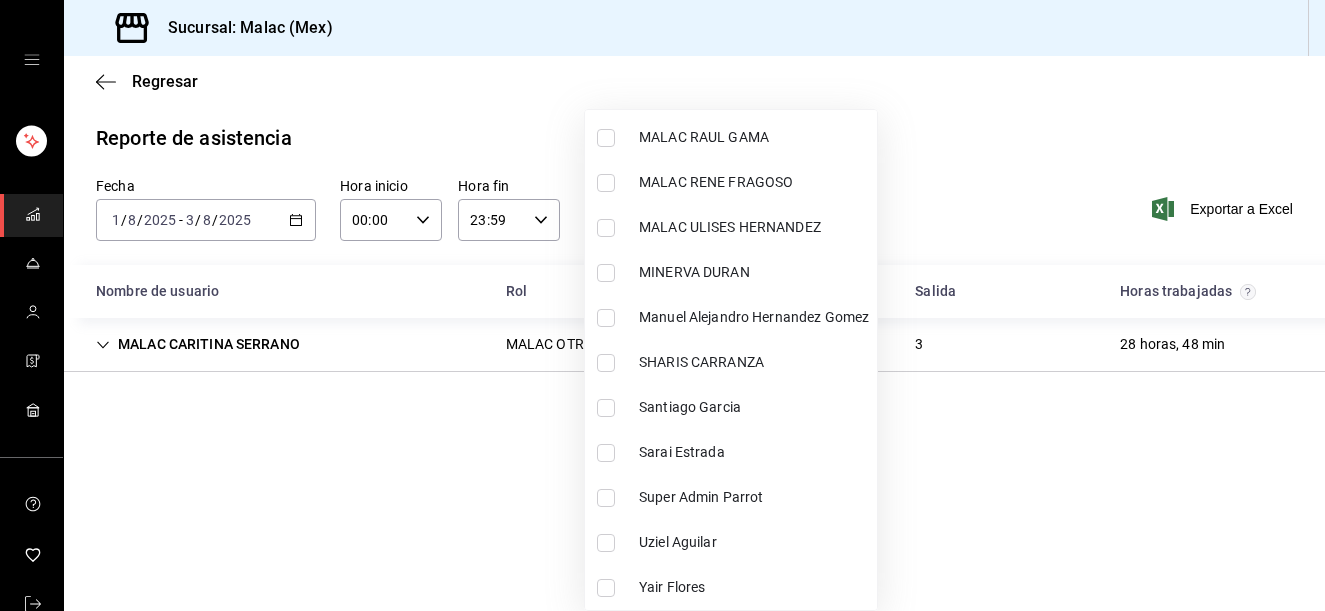 click on "Sarai Estrada" at bounding box center [754, 452] 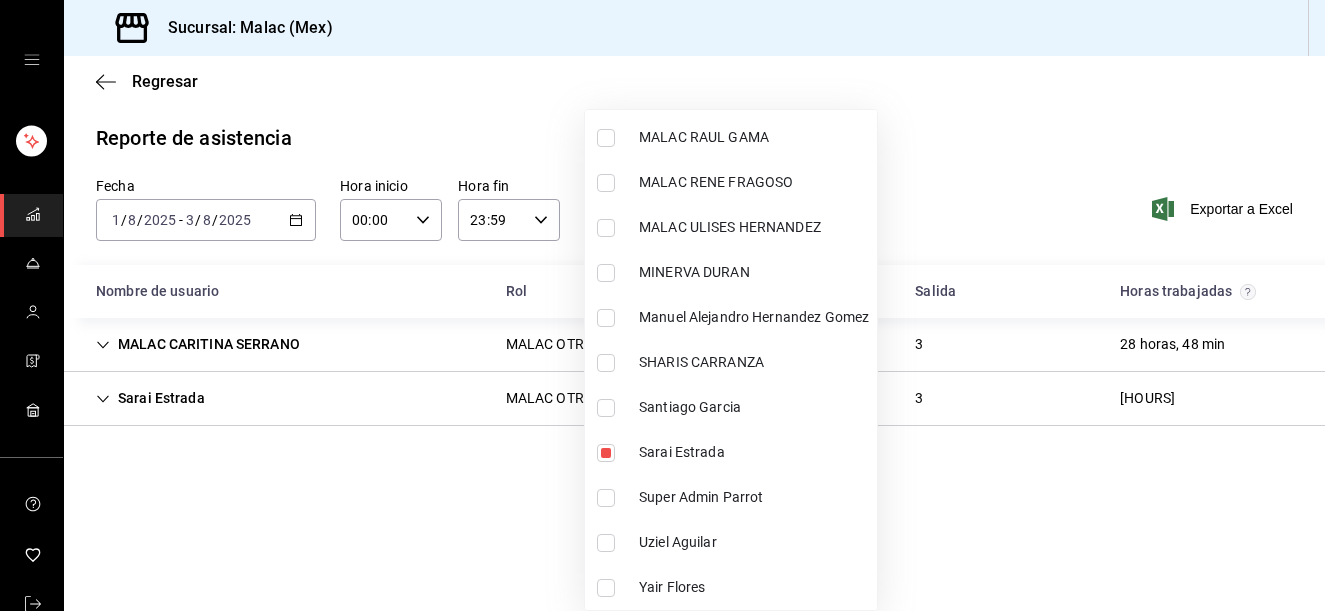 click on "MINERVA DURAN" at bounding box center [754, 272] 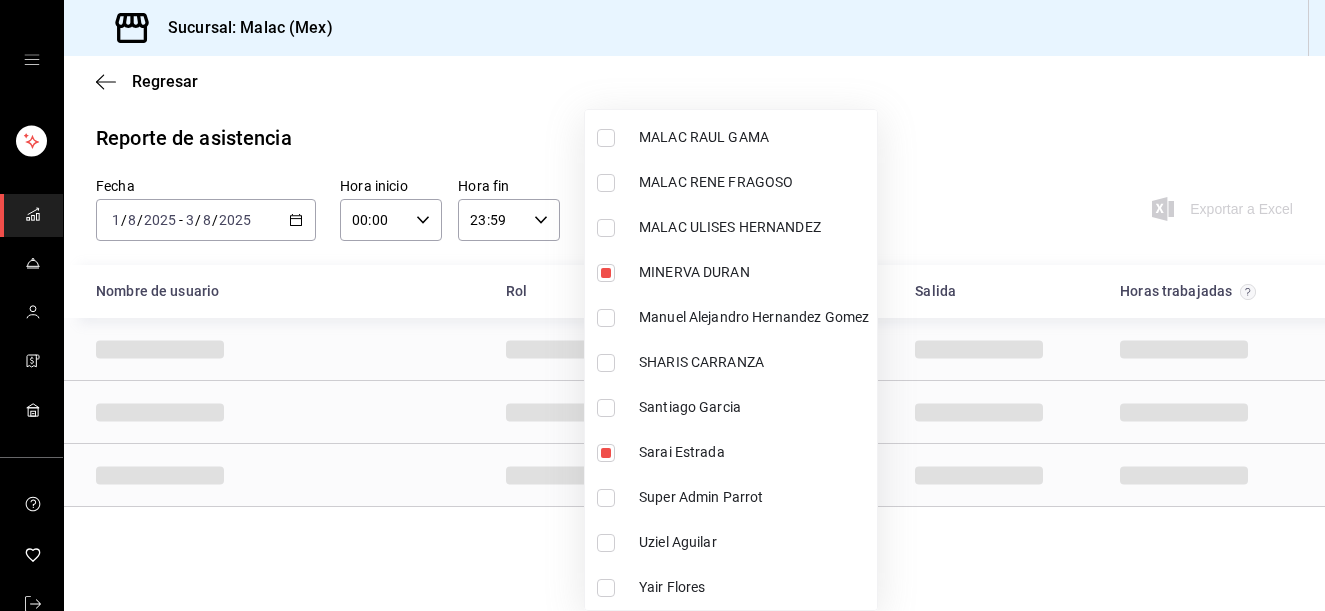 click at bounding box center (662, 305) 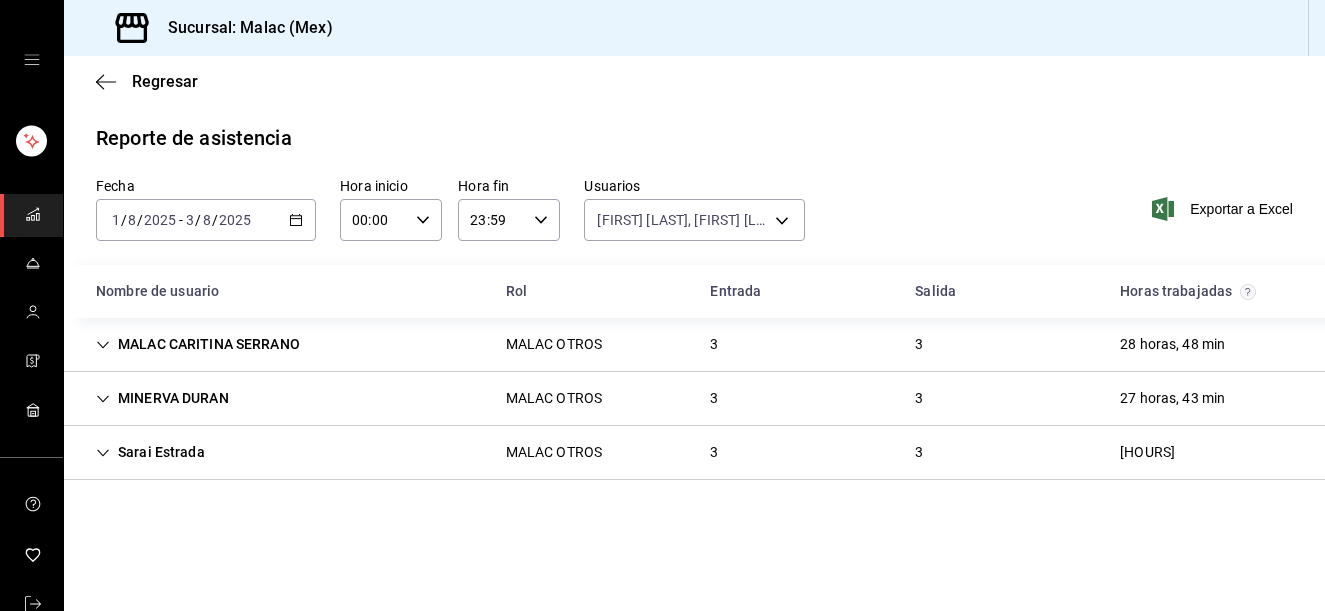 click on "MALAC OTROS" at bounding box center (554, 344) 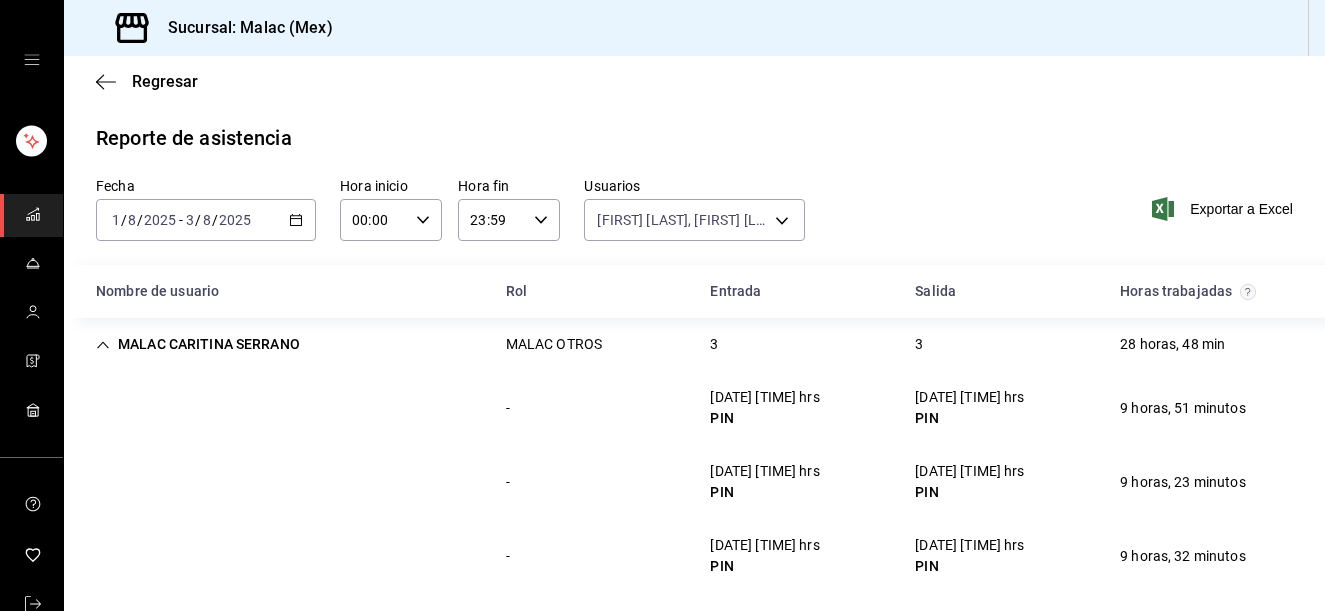 click on "MALAC CARITINA SERRANO MALAC OTROS 3 3 [DURATION], [DURATION]" at bounding box center (694, 344) 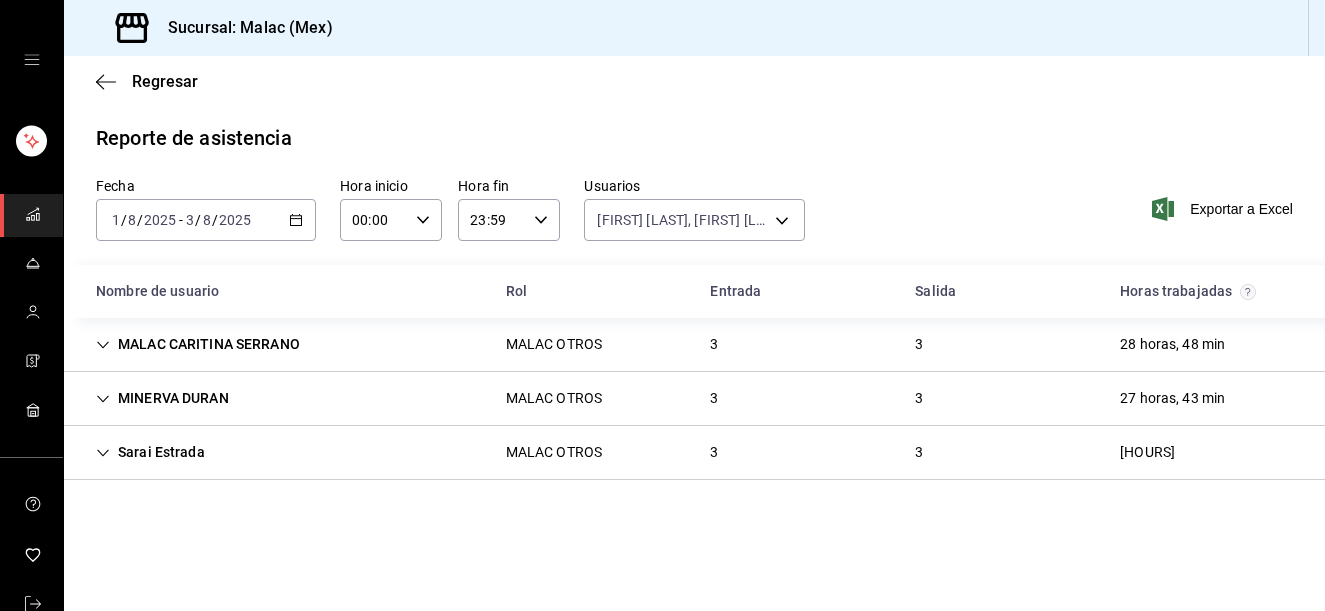 click on "3" at bounding box center [714, 398] 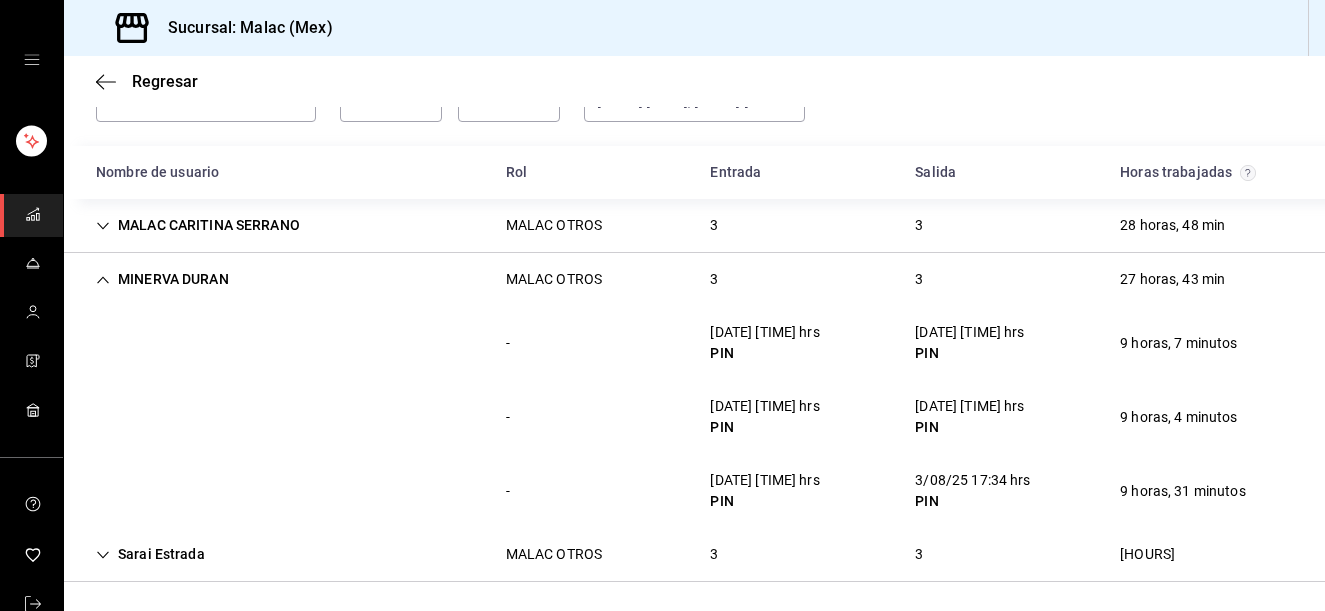 scroll, scrollTop: 122, scrollLeft: 0, axis: vertical 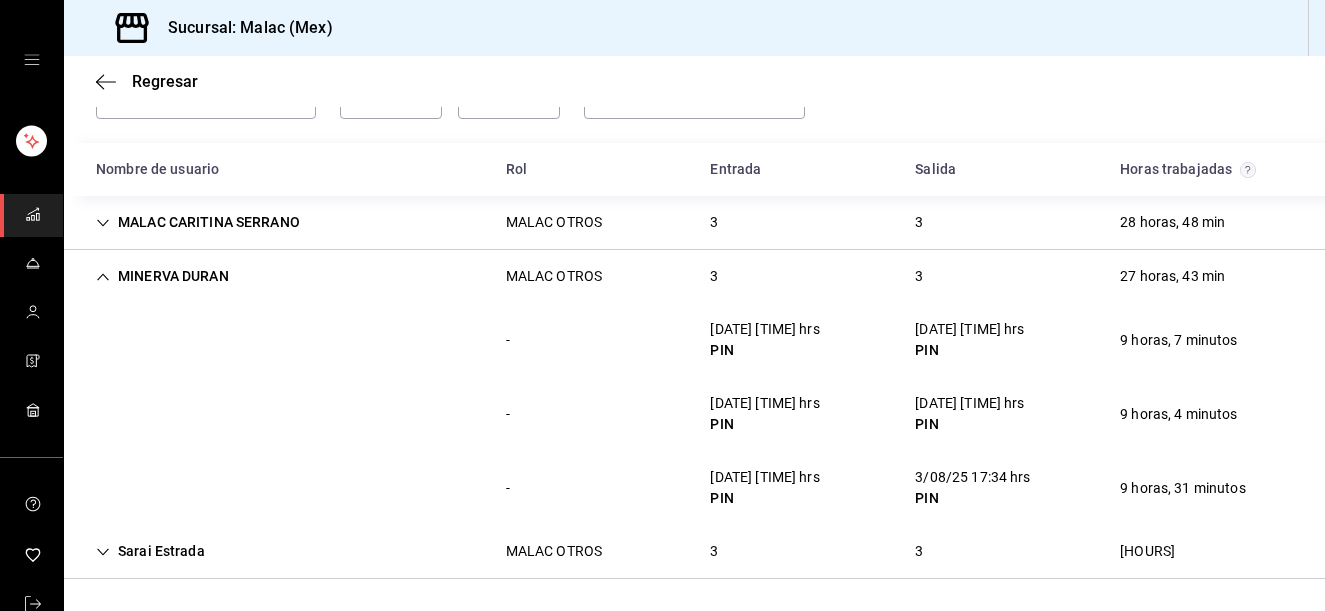 click on "[FIRST] [LAST] MALAC OTROS [NUMBER] [NUMBER] [HOURS]" at bounding box center [694, 276] 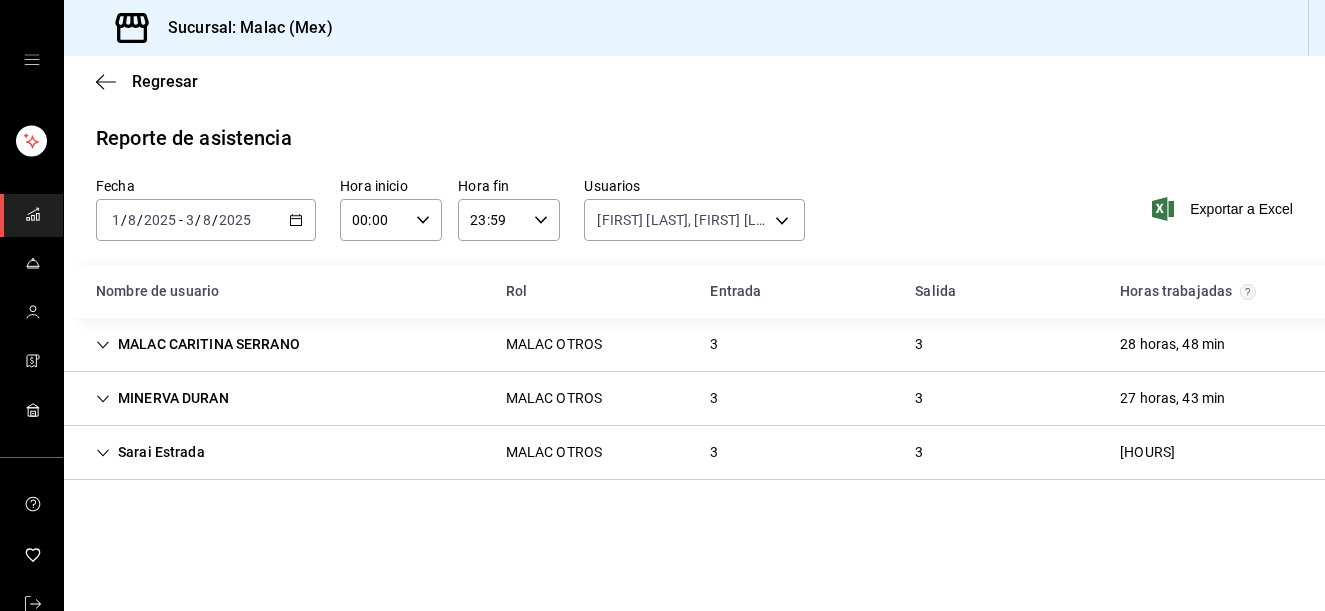 click on "3" at bounding box center (714, 452) 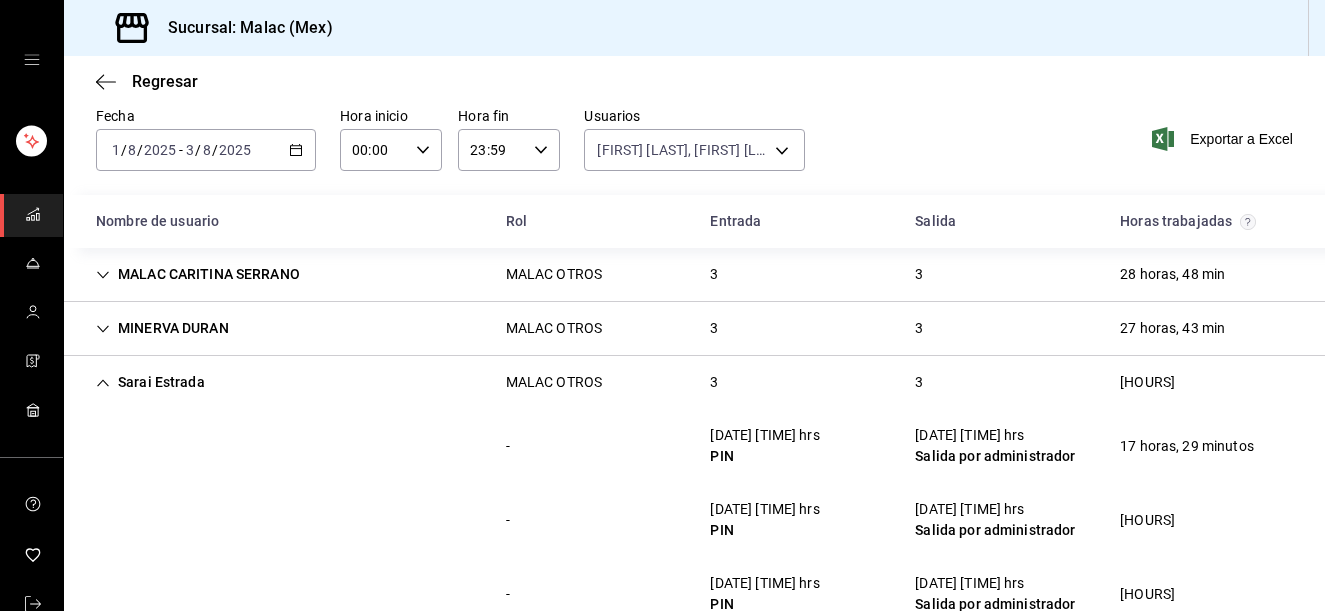 scroll, scrollTop: 122, scrollLeft: 0, axis: vertical 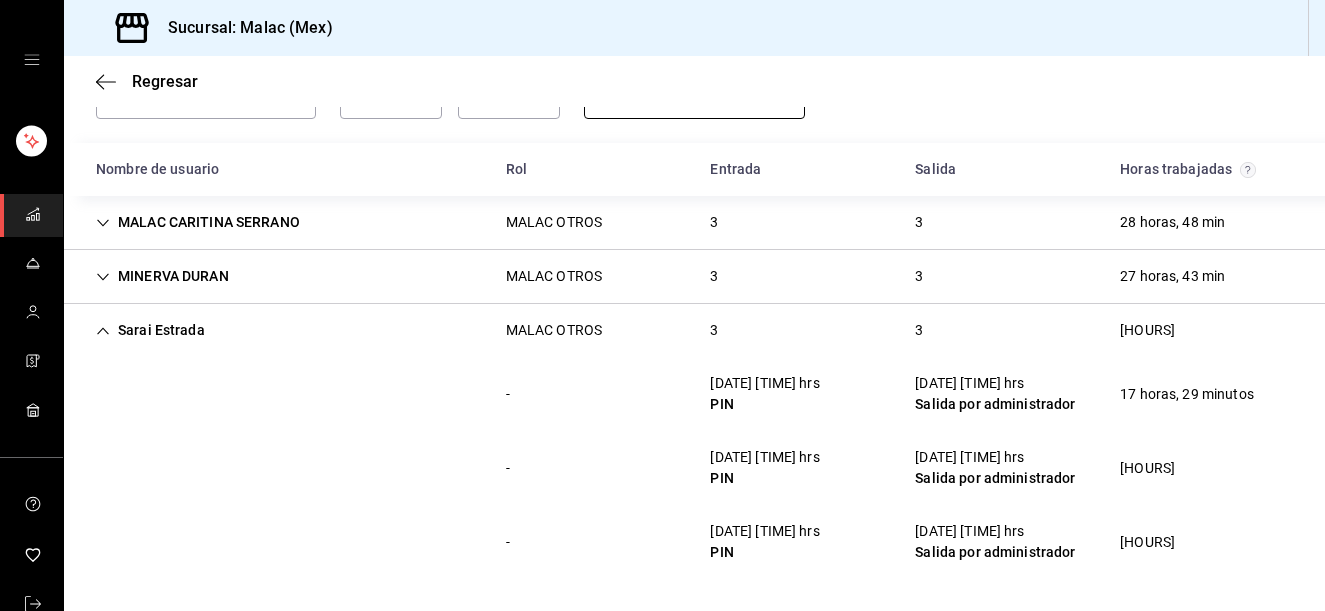 click on "Sucursal: Malac (Mex) Regresar Reporte de asistencia Fecha [DATE] [DATE] - [DATE] [DATE] Hora inicio [TIME] Hora inicio Hora fin [TIME] Hora fin Usuarios [FIRST] [LAST], [FIRST] [LAST], [FIRST] [LAST] [UUID], [UUID], [UUID] Exportar a Excel Nombre de usuario Rol Entrada Salida Horas trabajadas   [FIRST] [LAST] MALAC OTROS [NUMBER] [NUMBER] [HOURS] - [DATE] [TIME]   hrs PIN [DATE] [TIME]   hrs [HOURS] - [DATE] [TIME]   hrs PIN [DATE] [TIME]   hrs PIN [HOURS] - [DATE] [TIME]   hrs PIN [DATE] [TIME]   hrs PIN [HOURS] [FIRST] [LAST] MALAC OTROS [NUMBER] [NUMBER] [HOURS] - [DATE] [TIME]   hrs PIN [DATE] [TIME]   hrs [HOURS] - [DATE] [TIME]   hrs PIN [DATE] [TIME]   hrs PIN [HOURS] - [DATE] [TIME]   hrs PIN [DATE] [TIME]   hrs PIN [HOURS] [FIRST] [LAST] MALAC OTROS [NUMBER] [NUMBER] [HOURS] - [DATE] [TIME]   hrs PIN [DATE] [TIME]   -" at bounding box center (662, 305) 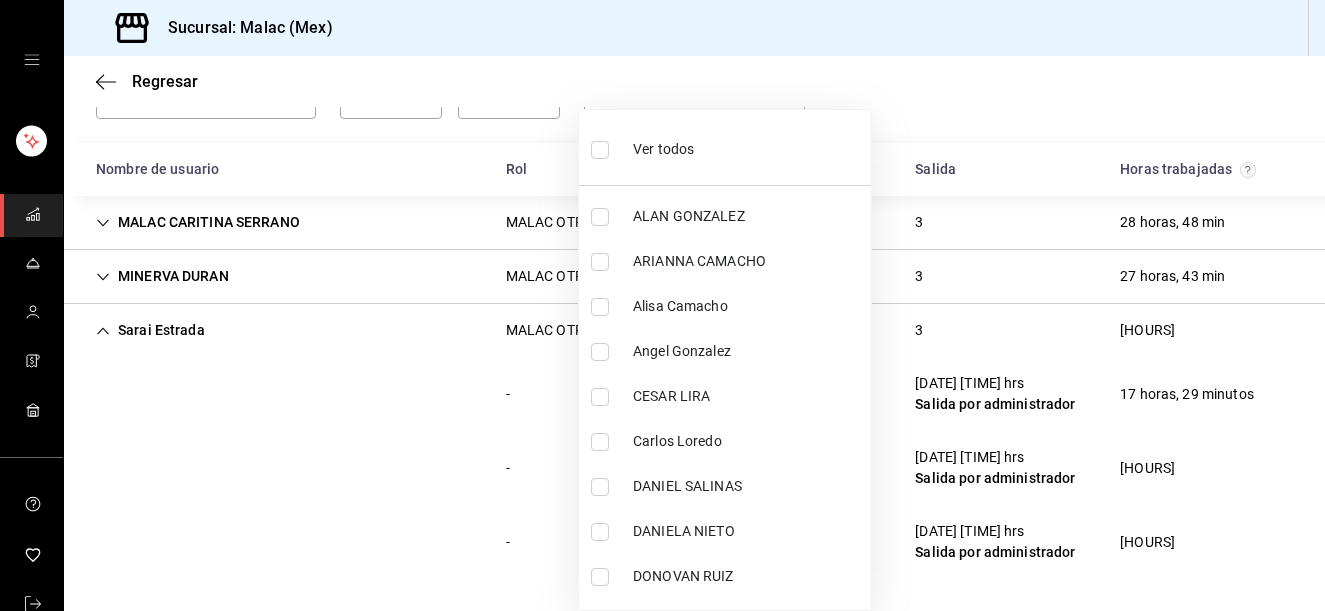 click on "Ver todos" at bounding box center (725, 147) 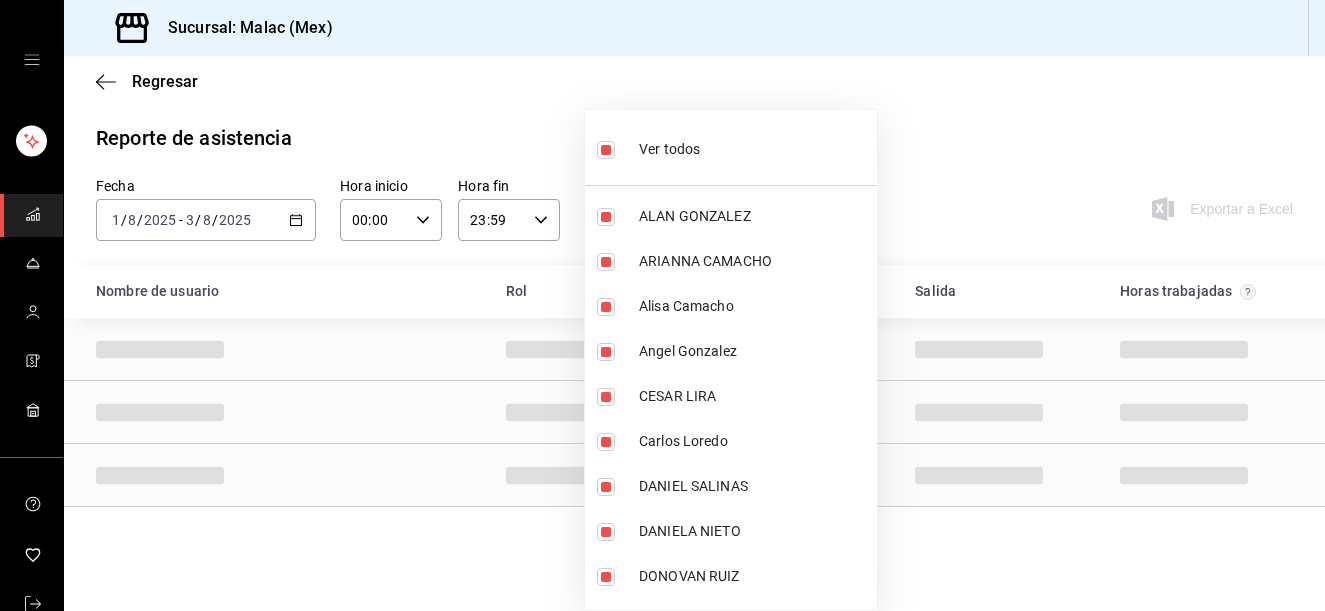 scroll, scrollTop: 0, scrollLeft: 0, axis: both 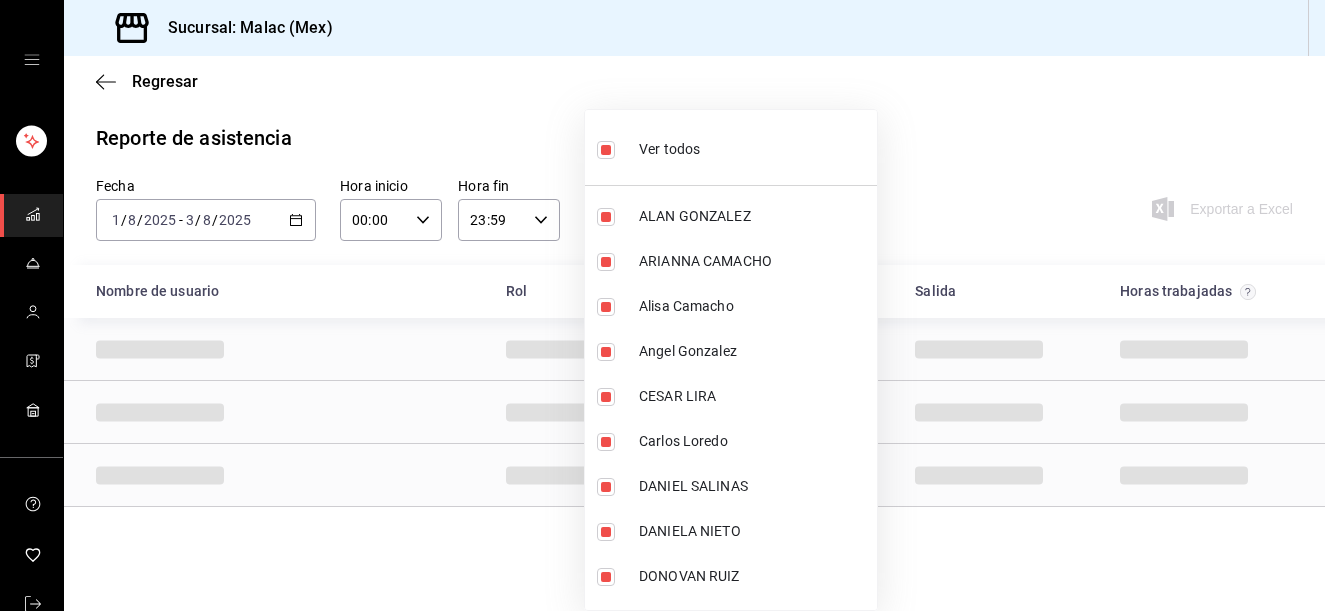 click on "Ver todos" at bounding box center [731, 147] 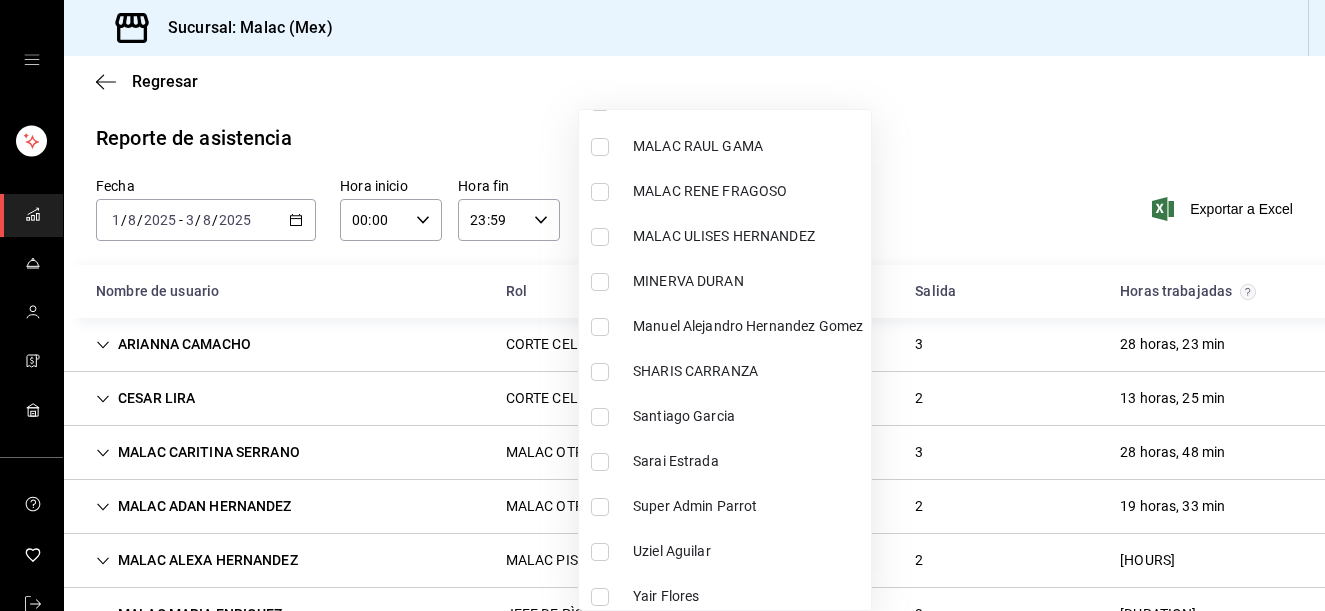 scroll, scrollTop: 1699, scrollLeft: 0, axis: vertical 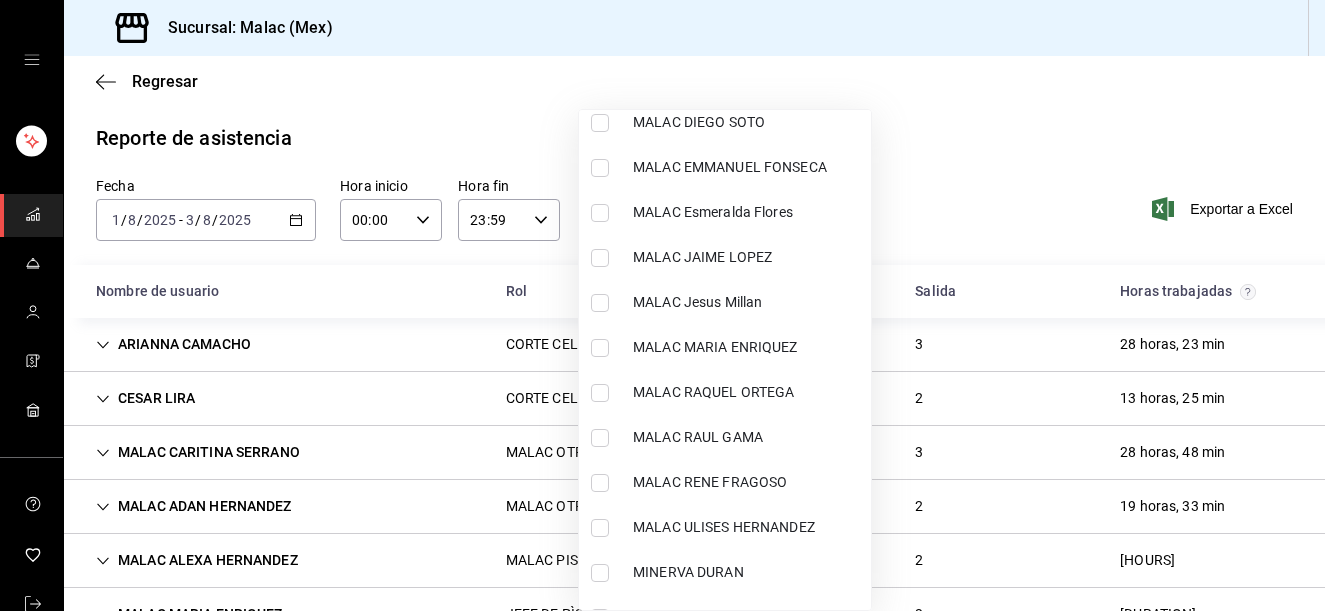 click on "MALAC RAQUEL ORTEGA" at bounding box center (748, 392) 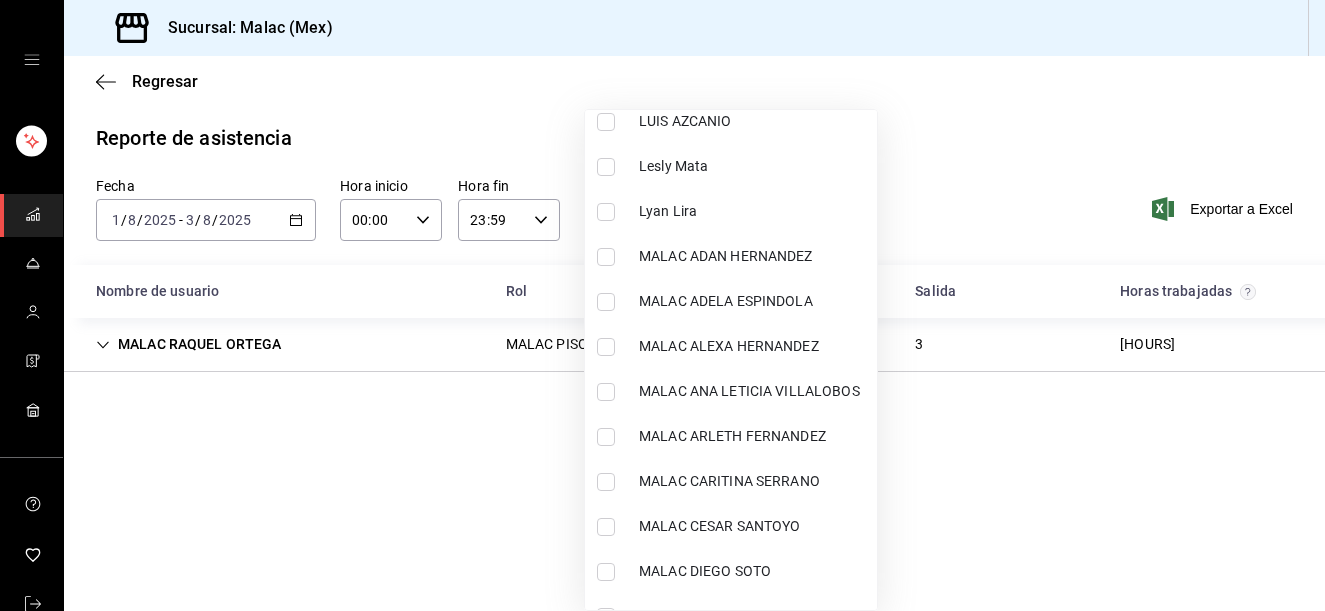 scroll, scrollTop: 866, scrollLeft: 0, axis: vertical 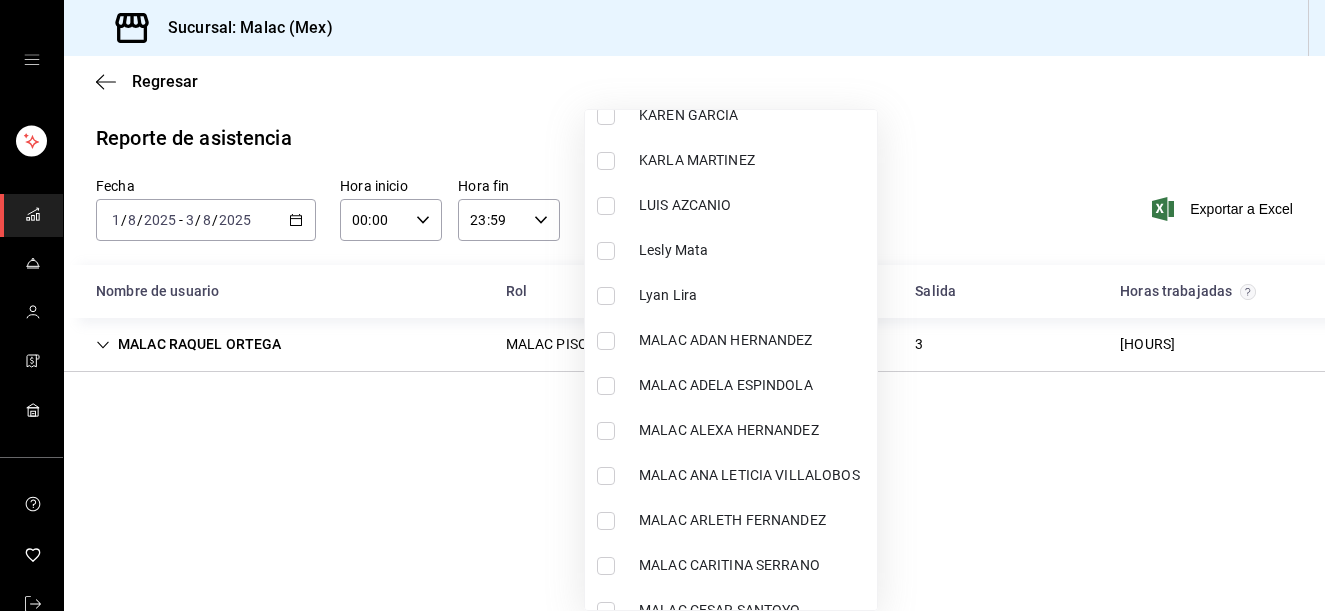 click on "Lyan Lira" at bounding box center [754, 295] 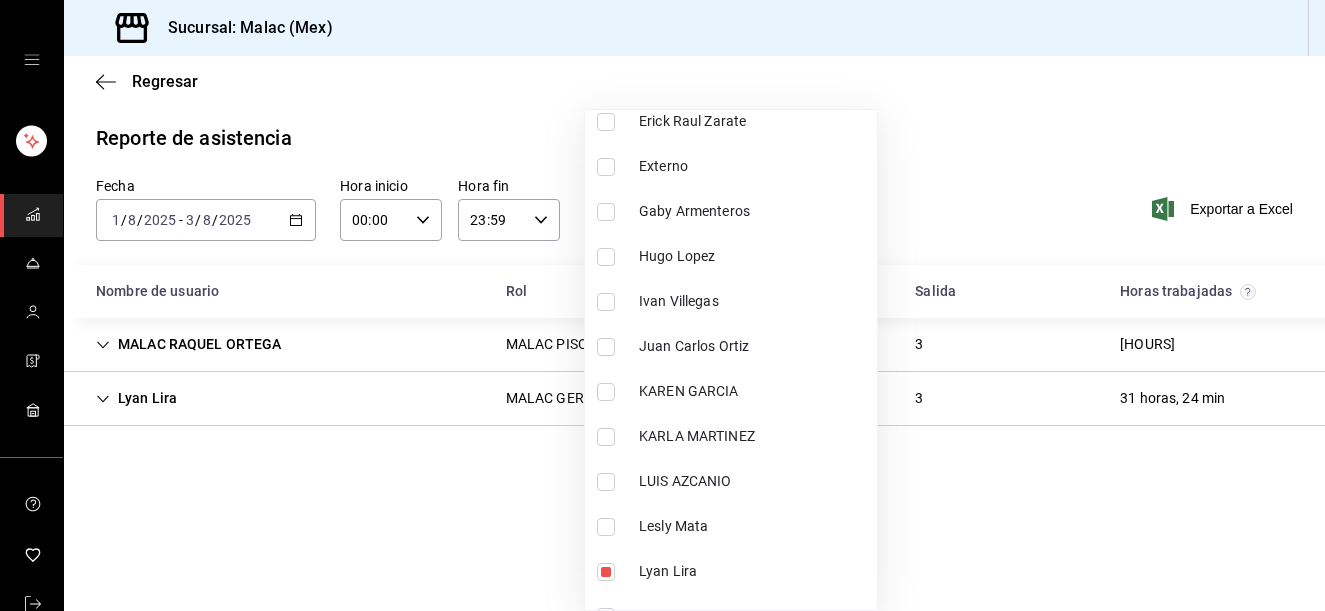 scroll, scrollTop: 557, scrollLeft: 0, axis: vertical 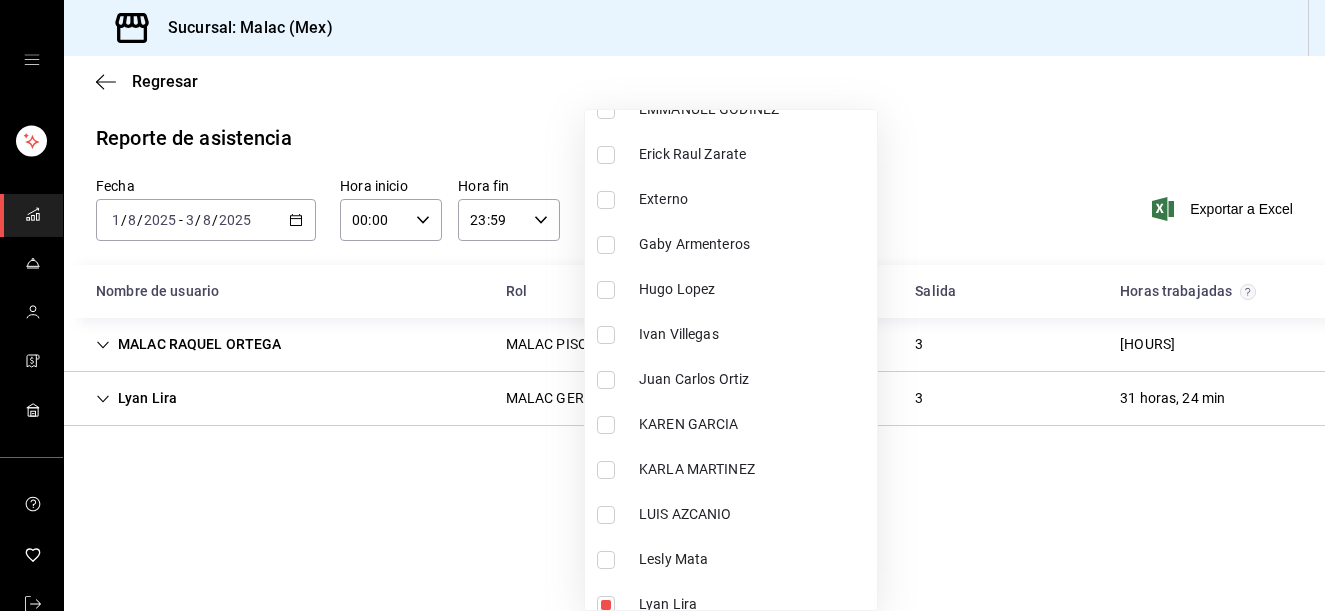 click on "Gaby Armenteros" at bounding box center (731, 244) 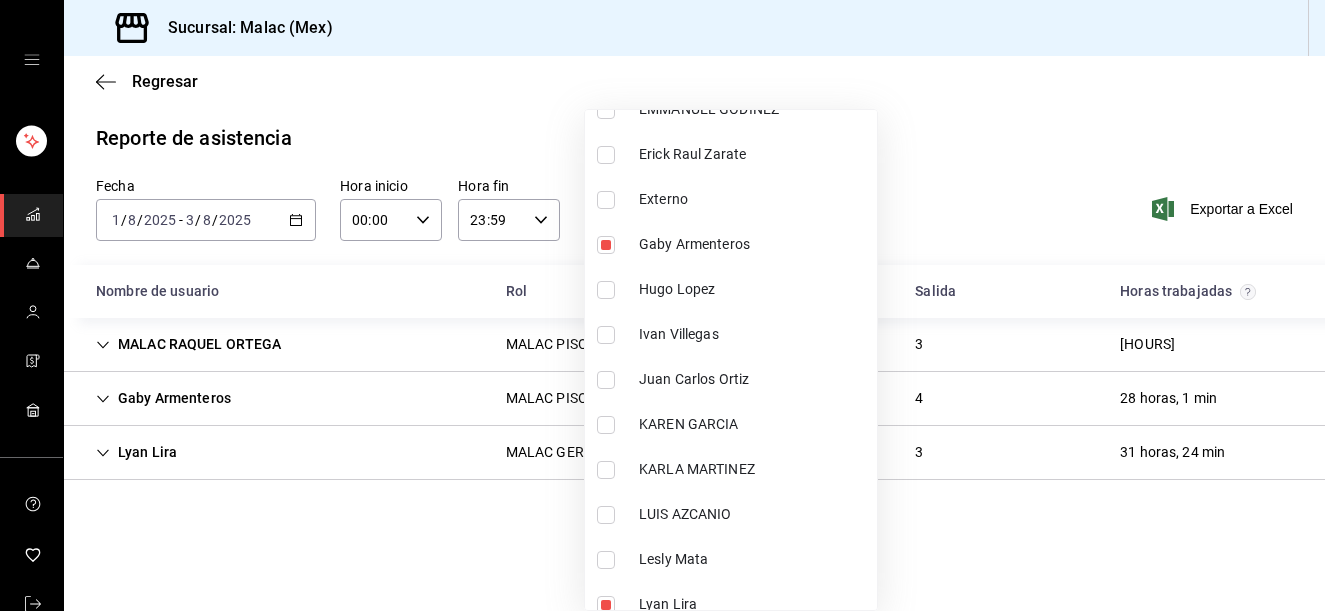 click at bounding box center [662, 305] 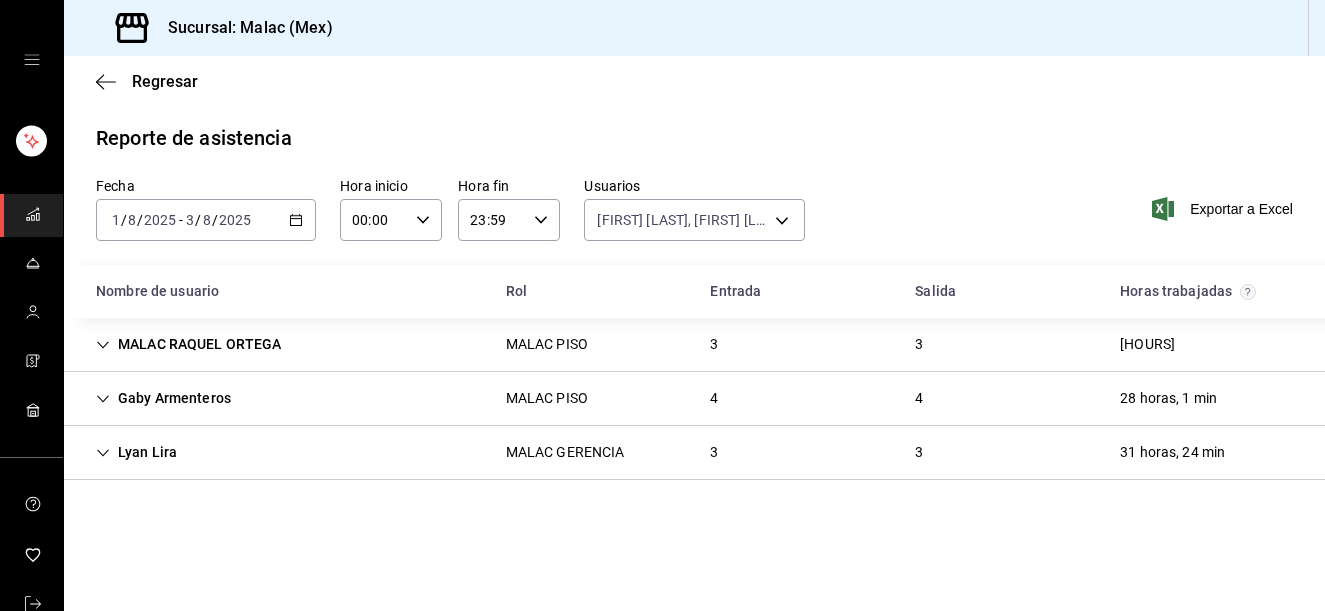 click on "[FIRST] [LAST] [MISC] [NUMBER] [NUMBER] [HOURS]" at bounding box center (694, 399) 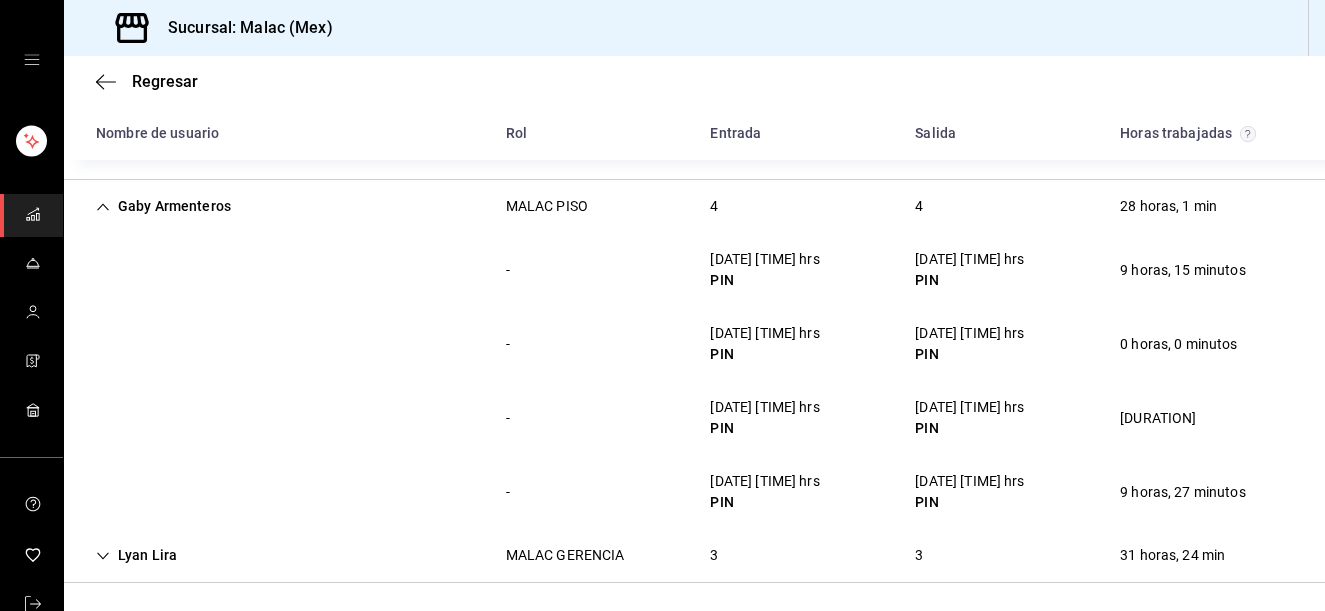 scroll, scrollTop: 196, scrollLeft: 0, axis: vertical 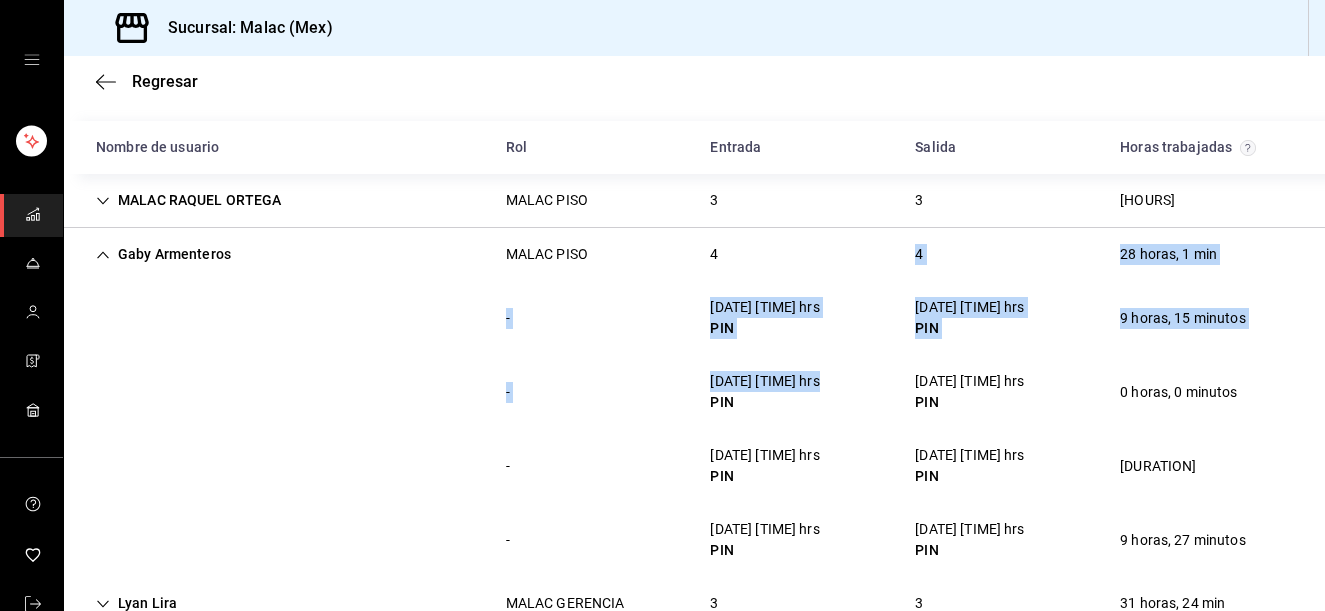 drag, startPoint x: 843, startPoint y: 354, endPoint x: 807, endPoint y: 232, distance: 127.20063 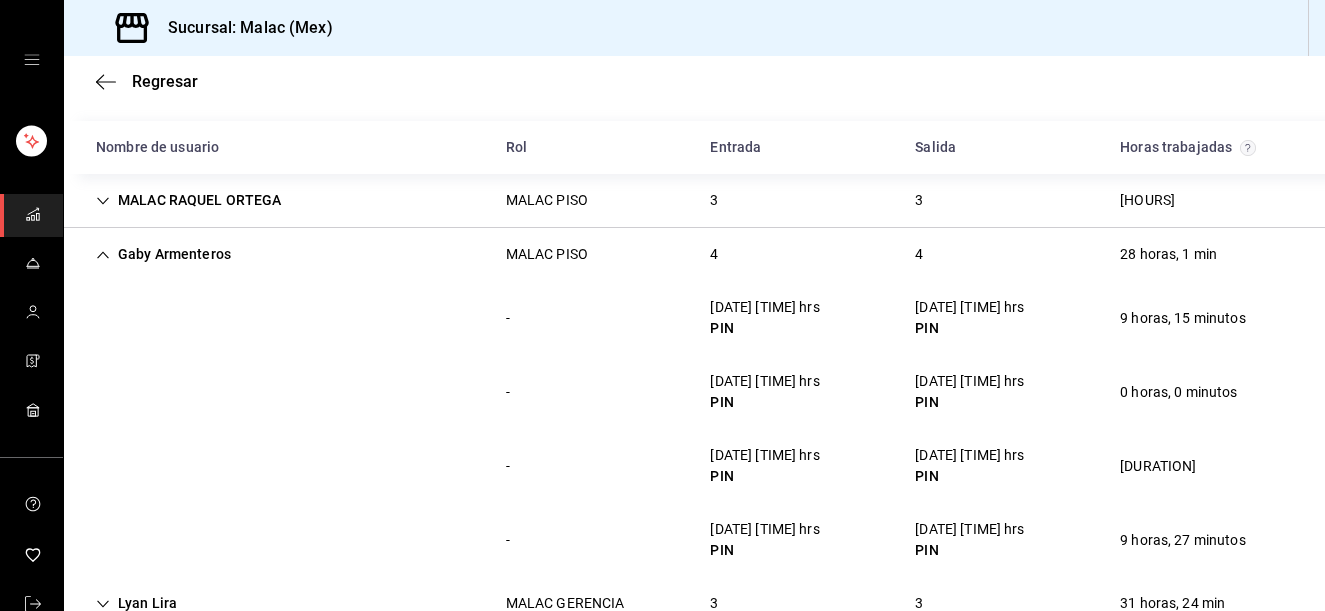 scroll, scrollTop: 0, scrollLeft: 0, axis: both 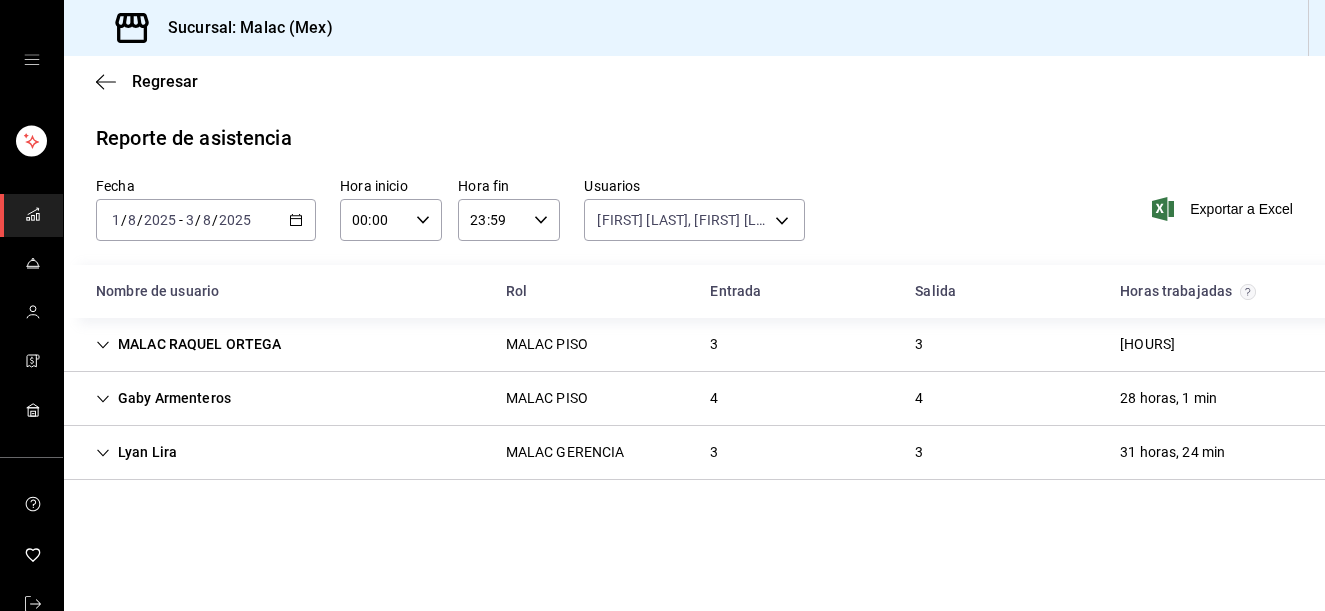 click on "[FIRST] [LAST] MALAC GERENCIA [NUMBER] [NUMBER] [HOURS]" at bounding box center (694, 453) 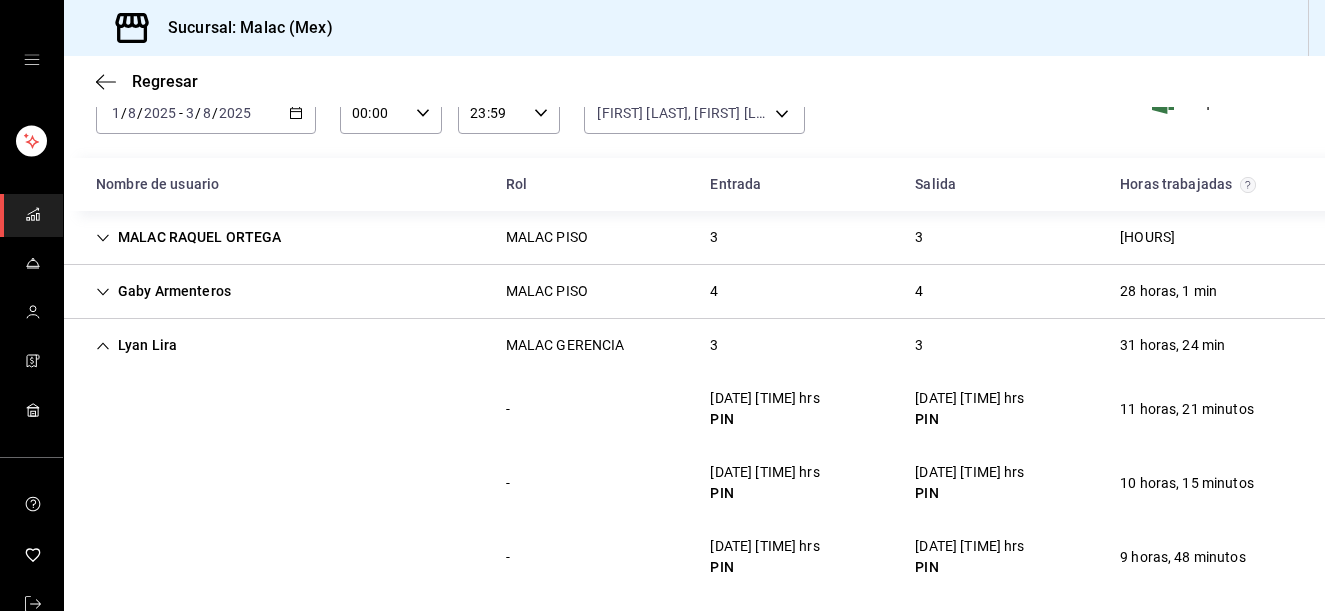 scroll, scrollTop: 116, scrollLeft: 0, axis: vertical 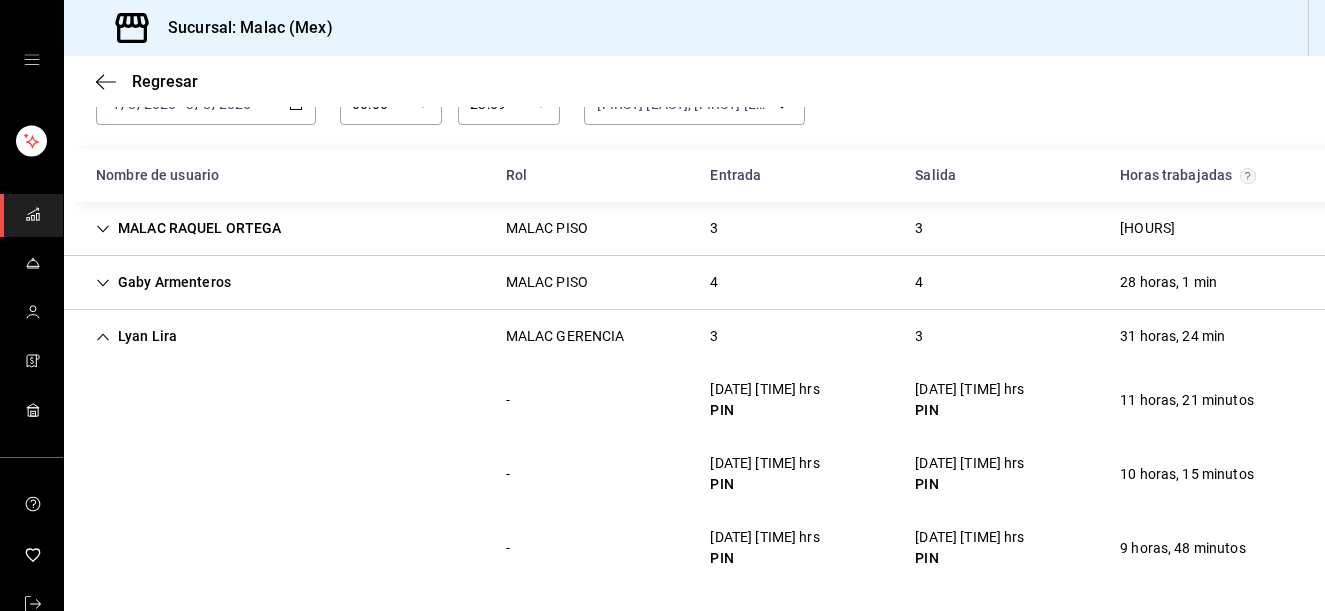 click on "[FIRST] [LAST] MALAC PISO [NUMBER] [NUMBER] [HOURS]" at bounding box center (694, 229) 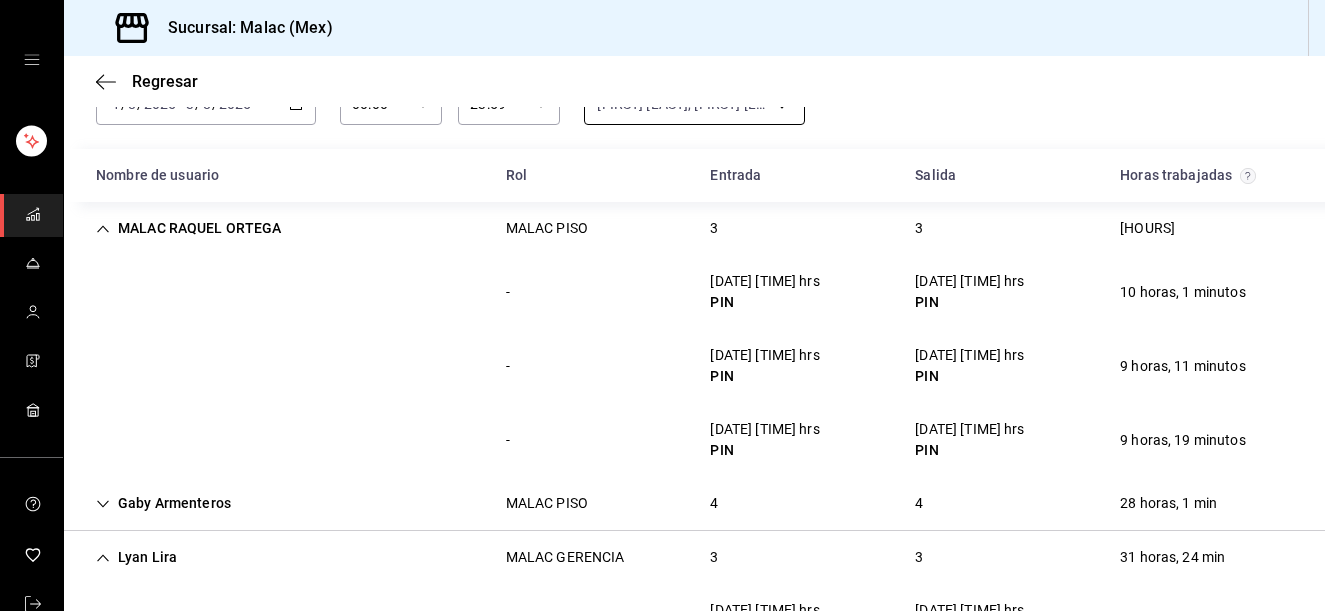 click on "Sucursal: Malac (Mex) Regresar Reporte de asistencia Fecha [DATE] [DATE] - [DATE] [DATE] Hora inicio [TIME] Hora inicio Hora fin [TIME] Hora fin Usuarios Gaby Armenteros, Lyan Lira, MALAC RAQUEL ORTEGA [UUID],[UUID],[UUID] Exportar a Excel Nombre de usuario Rol Entrada Salida Horas trabajadas   MALAC RAQUEL ORTEGA MALAC PISO 3 3 [DURATION] - [DATE] [TIME]   hrs PIN [DATE] [TIME]   hrs PIN [DURATION] - [DATE] [TIME]   hrs PIN [DATE] [TIME]   hrs PIN [DURATION] - [DATE] [TIME]   hrs PIN [DATE] [TIME]   hrs PIN [DURATION] Gaby Armenteros MALAC PISO 4 4 [DURATION] - [DATE] [TIME]   hrs PIN [DATE] [TIME]   hrs PIN [DURATION] - [DATE] [TIME]   hrs PIN [DATE] [TIME]   hrs PIN [DURATION] - [DATE] [TIME]   hrs PIN [DATE] [TIME]   hrs PIN [DURATION] - [DATE] [TIME]   hrs PIN [DATE] [TIME]   hrs PIN [DURATION] Lyan Lira MALAC GERENCIA 3 3 -" at bounding box center [662, 305] 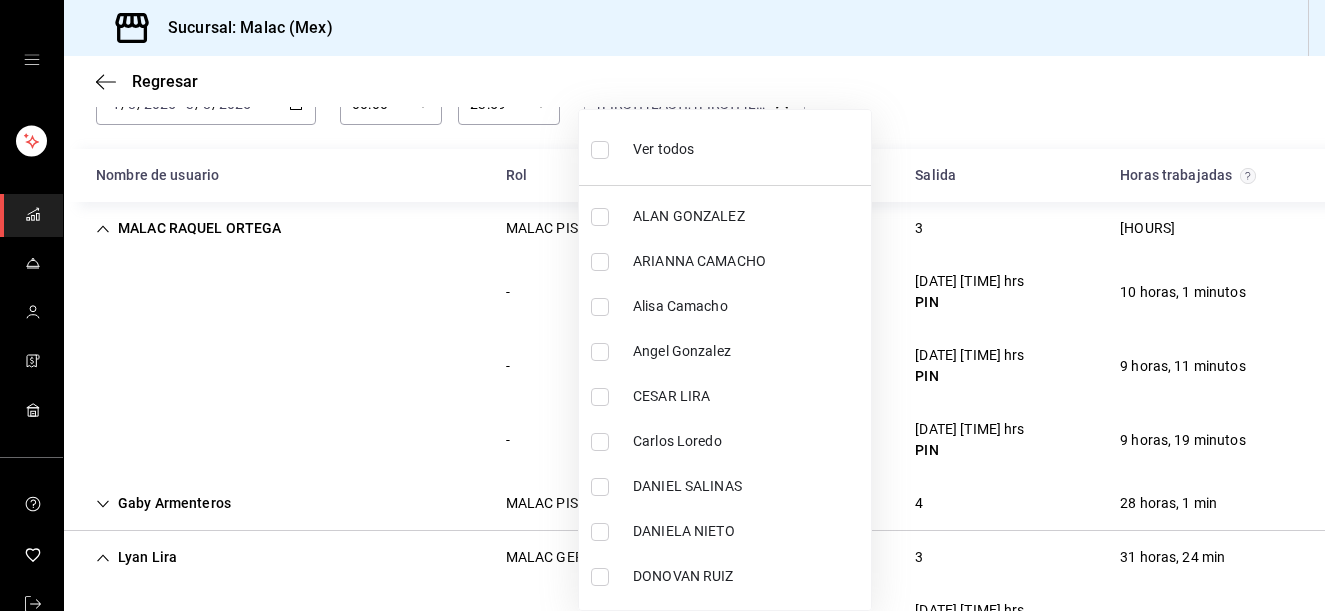 click on "Ver todos" at bounding box center (642, 147) 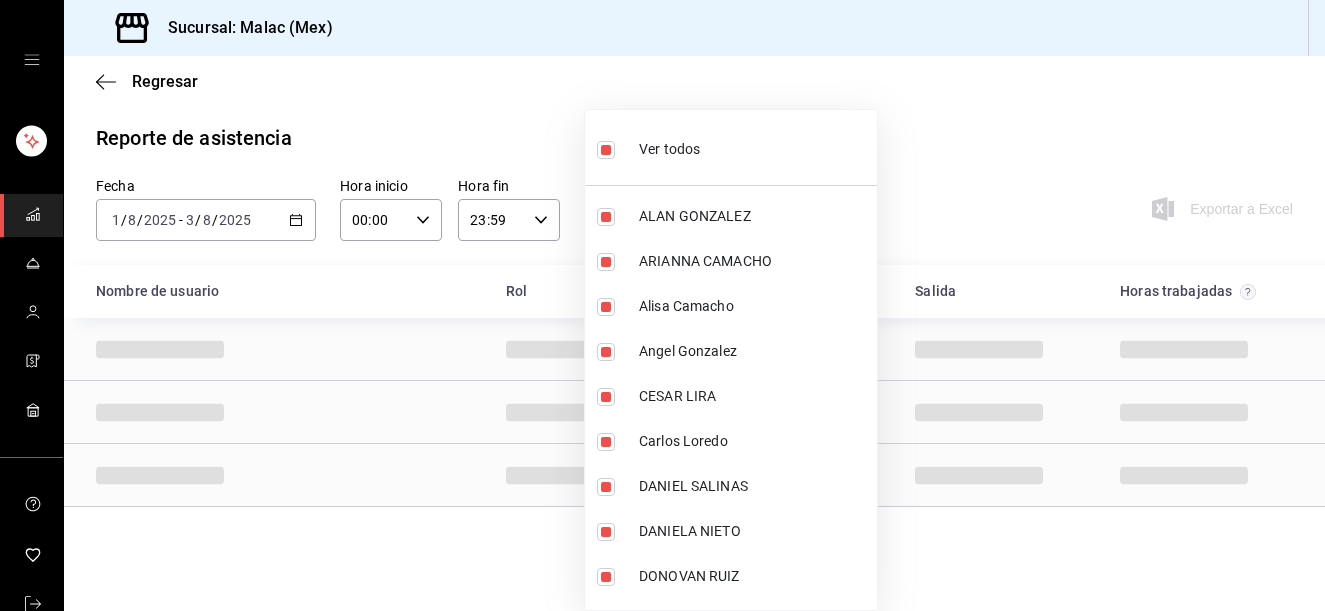 scroll, scrollTop: 0, scrollLeft: 0, axis: both 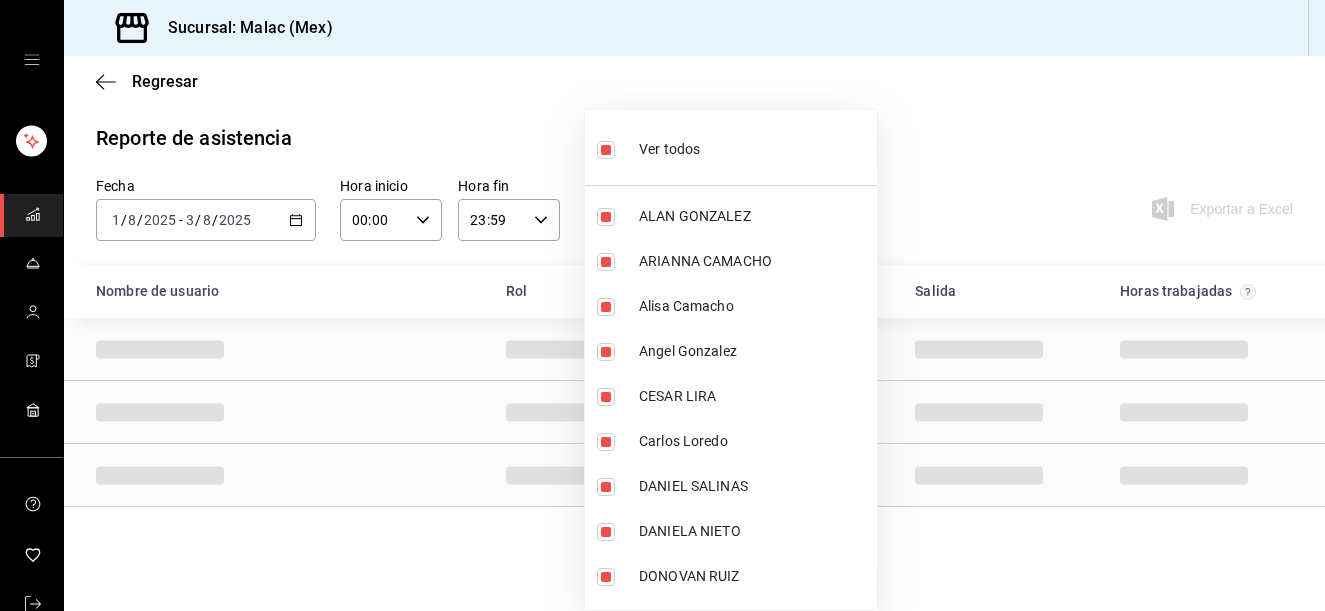 click on "Ver todos" at bounding box center [648, 147] 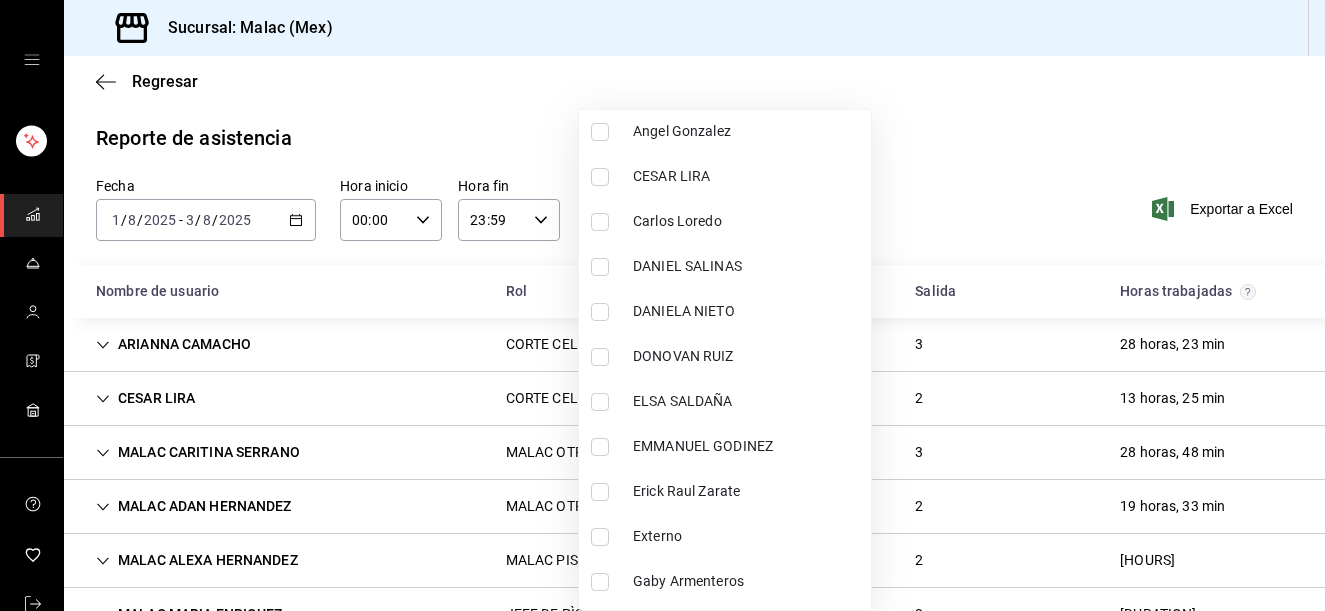 scroll, scrollTop: 286, scrollLeft: 0, axis: vertical 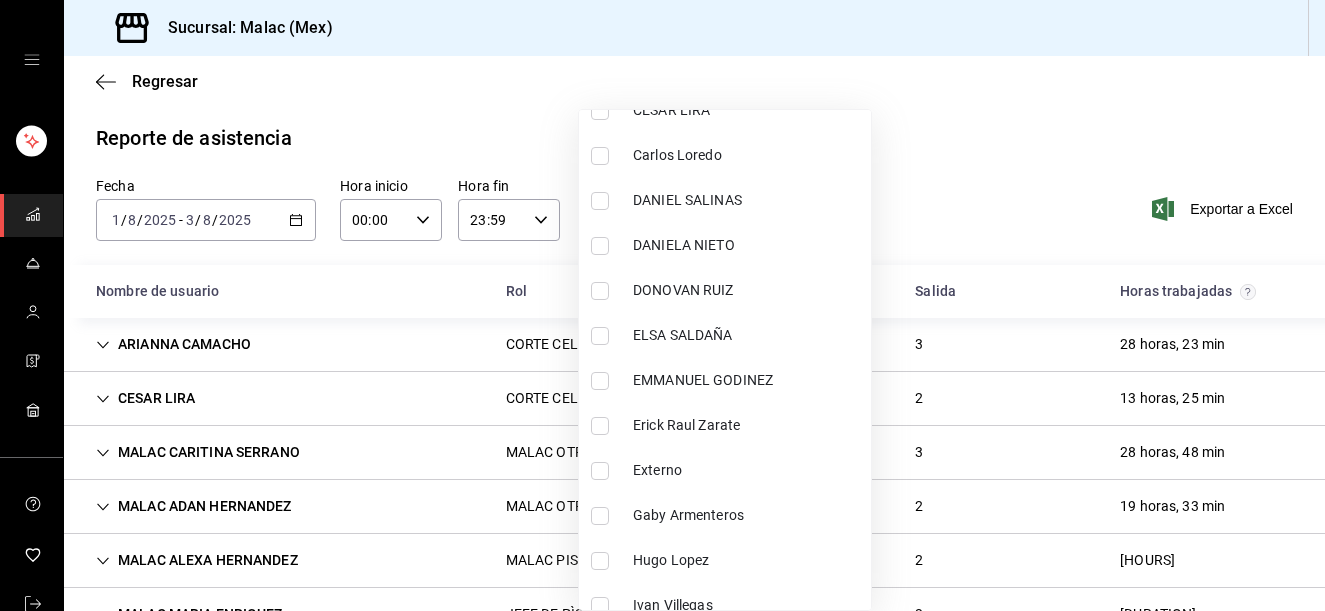 click on "ELSA SALDAÑA" at bounding box center (748, 335) 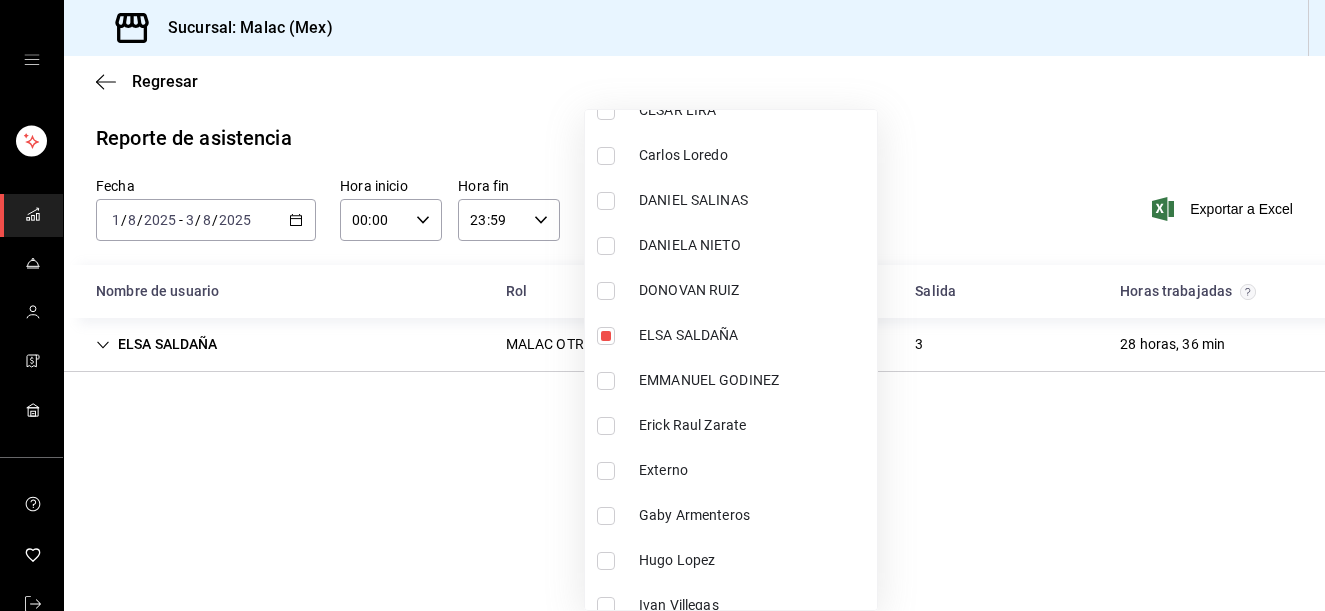 click on "Erick Raul Zarate" at bounding box center [731, 425] 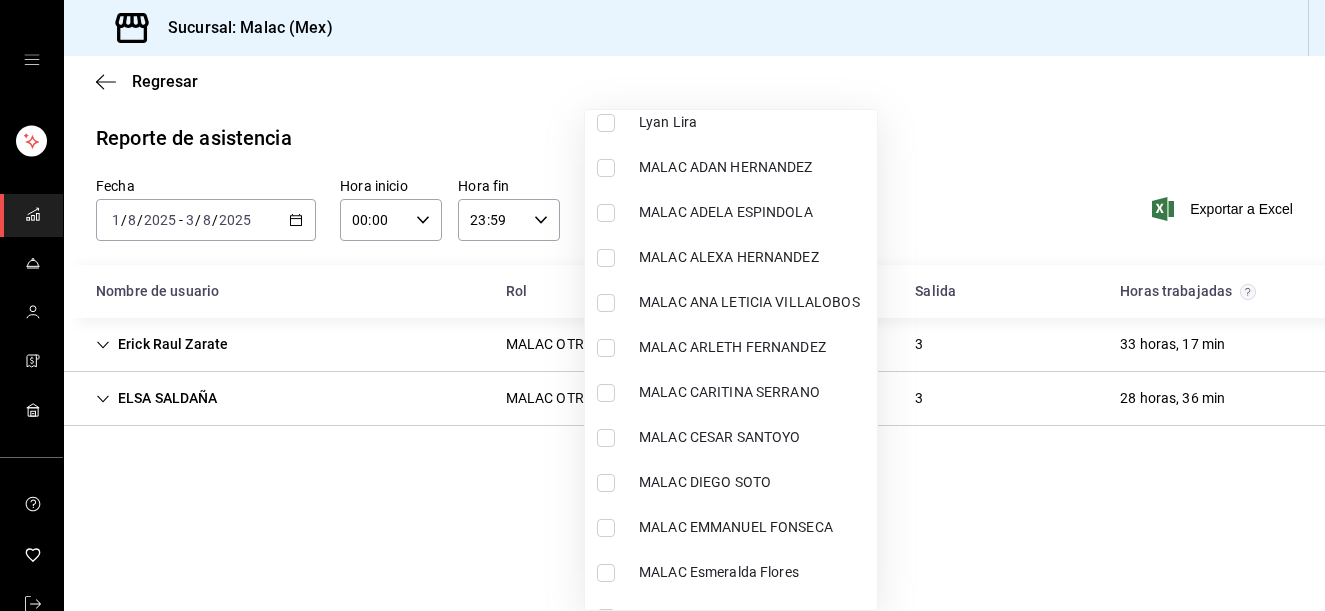 scroll, scrollTop: 1062, scrollLeft: 0, axis: vertical 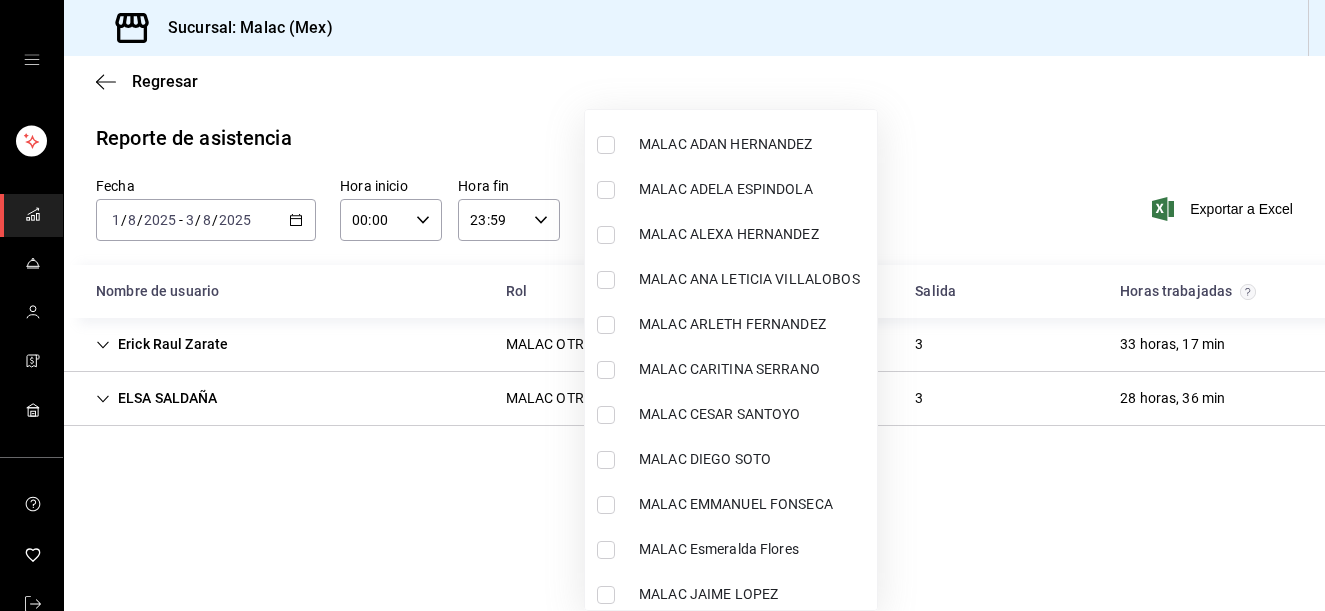 click on "MALAC CESAR SANTOYO" at bounding box center [754, 414] 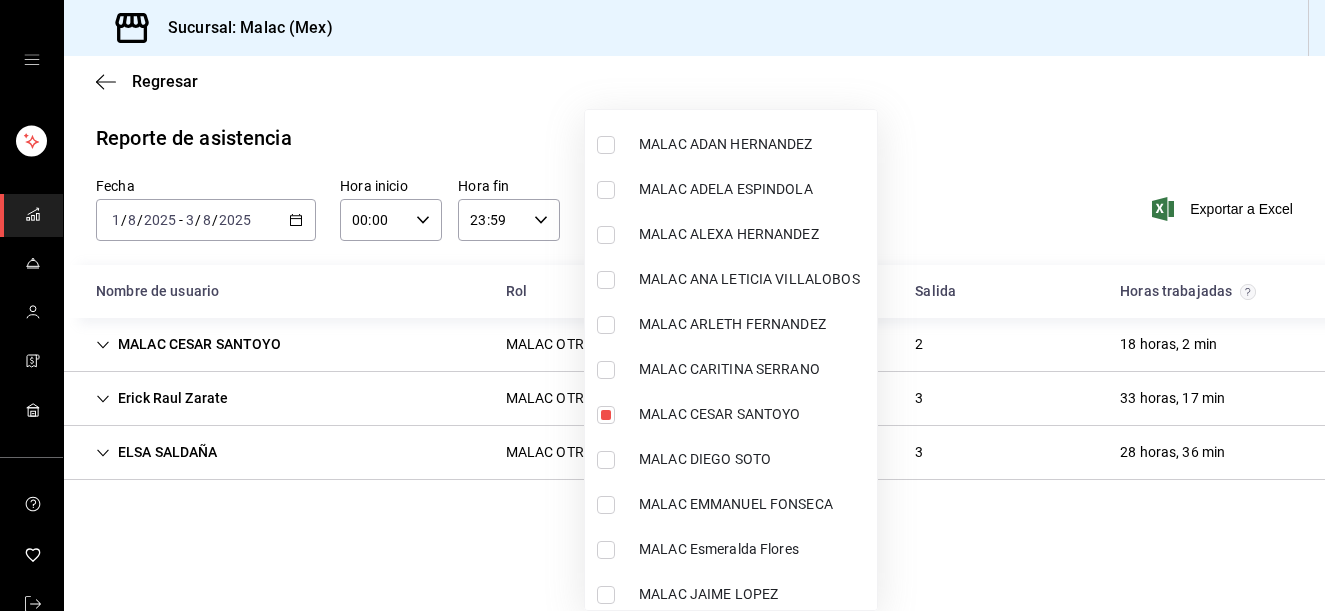 click at bounding box center [662, 305] 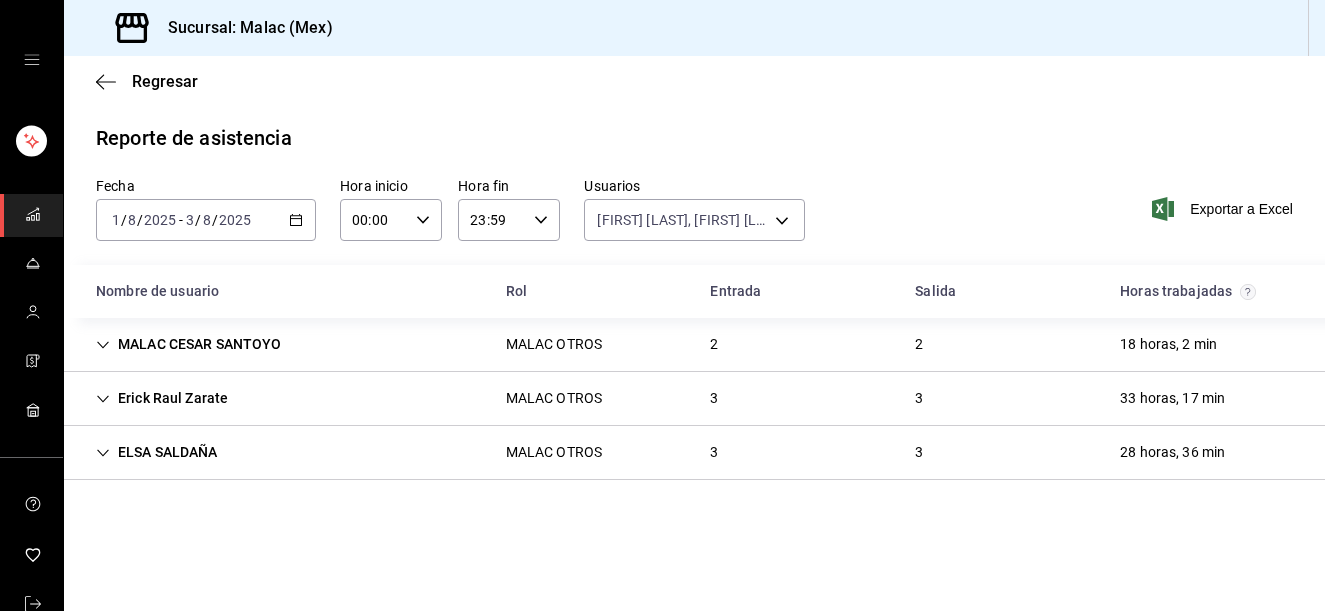 click on "[FIRST] [LAST] MALAC OTROS [NUMBER] [NUMBER] [HOURS]" at bounding box center (694, 345) 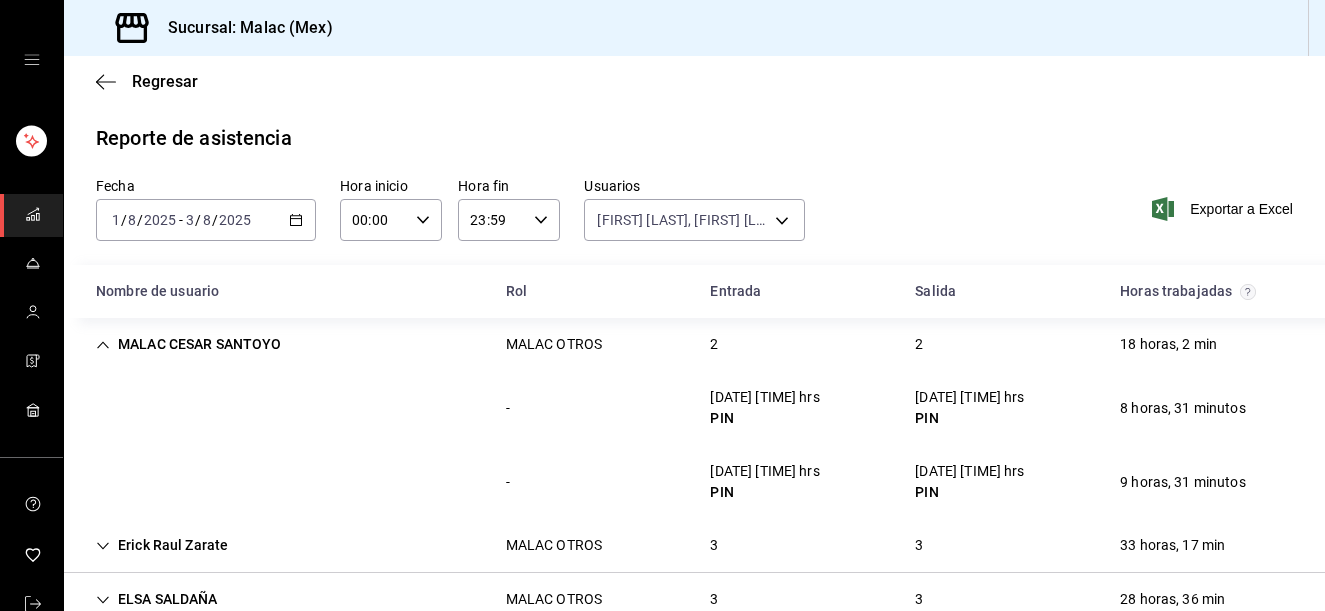 click on "2" at bounding box center (714, 344) 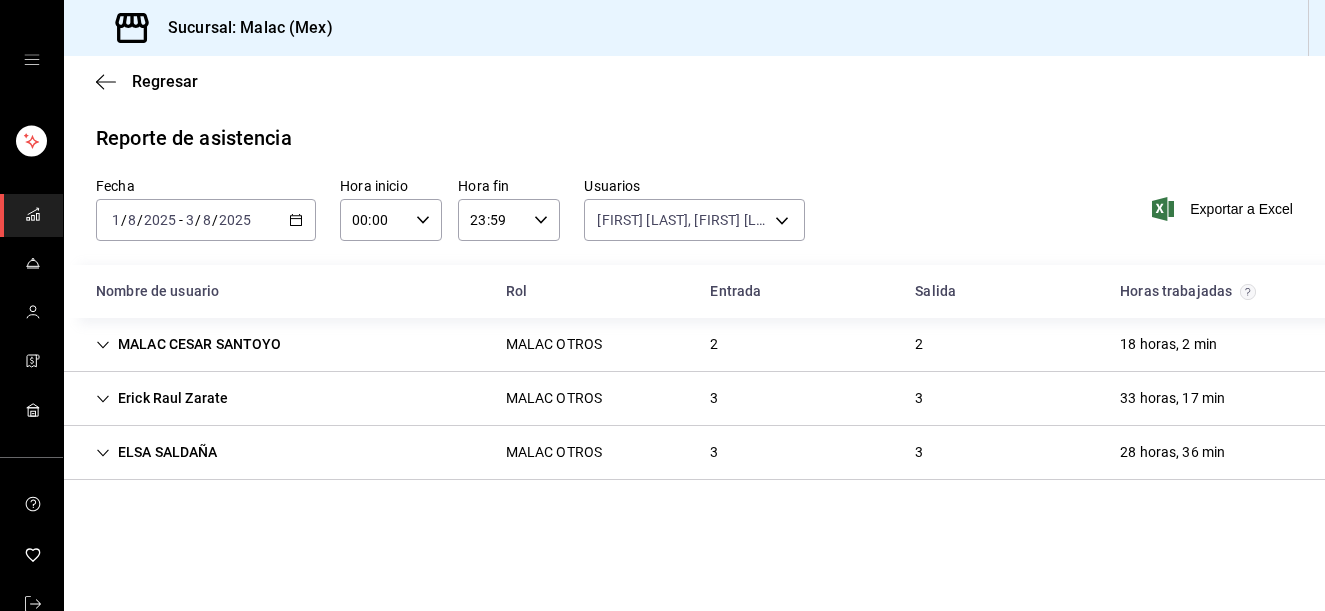 click on "3" at bounding box center [714, 398] 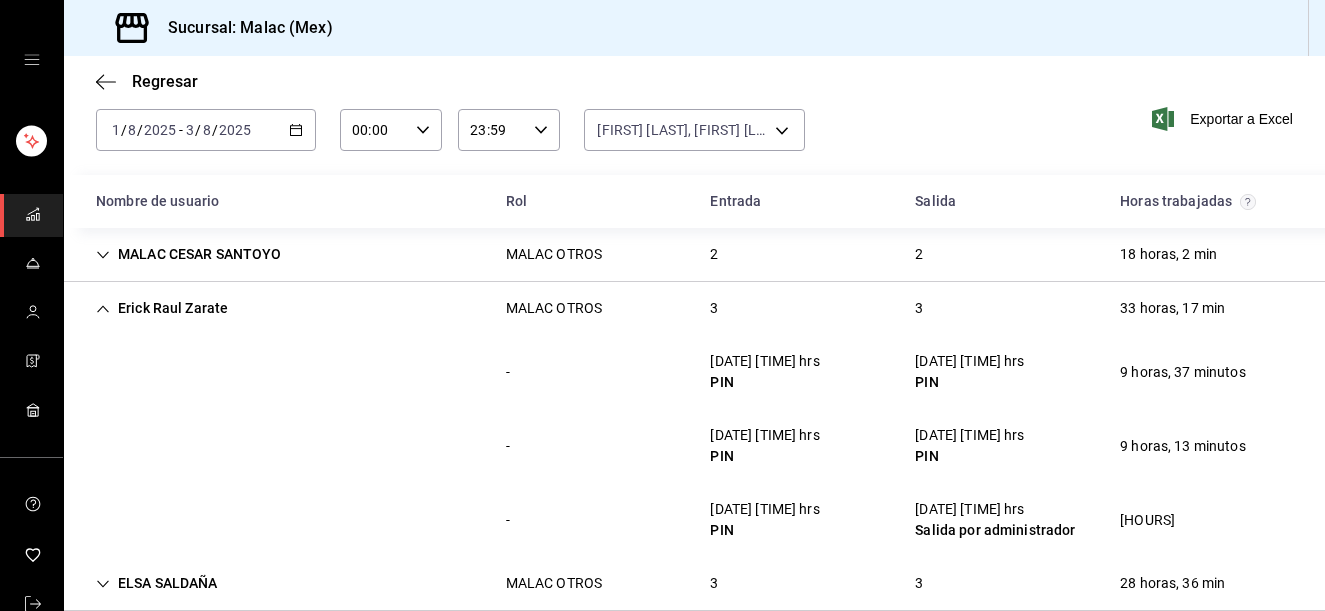 scroll, scrollTop: 122, scrollLeft: 0, axis: vertical 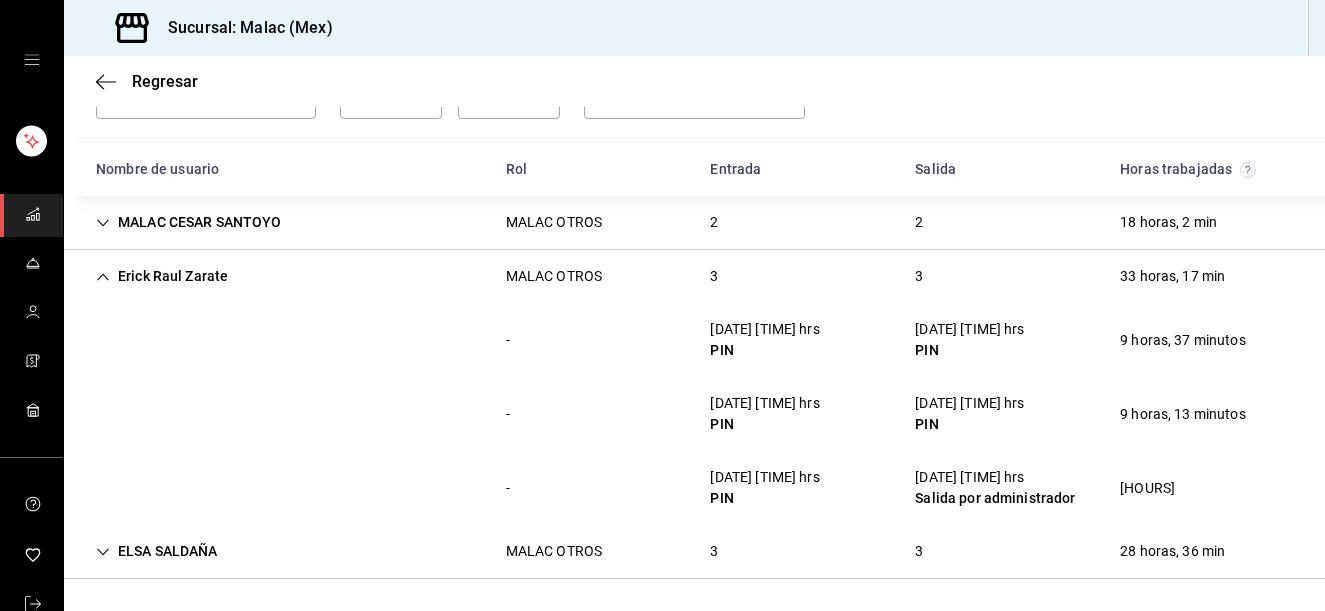 click on "3" at bounding box center [919, 276] 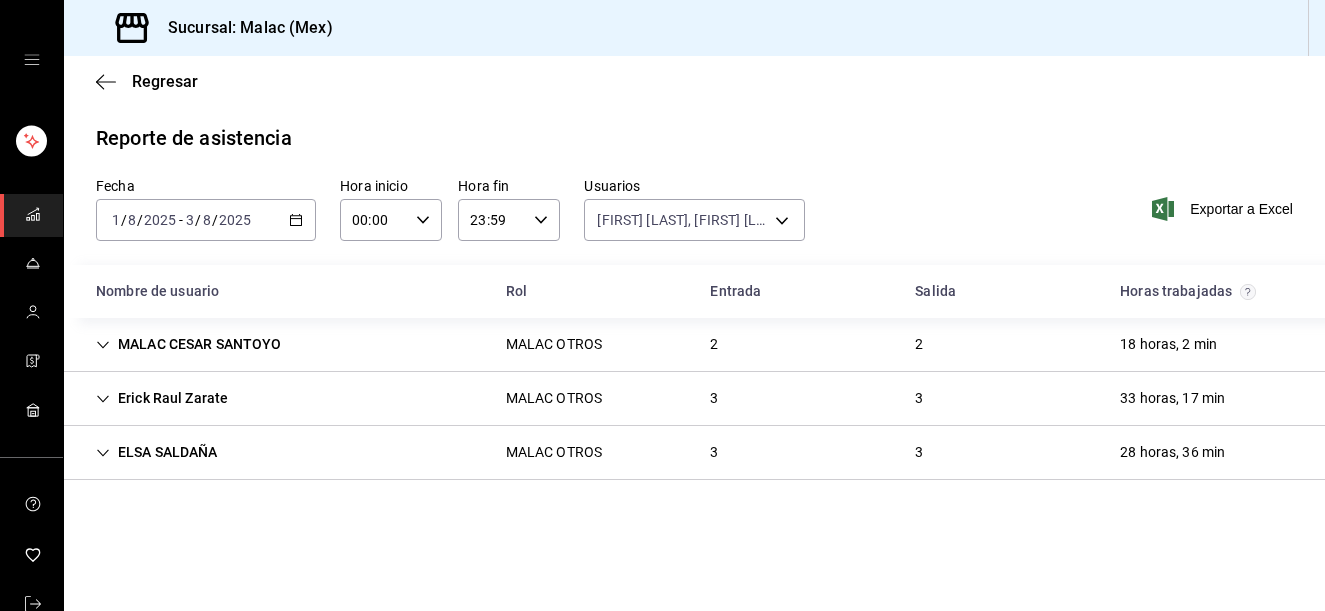 scroll, scrollTop: 0, scrollLeft: 0, axis: both 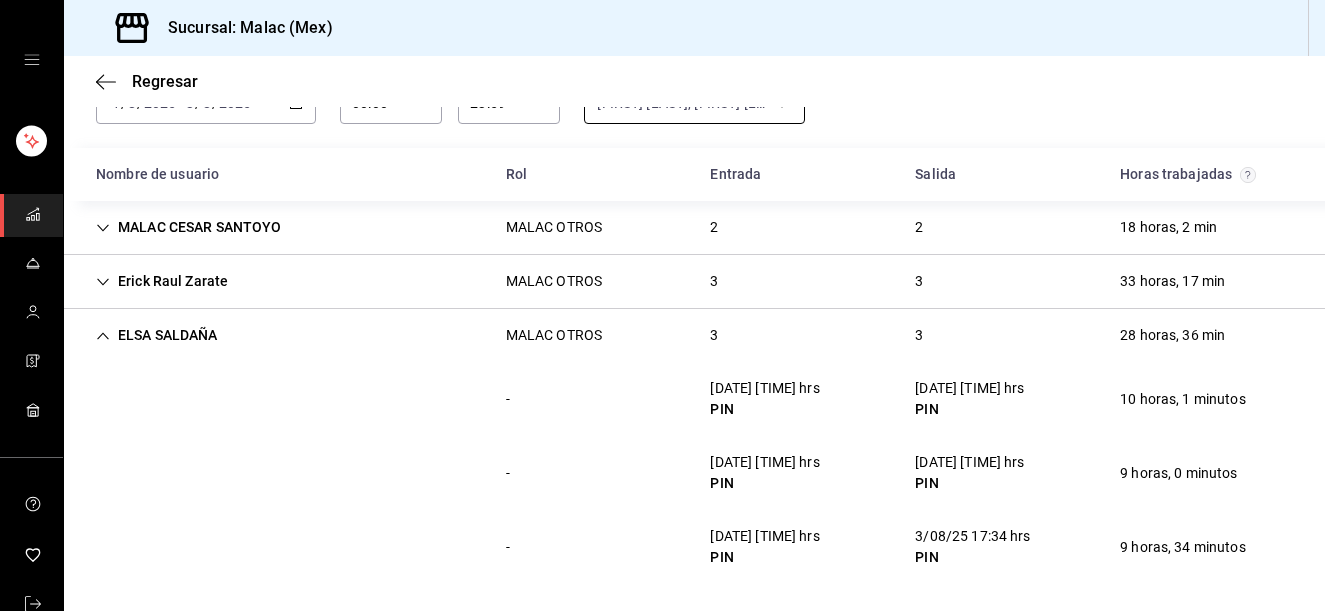 click on "Sucursal: Malac (Mex) Regresar Reporte de asistencia Fecha 2025-08-01 1 / 8 / 2025 - 2025-08-03 3 / 8 / 2025 Hora inicio 00:00 Hora inicio Hora fin 23:59 Hora fin Usuarios [FIRST] [LAST], [FIRST] [LAST], MALAC [FIRST] [LAST] 03142863-8693-4d01-8789-58f317b43484,f54121af-805d-4a55-afc4-e6f47b1d6c40,4ac6487f-6c1f-4f5b-bf0c-81efcd94f91a Exportar a Excel Nombre de usuario Rol Entrada Salida Horas trabajadas   MALAC [FIRST] [LAST] MALAC OTROS 2 2 18 horas, 2 min - [DATE] [TIME]   hrs PIN [DATE] [TIME]   hrs PIN 8 horas, 31 minutos - [DATE] [TIME]   hrs PIN [DATE] [TIME]   hrs PIN 9 horas, 31 minutos [FIRST] [LAST] MALAC OTROS 3 3 33 horas, 17 min - [DATE] [TIME]   hrs PIN [DATE] [TIME]   hrs PIN 9 horas, 37 minutos - [DATE] [TIME]   hrs PIN [DATE] [TIME]   hrs PIN 9 horas, 13 minutos - [DATE] [TIME]   hrs PIN [DATE] [TIME]   hrs Salida por administrador 14 horas, 26 minutos [FIRST] [LAST] MALAC OTROS 3 3 28 horas, 36 min - [DATE] [TIME]   hrs PIN [DATE] [TIME]   hrs PIN 10 horas, 1 minutos - [DATE] [TIME]" at bounding box center [662, 305] 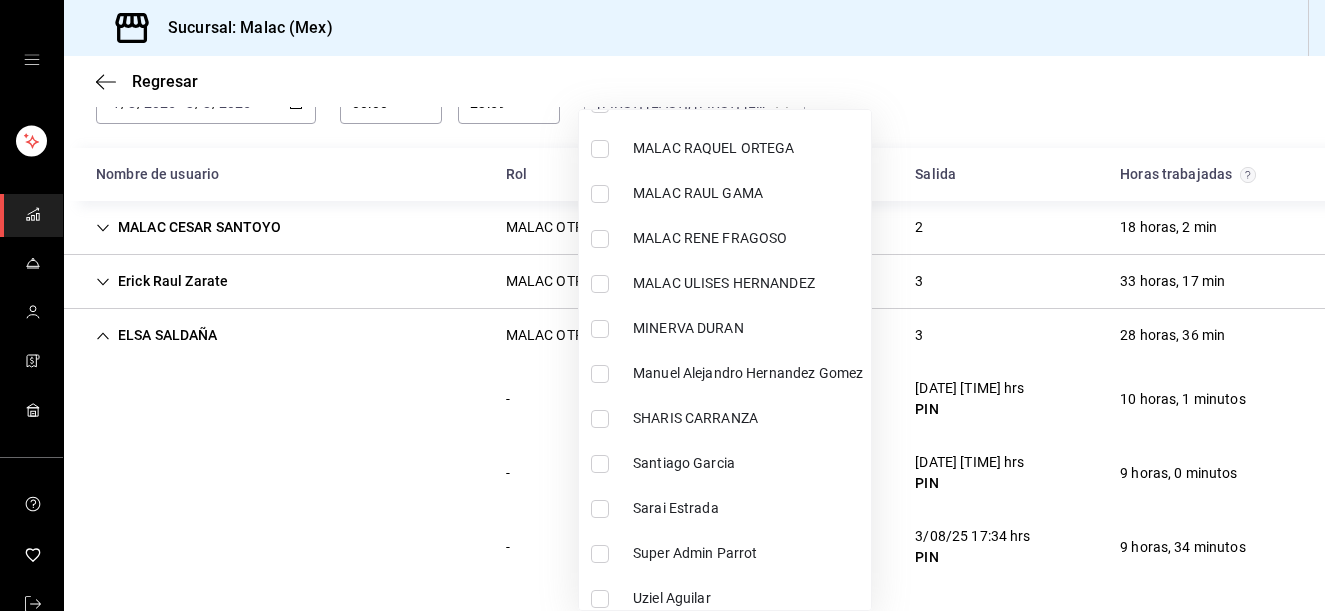 scroll, scrollTop: 1699, scrollLeft: 0, axis: vertical 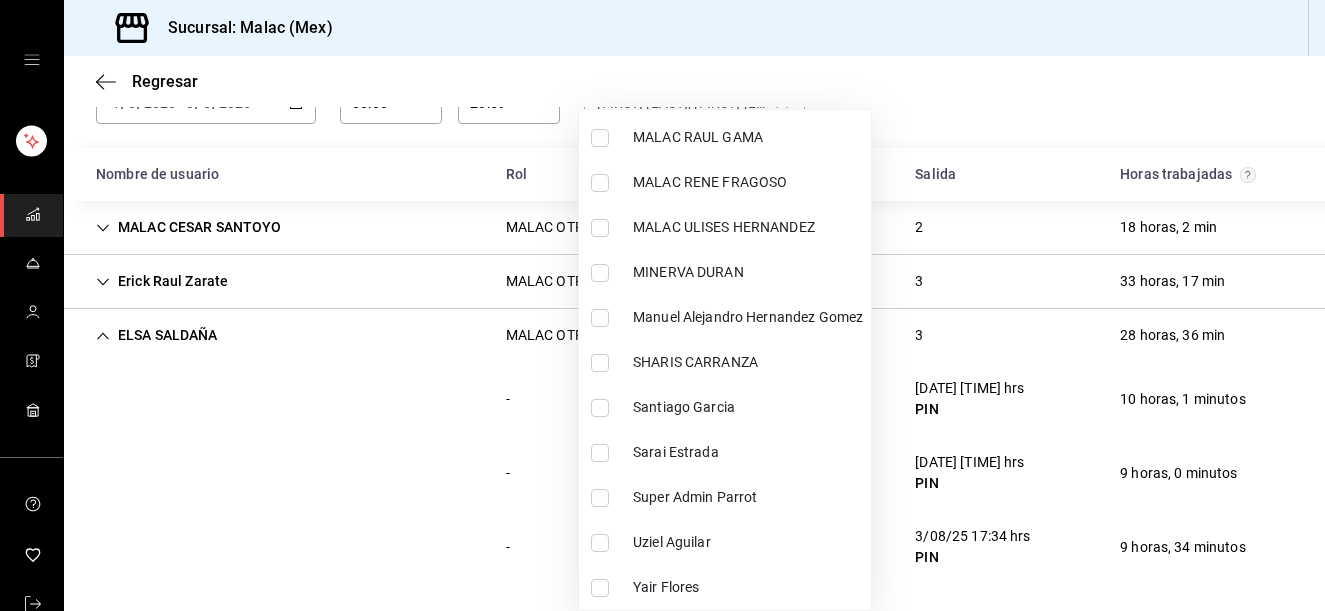 click at bounding box center (662, 305) 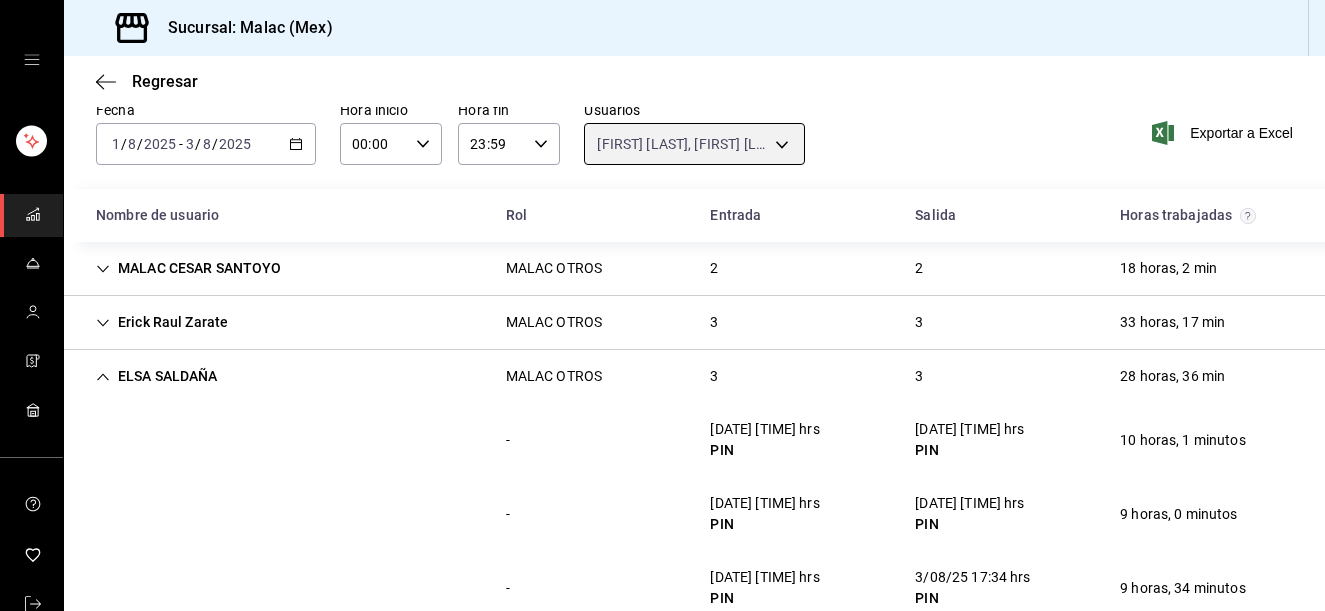 scroll, scrollTop: 33, scrollLeft: 0, axis: vertical 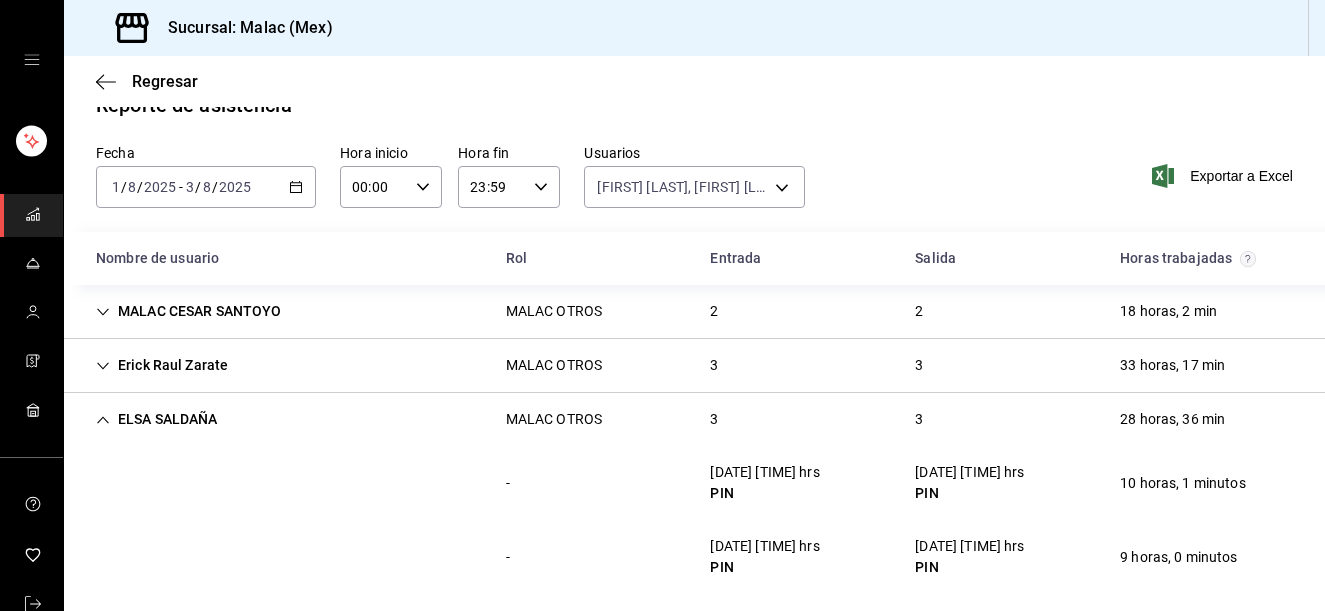 click on "8" at bounding box center [207, 187] 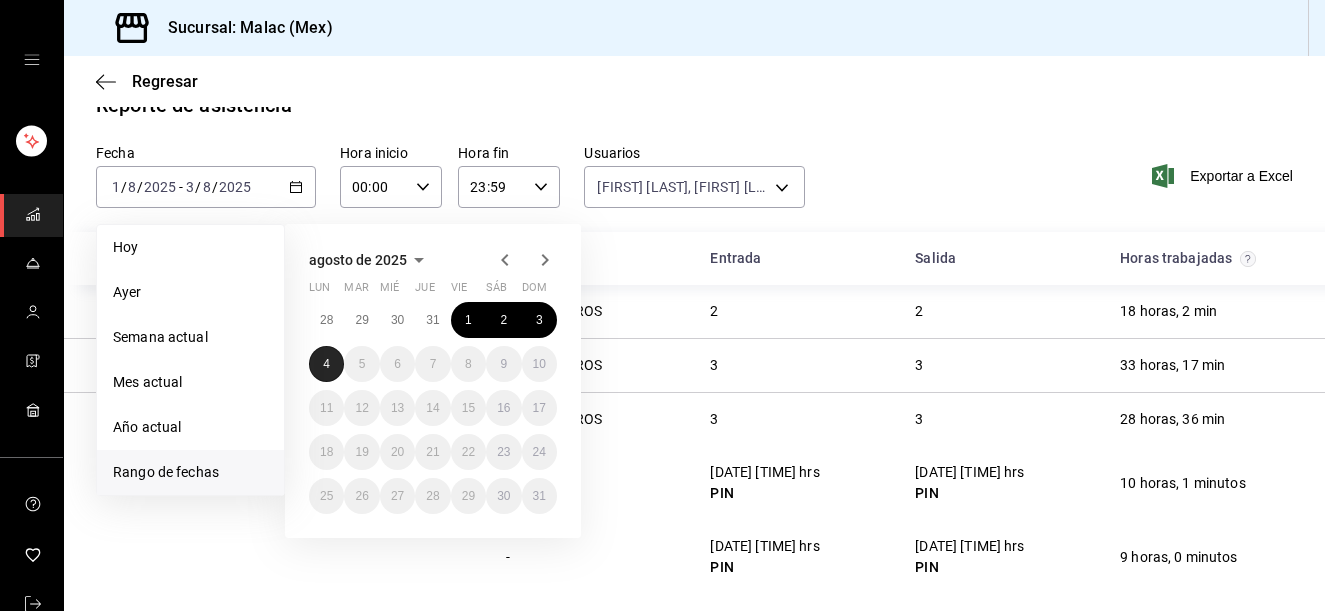 click on "4" at bounding box center (326, 364) 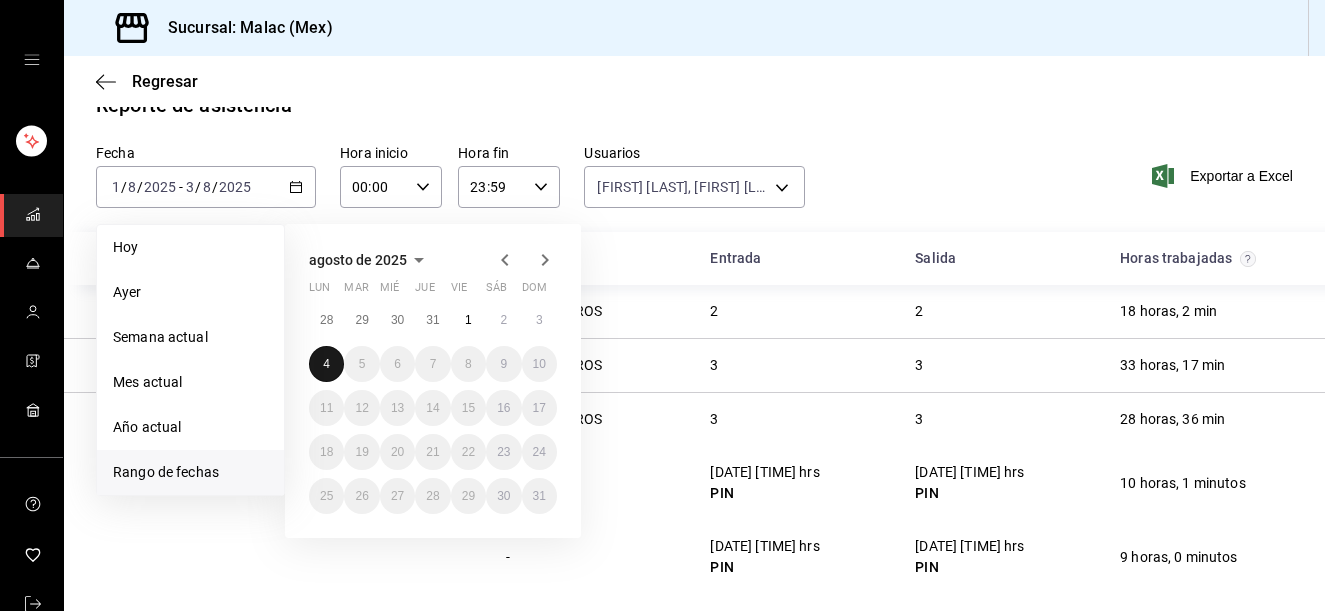 click on "4" at bounding box center [326, 364] 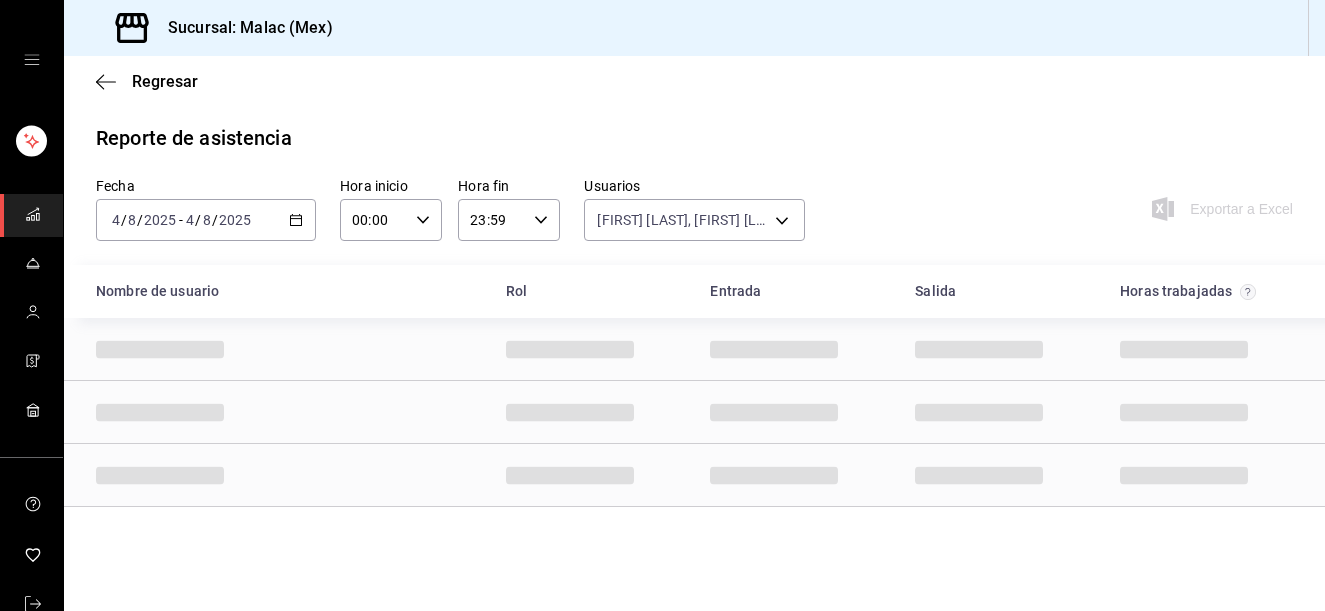 scroll, scrollTop: 0, scrollLeft: 0, axis: both 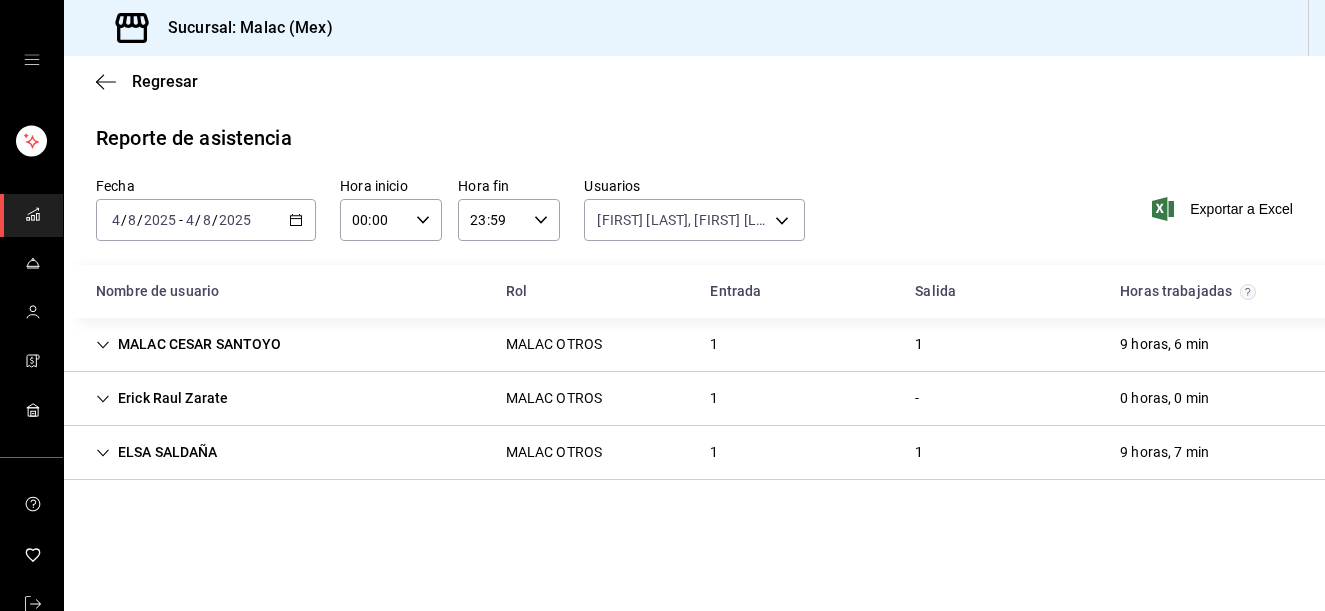 click on "[FIRST] [LAST] MALAC OTROS [NUMBER] [NUMBER] [HOURS]" at bounding box center (694, 345) 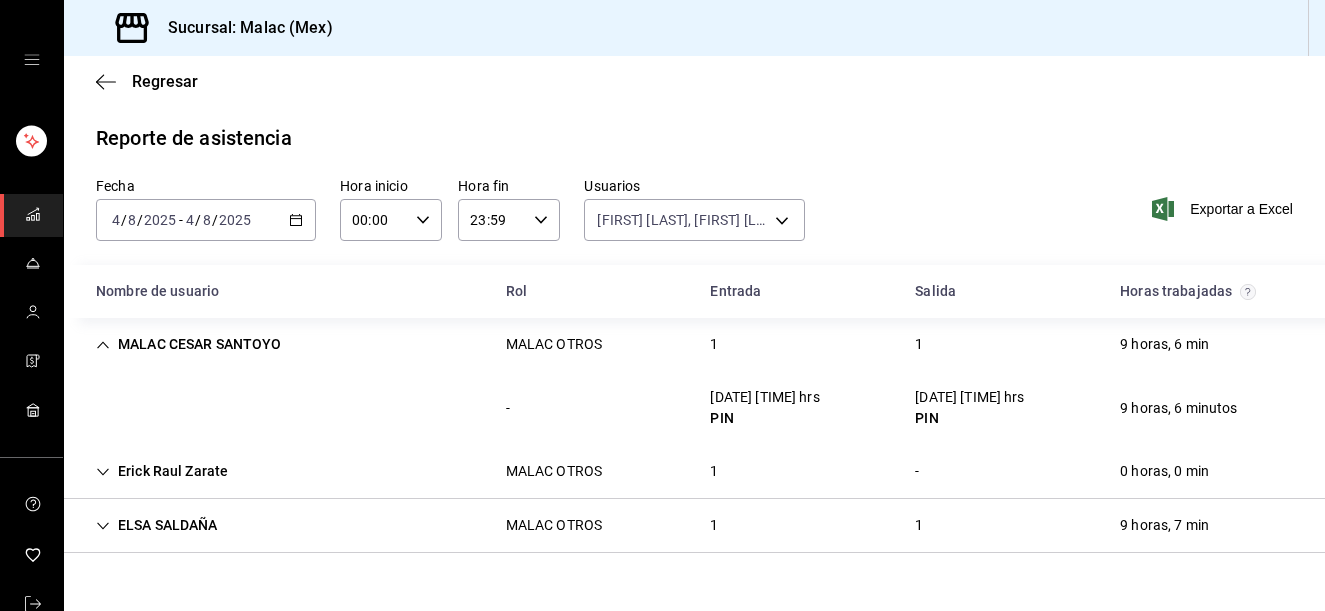 click on "[FIRST] [LAST] MALAC OTROS [NUMBER] [NUMBER] [HOURS]" at bounding box center (694, 344) 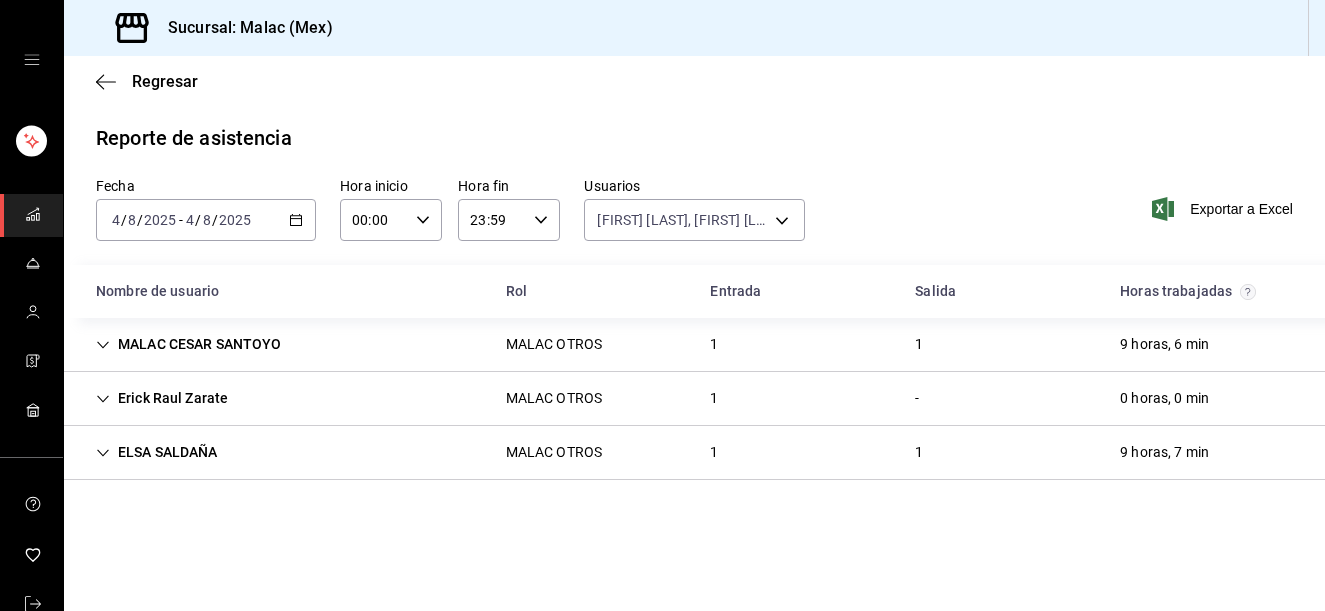 click on "[FIRST] [LAST] MALAC OTROS 1 - 0 horas, 0 min" at bounding box center [694, 399] 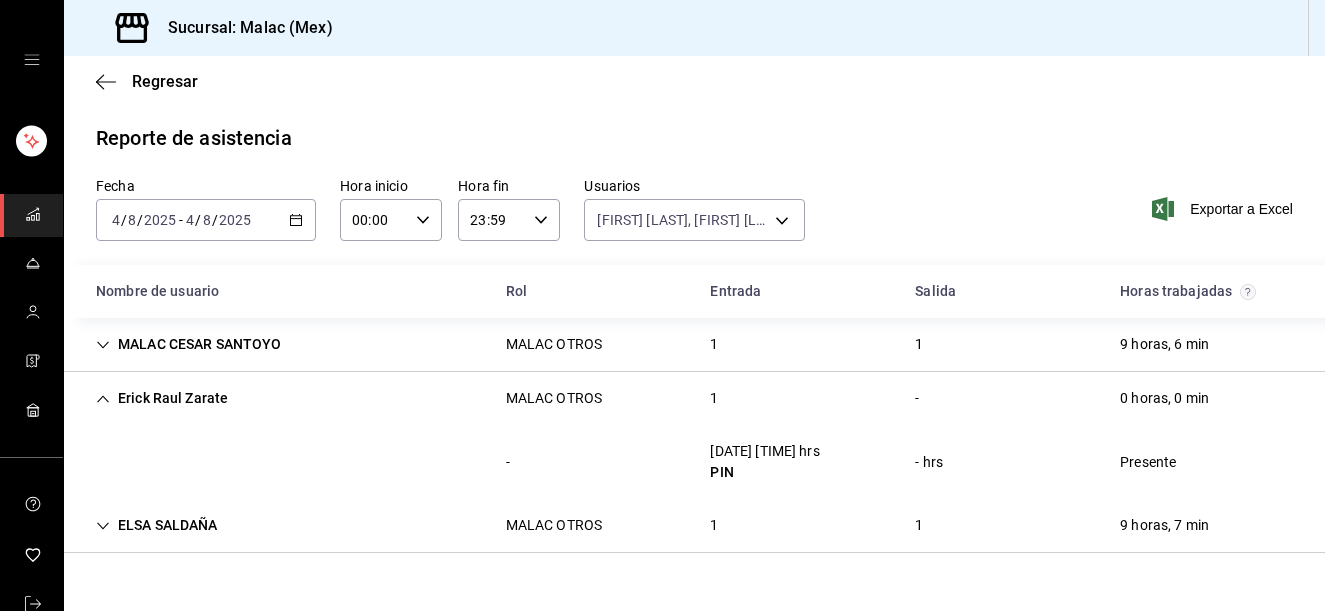 click on "[FIRST] [LAST] MALAC OTROS [NUMBER] [NUMBER] [HOURS]" at bounding box center [694, 526] 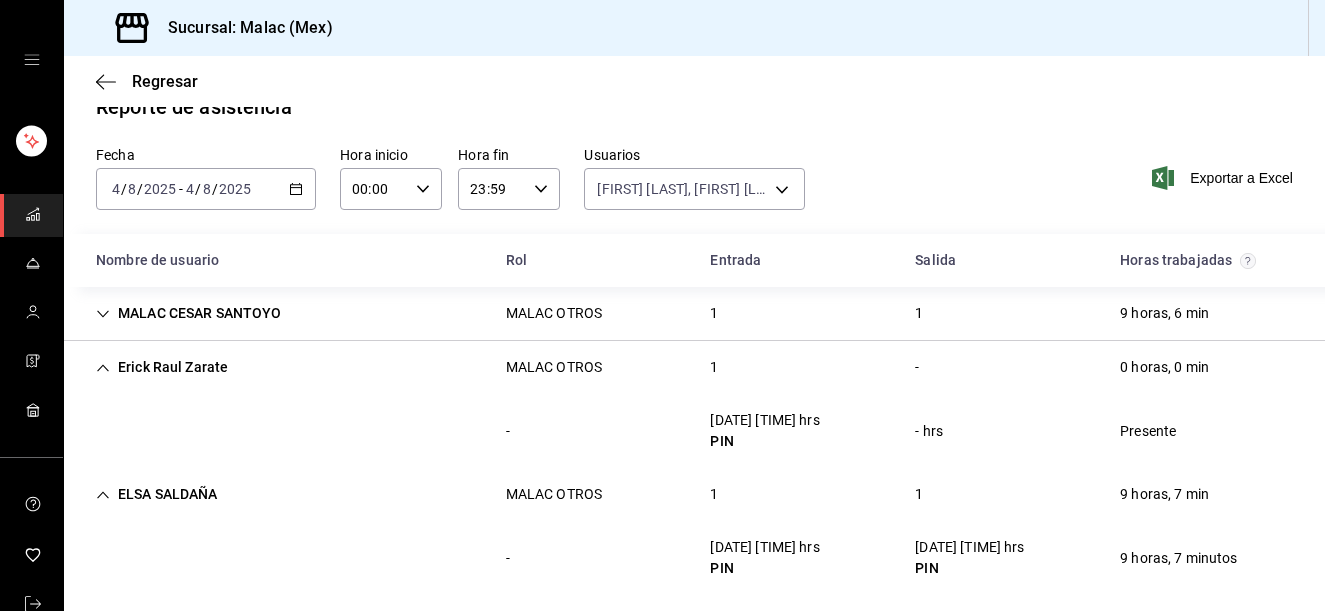 scroll, scrollTop: 44, scrollLeft: 0, axis: vertical 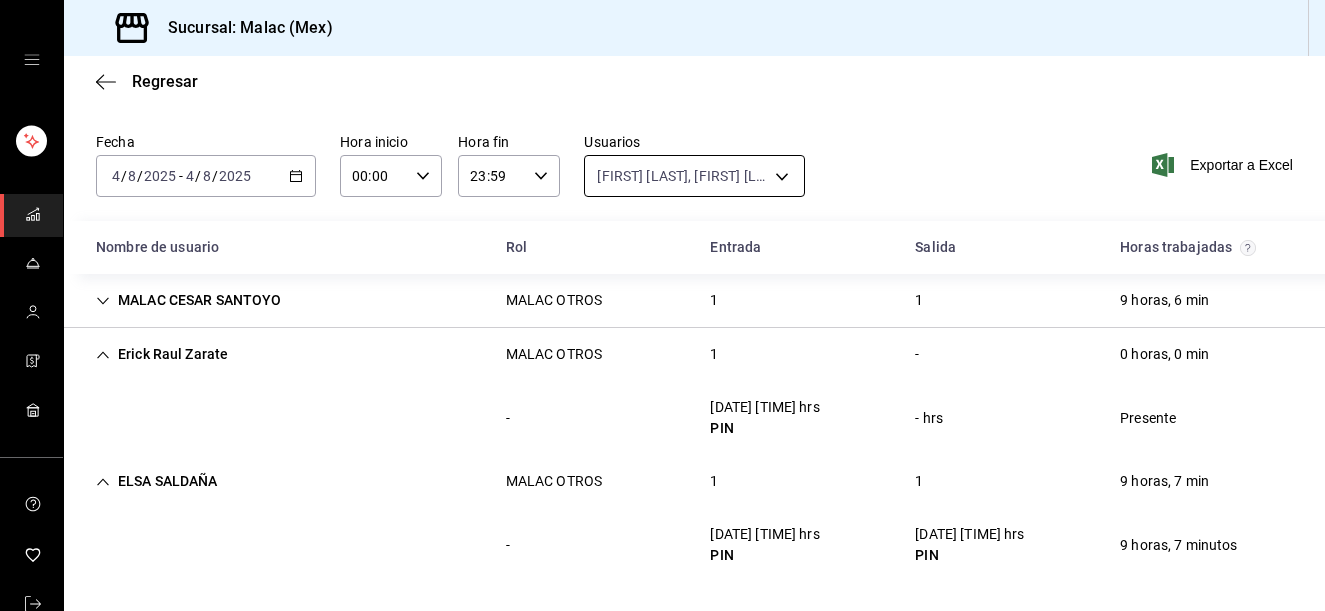 click on "Sucursal: Malac (Mex) Regresar Reporte de asistencia Fecha 2025-08-04 4 / 8 / 2025 - 2025-08-04 4 / 8 / 2025 Hora inicio 00:00 Hora inicio Hora fin 23:59 Hora fin Usuarios [FIRST] [LAST], [FIRST] [LAST], MALAC [FIRST] [LAST] 03142863-8693-4d01-8789-58f317b43484,f54121af-805d-4a55-afc4-e6f47b1d6c40,4ac6487f-6c1f-4f5b-bf0c-81efcd94f91a Exportar a Excel Nombre de usuario Rol Entrada Salida Horas trabajadas   MALAC [FIRST] [LAST] MALAC OTROS 1 1 9 horas, 6 min - [DATE] [TIME]   hrs PIN [DATE] [TIME]   hrs PIN 9 horas, 6 minutos [FIRST] [LAST] MALAC OTROS 1 - 0 horas, 0 min - [DATE] [TIME]   hrs PIN -   hrs Presente [FIRST] [LAST] MALAC OTROS 1 1 9 horas, 7 min - [DATE] [TIME]   hrs PIN [DATE] [TIME]   hrs PIN 9 horas, 7 minutos GANA 1 MES GRATIS EN TU SUSCRIPCIÓN AQUÍ Visitar centro de ayuda (81) 2046 6363 soporte@parrotsoftware.io Visitar centro de ayuda (81) 2046 6363 soporte@parrotsoftware.io" at bounding box center (662, 305) 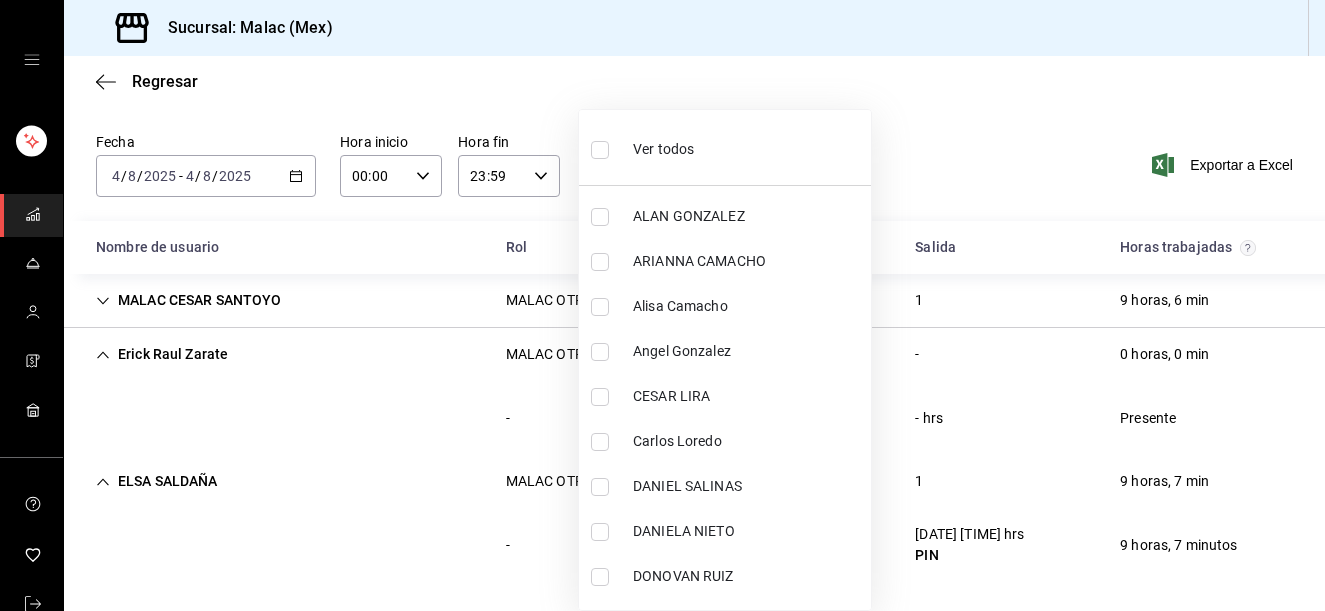 click on "Ver todos" at bounding box center (663, 149) 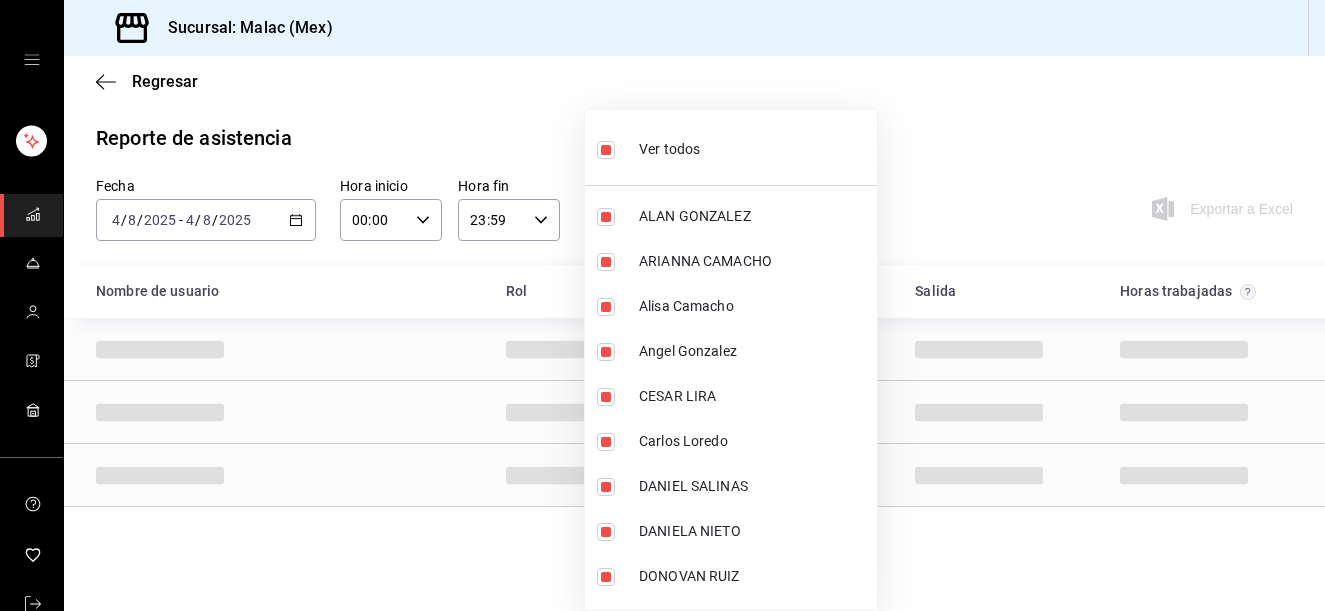 scroll, scrollTop: 0, scrollLeft: 0, axis: both 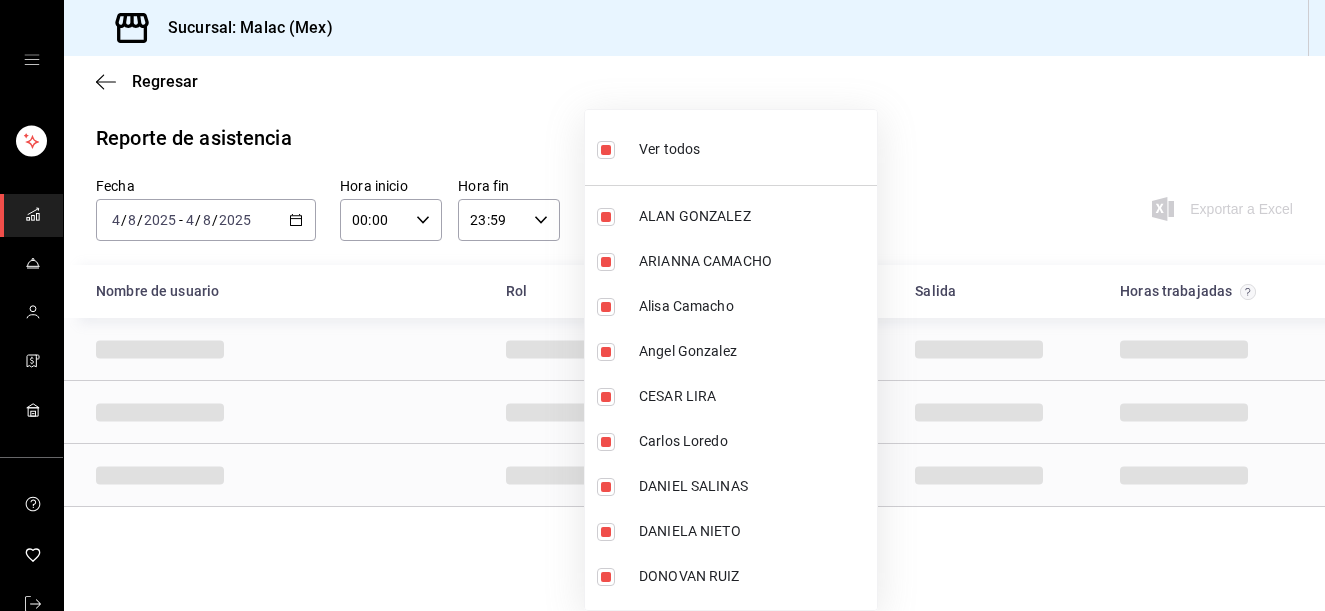 click on "Ver todos" at bounding box center [669, 149] 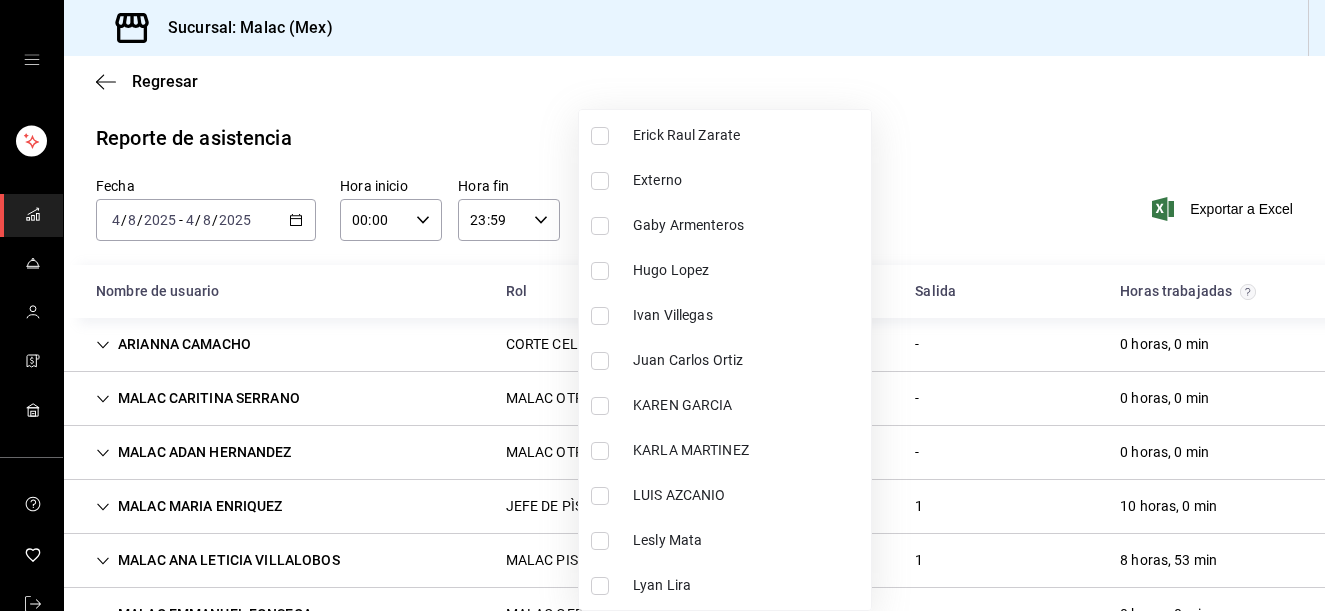 scroll, scrollTop: 585, scrollLeft: 0, axis: vertical 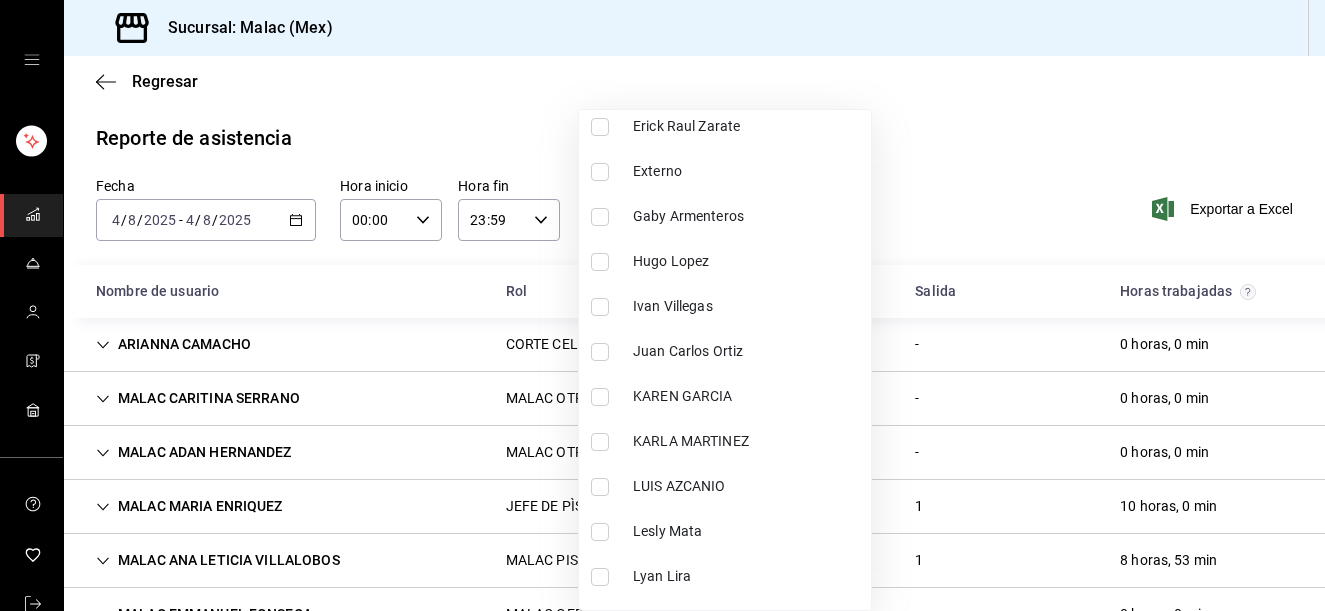 click on "Gaby Armenteros" at bounding box center (725, 216) 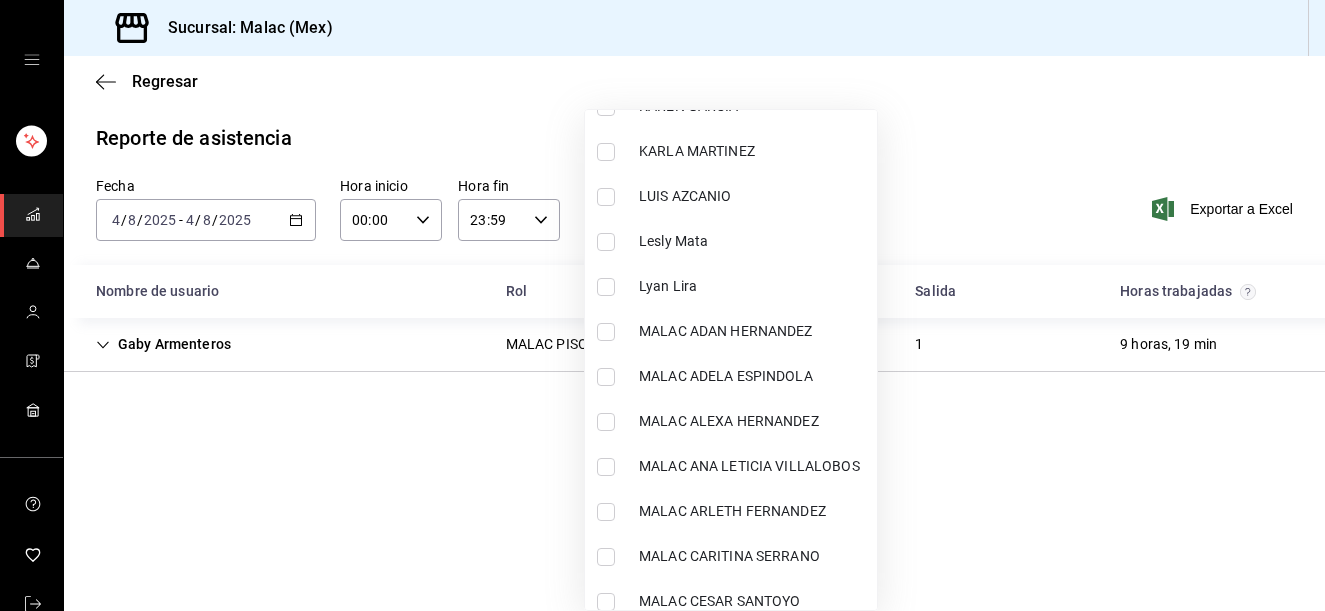 scroll, scrollTop: 796, scrollLeft: 0, axis: vertical 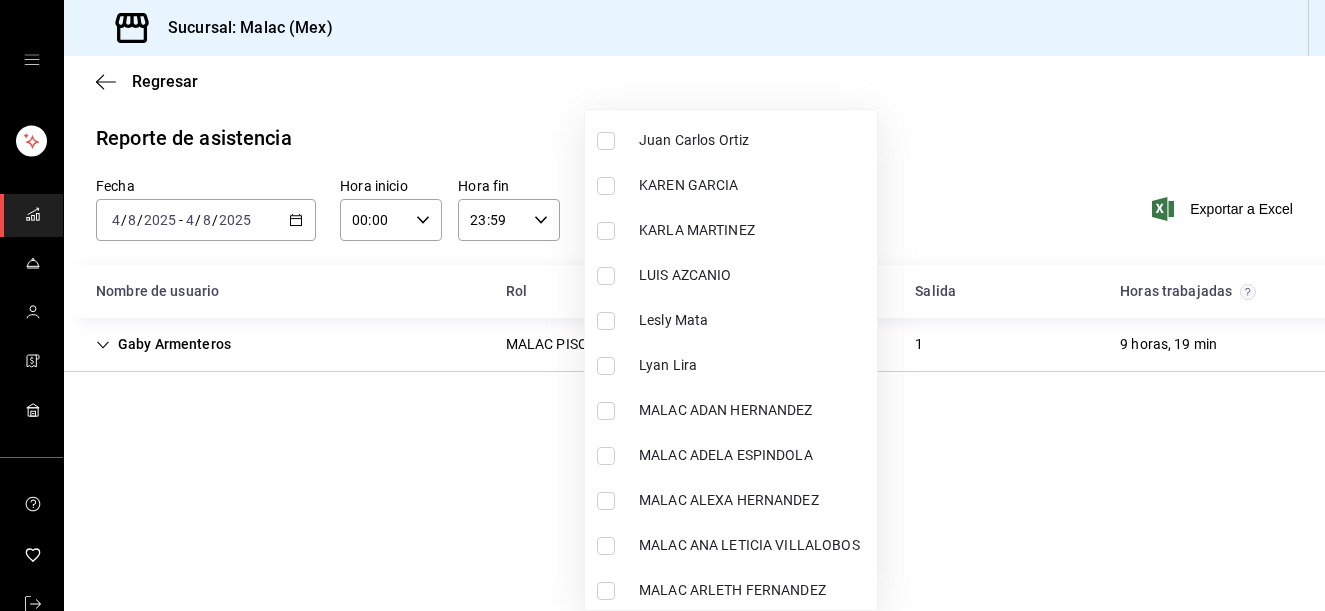 click on "Lyan Lira" at bounding box center (731, 365) 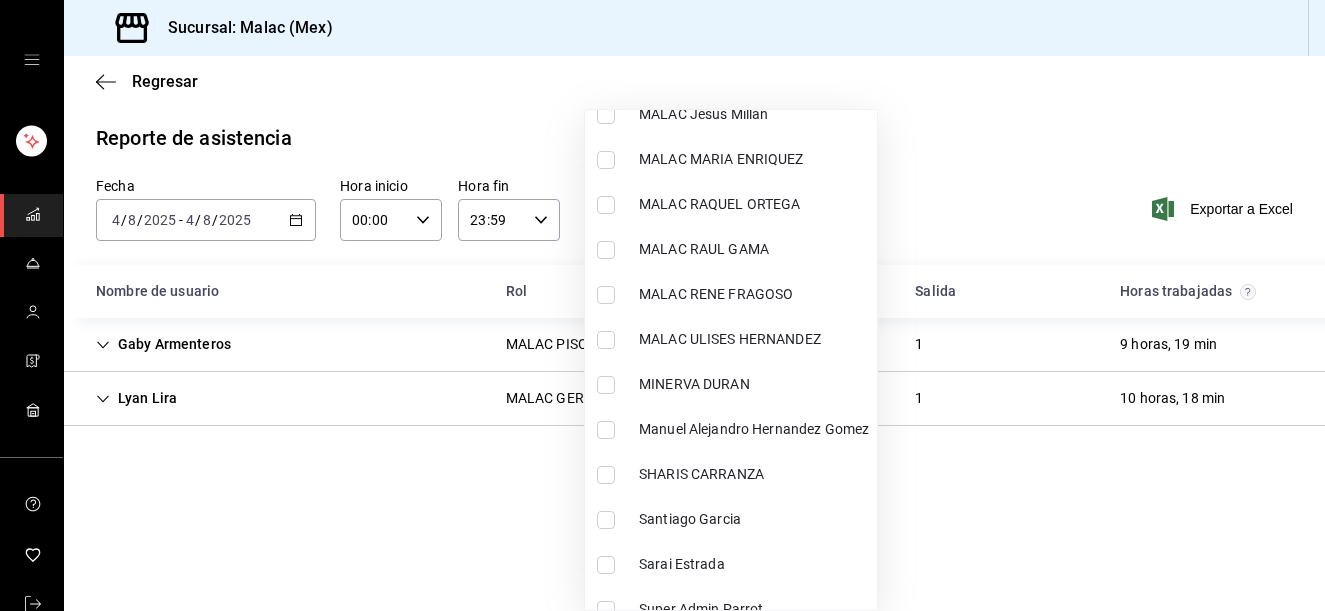 scroll, scrollTop: 1591, scrollLeft: 0, axis: vertical 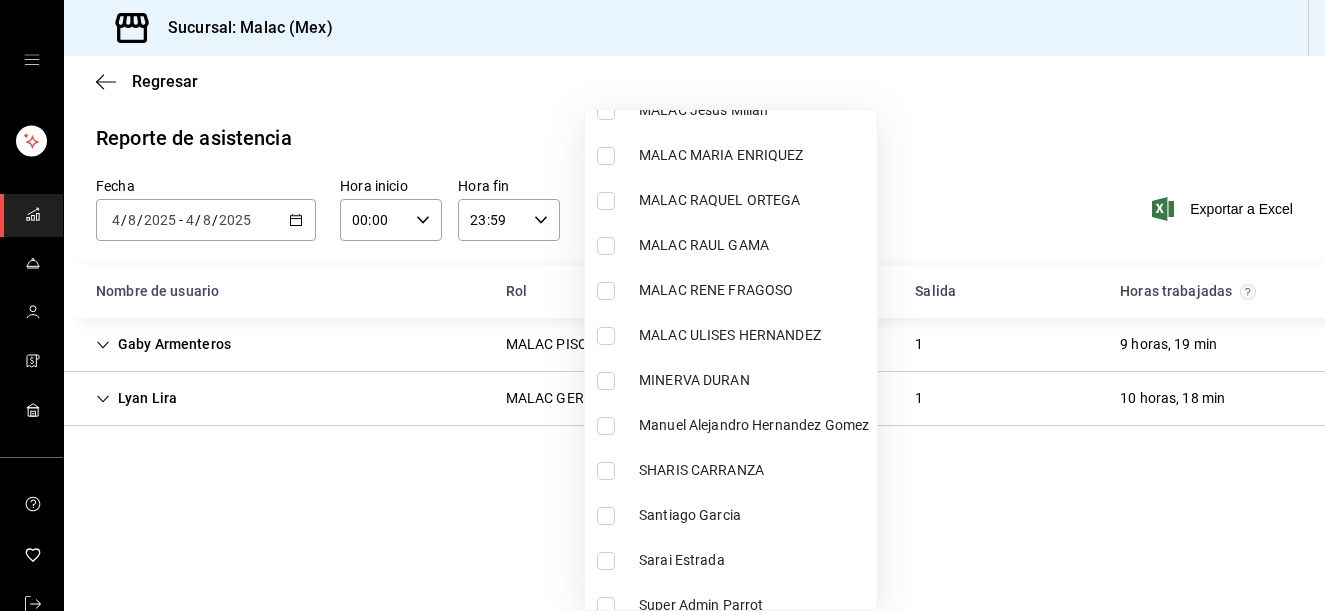 click on "MALAC RAQUEL ORTEGA" at bounding box center [731, 200] 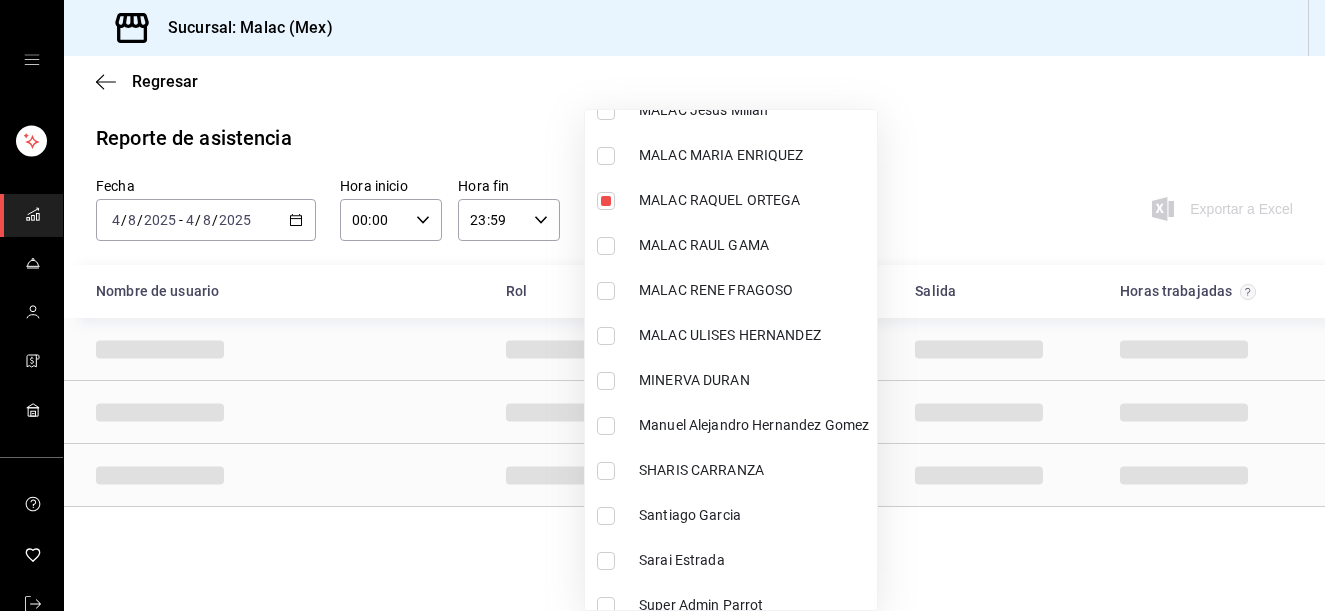 click at bounding box center (662, 305) 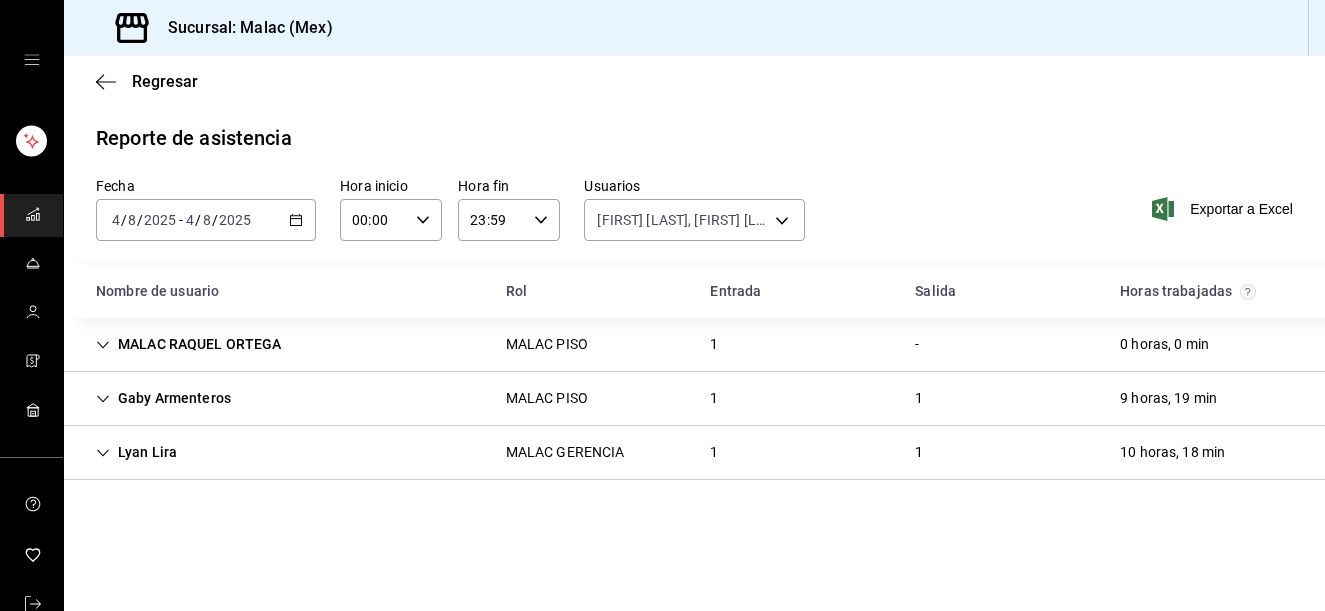 click on "MALAC [FIRST] [LAST] MALAC PISO 1 - 0 horas, 0 min" at bounding box center [694, 345] 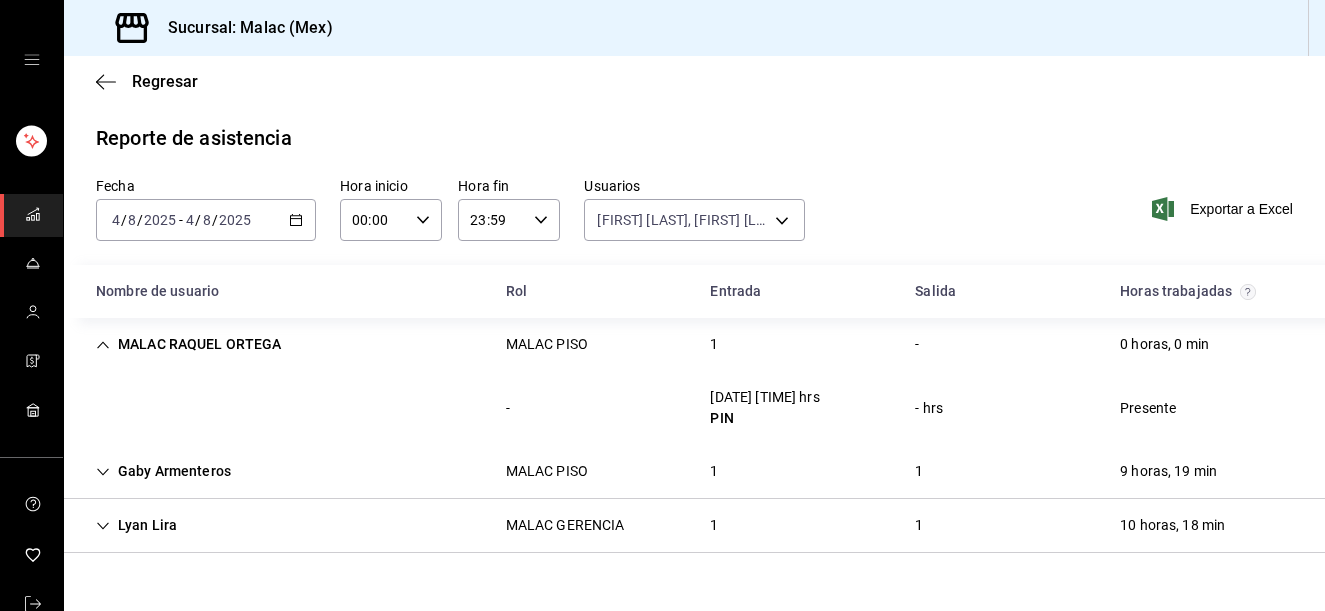 click on "[FIRST] [LAST] MALAC PISO 1 1 9 horas, 19 min" at bounding box center [694, 472] 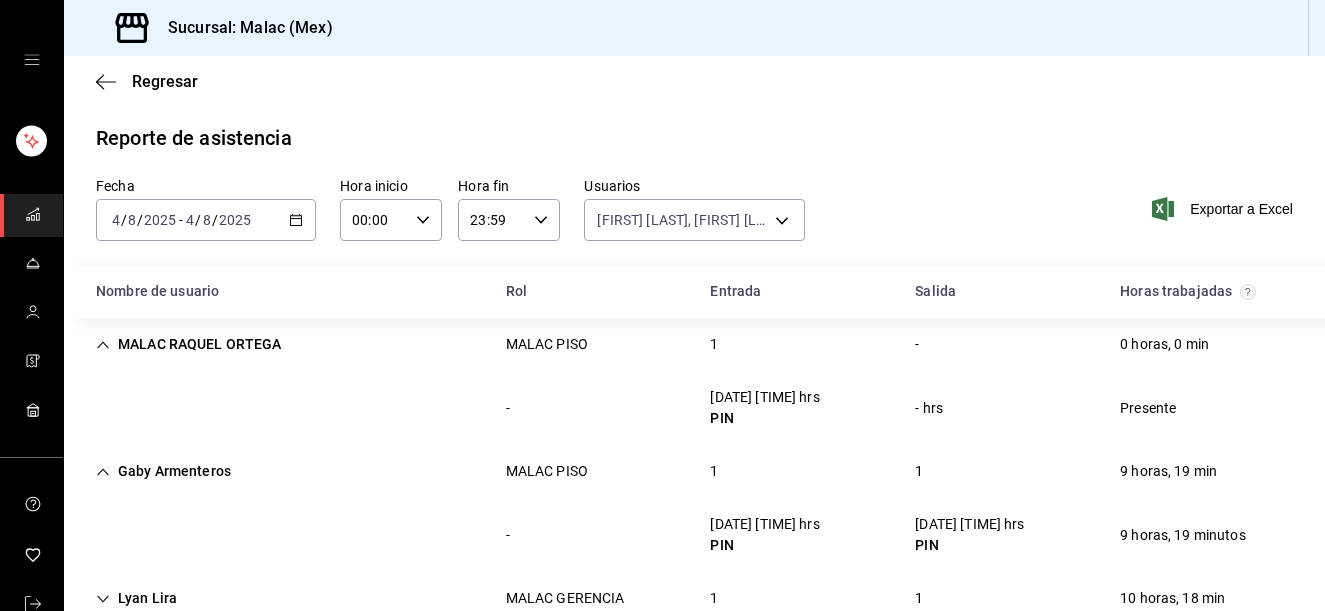 click on "[FIRST] [LAST] MALAC PISO 1 1 9 horas, 19 min" at bounding box center [694, 471] 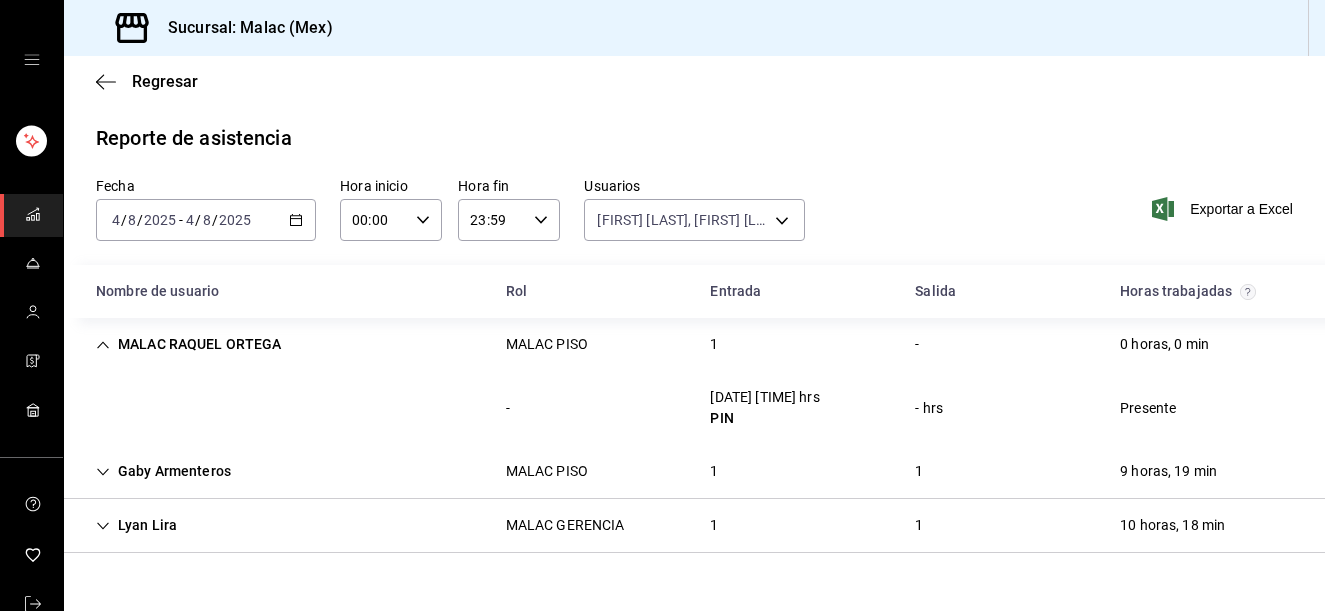 click on "MALAC [FIRST] [LAST] MALAC PISO 1 - 0 horas, 0 min" at bounding box center (694, 344) 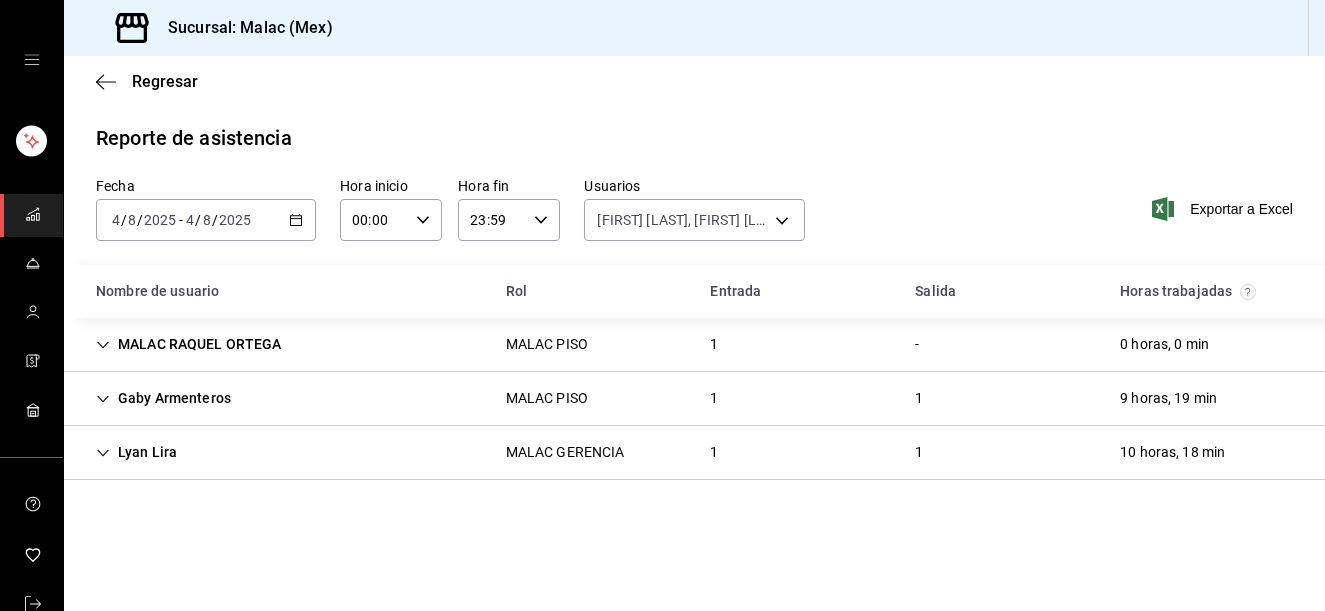 click on "[FIRST] [LAST] MALAC GERENCIA 1 1 10 horas, 18 min" at bounding box center [694, 453] 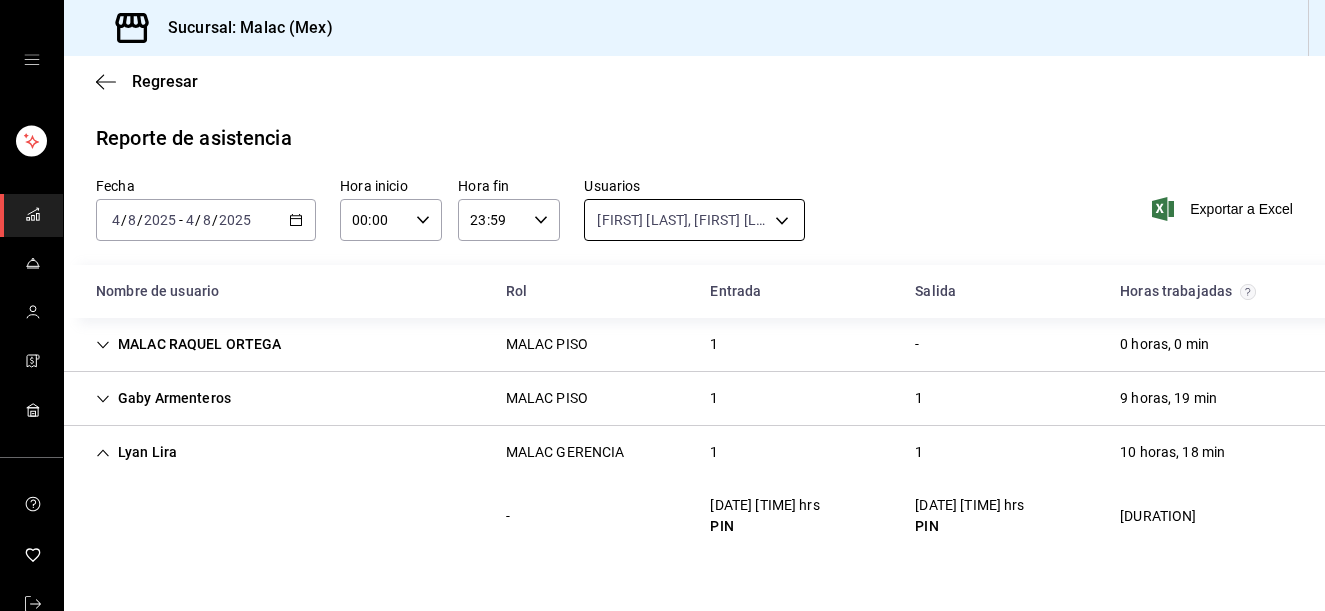 click on "Sucursal: Malac (Mex) Regresar Reporte de asistencia Fecha [DATE] [DATE] - [DATE] [DATE] Hora inicio [TIME] Hora inicio Hora fin [TIME] Hora fin Usuarios [FIRST] [LAST], [FIRST] [LAST], [FIRST] [LAST] [UUID], [UUID], [UUID] Exportar a Excel Nombre de usuario Rol Entrada Salida Horas trabajadas   [FIRST] [LAST] MALAC PISO [NUMBER] [NUMBER] [HOURS] - [DATE] [TIME]   hrs PIN [DATE] [TIME]   hrs PIN [HOURS] [FIRST] [LAST] MALAC GERENCIA [NUMBER] [NUMBER] [HOURS] - [DATE] [TIME]   hrs PIN [DATE] [TIME]   hrs PIN [HOURS] GANA 1 MES GRATIS EN TU SUSCRIPCIÓN AQUÍ Visitar centro de ayuda ([PHONE]) soporte@example.com Visitar centro de ayuda ([PHONE]) soporte@example.com" at bounding box center (662, 305) 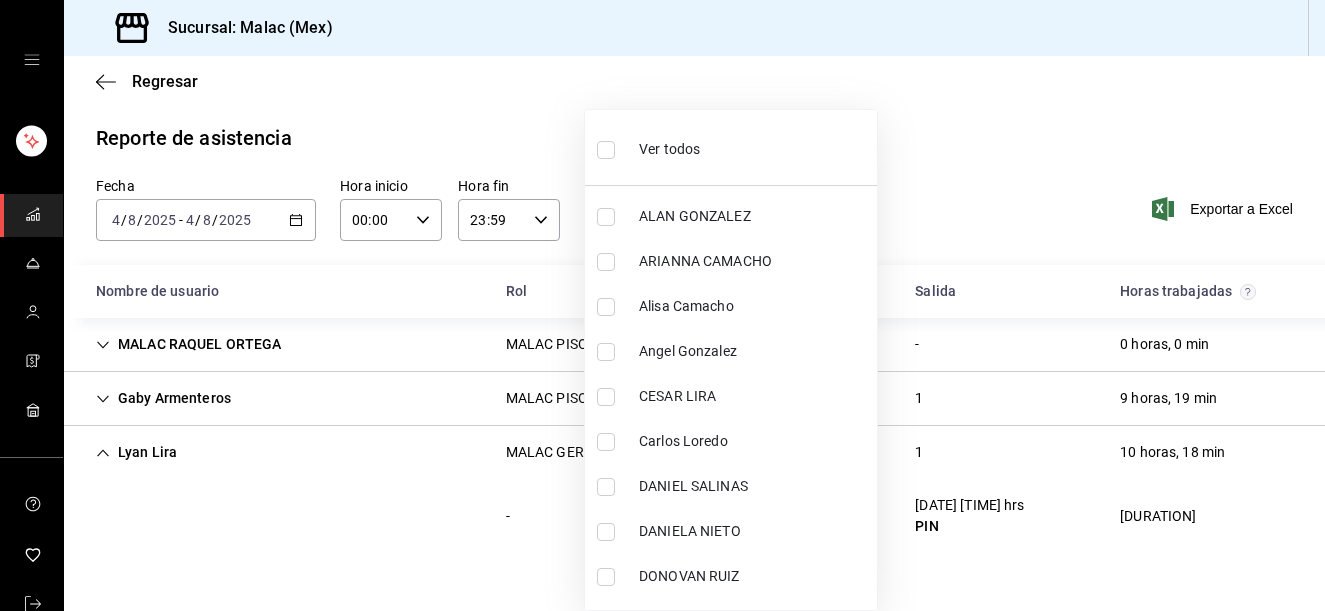 click at bounding box center (662, 305) 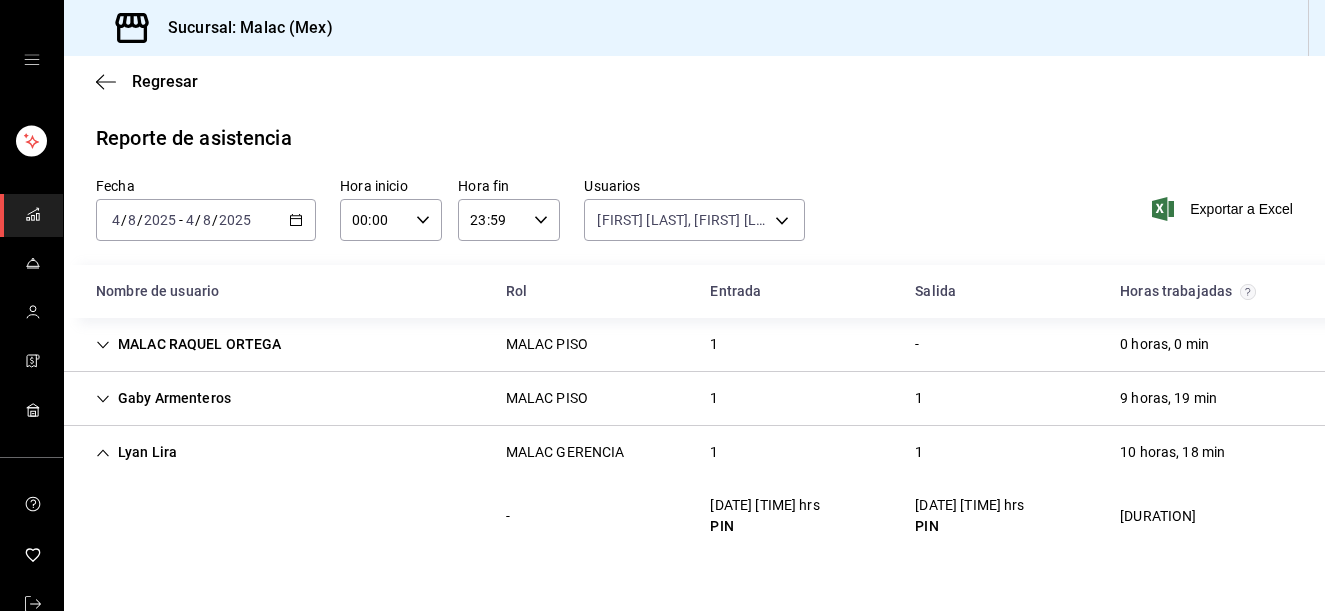 click on "Fecha [DATE] [TIME] - [DATE] [TIME] Hora inicio [TIME] Hora inicio Hora fin [TIME] Hora fin Usuarios Gaby Armenteros, Lyan Lira, MALAC RAQUEL ORTEGA [UUID],[UUID],[UUID]" at bounding box center [694, 221] 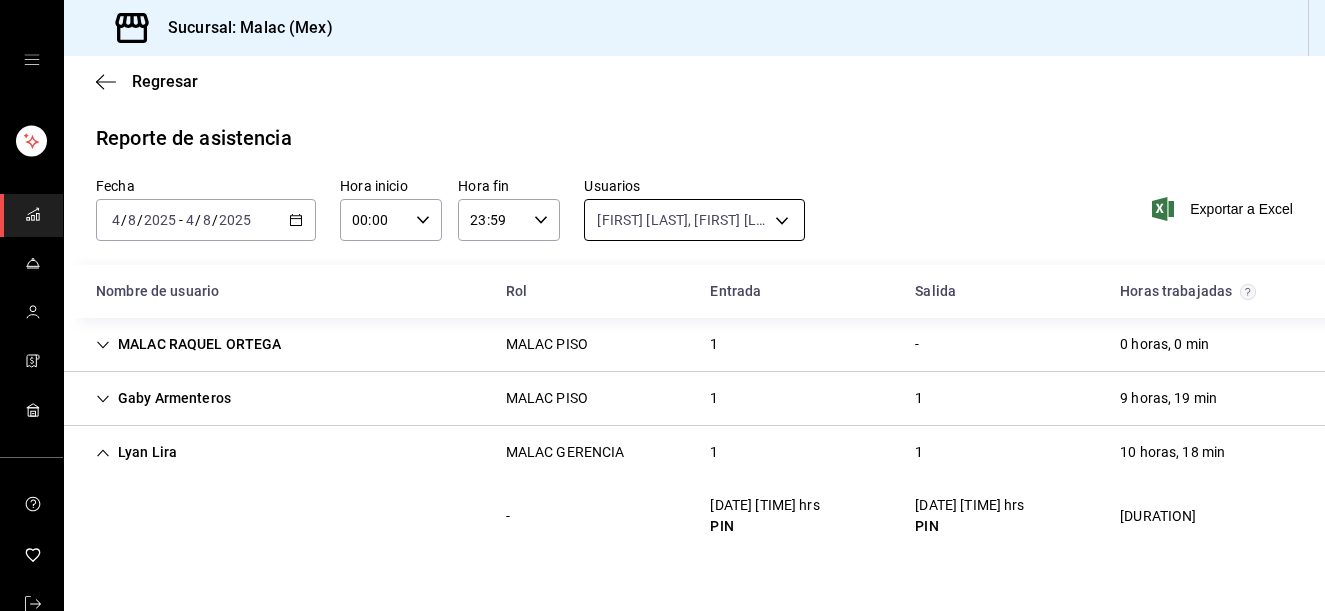 click on "Sucursal: Malac (Mex) Regresar Reporte de asistencia Fecha [DATE] [DATE] - [DATE] [DATE] Hora inicio [TIME] Hora inicio Hora fin [TIME] Hora fin Usuarios [FIRST] [LAST], [FIRST] [LAST], [FIRST] [LAST] [UUID], [UUID], [UUID] Exportar a Excel Nombre de usuario Rol Entrada Salida Horas trabajadas   [FIRST] [LAST] MALAC PISO [NUMBER] [NUMBER] [HOURS] - [DATE] [TIME]   hrs PIN [DATE] [TIME]   hrs PIN [HOURS] [FIRST] [LAST] MALAC GERENCIA [NUMBER] [NUMBER] [HOURS] - [DATE] [TIME]   hrs PIN [DATE] [TIME]   hrs PIN [HOURS] GANA 1 MES GRATIS EN TU SUSCRIPCIÓN AQUÍ Visitar centro de ayuda ([PHONE]) soporte@example.com Visitar centro de ayuda ([PHONE]) soporte@example.com" at bounding box center [662, 305] 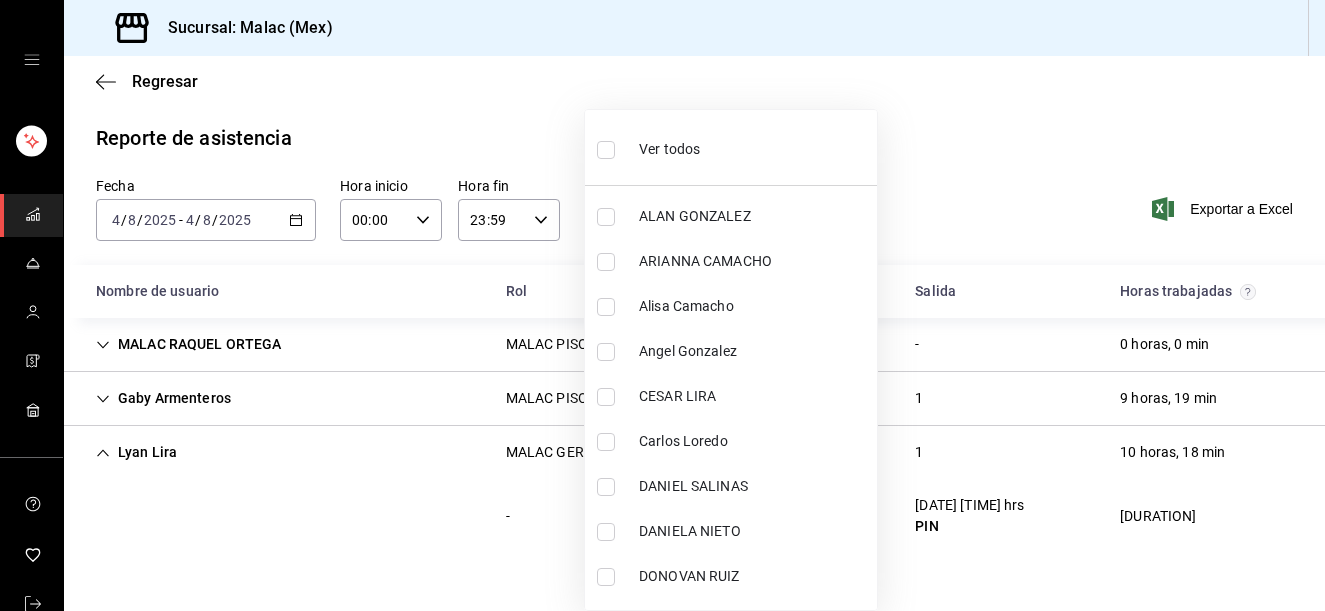 click at bounding box center (610, 149) 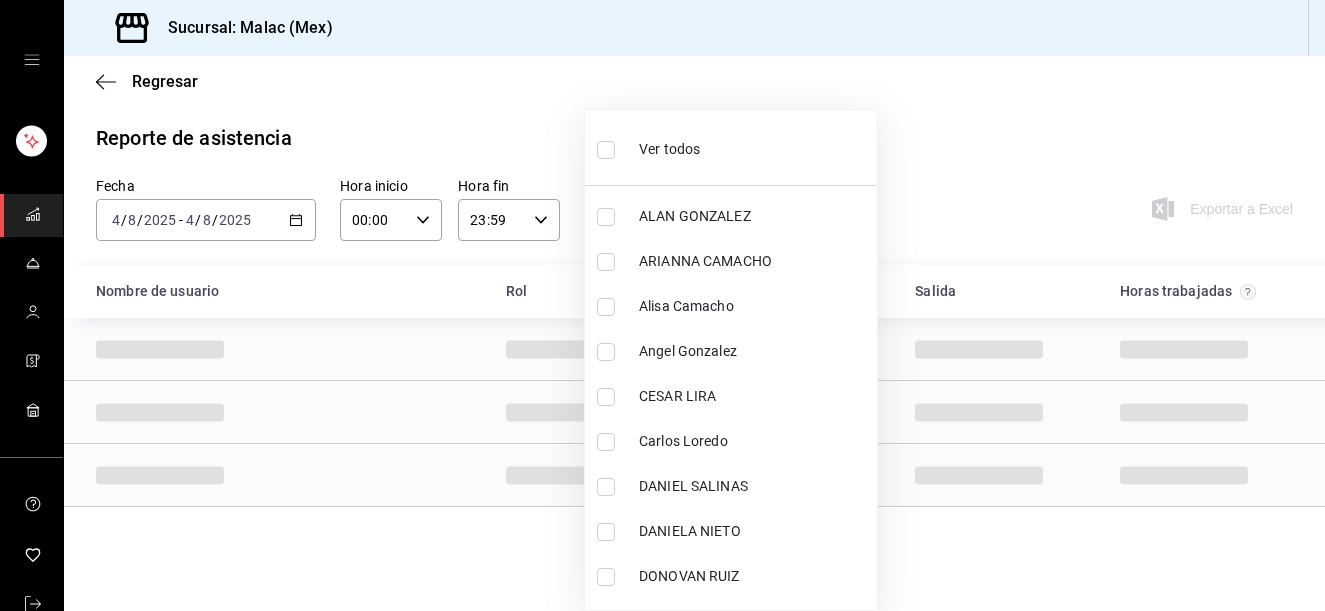 click at bounding box center (610, 149) 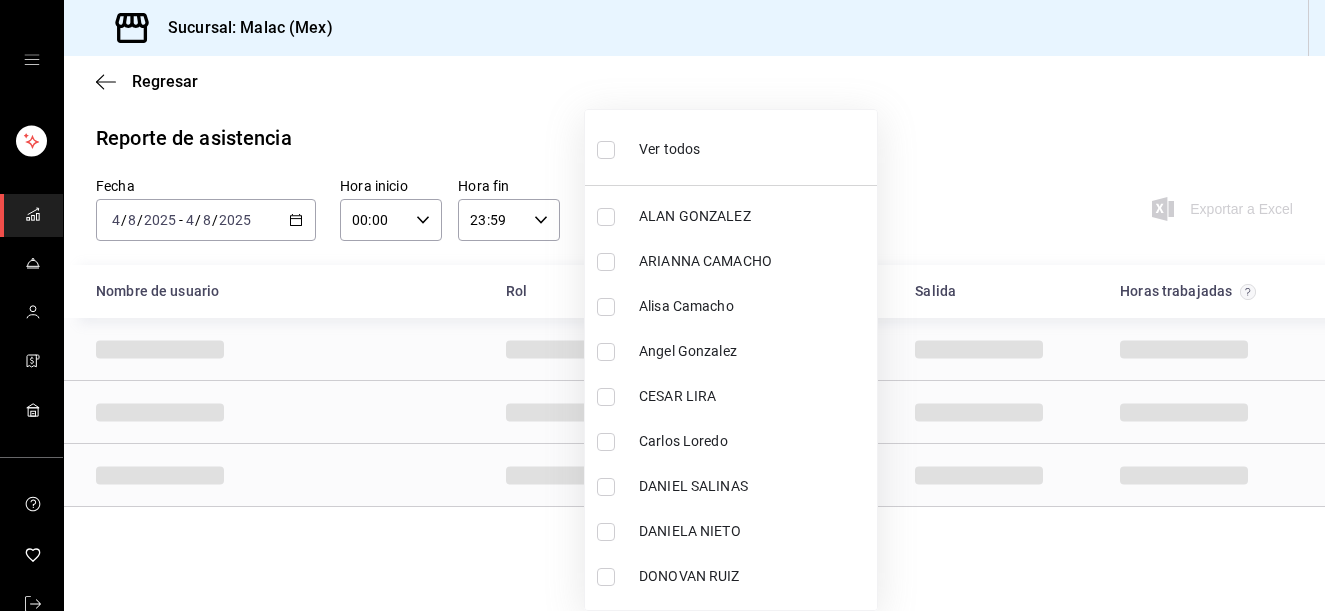click at bounding box center (606, 150) 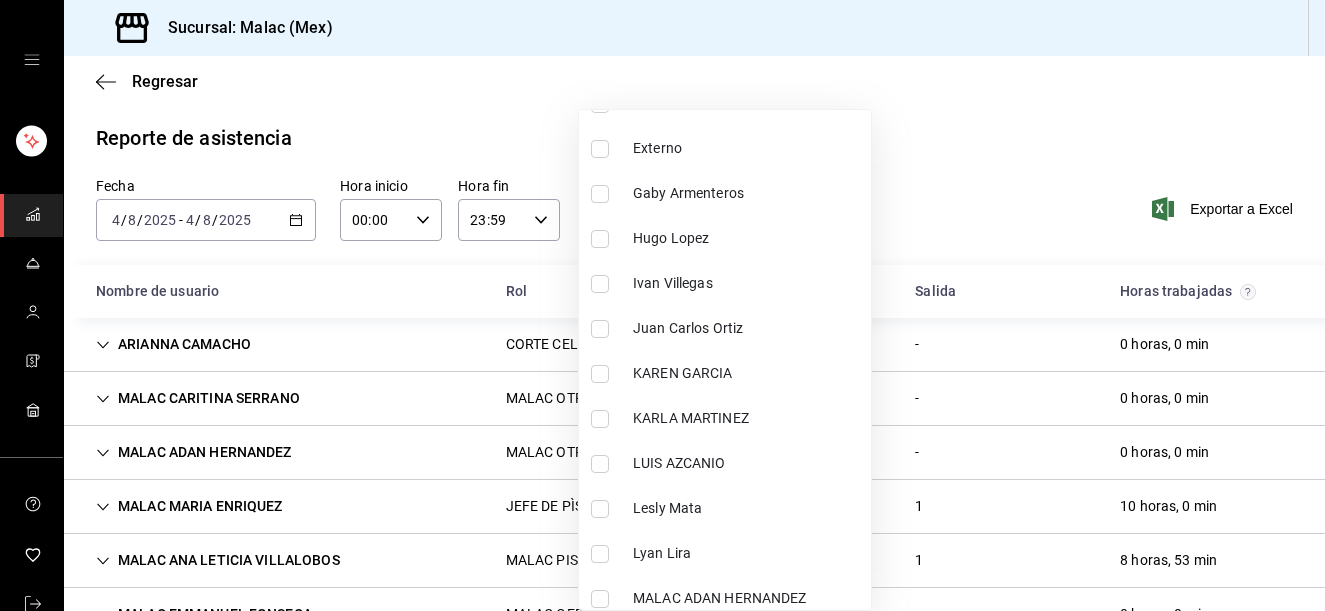 scroll, scrollTop: 618, scrollLeft: 0, axis: vertical 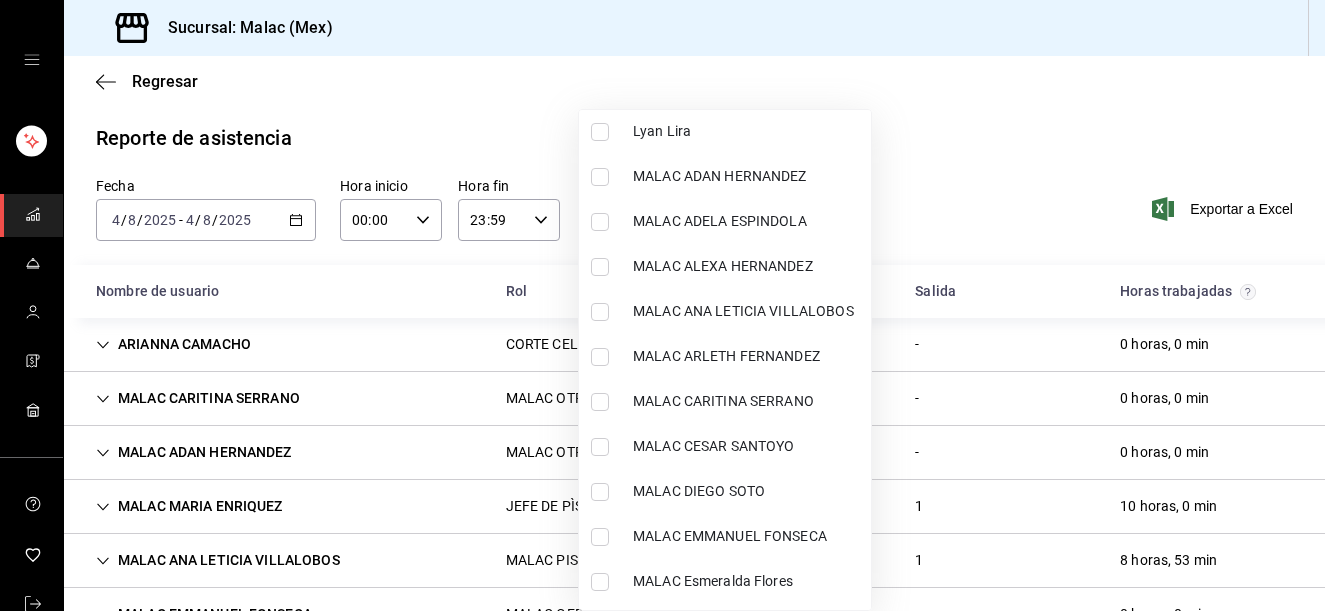 click on "MALAC ADAN HERNANDEZ" at bounding box center [748, 176] 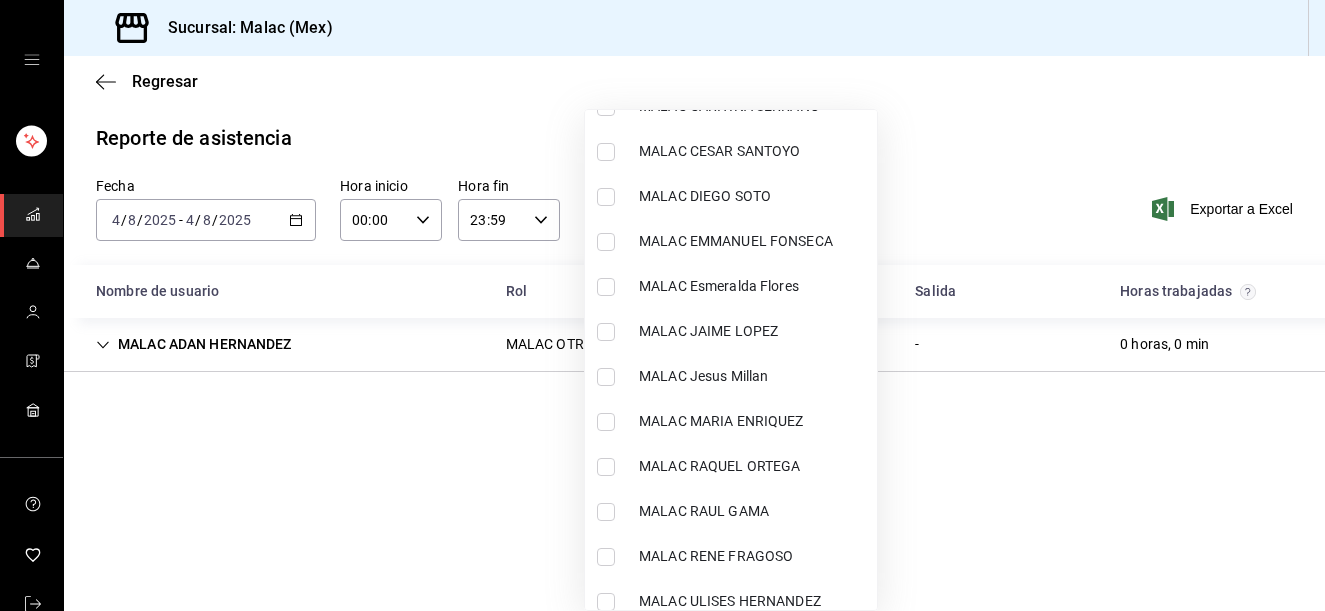scroll, scrollTop: 1334, scrollLeft: 0, axis: vertical 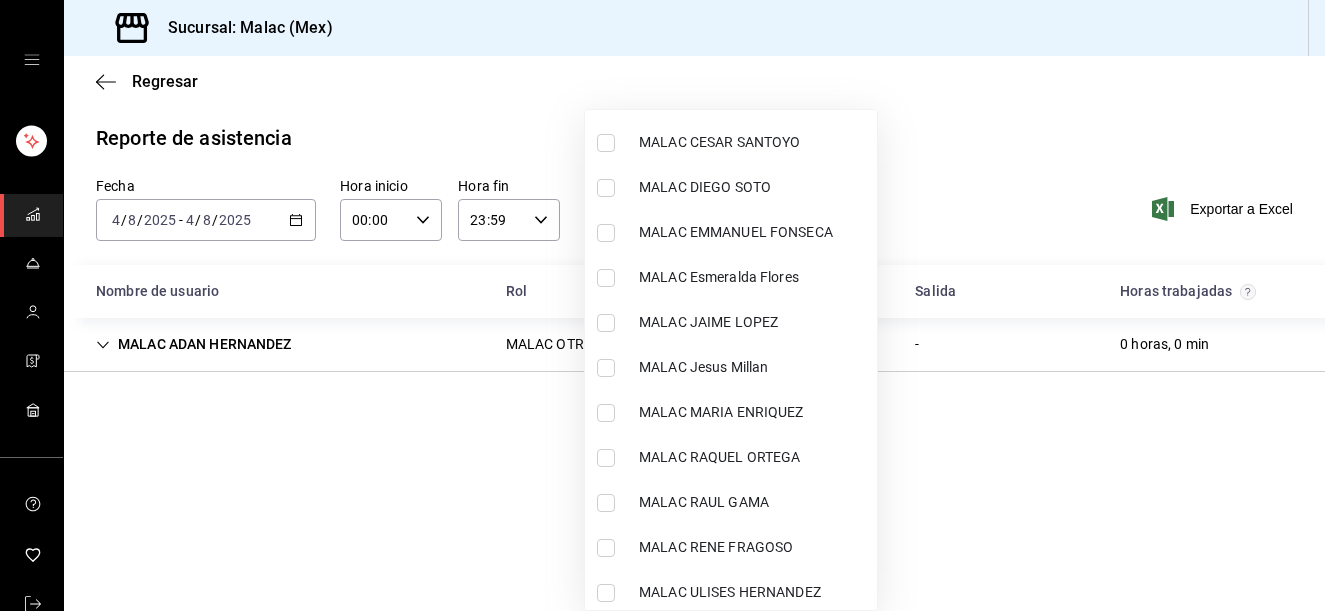 click on "MALAC JAIME LOPEZ" at bounding box center [731, 322] 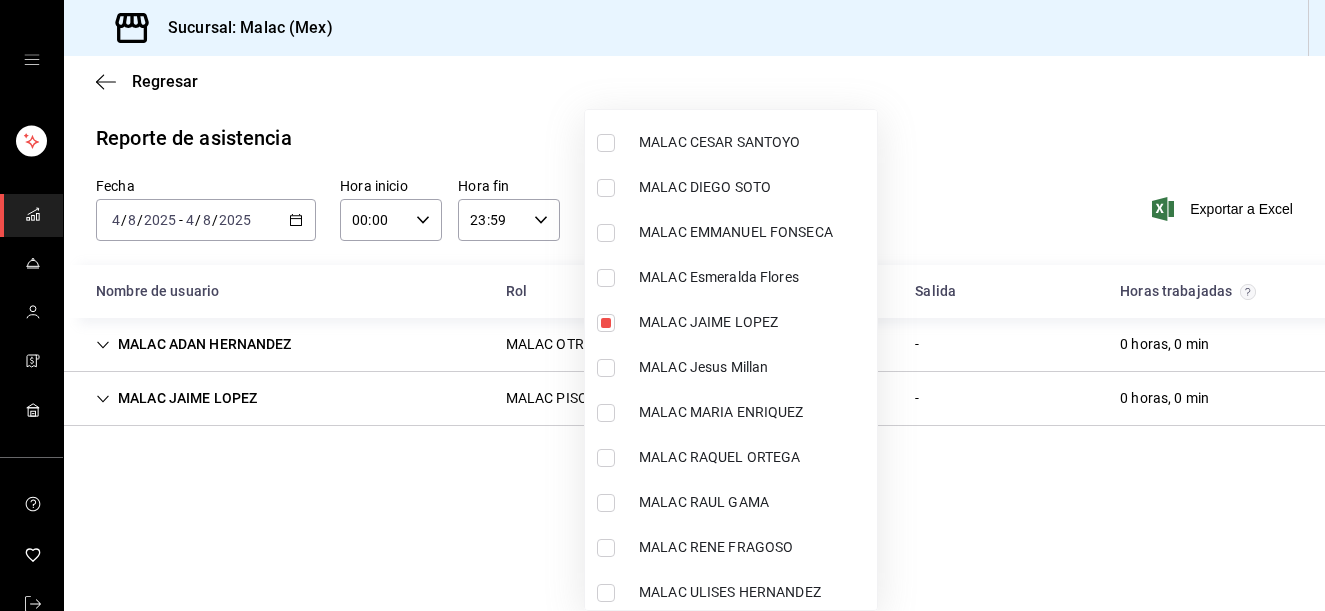 scroll, scrollTop: 1699, scrollLeft: 0, axis: vertical 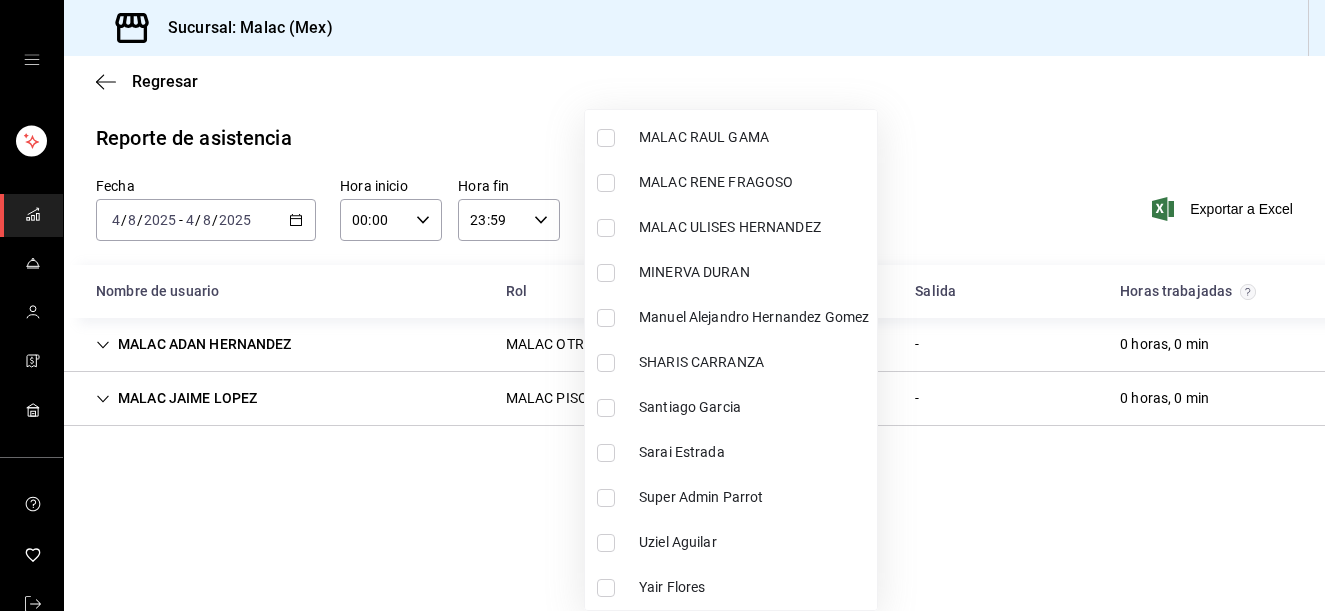 click on "Manuel Alejandro Hernandez Gomez" at bounding box center (731, 317) 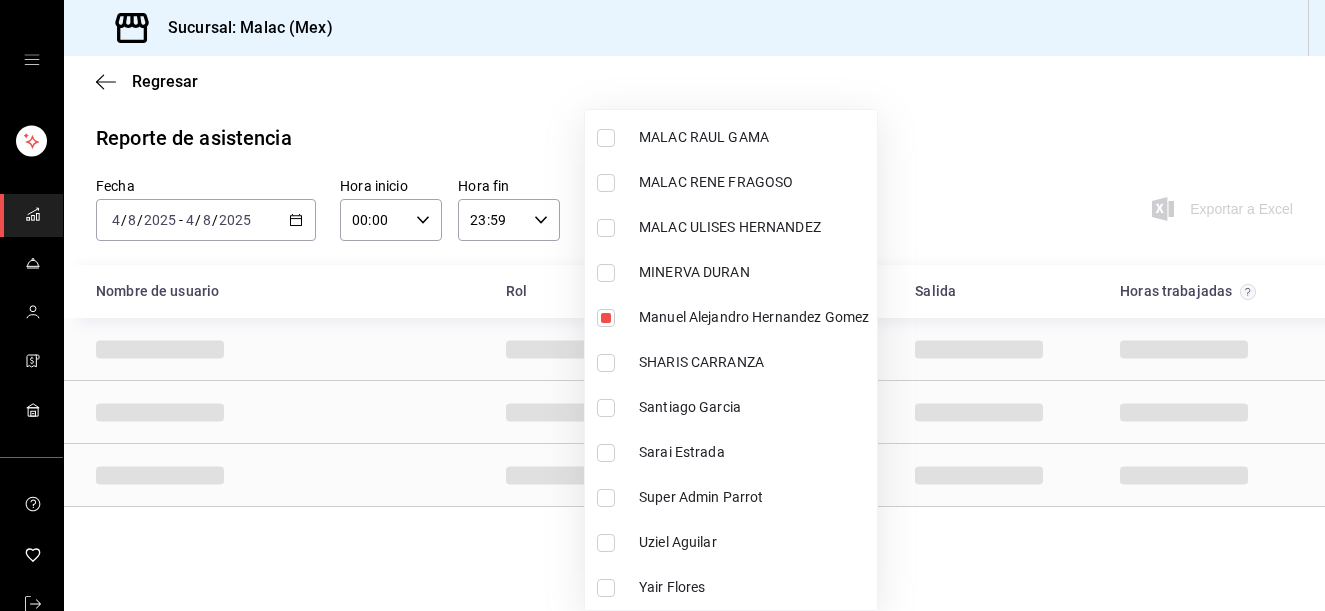 click at bounding box center [662, 305] 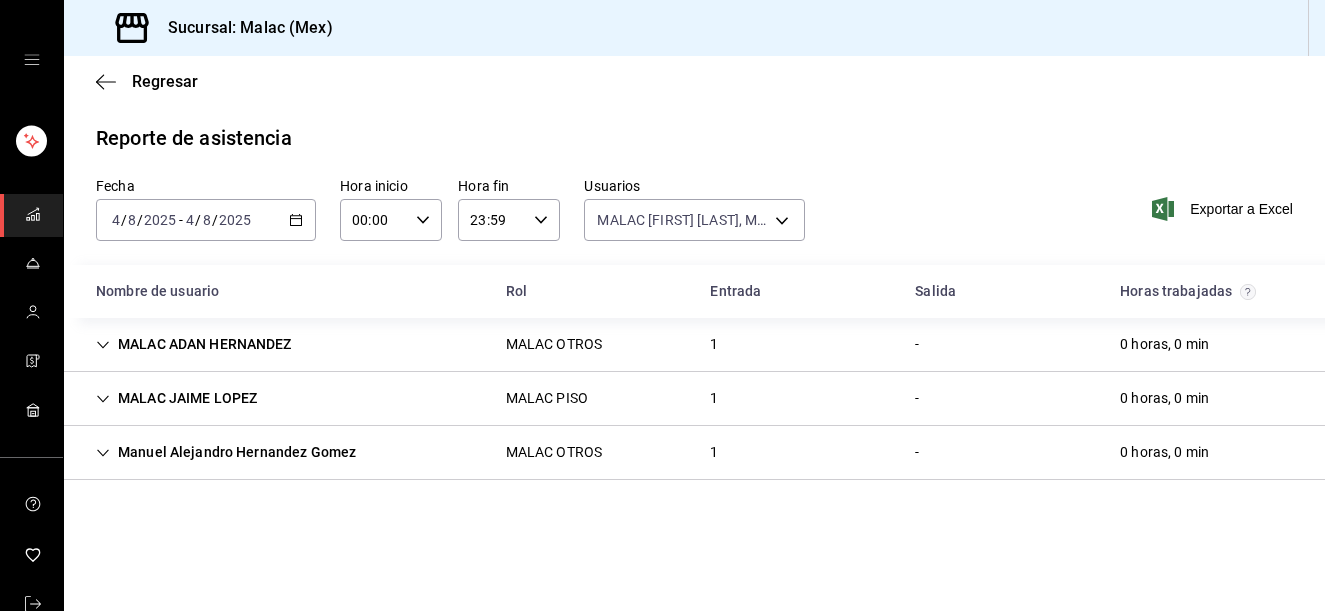 click on "MALAC [FIRST] [LAST] MALAC OTROS 1 - 0 horas, 0 min" at bounding box center [694, 345] 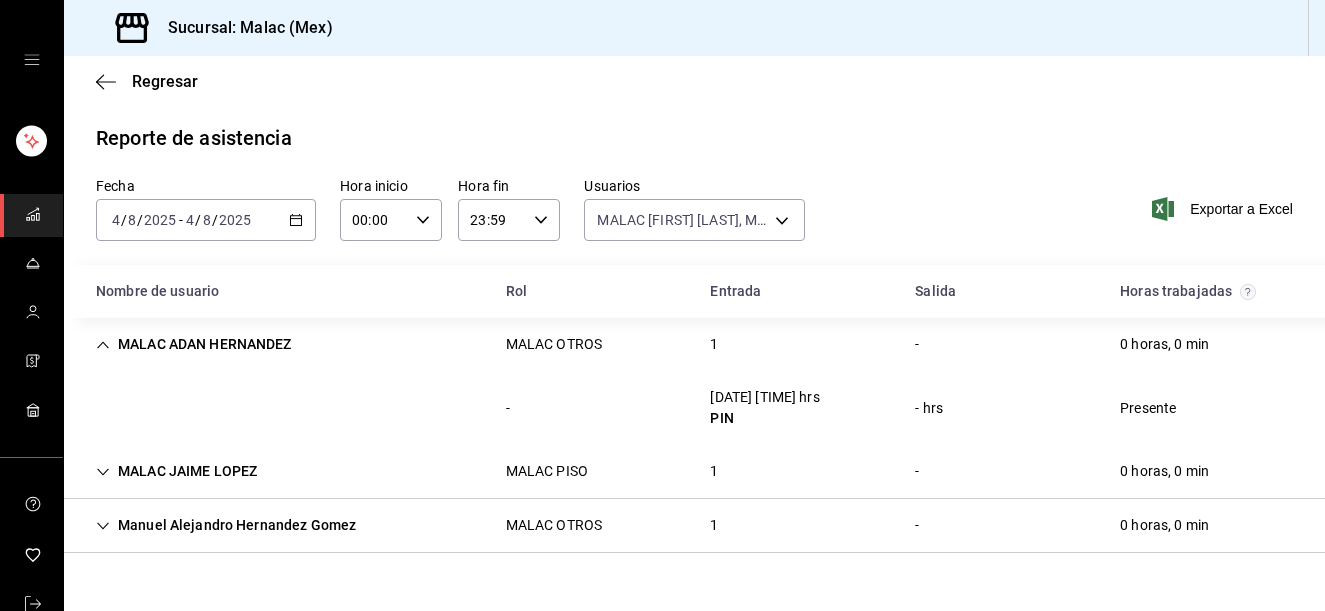 click on "MALAC OTROS" at bounding box center (554, 344) 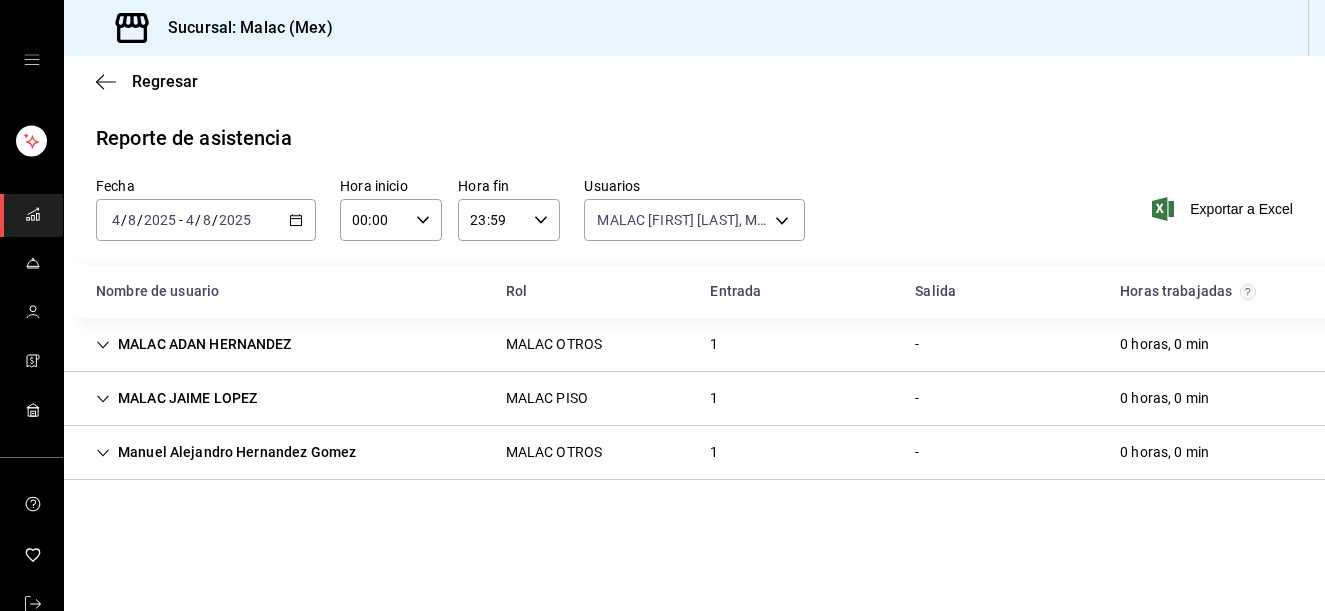 click on "MALAC PISO" at bounding box center (547, 398) 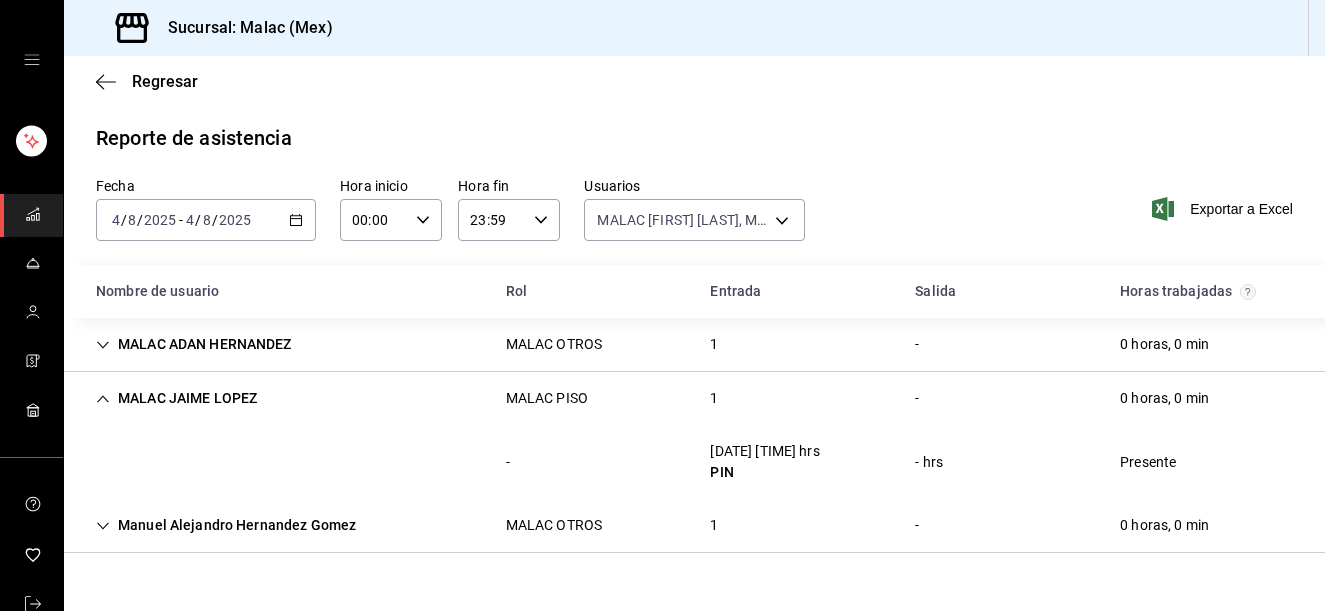 click on "[FIRST] [LAST] [LAST] MALAC OTROS 1 - 0 horas, 0 min" at bounding box center (694, 526) 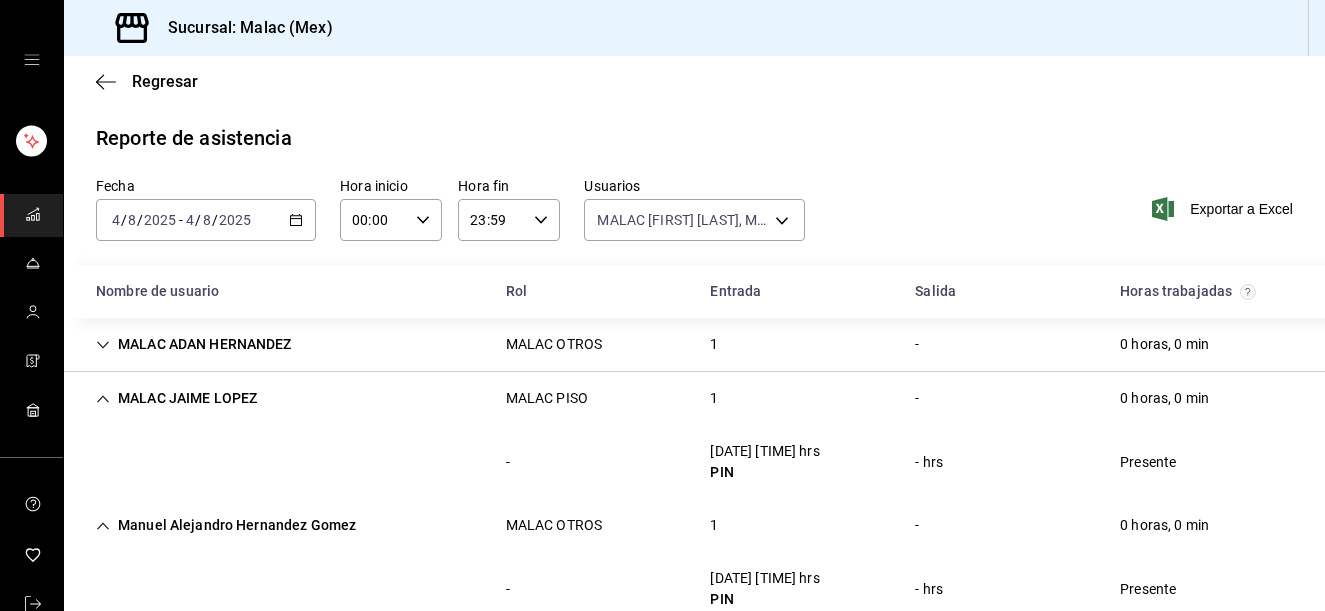 scroll, scrollTop: 47, scrollLeft: 0, axis: vertical 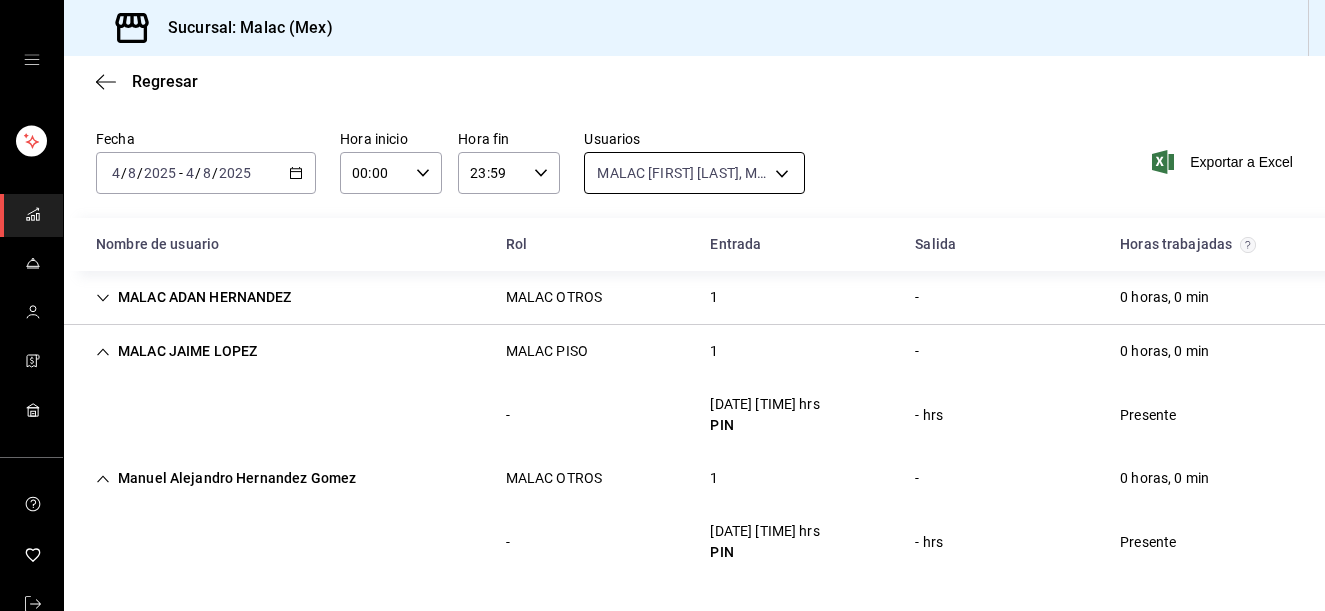 click on "Sucursal: Malac (Mex) Regresar Reporte de asistencia Fecha 2025-08-04 4 / 8 / 2025 - 2025-08-04 4 / 8 / 2025 Hora inicio 00:00 Hora inicio Hora fin 23:59 Hora fin Usuarios MALAC [FIRST] [LAST], MALAC [FIRST] [LAST], [FIRST] [LAST] [LAST] c928300b-36a5-4d01-8789-58f317b43484,4f4d4005-5145-498d-a619-230e1fedaa27,c212ae98-b91e-4fe1-b9bd-c27b48fc34e3 Exportar a Excel Nombre de usuario Rol Entrada Salida Horas trabajadas   MALAC [FIRST] [LAST] MALAC OTROS 1 - 0 horas, 0 min - [DATE] [TIME]   hrs PIN -   hrs Presente MALAC [FIRST] [LAST] MALAC PISO 1 - 0 horas, 0 min - [DATE] [TIME]   hrs PIN -   hrs Presente [FIRST] [LAST] [LAST] MALAC OTROS 1 - 0 horas, 0 min - [DATE] [TIME]   hrs PIN -   hrs Presente GANA 1 MES GRATIS EN TU SUSCRIPCIÓN AQUÍ ¿Recuerdas cómo empezó tu restaurante?
Hoy puedes ayudar a un colega a tener el mismo cambio que tú viviste.
Recomienda Parrot directamente desde tu Portal Administrador.
Es fácil y rápido.
🎁 Por cada restaurante que se una, ganas 1 mes gratis." at bounding box center (662, 305) 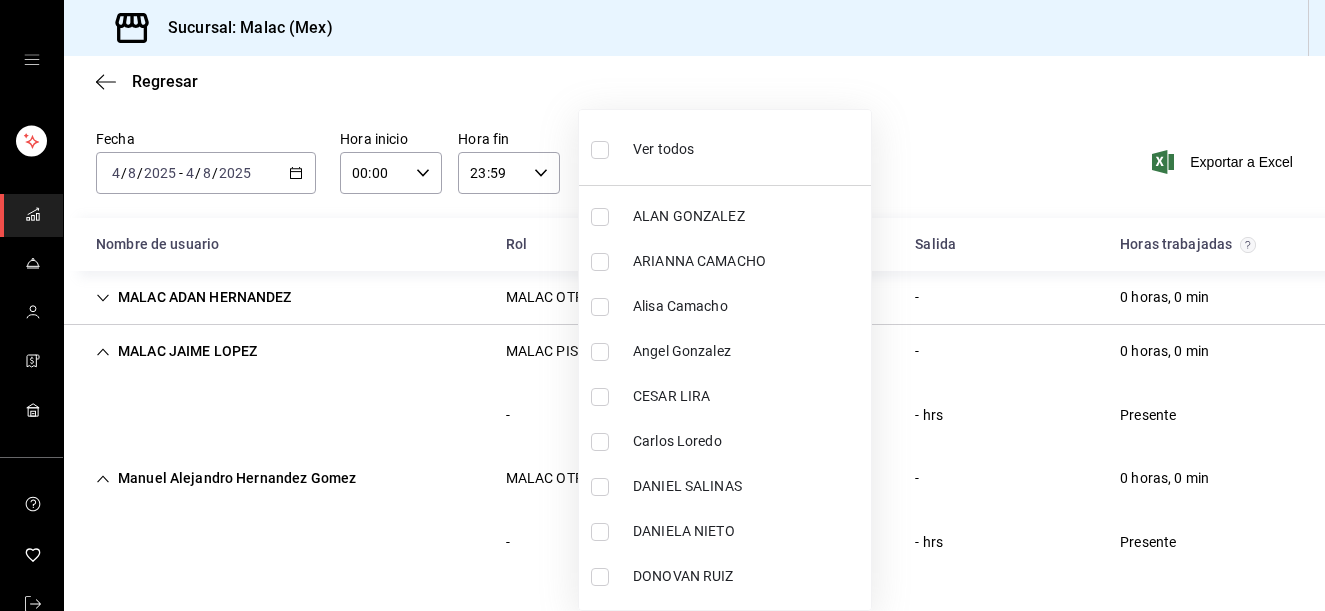 click on "Ver todos" at bounding box center [642, 147] 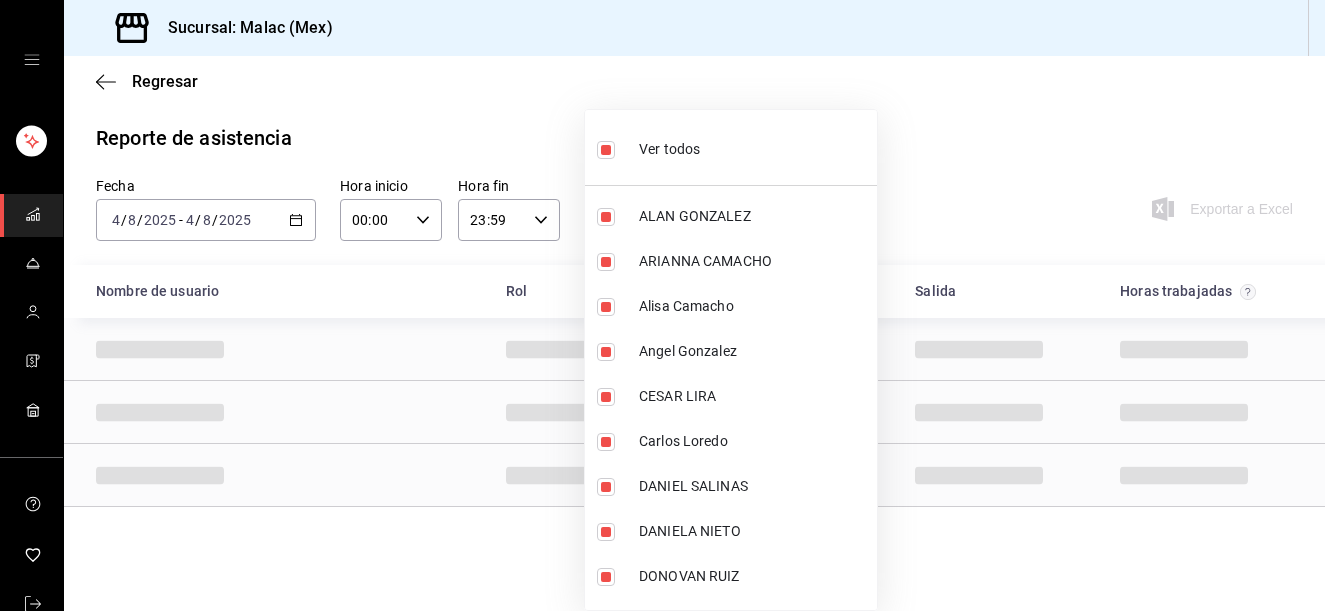 scroll, scrollTop: 0, scrollLeft: 0, axis: both 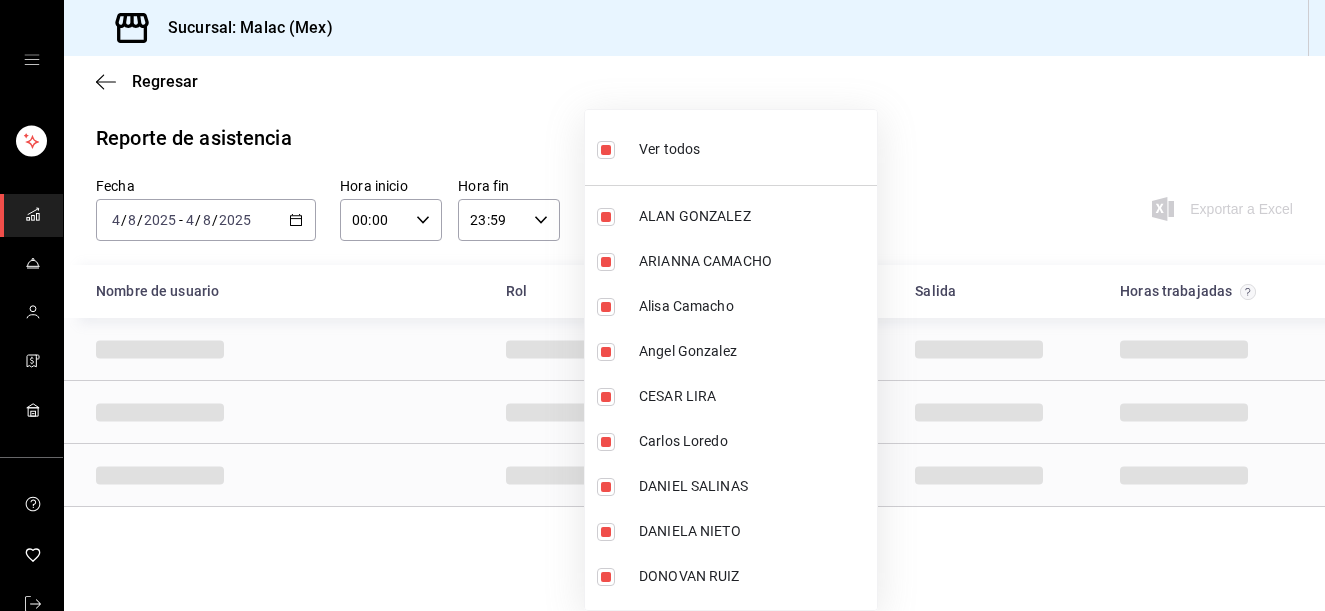 click on "Ver todos" at bounding box center [731, 147] 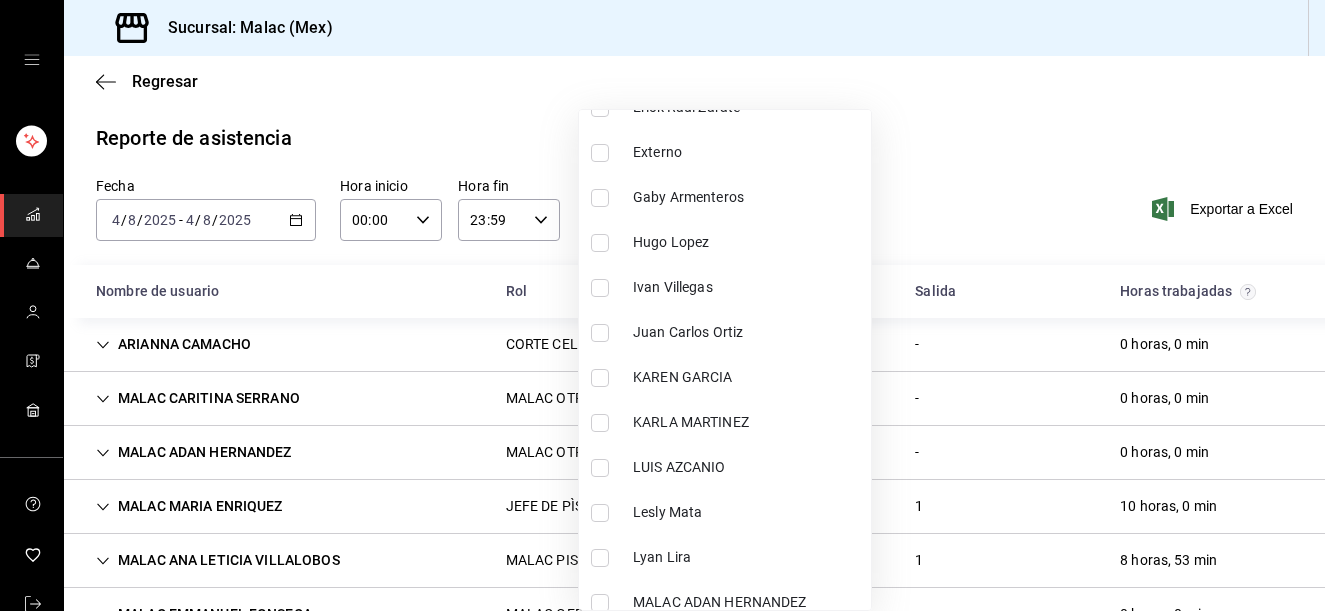 scroll, scrollTop: 608, scrollLeft: 0, axis: vertical 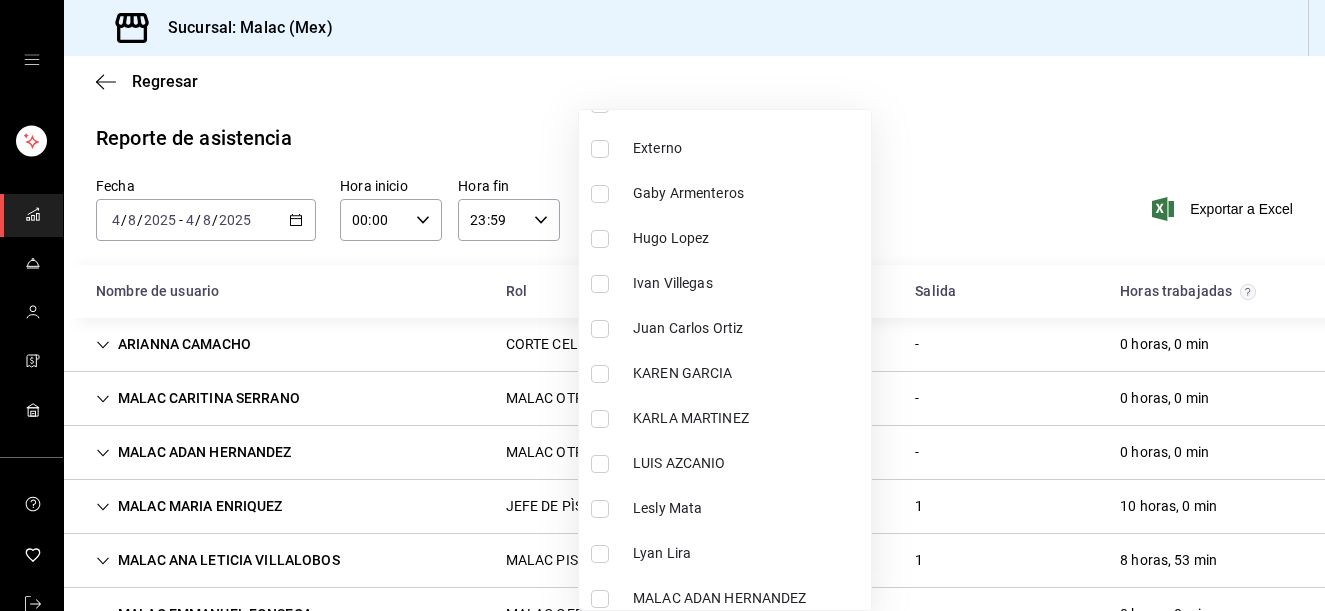 click on "KARLA MARTINEZ" at bounding box center (748, 418) 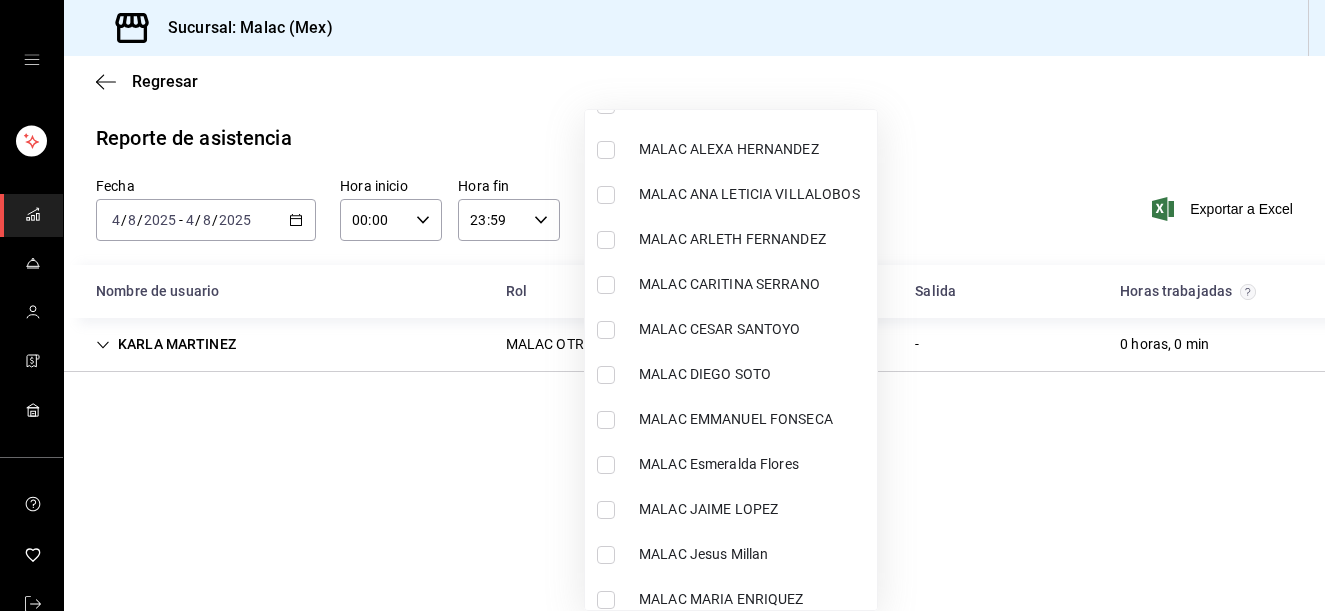 scroll, scrollTop: 1151, scrollLeft: 0, axis: vertical 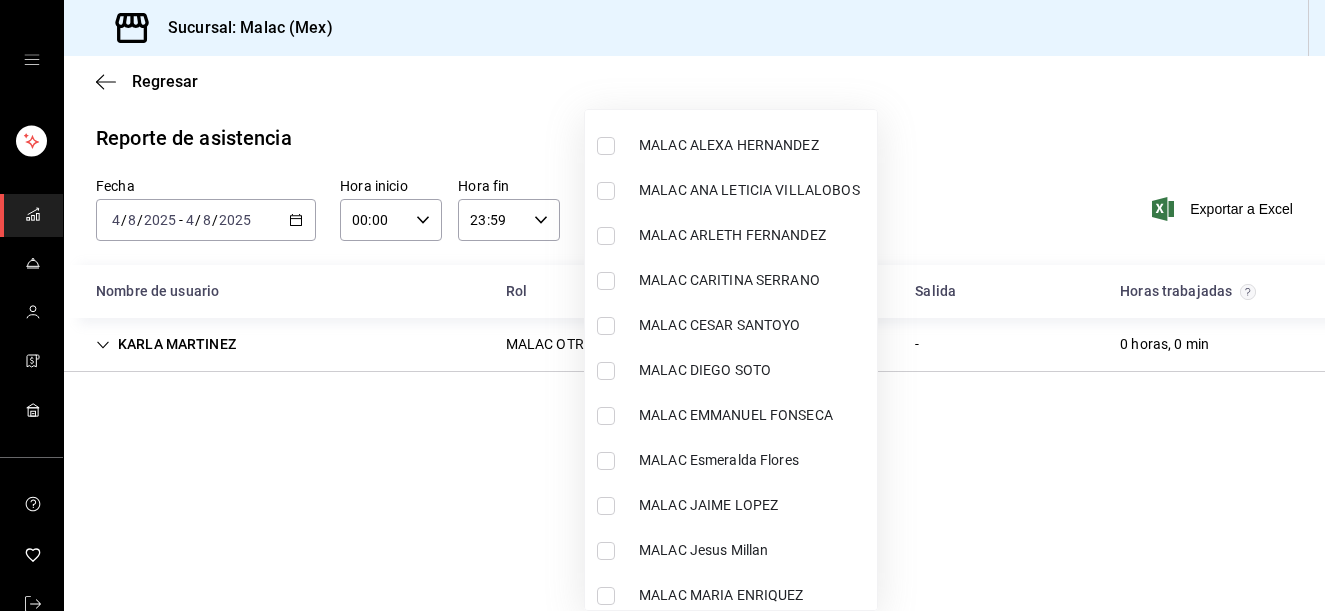 click on "MALAC DIEGO SOTO" at bounding box center [754, 370] 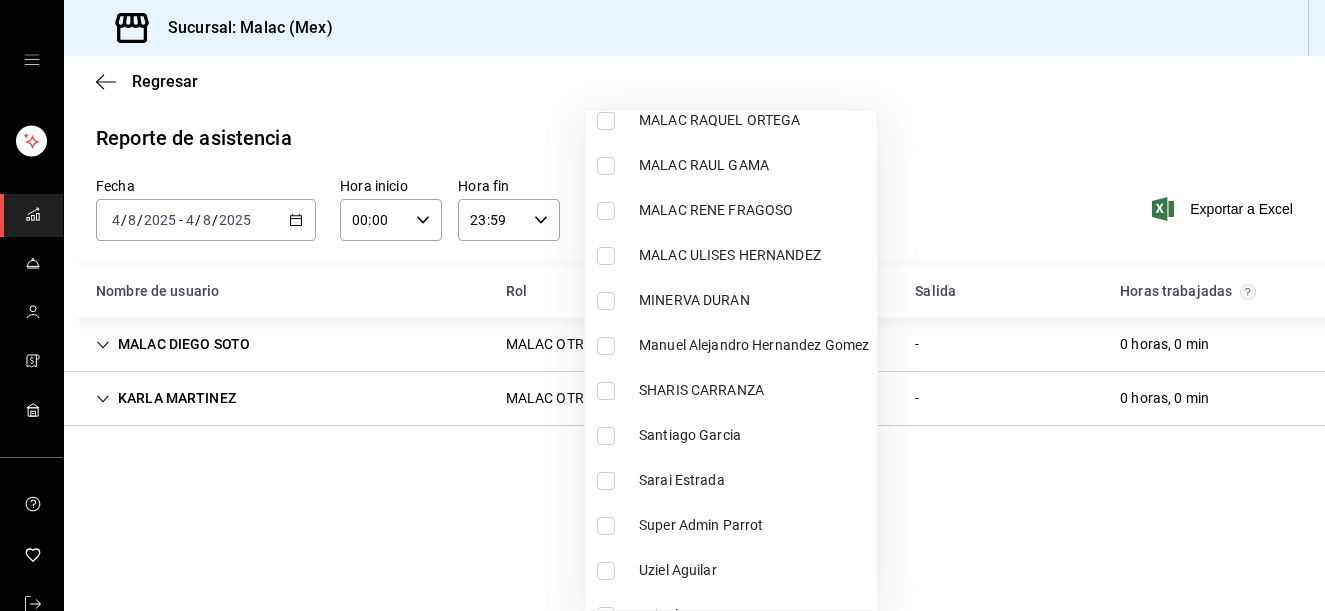 scroll, scrollTop: 1680, scrollLeft: 0, axis: vertical 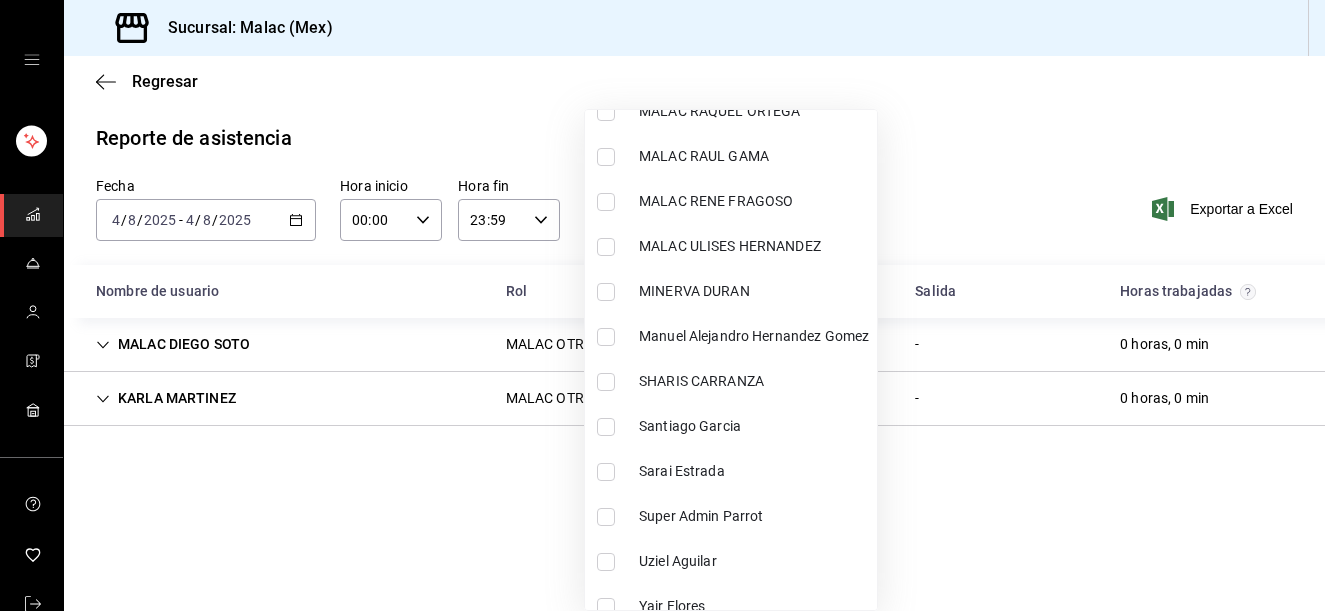 click on "Santiago Garcia" at bounding box center [754, 426] 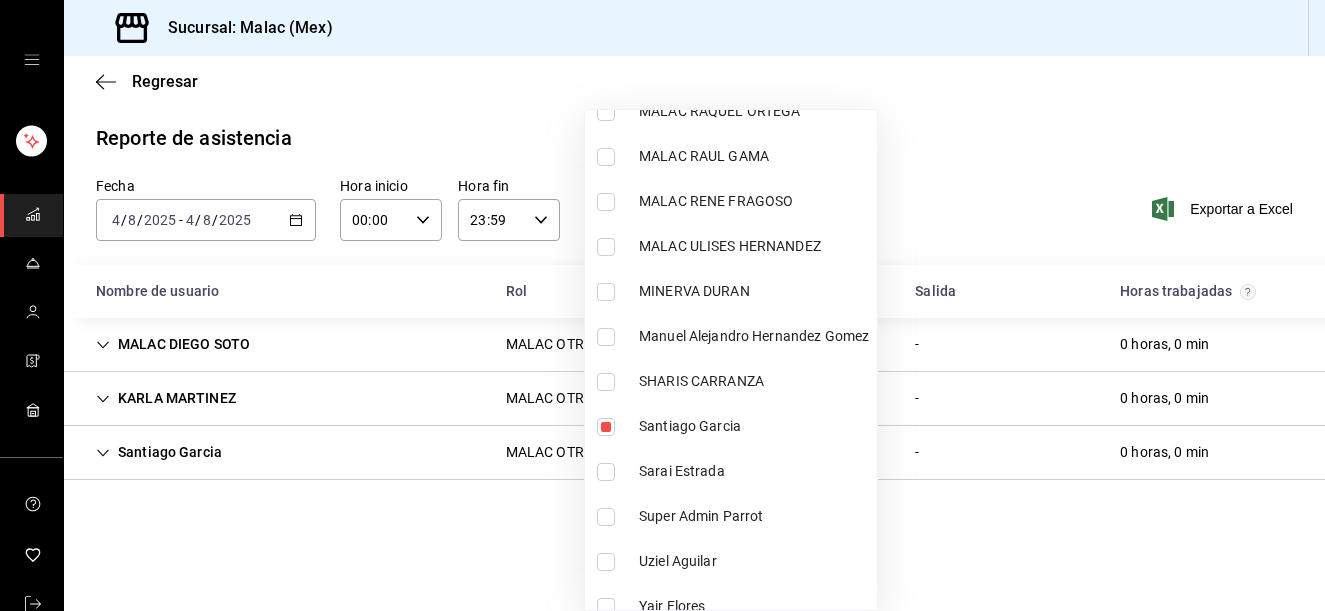 click at bounding box center (662, 305) 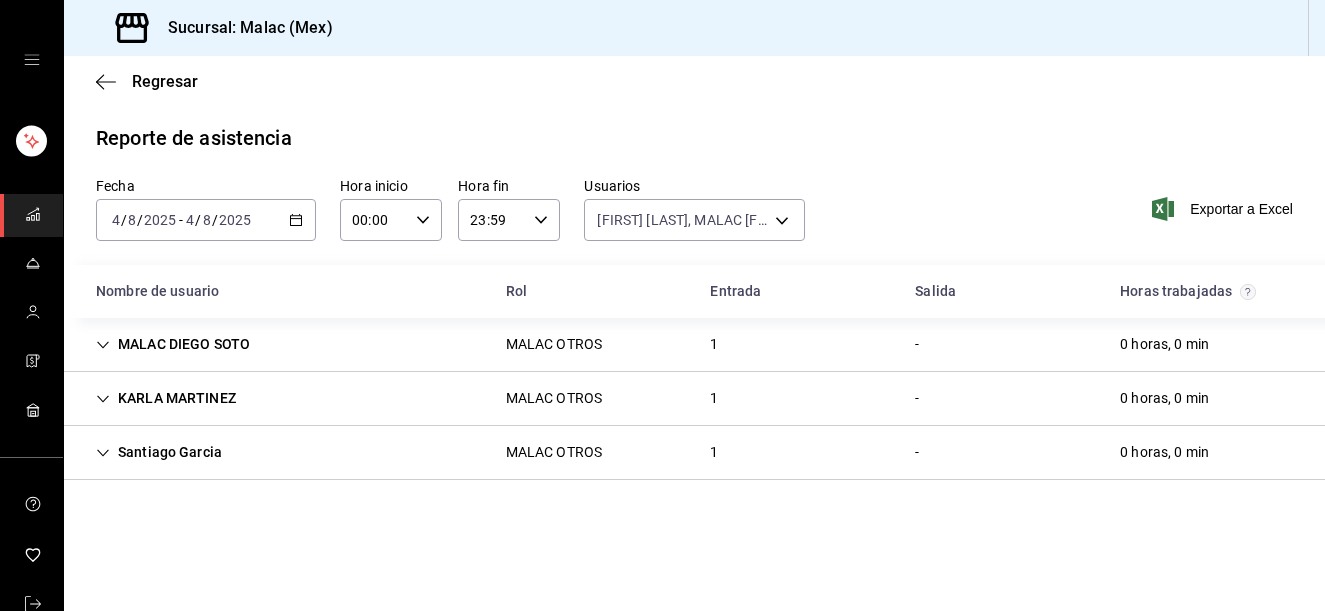 click on "MALAC [FIRST] [LAST] MALAC OTROS 1 - 0 horas, 0 min" at bounding box center (694, 345) 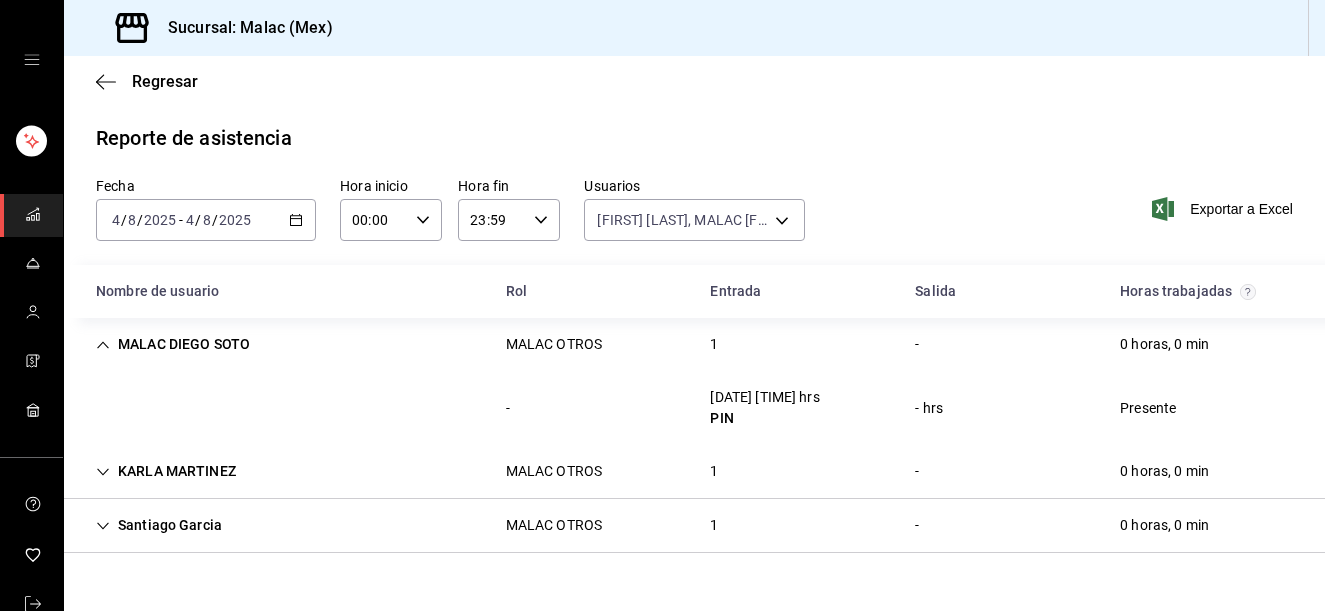 click on "[FIRST] [LAST] MALAC OTROS [NUMBER] - [HOURS]" at bounding box center (694, 472) 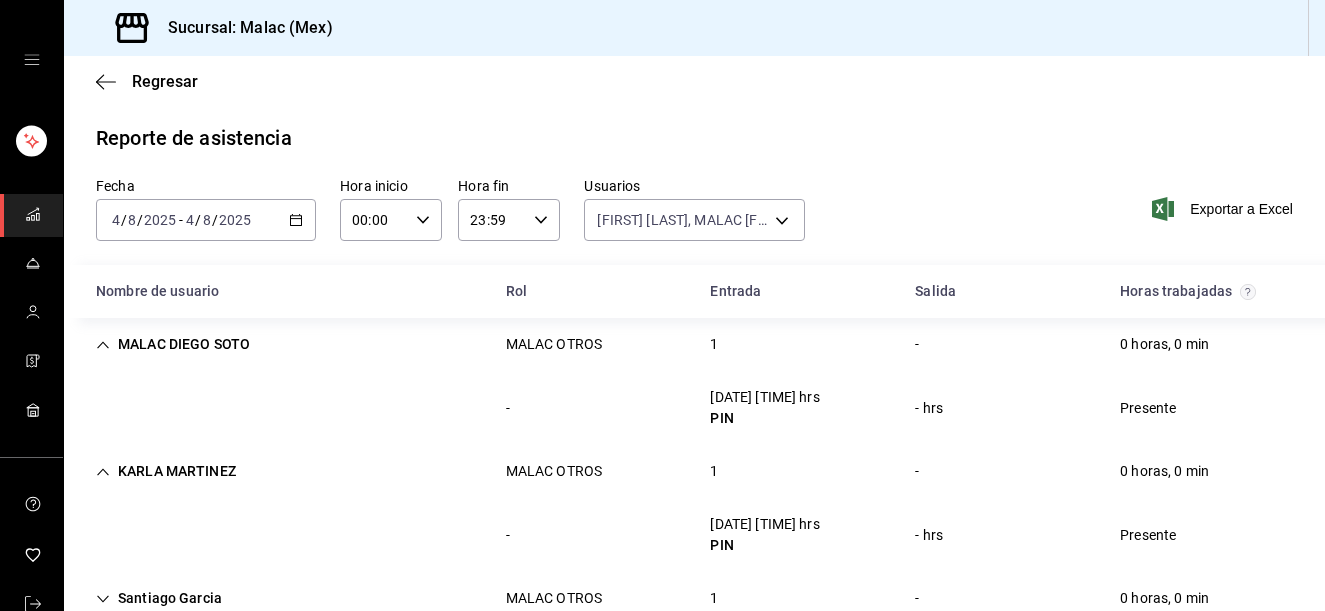 scroll, scrollTop: 47, scrollLeft: 0, axis: vertical 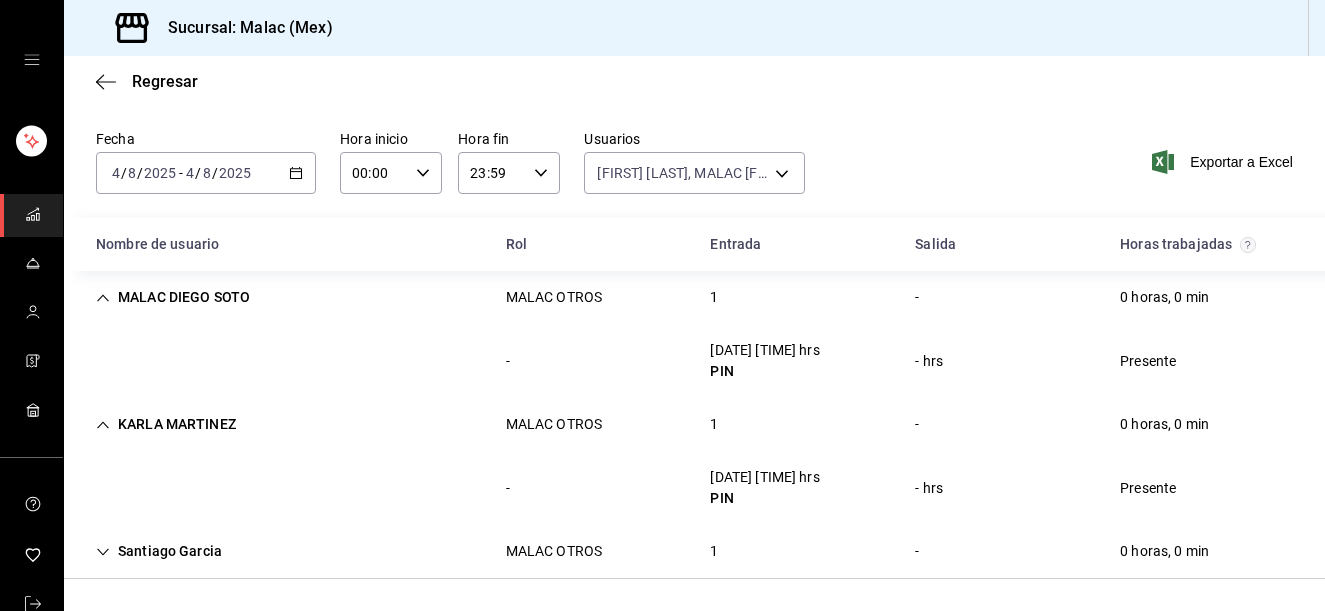 click on "[FIRST] [LAST] [MISC] [NUMBER] - [HOURS]" at bounding box center [694, 552] 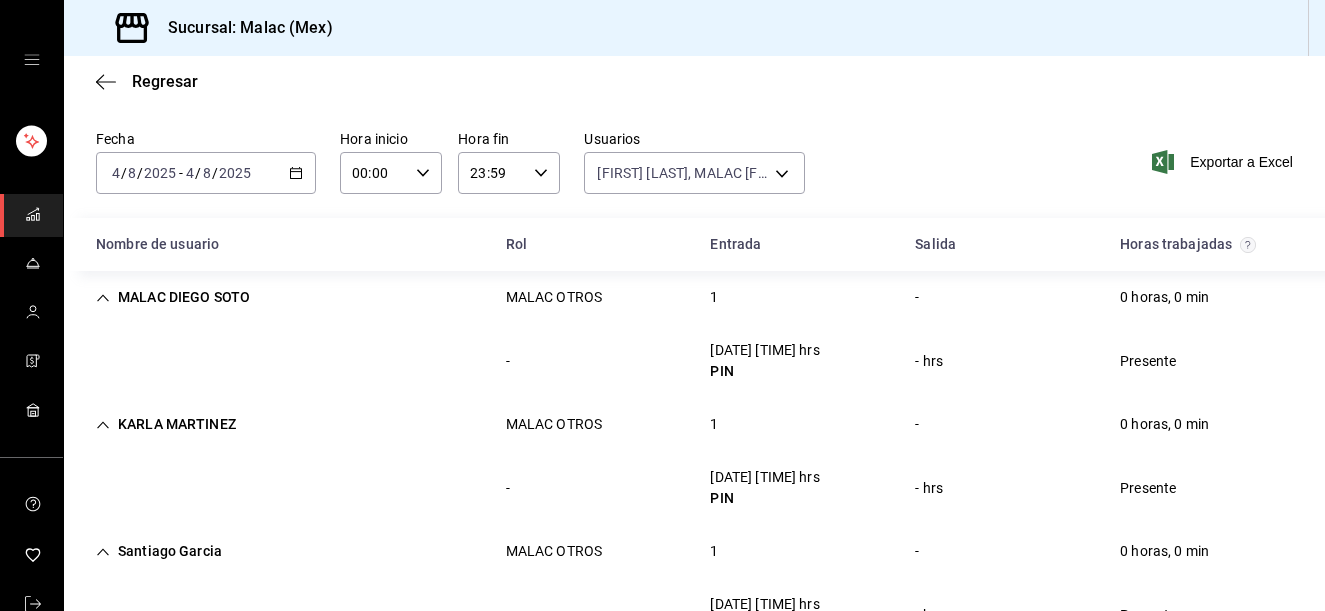 scroll, scrollTop: 120, scrollLeft: 0, axis: vertical 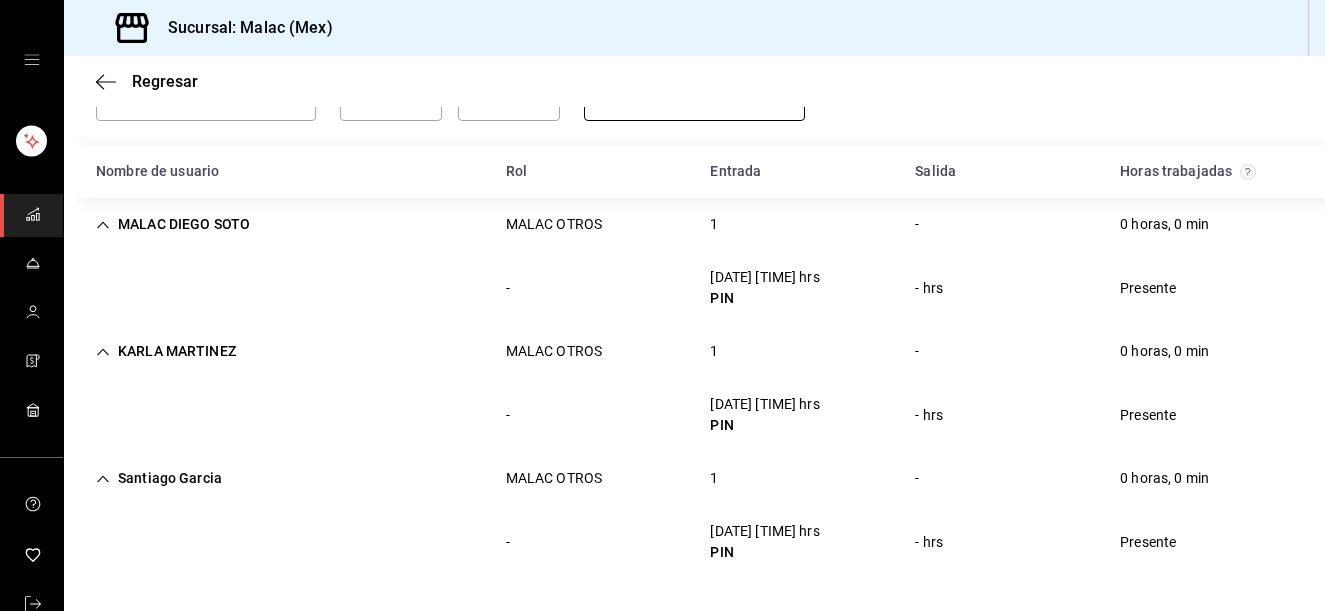 click on "Sucursal: Malac (Mex) Regresar Reporte de asistencia Fecha 2025-08-04 4 / 8 / 2025 - 2025-08-04 4 / 8 / 2025 Hora inicio 00:00 Hora inicio Hora fin 23:59 Hora fin Usuarios [FIRST] [LAST], MALAC [FIRST] [LAST], [FIRST] [LAST] 5adf4543-4da0-46fb-b2db-109316bb374f,63e50603-ff44-4818-b764-75a91aa9534d,658a89b2-a6a5-47ad-897a-391b69b59bb0 Exportar a Excel Nombre de usuario Rol Entrada Salida Horas trabajadas   MALAC [FIRST] [LAST] MALAC OTROS 1 - 0 horas, 0 min - [DATE] [TIME]   hrs PIN -   hrs Presente [FIRST] [LAST] MALAC OTROS 1 - 0 horas, 0 min - [DATE] [TIME]   hrs PIN -   hrs Presente [FIRST] [LAST] MALAC OTROS 1 - 0 horas, 0 min - [DATE] [TIME]   hrs PIN -   hrs Presente GANA 1 MES GRATIS EN TU SUSCRIPCIÓN AQUÍ ¿Recuerdas cómo empezó tu restaurante?
Hoy puedes ayudar a un colega a tener el mismo cambio que tú viviste.
Recomienda Parrot directamente desde tu Portal Administrador.
Es fácil y rápido.
🎁 Por cada restaurante que se una, ganas 1 mes gratis. Visitar centro de ayuda (81) 2046 6363" at bounding box center (662, 305) 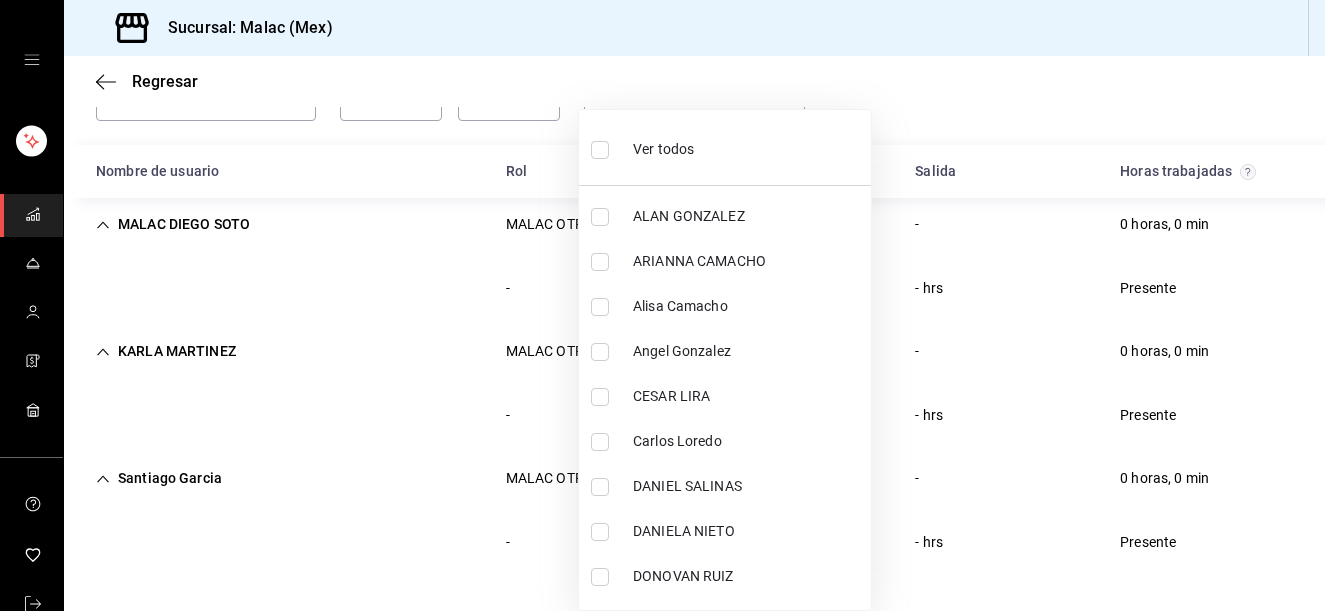 click on "Ver todos" at bounding box center [663, 149] 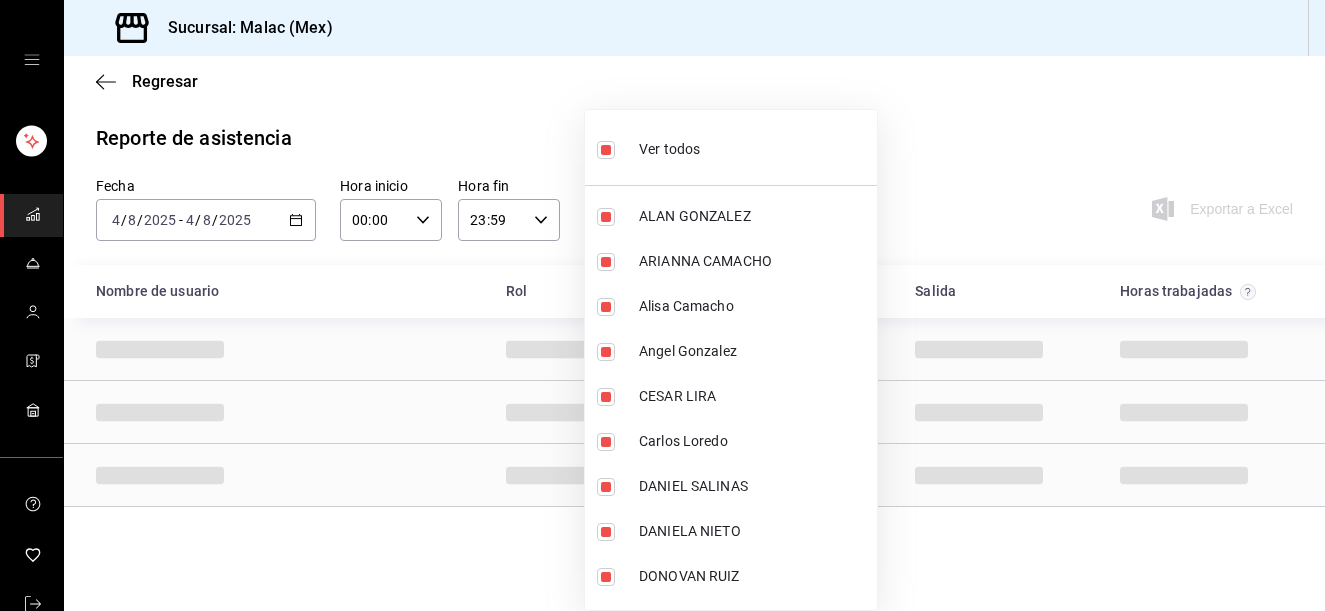 scroll, scrollTop: 0, scrollLeft: 0, axis: both 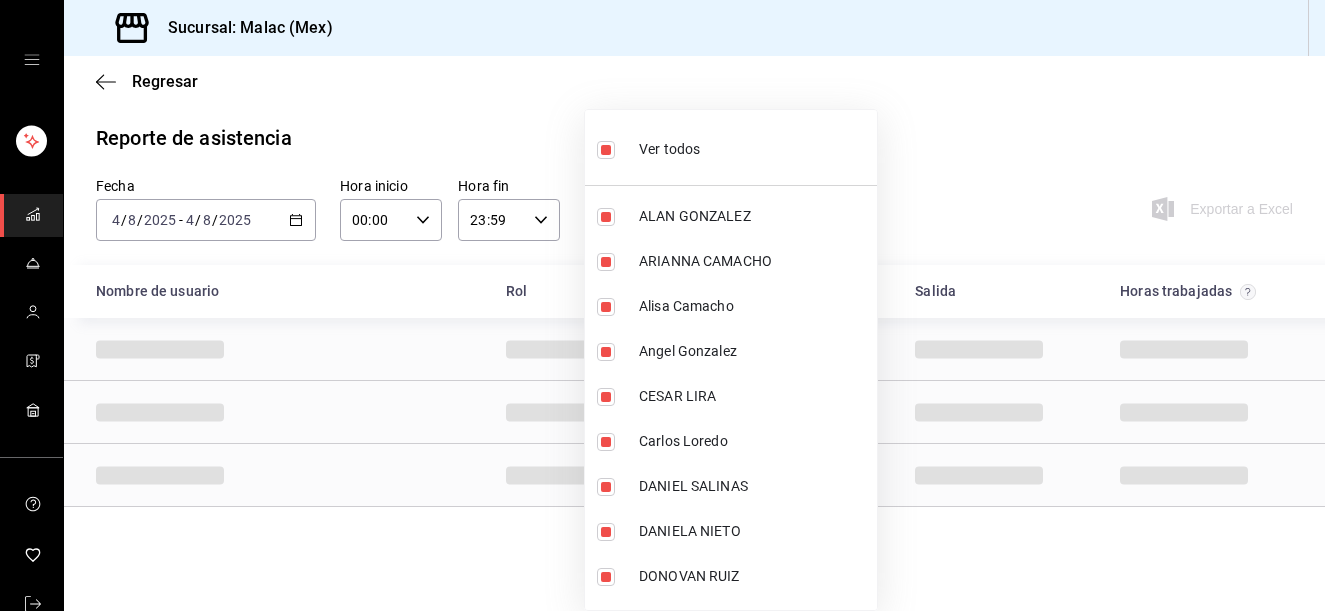 click on "Ver todos" at bounding box center (669, 149) 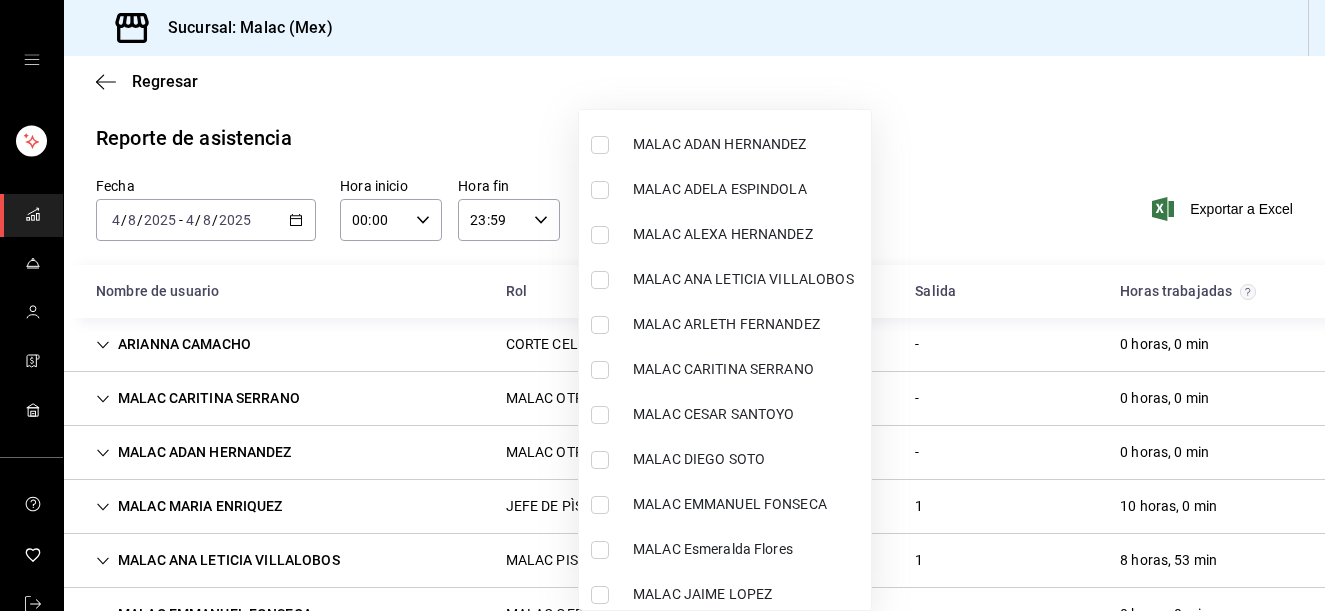 scroll, scrollTop: 1067, scrollLeft: 0, axis: vertical 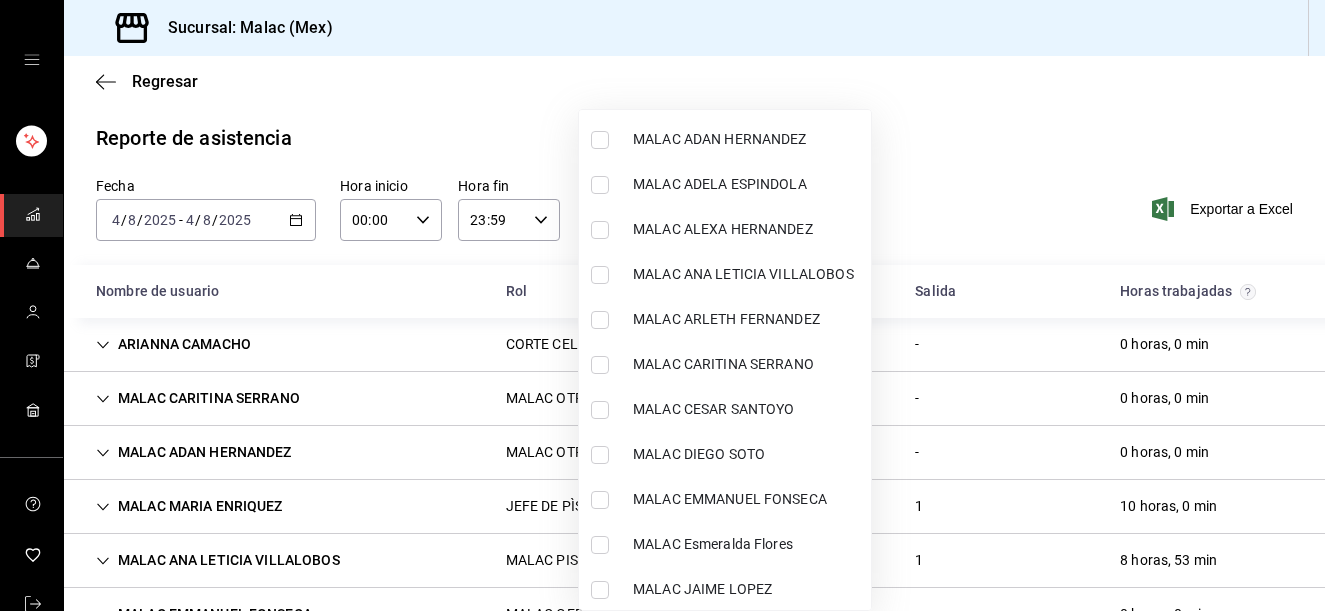 click on "MALAC CARITINA SERRANO" at bounding box center (748, 364) 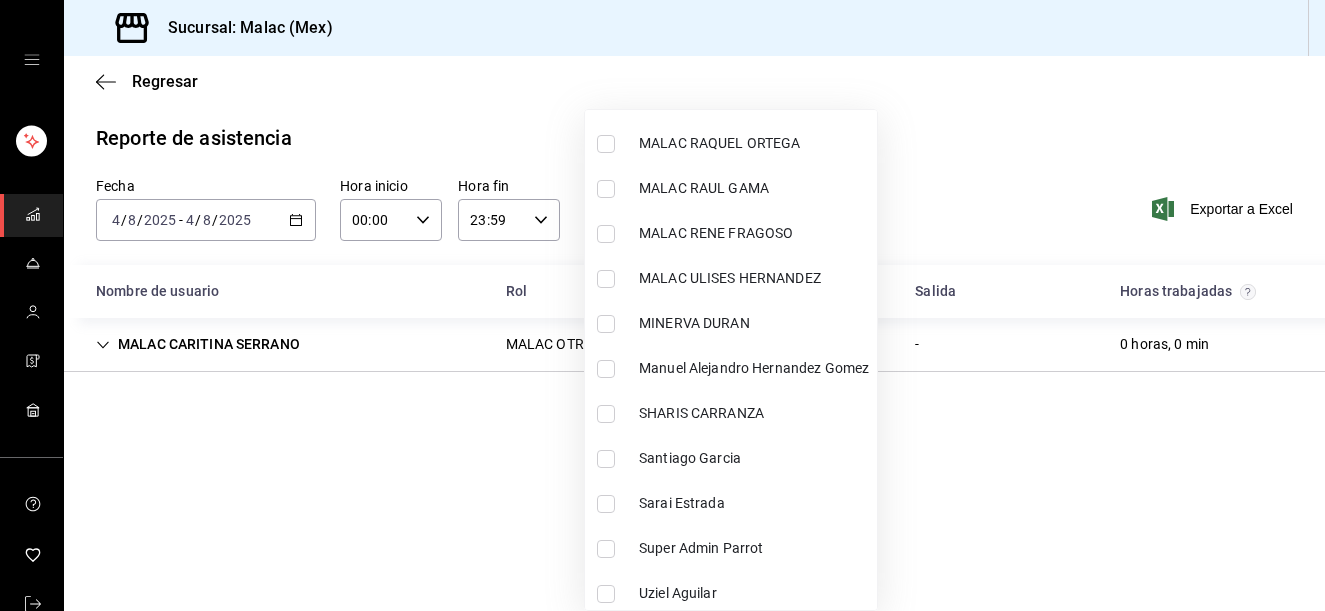 scroll, scrollTop: 1699, scrollLeft: 0, axis: vertical 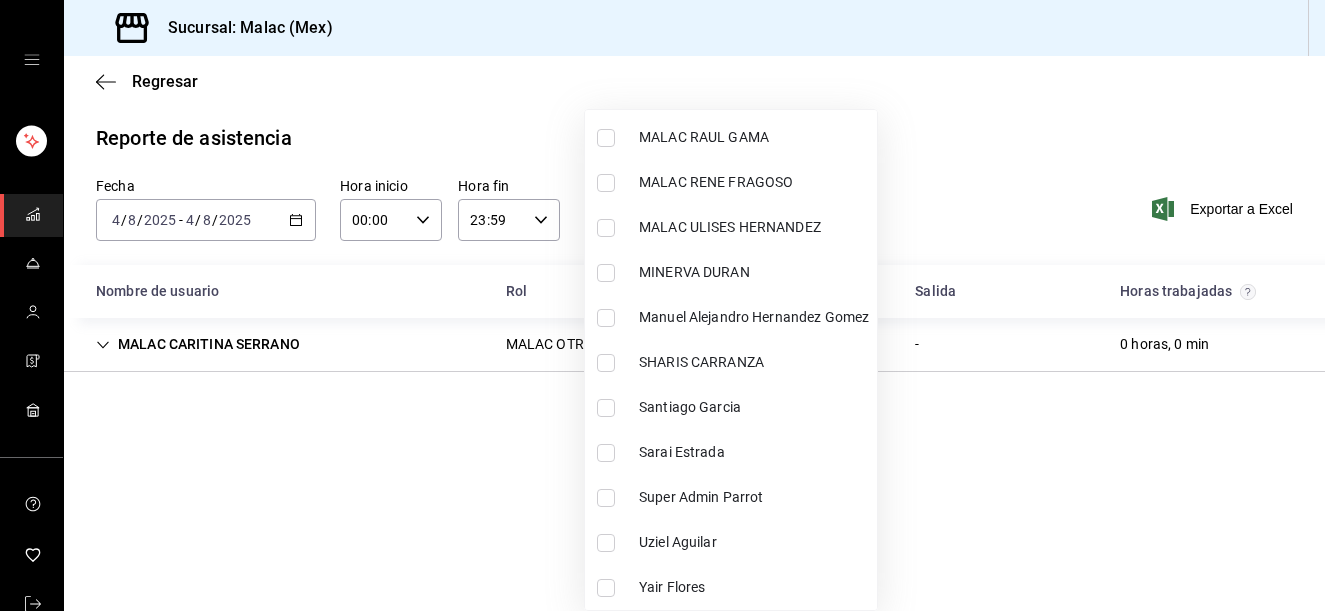 click on "Sarai Estrada" at bounding box center (754, 452) 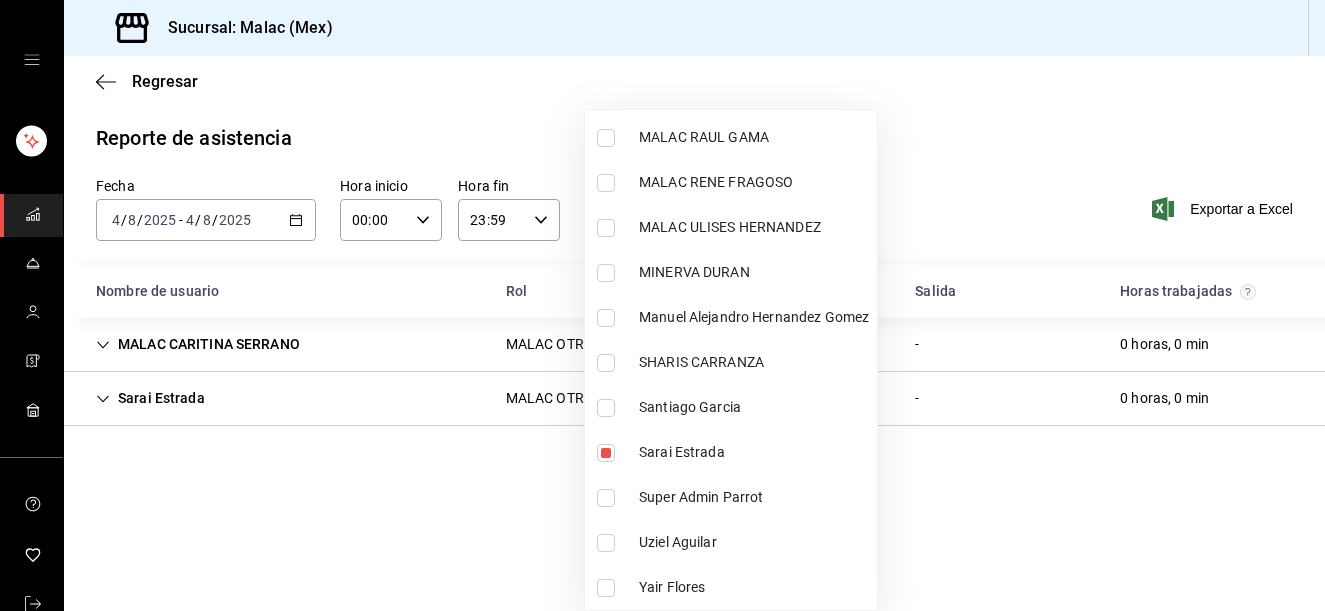 click on "MINERVA DURAN" at bounding box center [731, 272] 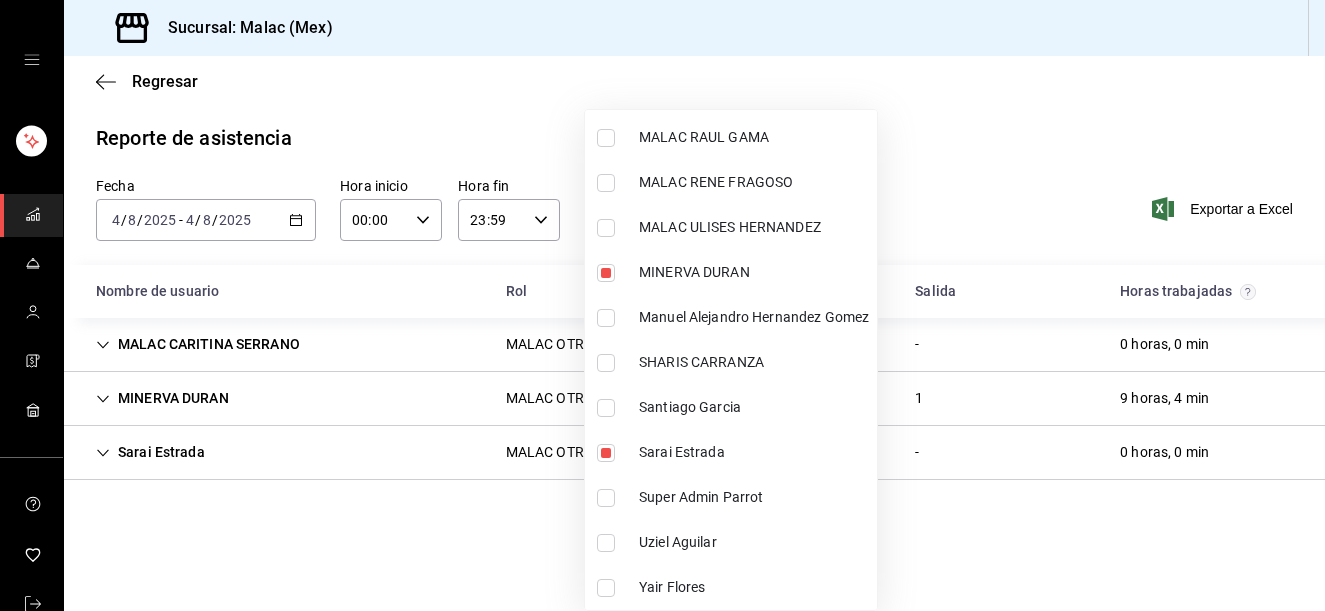 click at bounding box center (662, 305) 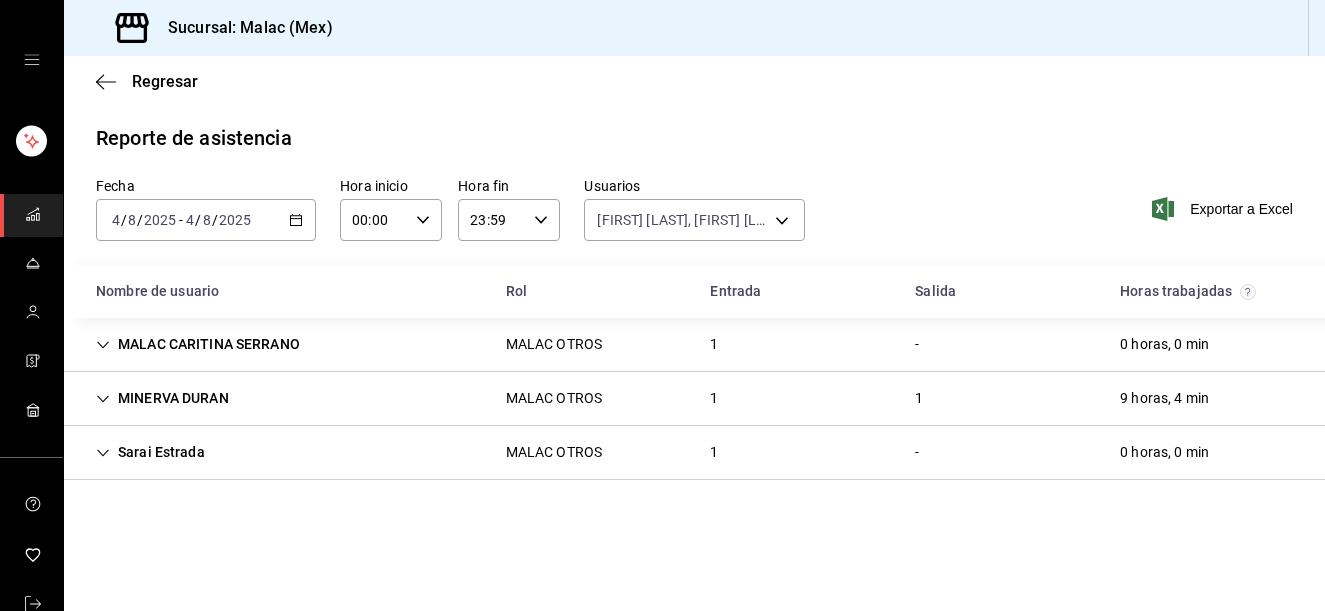 click on "[FIRST] [LAST] MALAC OTROS [NUMBER] - [HOURS]" at bounding box center [694, 345] 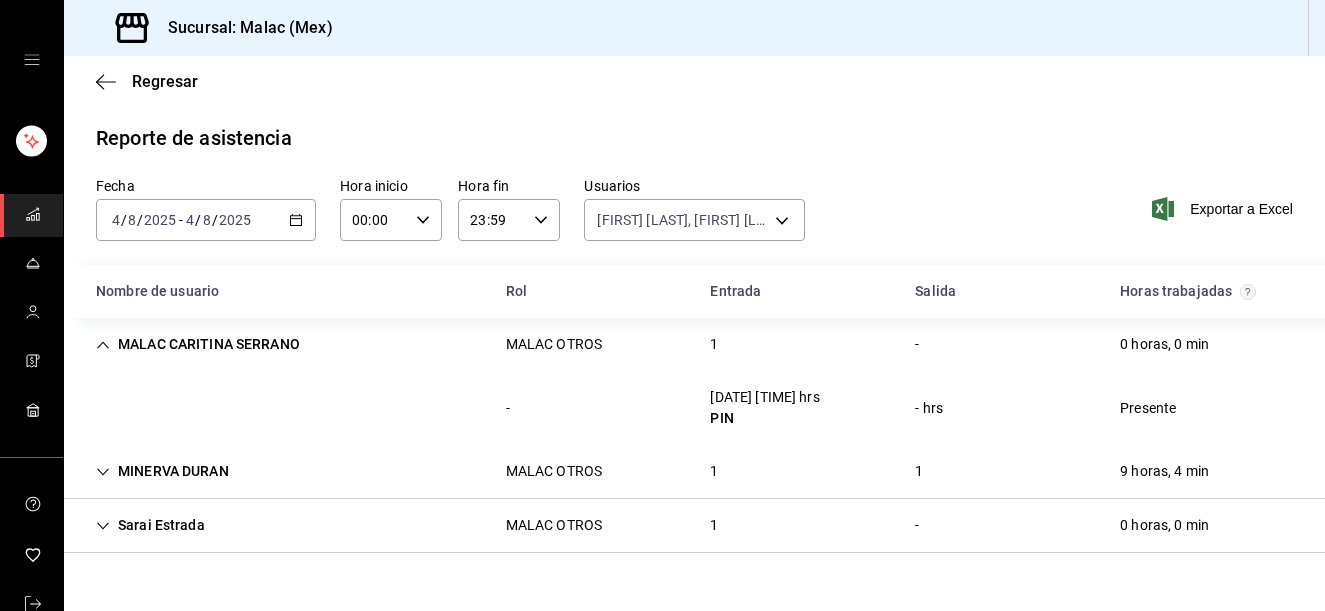 click on "[FIRST] [LAST] MALAC OTROS [NUMBER] - [HOURS]" at bounding box center [694, 344] 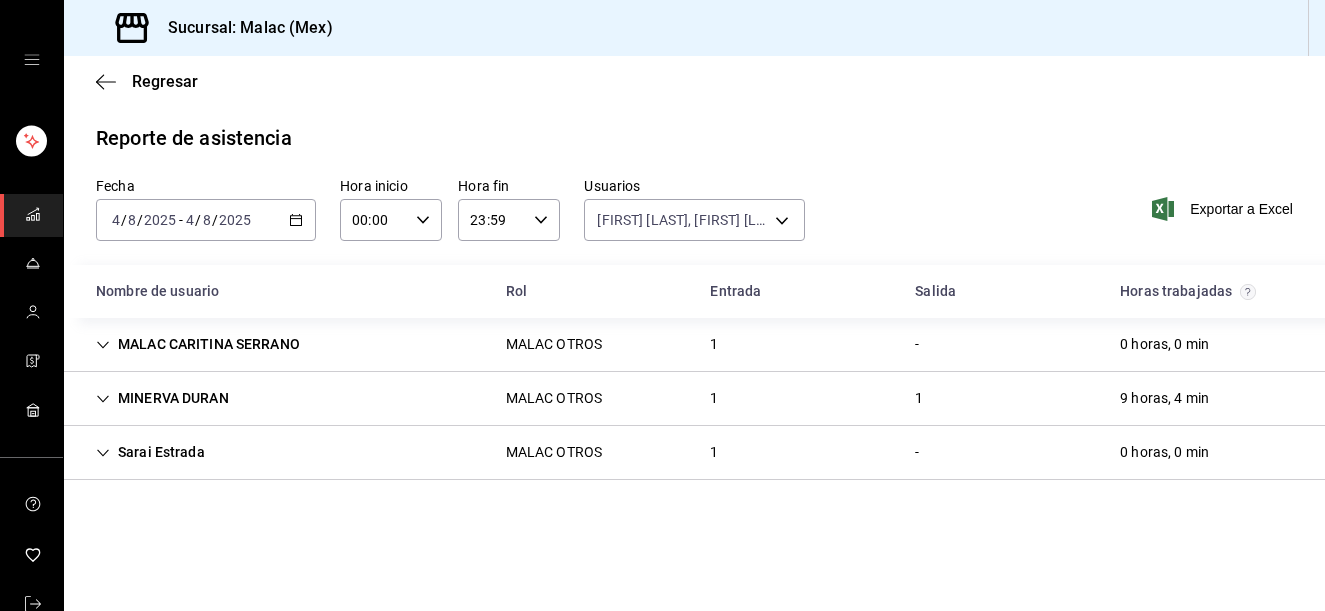 click on "[FIRST] [LAST] MALAC OTROS 1 1 9 horas, 4 min" at bounding box center (694, 399) 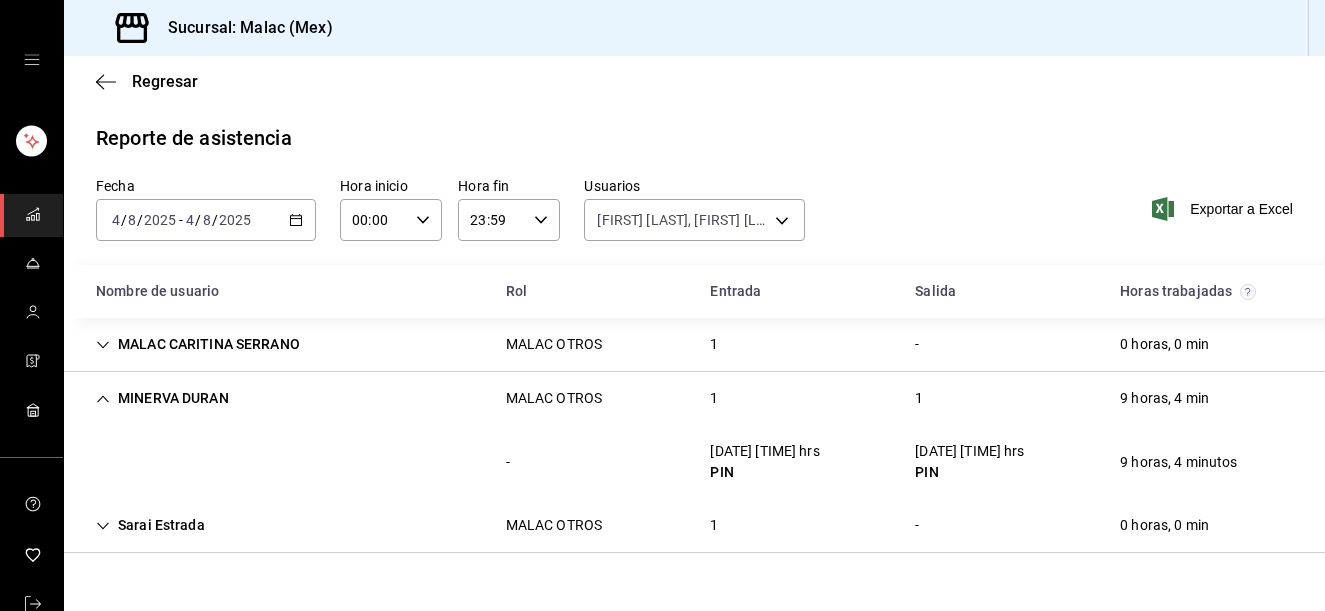 click on "[FIRST] [LAST] MALAC OTROS 1 1 9 horas, 4 min" at bounding box center [694, 398] 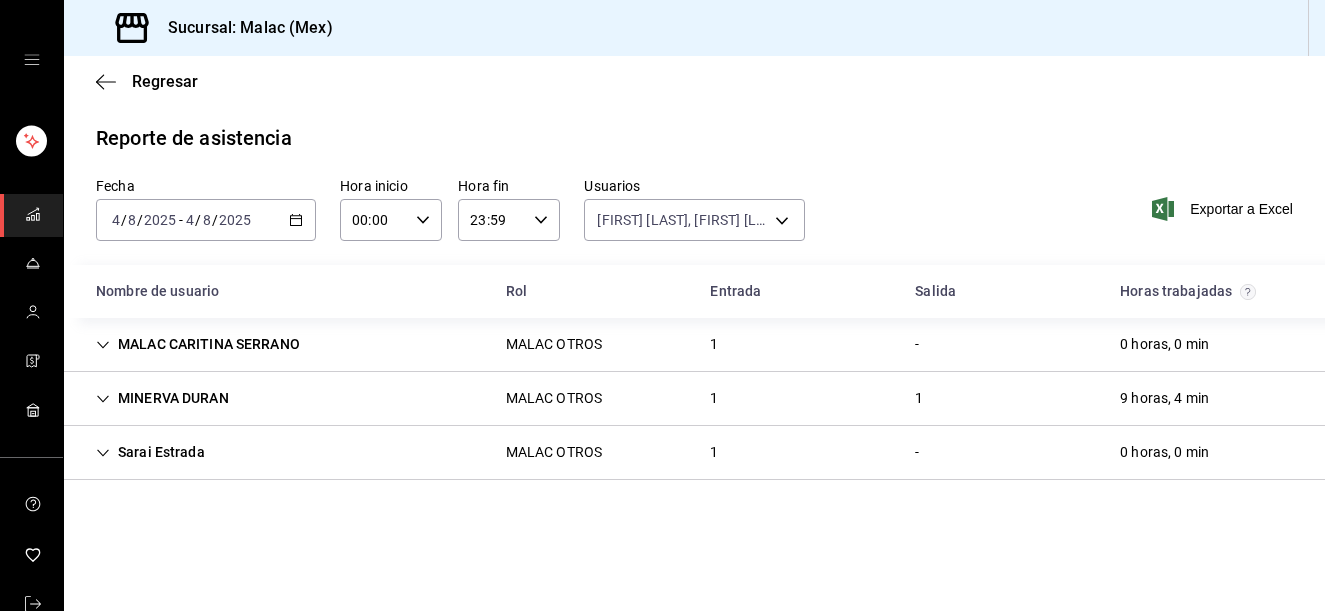 click on "MALAC OTROS" at bounding box center (554, 452) 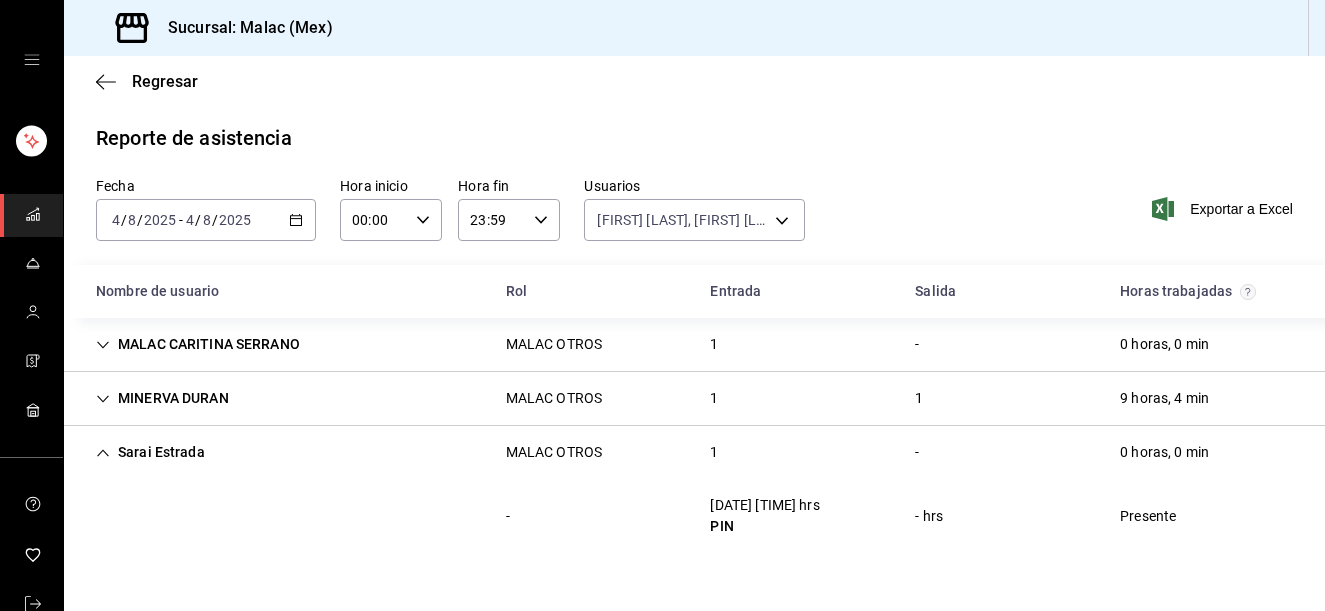 click on "MALAC OTROS" at bounding box center (554, 452) 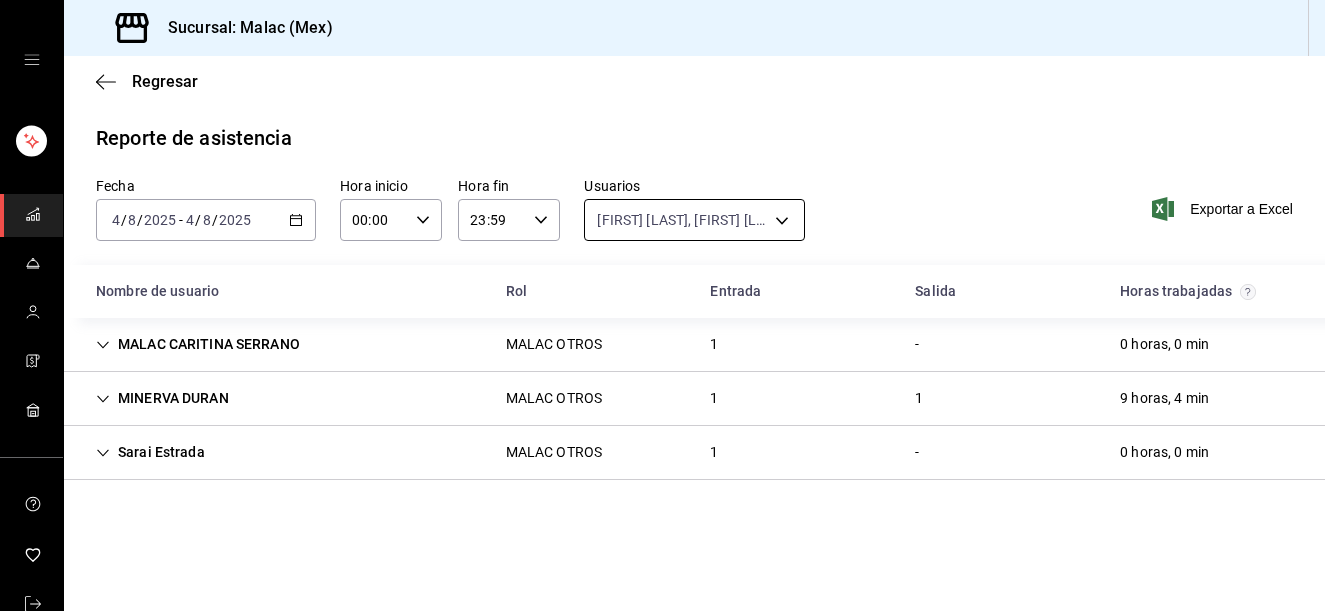 click on "Sucursal: Malac (Mex) Regresar Reporte de asistencia Fecha [DATE] [DATE] - [DATE] [DATE] Hora inicio [TIME] Hora inicio Hora fin [TIME] Hora fin Usuarios MALAC CARITINA SERRANO, MINERVA DURAN, Sarai Estrada [UUID],[UUID],[UUID] Exportar a Excel Nombre de usuario Rol Entrada Salida Horas trabajadas   MALAC CARITINA SERRANO MALAC OTROS 1 - [DURATION] - [DATE] [TIME]   hrs PIN -   hrs Presente MINERVA DURAN MALAC OTROS 1 1 [DURATION] - [DATE] [TIME]   hrs PIN [DATE] [TIME]   hrs PIN [DURATION] Sarai Estrada MALAC OTROS 1 - [DURATION] - [DATE] [TIME]   hrs PIN -   hrs Presente GANA 1 MES GRATIS EN TU SUSCRIPCIÓN AQUÍ ¿Recuerdas cómo empezó tu restaurante?
Hoy puedes ayudar a un colega a tener el mismo cambio que tú viviste.
Recomienda Parrot directamente desde tu Portal Administrador.
Es fácil y rápido.
🎁 Por cada restaurante que se una, ganas 1 mes gratis. ([PHONE])" at bounding box center (662, 305) 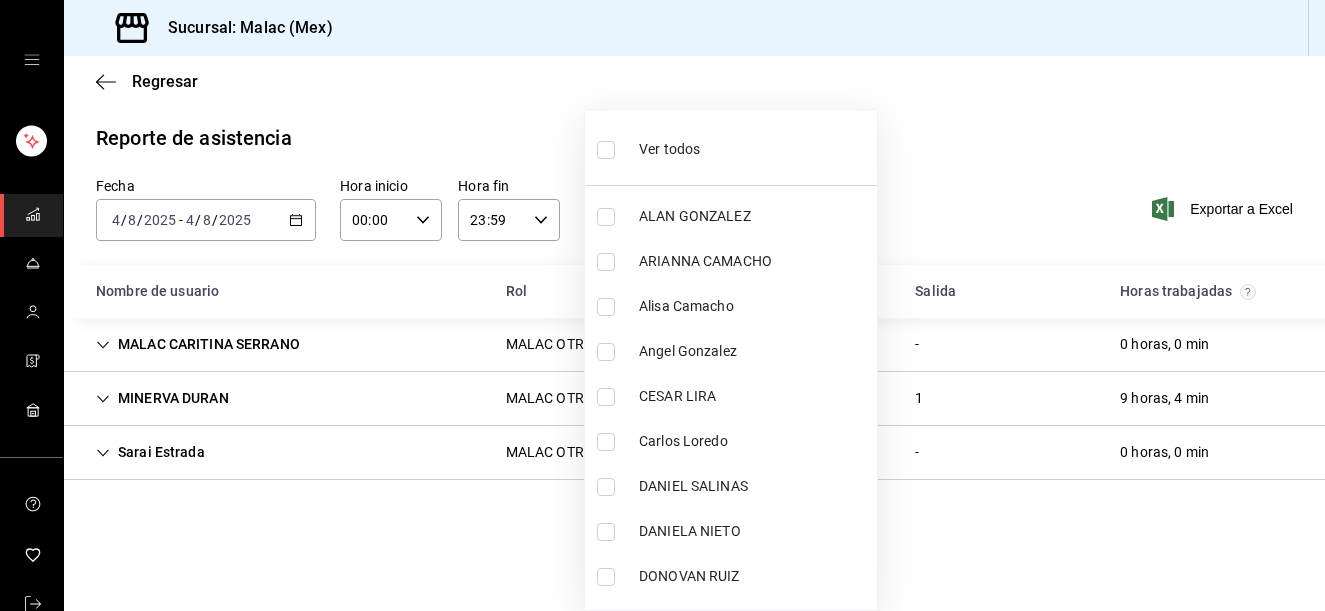 click on "Ver todos" at bounding box center (648, 147) 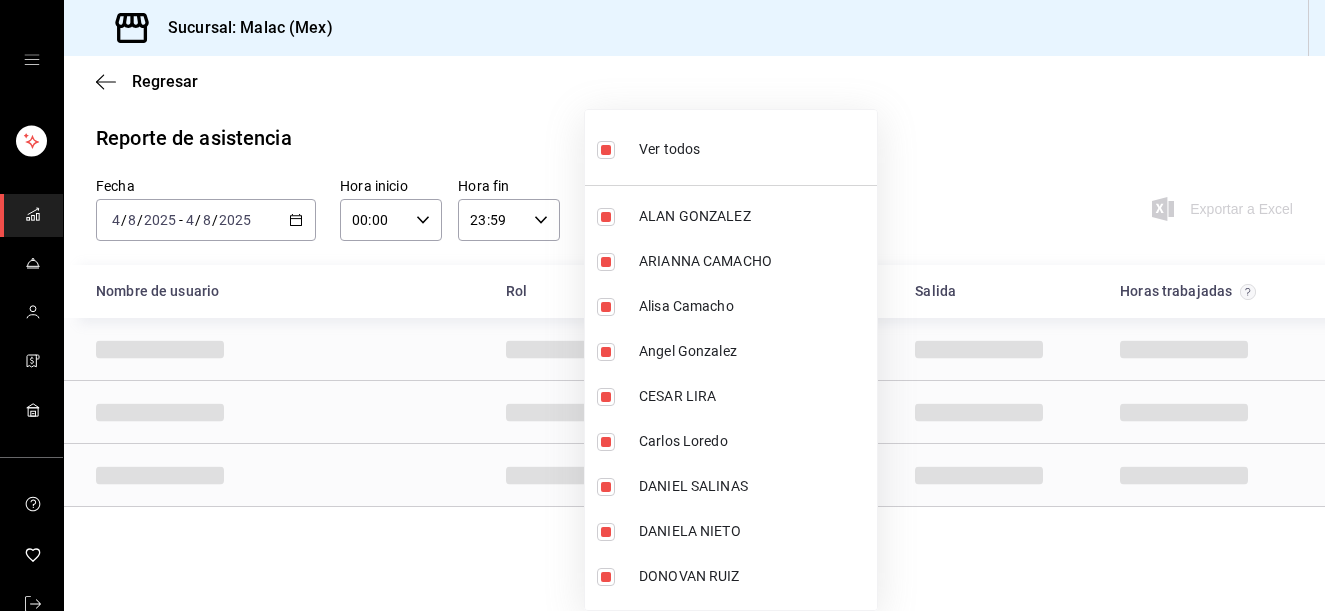 click on "Ver todos" at bounding box center (648, 147) 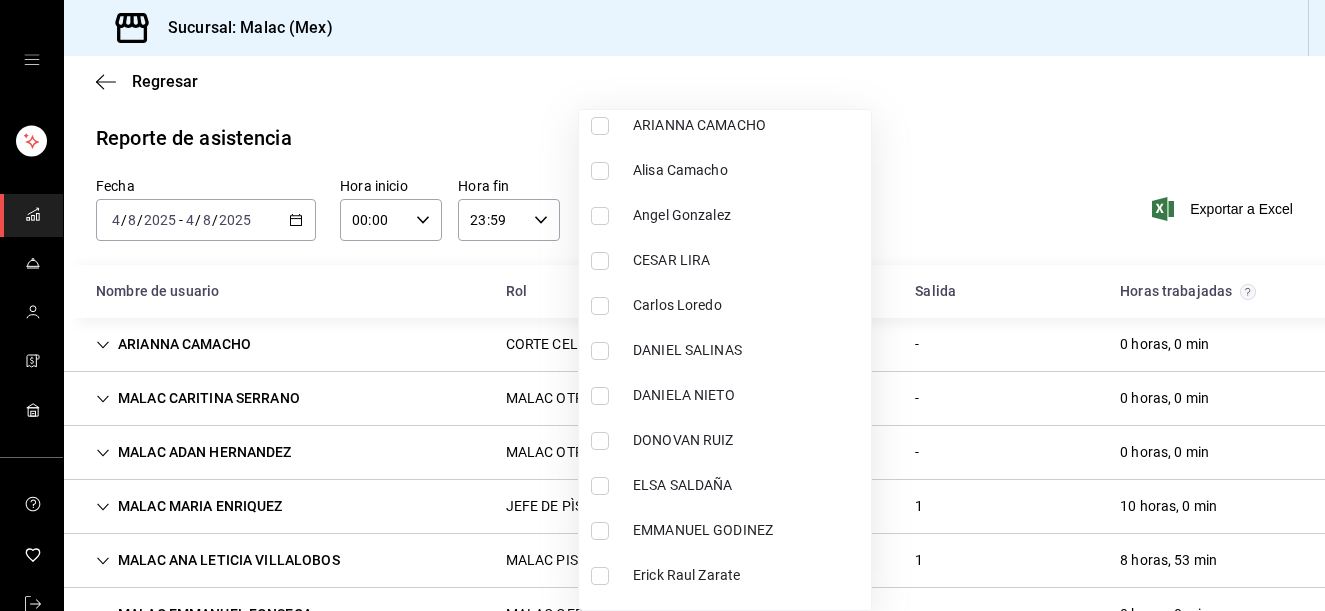 scroll, scrollTop: 173, scrollLeft: 0, axis: vertical 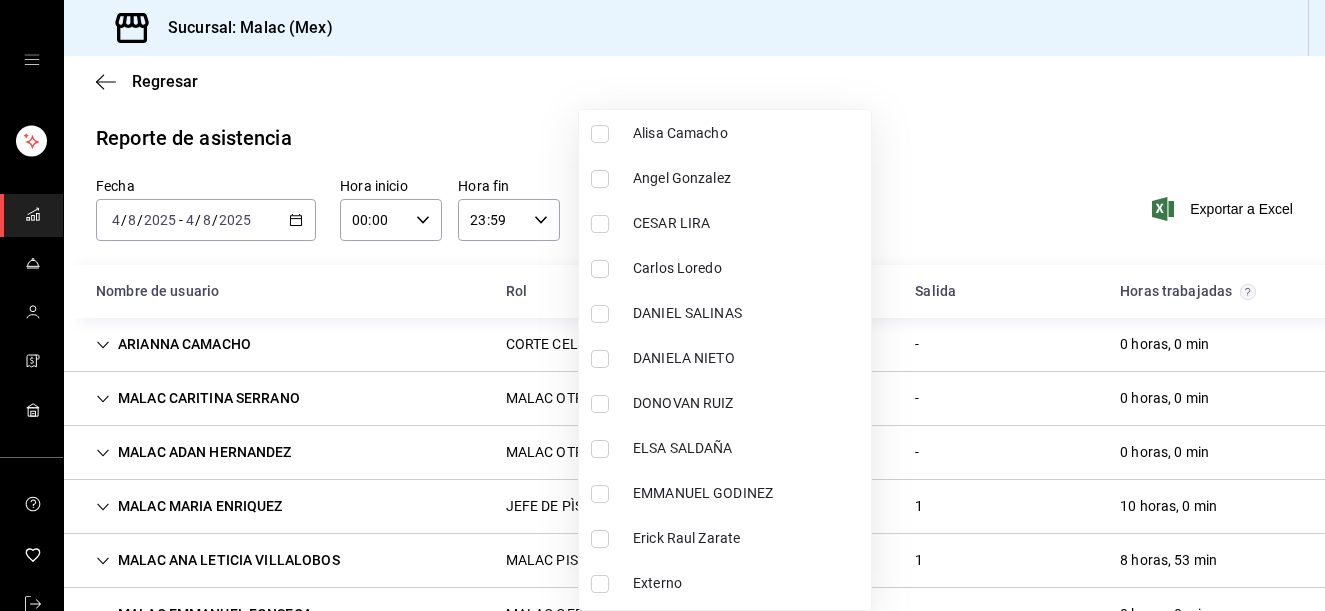click on "DANIELA NIETO" at bounding box center (748, 358) 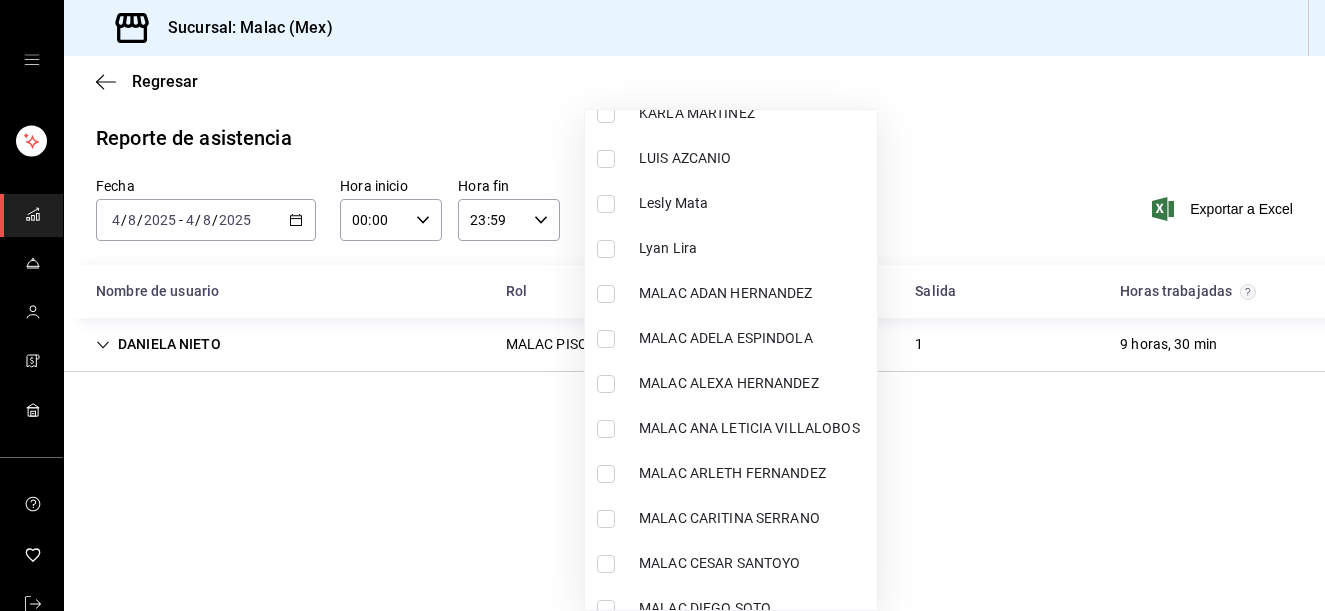 scroll, scrollTop: 917, scrollLeft: 0, axis: vertical 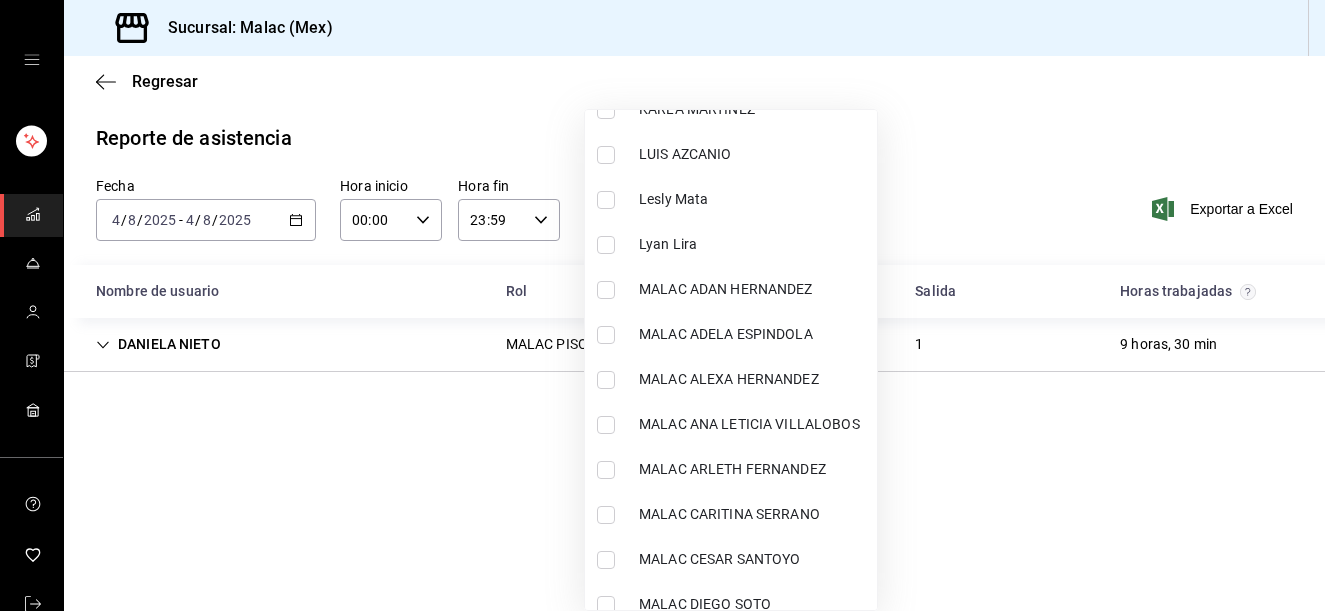 click on "MALAC ANA LETICIA VILLALOBOS" at bounding box center [731, 424] 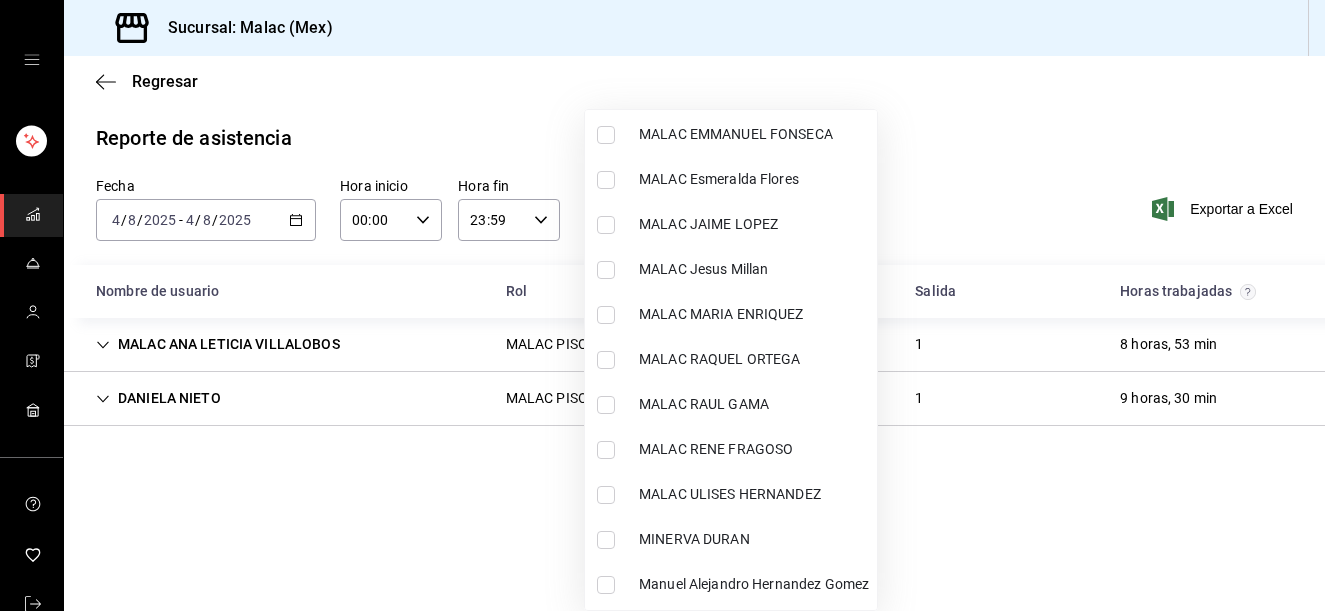 scroll, scrollTop: 1437, scrollLeft: 0, axis: vertical 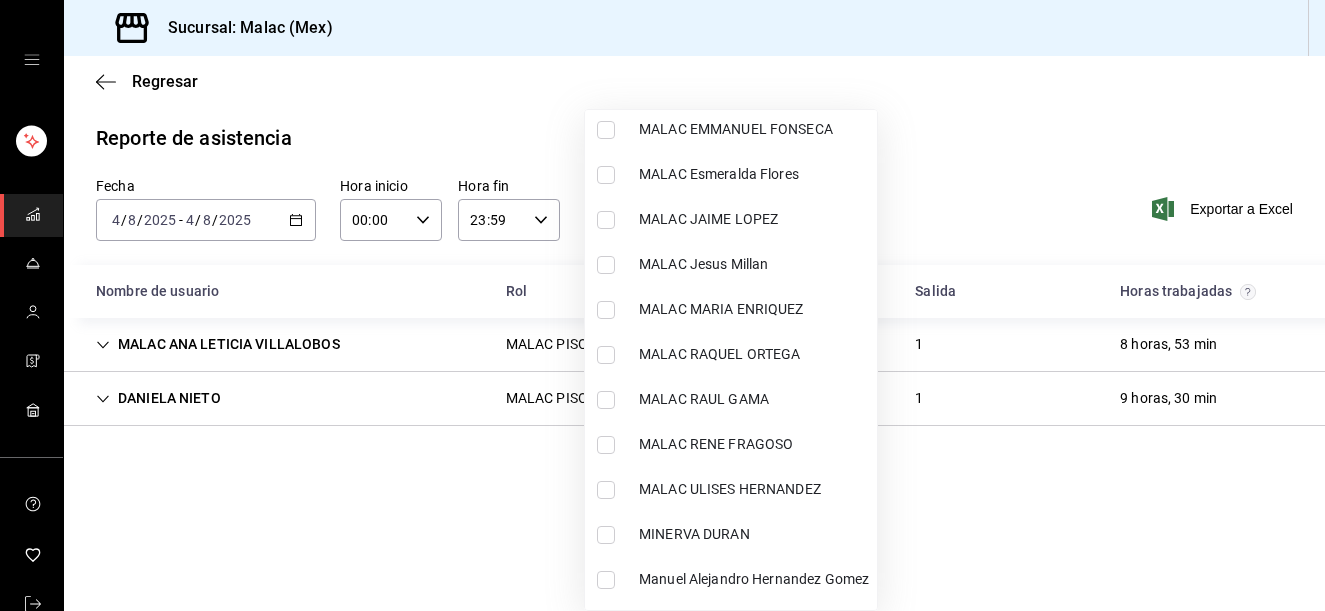 click on "MALAC MARIA ENRIQUEZ" at bounding box center (731, 309) 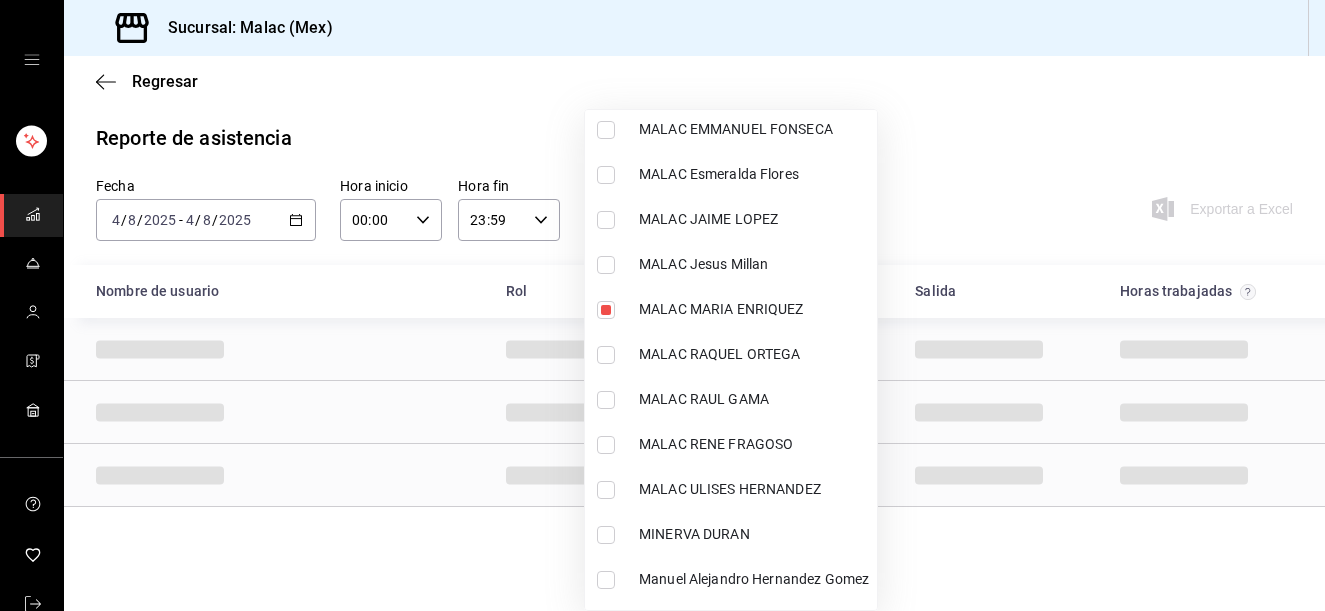 click at bounding box center (662, 305) 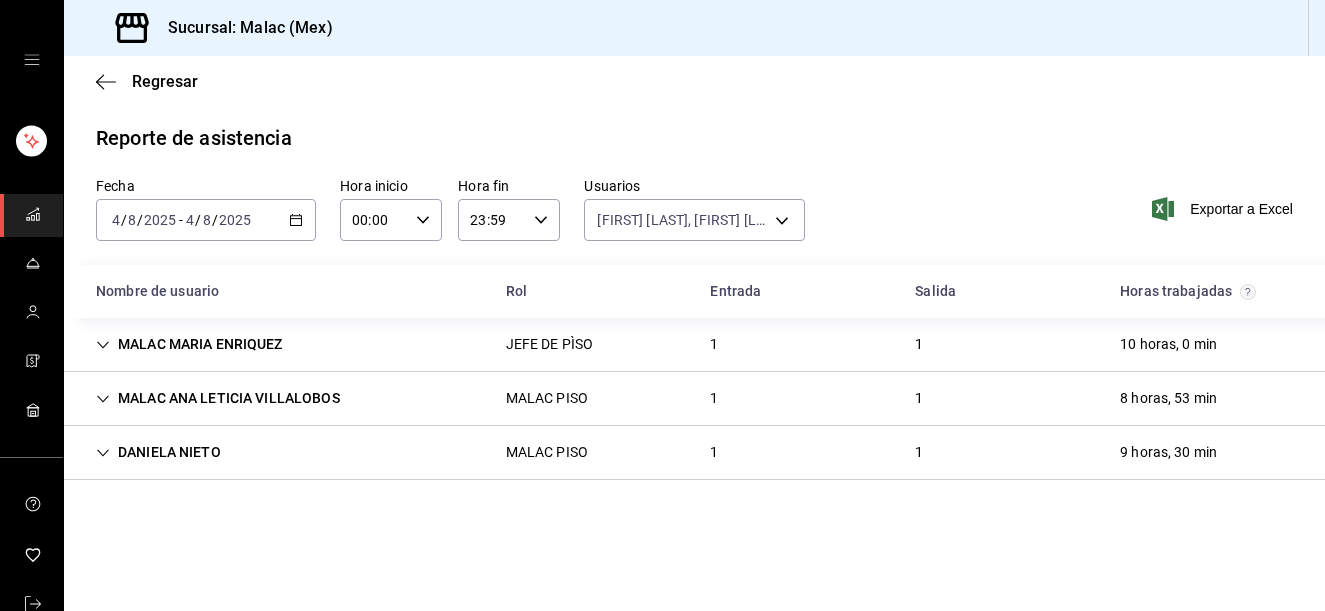click on "1" at bounding box center (714, 344) 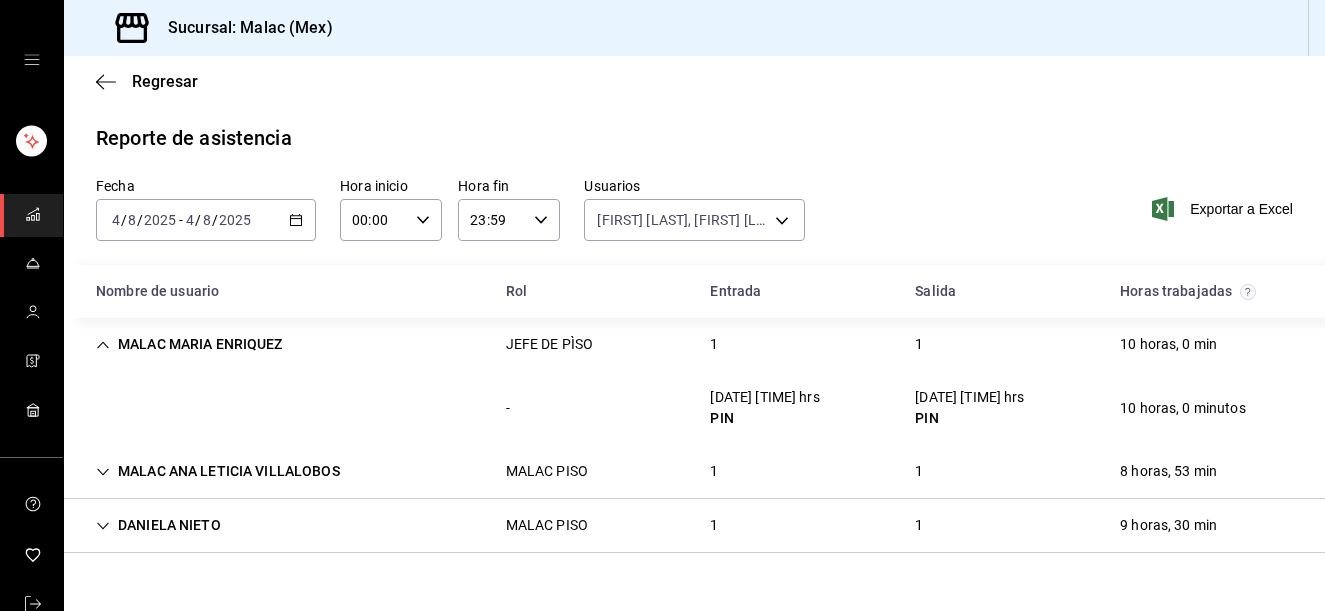 click on "1" at bounding box center (714, 344) 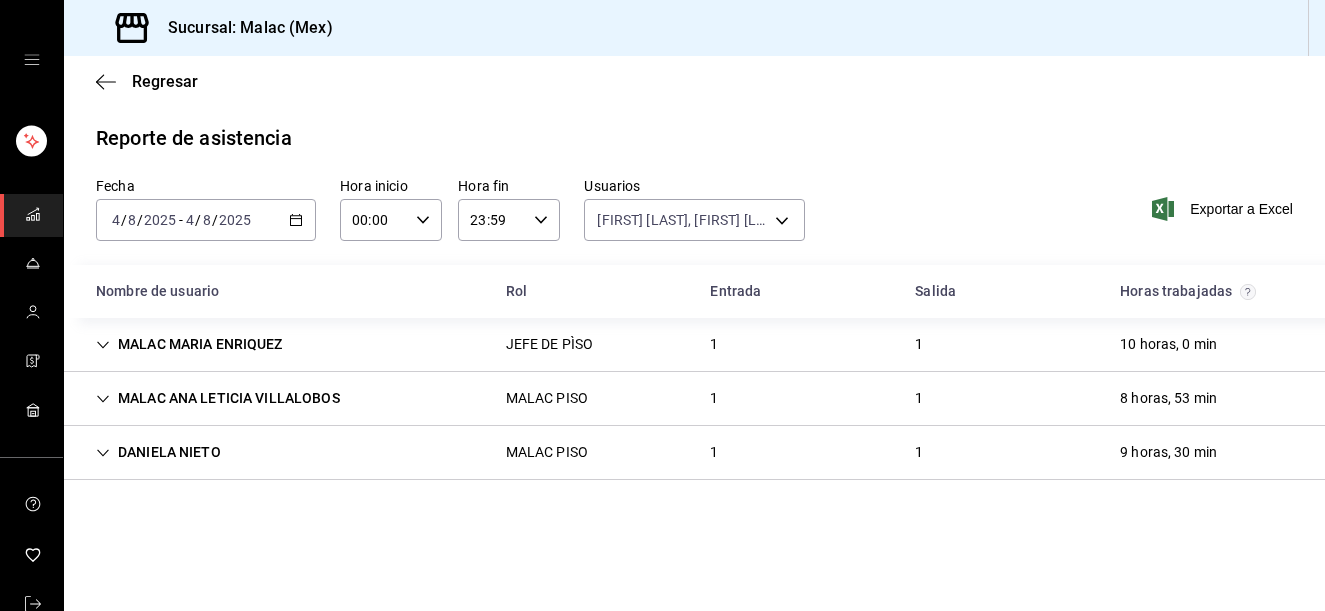 click on "MALAC ANA LETICIA VILLALOBOS MALAC PISO 1 1 [DURATION]" at bounding box center [694, 399] 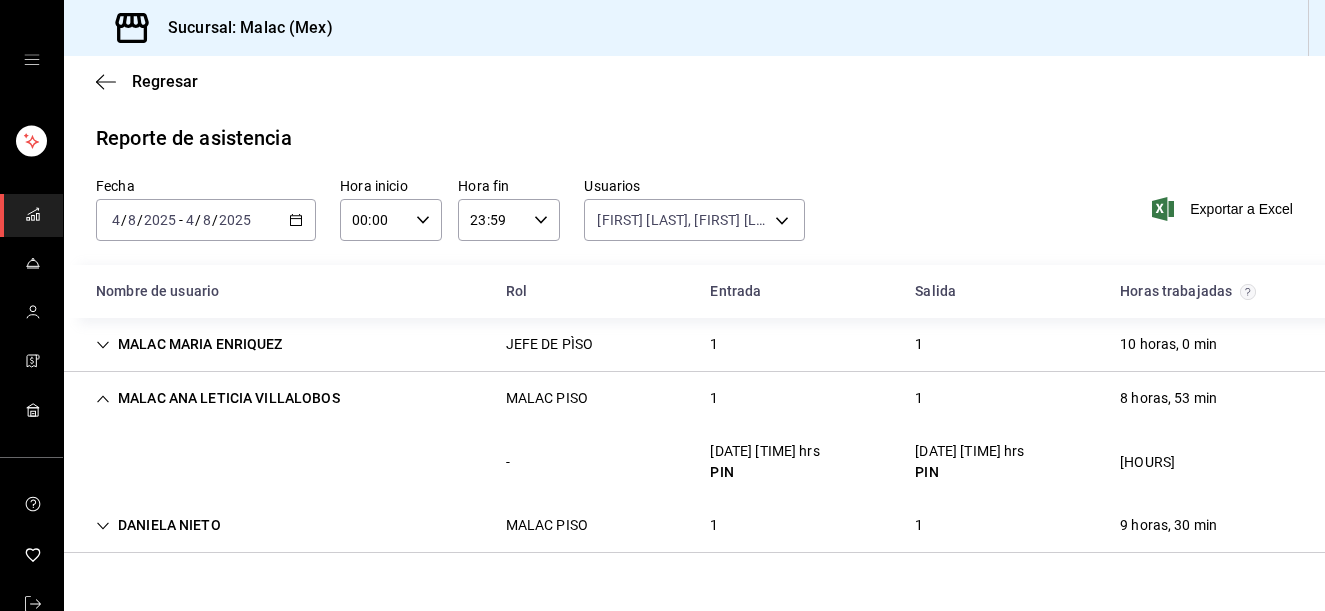 click on "[FIRST] [LAST] MALAC PISO 1 1 9 horas, 30 min" at bounding box center [694, 526] 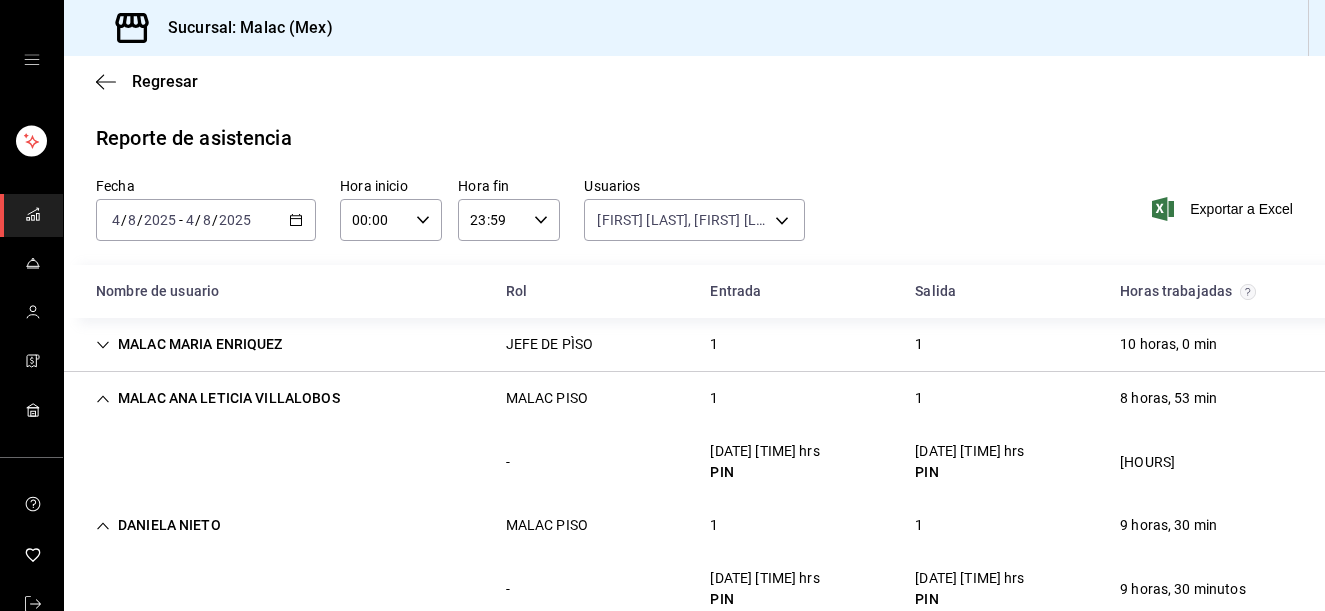 scroll, scrollTop: 47, scrollLeft: 0, axis: vertical 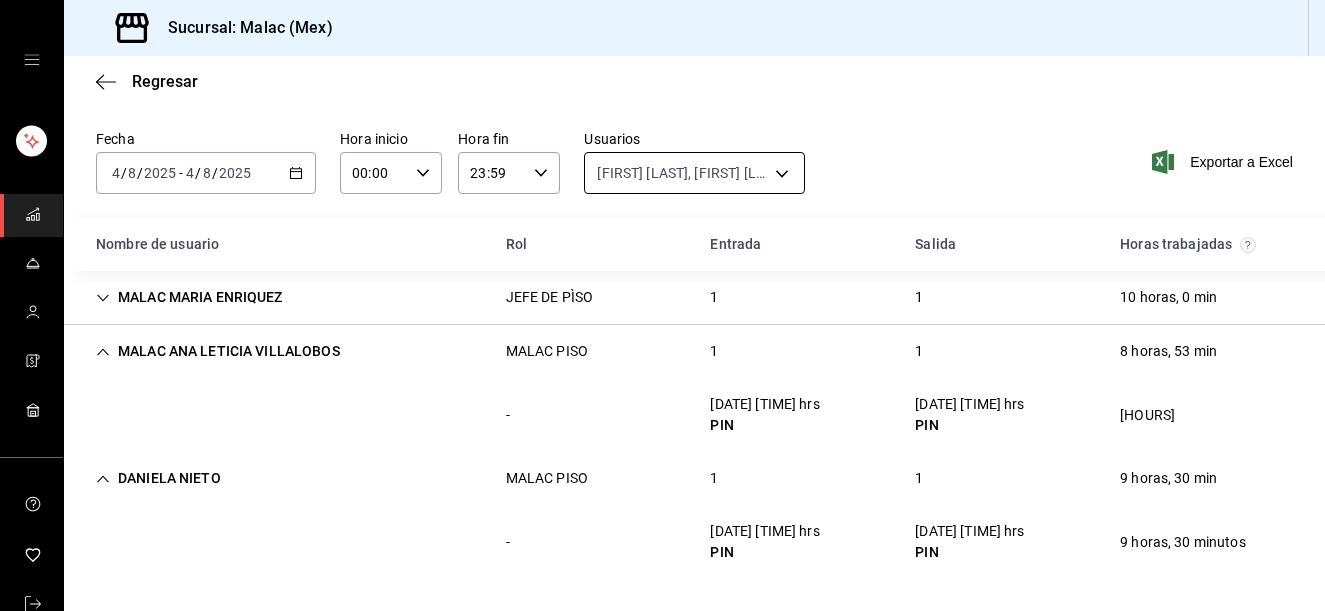 click on "Sucursal: Malac (Mex) Regresar Reporte de asistencia Fecha 2025-08-04 4 / 8 / 2025 - 2025-08-04 4 / 8 / 2025 Hora inicio 00:00 Hora inicio Hora fin 23:59 Hora fin Usuarios [FIRST] [LAST], MALAC [FIRST] [LAST], MALAC [FIRST] [LAST] 21e7855c-48a4-4b04-91fa-8cc5a1cffe1b,7e5aa968-3871-4ceb-81a0-508e878a520c,2f3f95f2-2a11-4db2-8cee-40f57ff7f62a Exportar a Excel Nombre de usuario Rol Entrada Salida Horas trabajadas   MALAC [FIRST] [LAST] JEFE DE PÌSO 1 1 10 horas, 0 min - [DATE] [TIME]   hrs PIN [DATE] [TIME]   hrs PIN 10 horas, 0 minutos MALAC [FIRST] [LAST] MALAC PISO 1 1 8 horas, 53 min - [DATE] [TIME]   hrs PIN [DATE] [TIME]   hrs PIN 8 horas, 53 minutos [FIRST] [LAST] MALAC PISO 1 1 9 horas, 30 min - [DATE] [TIME]   hrs PIN [DATE] [TIME]   hrs PIN 9 horas, 30 minutos GANA 1 MES GRATIS EN TU SUSCRIPCIÓN AQUÍ Visitar centro de ayuda (81) 2046 6363 soporte@parrotsoftware.io Visitar centro de ayuda (81) 2046 6363 soporte@parrotsoftware.io" at bounding box center (662, 305) 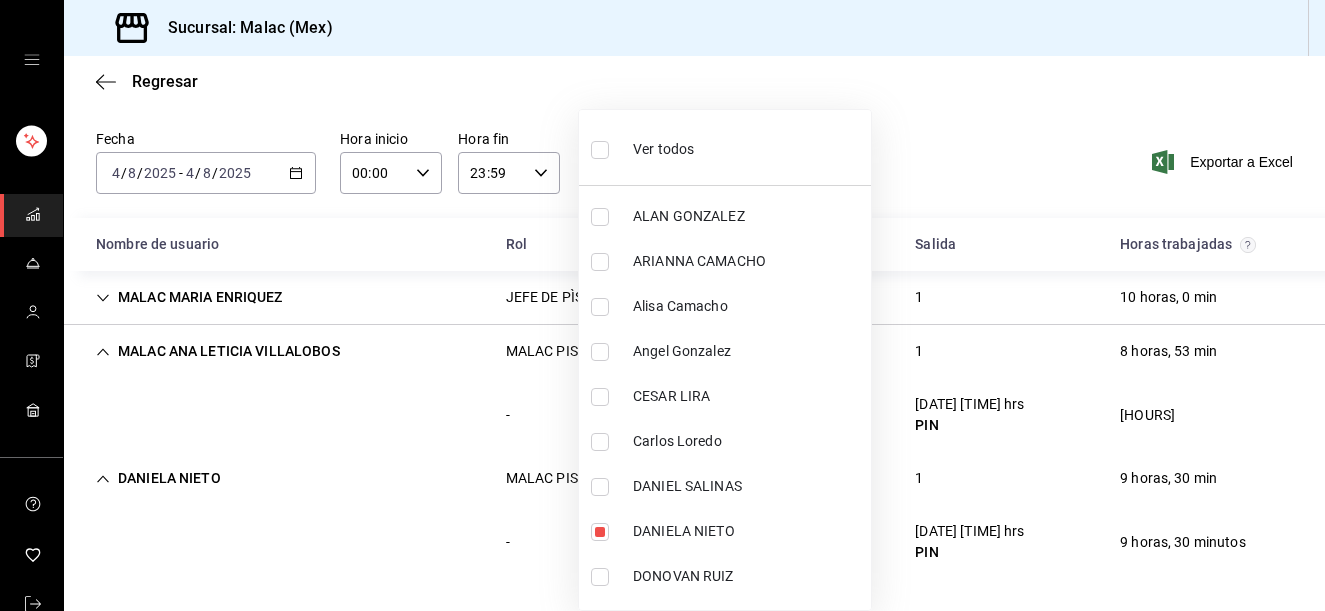 click on "Ver todos" at bounding box center (642, 147) 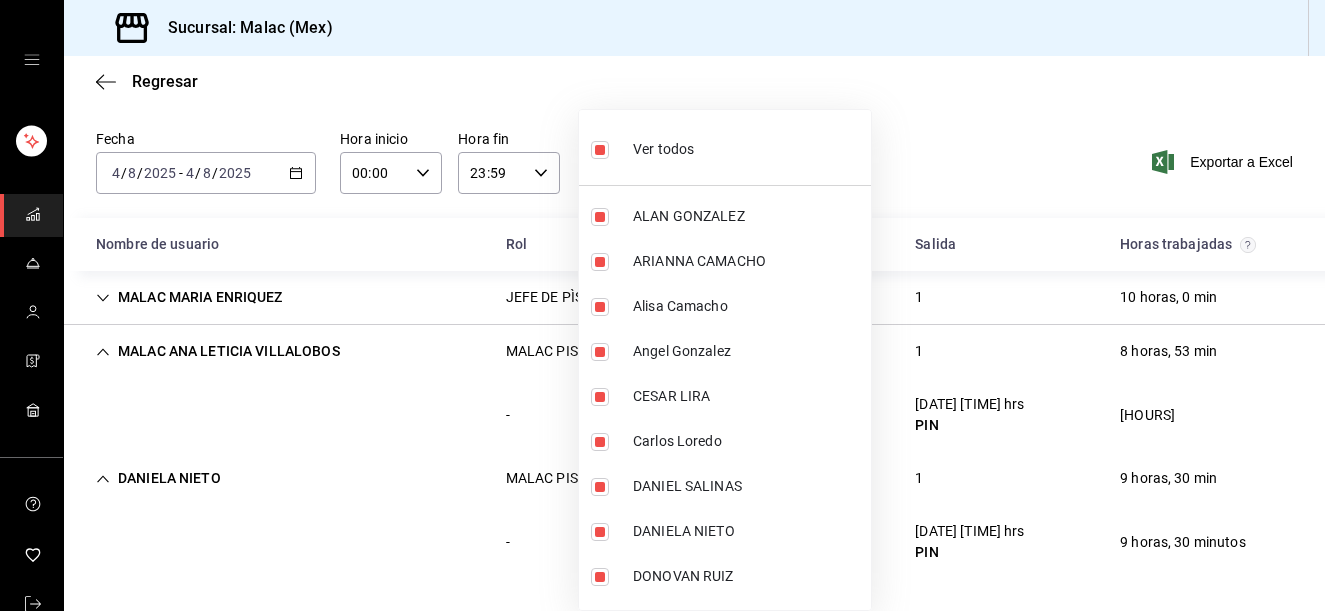 scroll, scrollTop: 0, scrollLeft: 0, axis: both 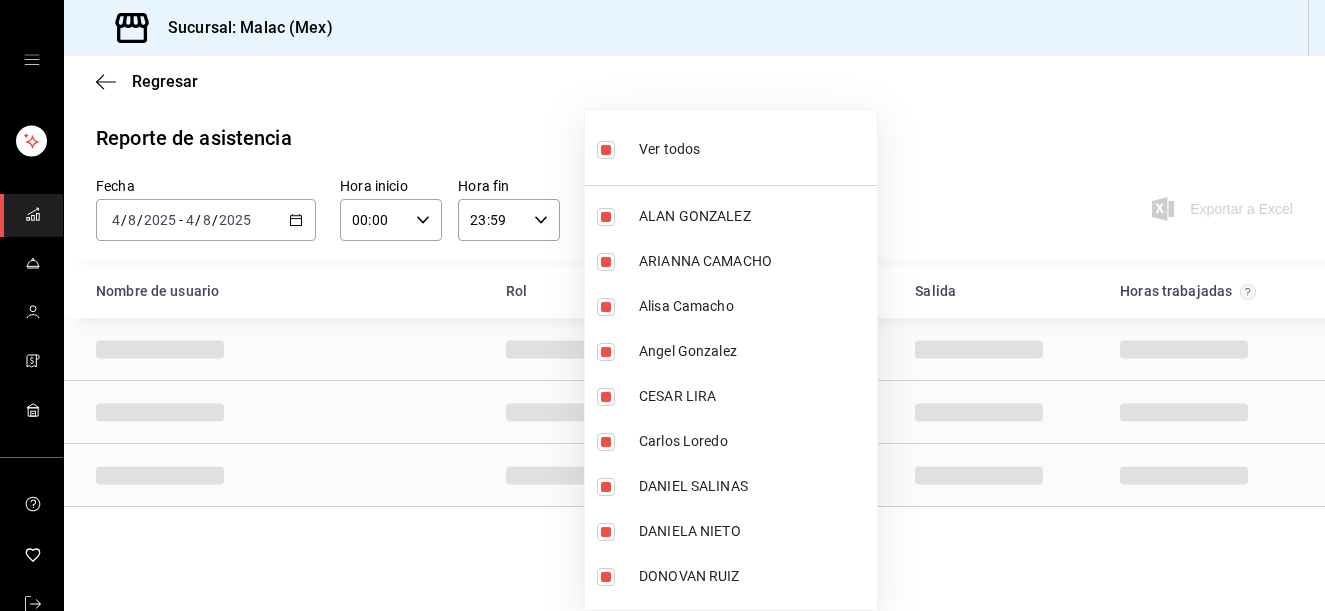 click on "Ver todos" at bounding box center [648, 147] 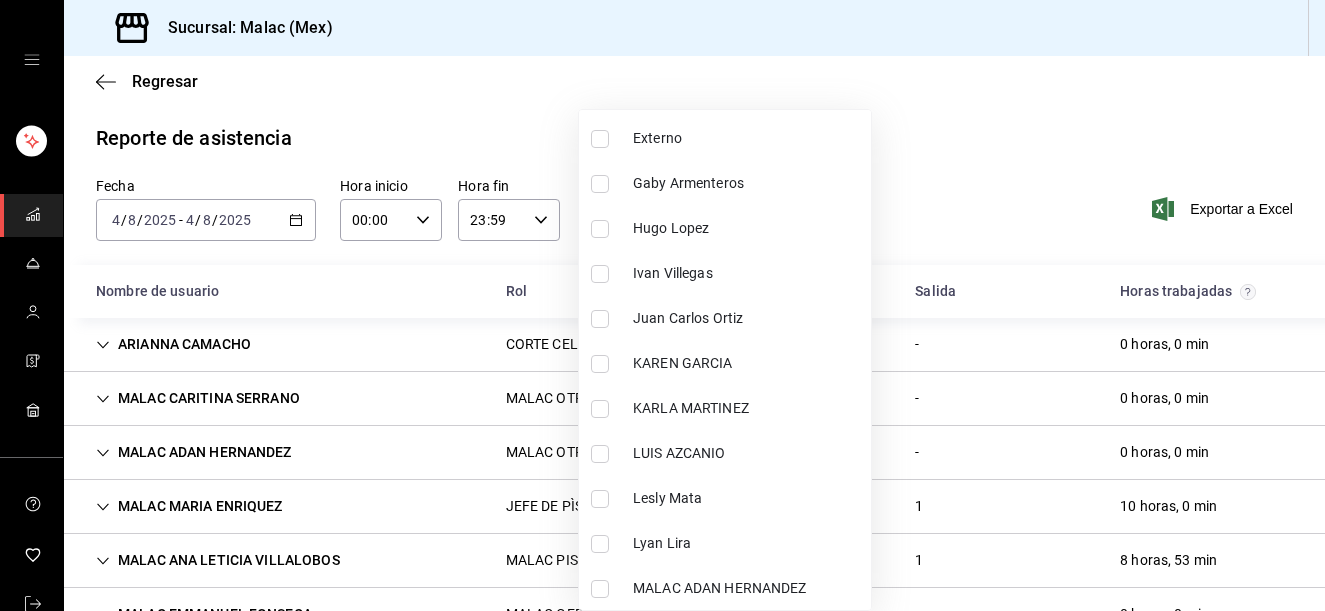 scroll, scrollTop: 632, scrollLeft: 0, axis: vertical 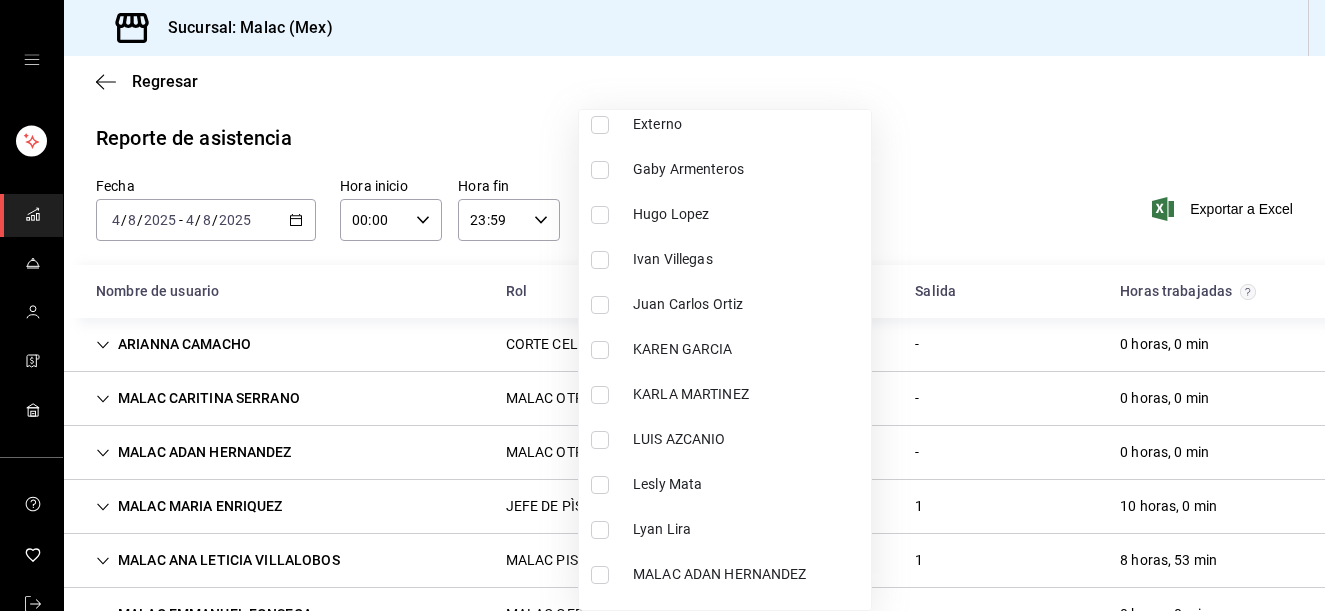 click on "LUIS AZCANIO" at bounding box center (748, 439) 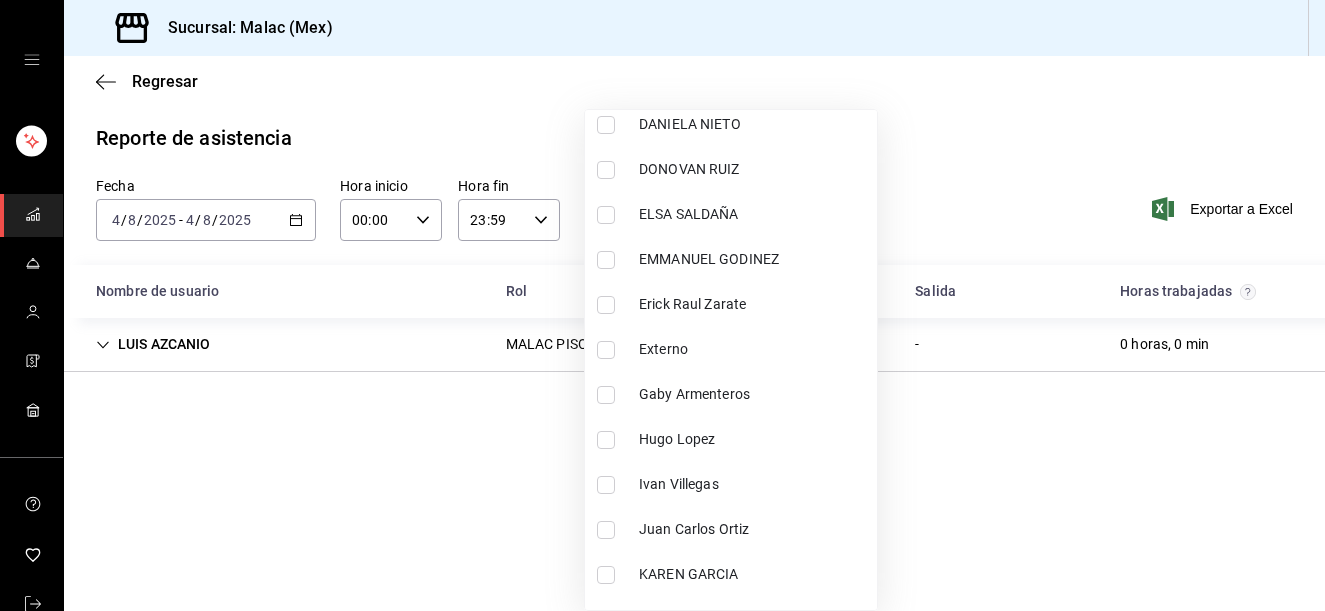 scroll, scrollTop: 398, scrollLeft: 0, axis: vertical 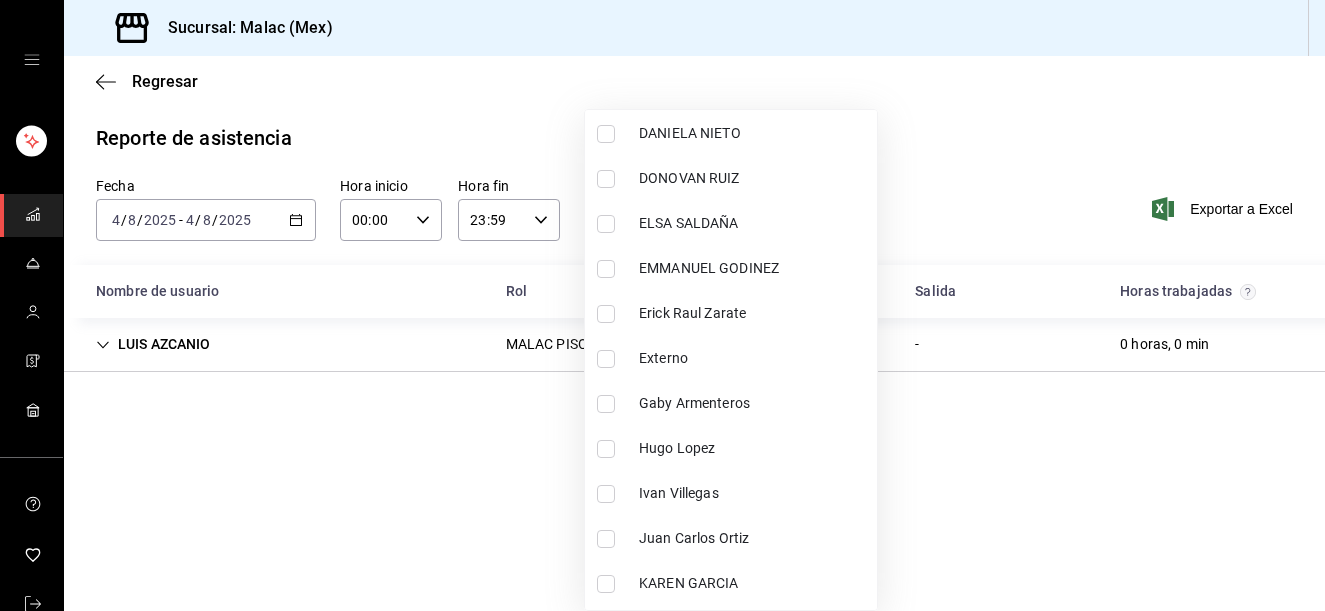 click on "DONOVAN RUIZ" at bounding box center (731, 178) 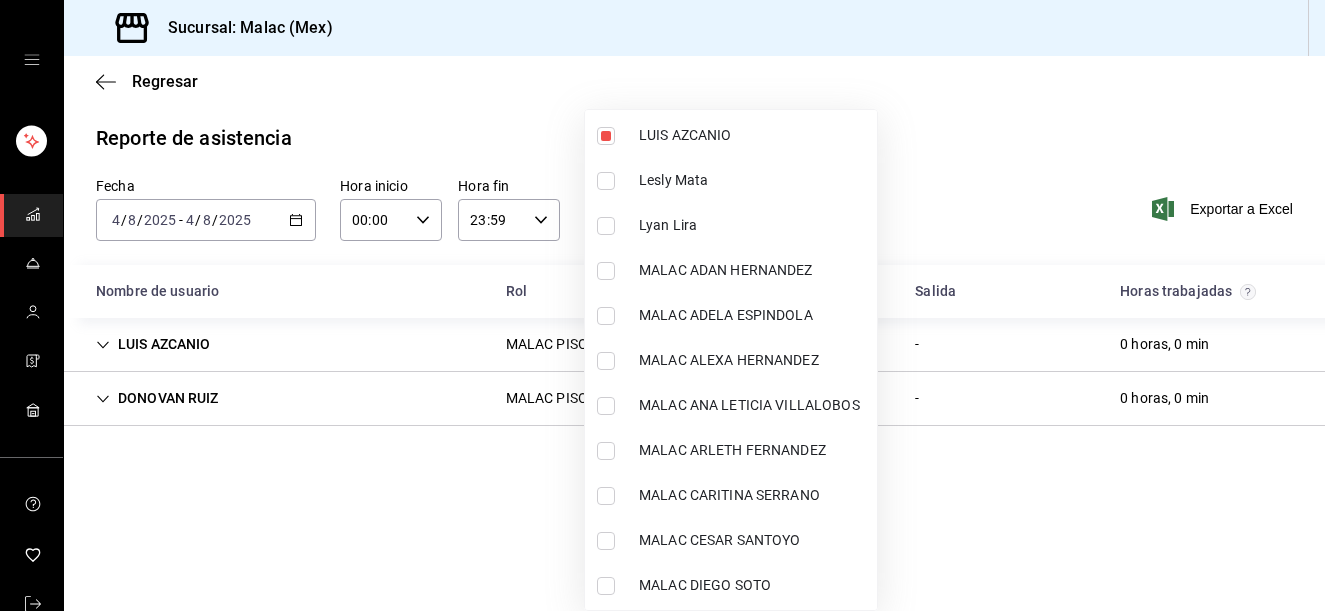scroll, scrollTop: 955, scrollLeft: 0, axis: vertical 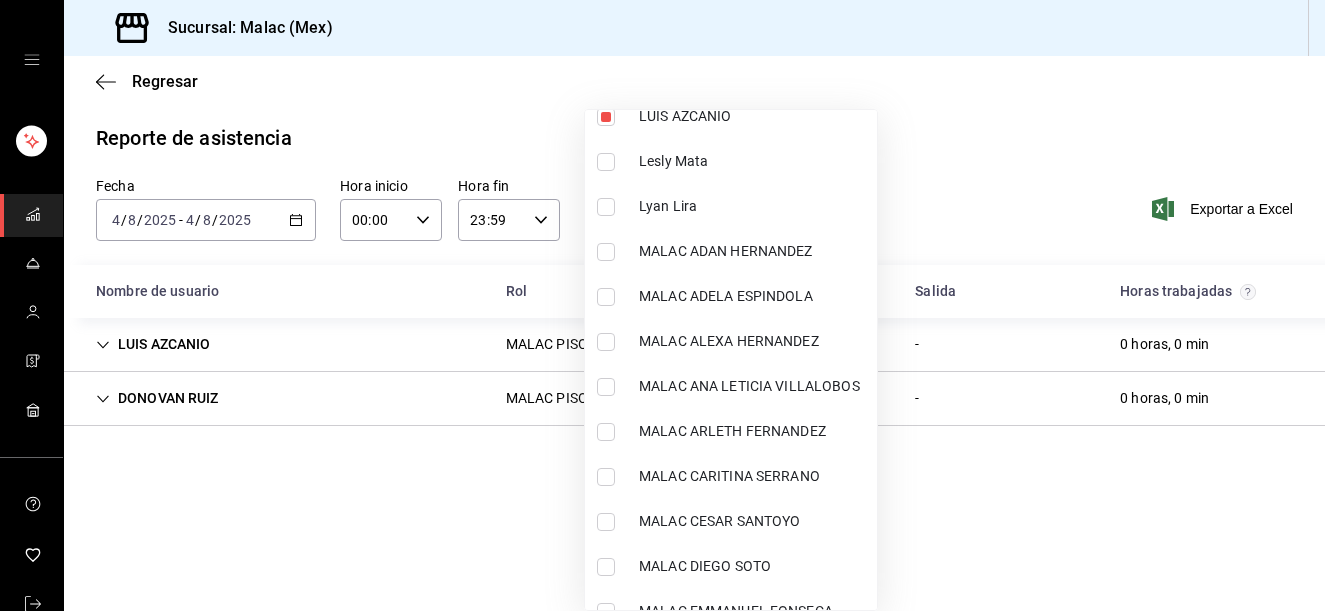 click on "MALAC ARLETH FERNANDEZ" at bounding box center (754, 431) 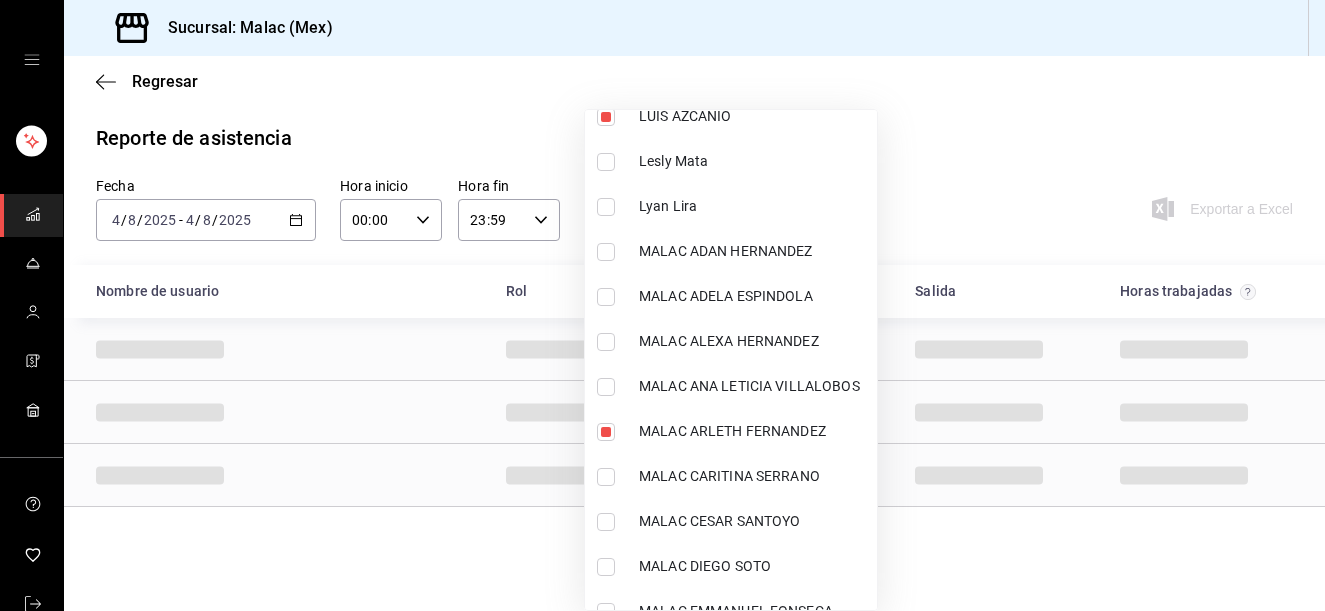 click at bounding box center (662, 305) 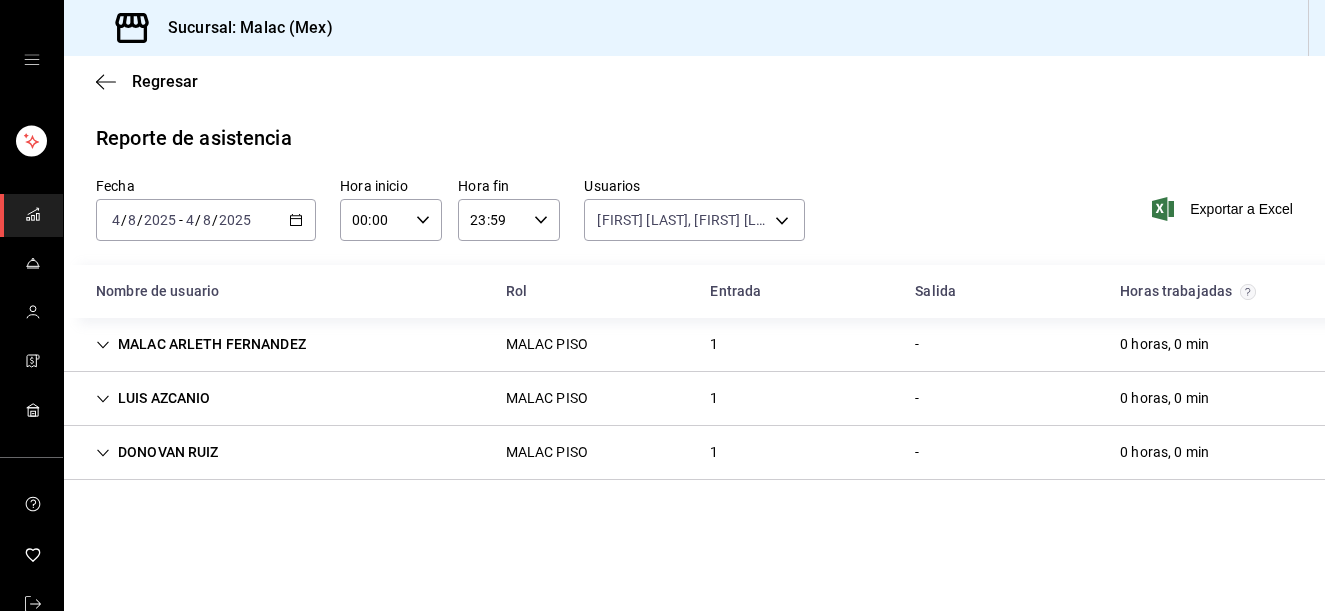 click on "1" at bounding box center [714, 344] 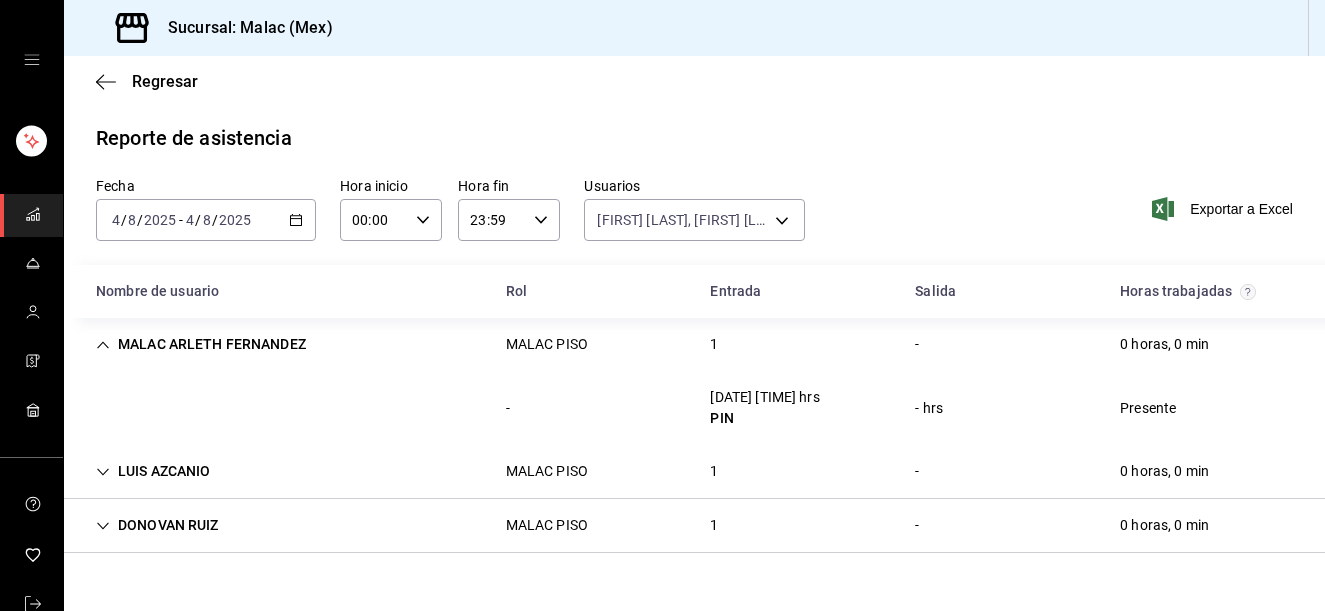 click on "1" at bounding box center (714, 344) 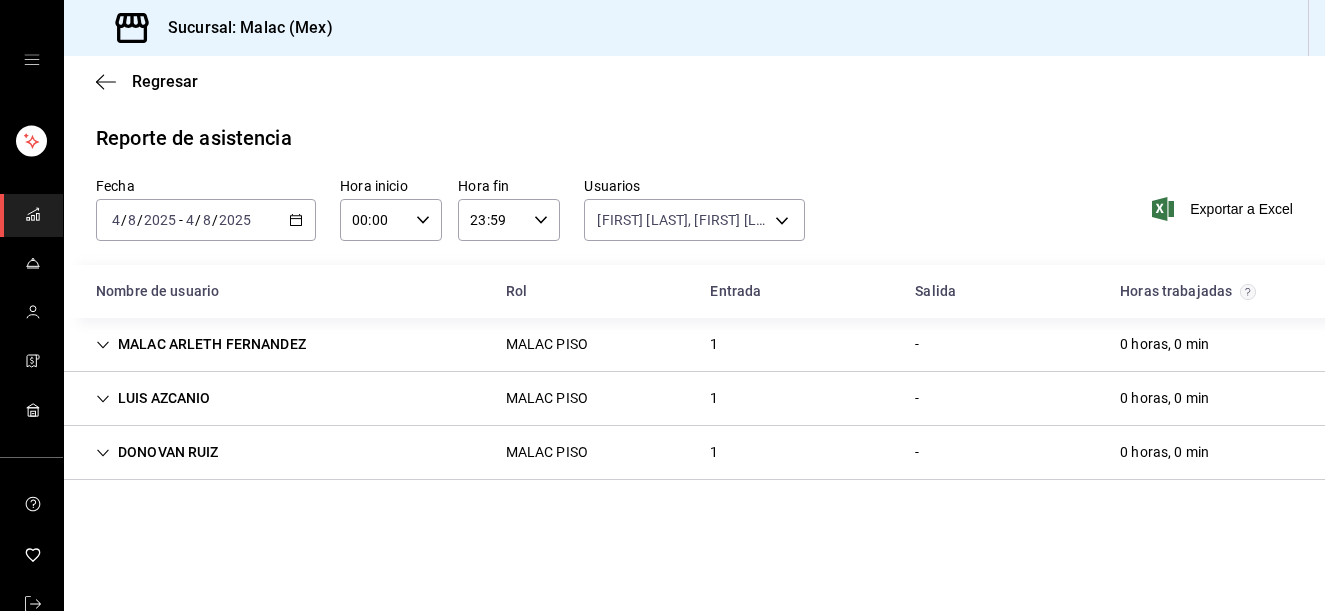 click on "1" at bounding box center (714, 398) 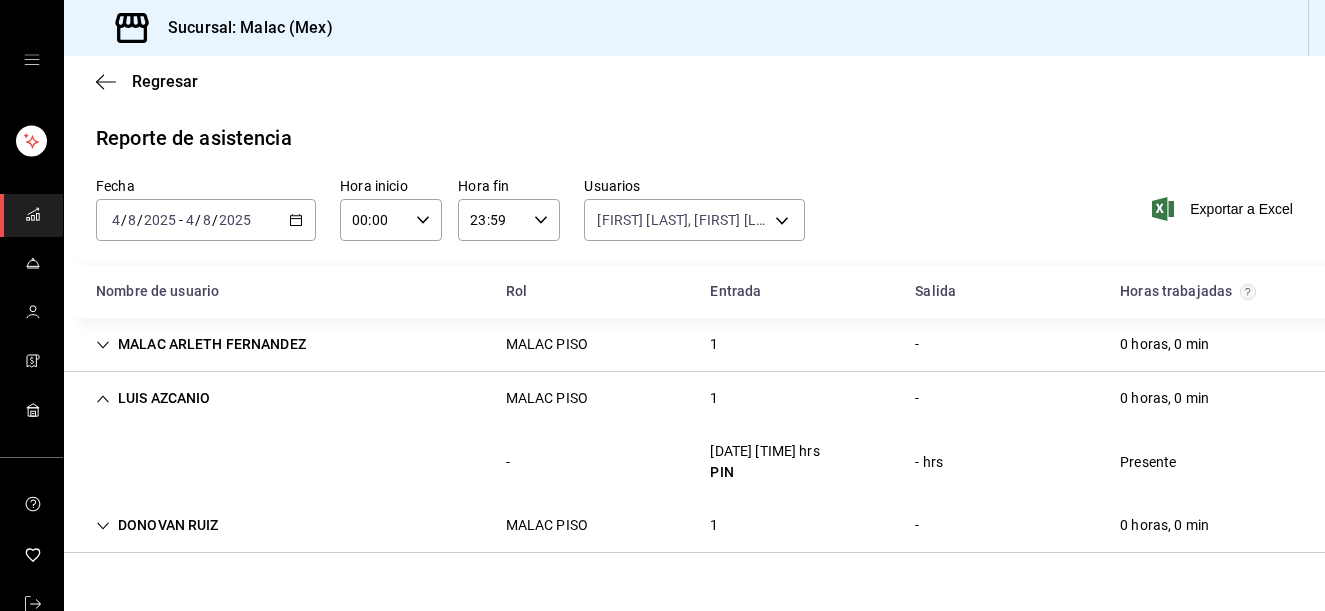 click on "DONOVAN RUIZ MALAC PISO 1 - [DURATION]" at bounding box center [694, 526] 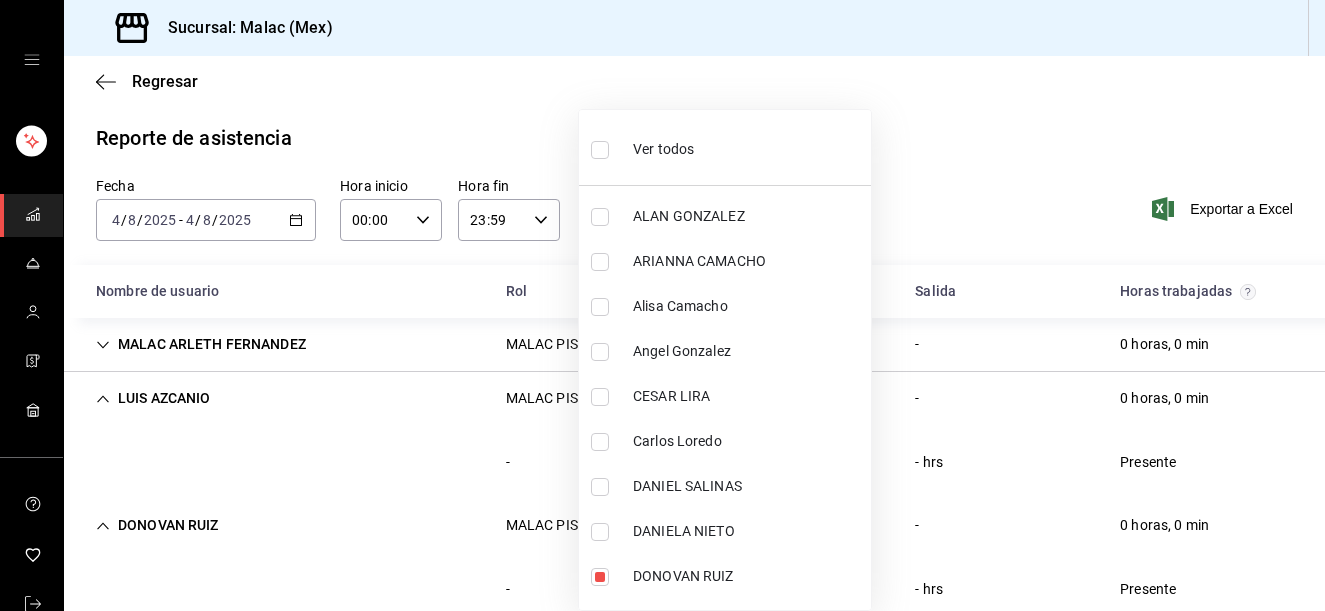 click on "Sucursal: Malac (Mex) Regresar Reporte de asistencia Fecha [DATE] [DATE] - [DATE] [DATE] Hora inicio [TIME] Hora inicio Hora fin [TIME] Hora fin Usuarios [FIRST] [LAST], [FIRST] [LAST], [FIRST] [LAST] [UUID], [UUID], [UUID] Exportar a Excel Nombre de usuario Rol Entrada Salida Horas trabajadas   [FIRST] [LAST] MALAC PISO [NUMBER] - [HOURS]   hrs PIN -   hrs Presente [FIRST] [LAST] MALAC PISO [NUMBER] - [HOURS]   hrs PIN -   hrs Presente [FIRST] [LAST] MALAC PISO [NUMBER] - [HOURS]   hrs PIN -   hrs Presente GANA 1 MES GRATIS EN TU SUSCRIPCIÓN AQUÍ ¿Recuerdas cómo empezó tu restaurante?
Hoy puedes ayudar a un colega a tener el mismo cambio que tú viviste.
Recomienda Parrot directamente desde tu Portal Administrador.
Es fácil y rápido.
🎁 Por cada restaurante que se una, ganas 1 mes gratis. Visitar centro de ayuda ([PHONE]) Ver todos" at bounding box center (662, 305) 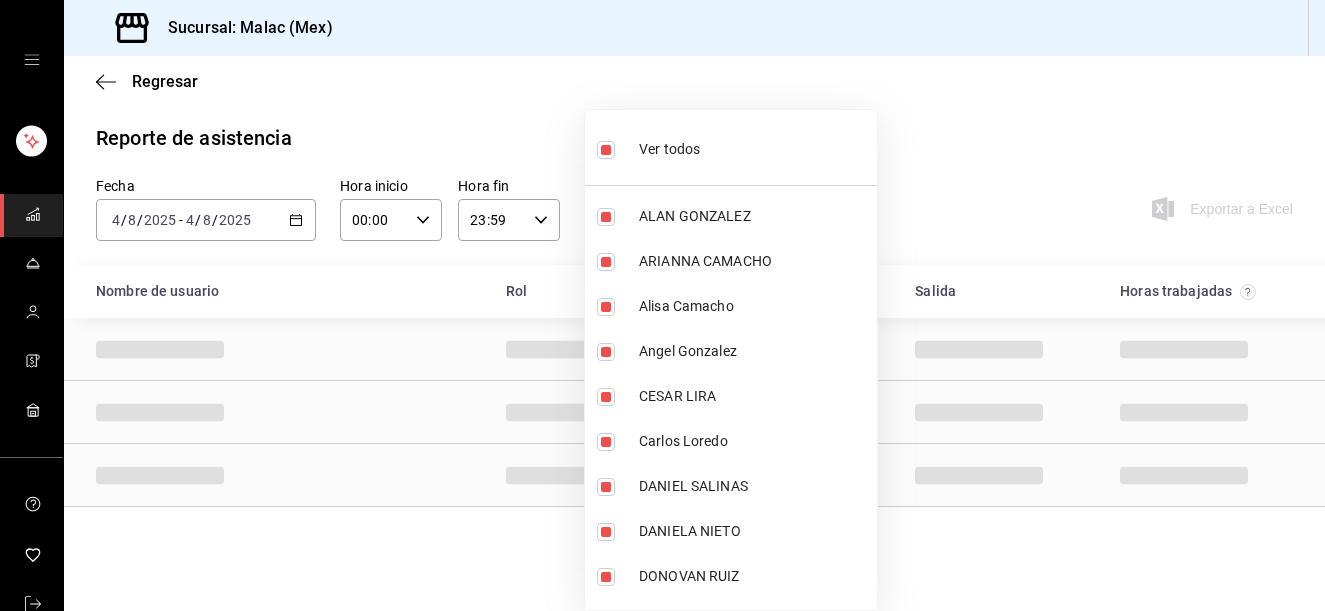 click on "Ver todos" at bounding box center [669, 149] 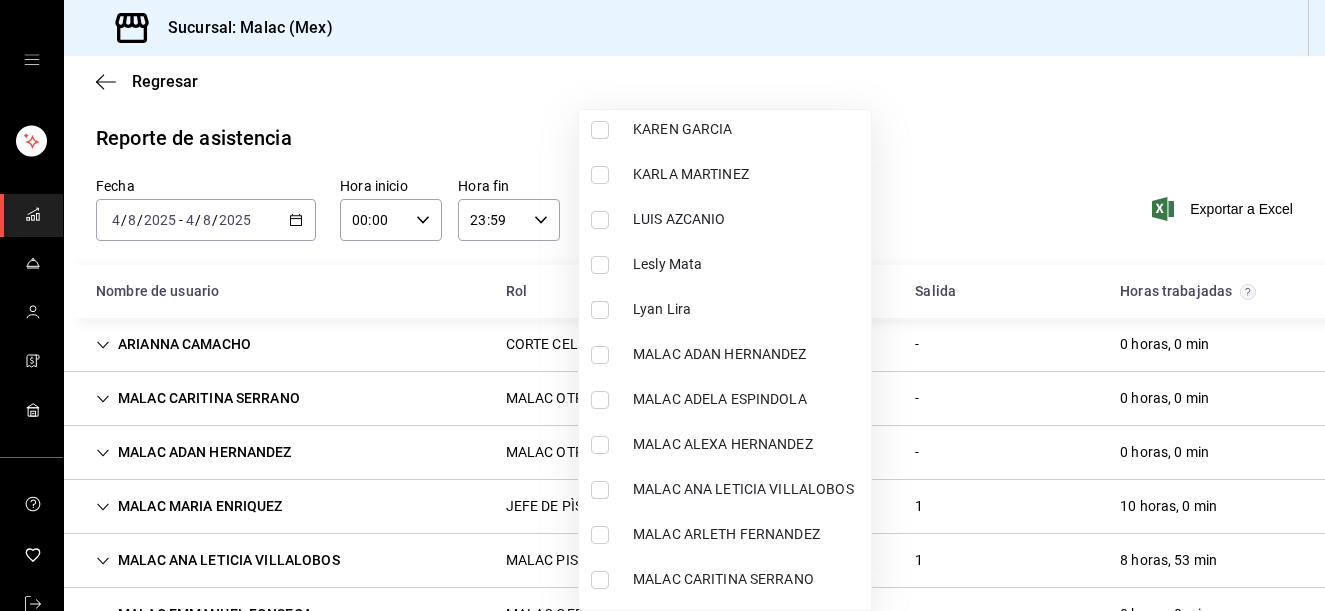 scroll, scrollTop: 889, scrollLeft: 0, axis: vertical 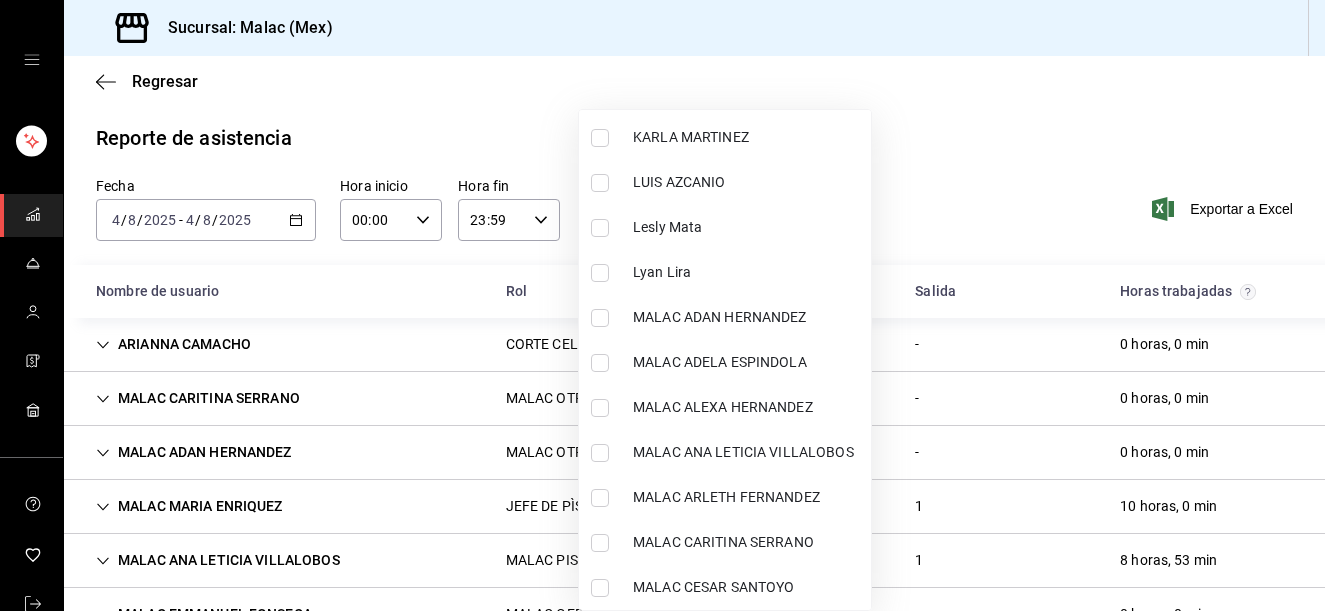 click on "Lesly Mata" at bounding box center (748, 227) 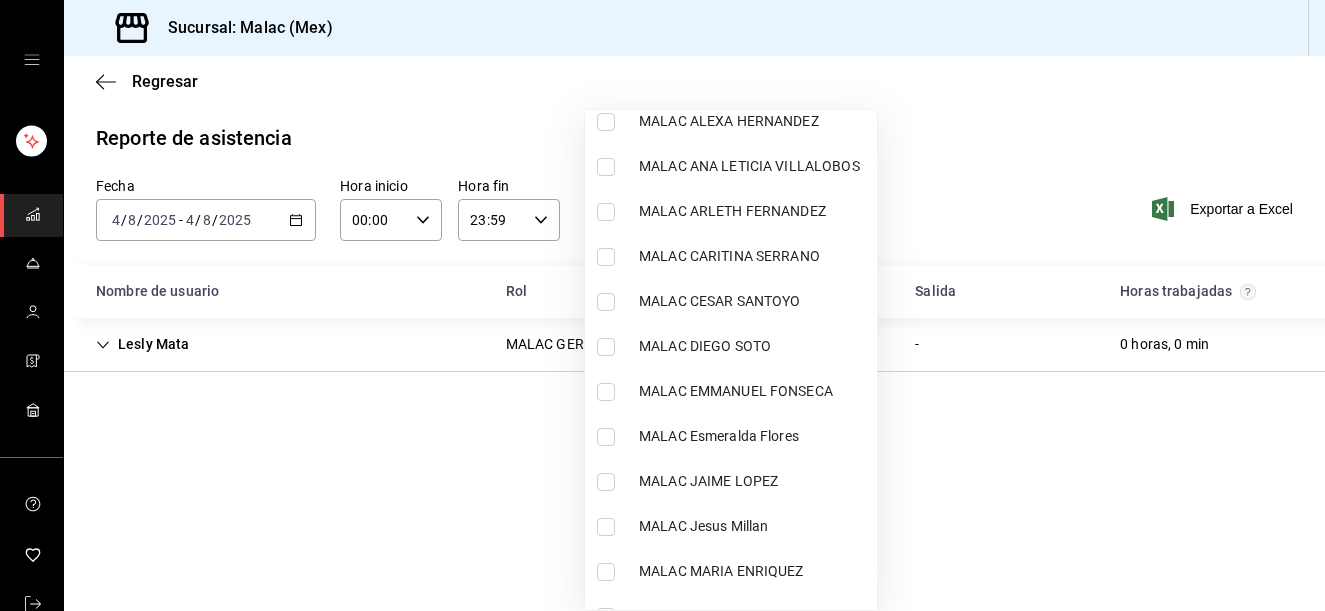 scroll, scrollTop: 1217, scrollLeft: 0, axis: vertical 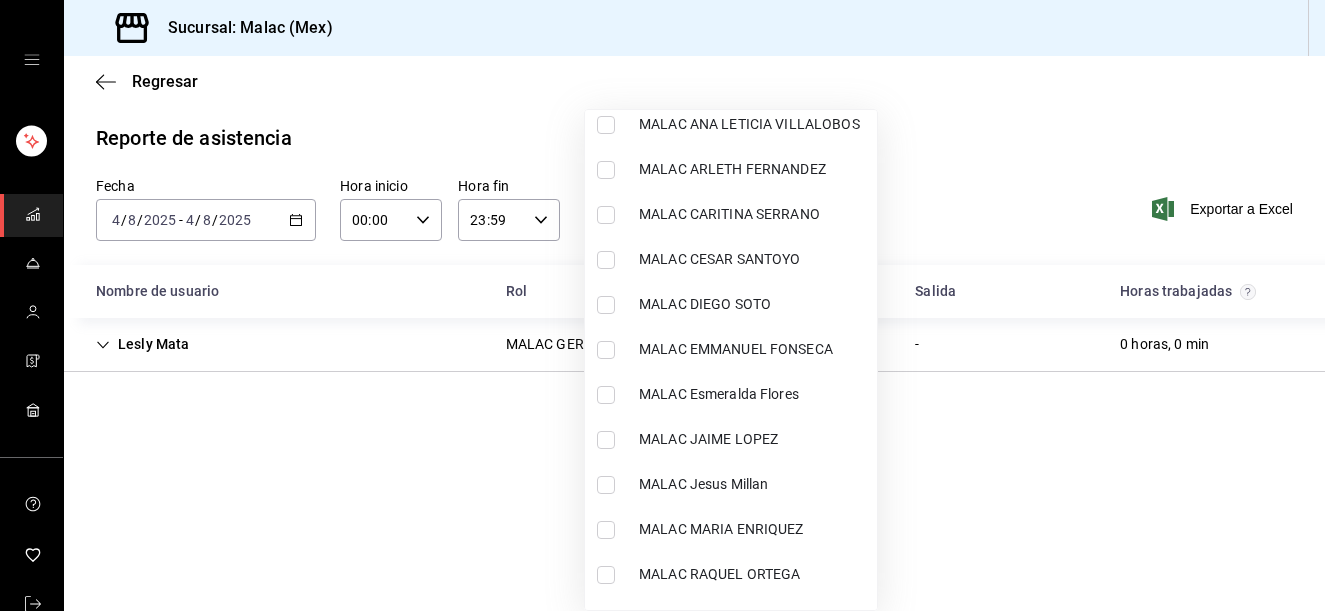 click on "MALAC EMMANUEL FONSECA" at bounding box center [731, 349] 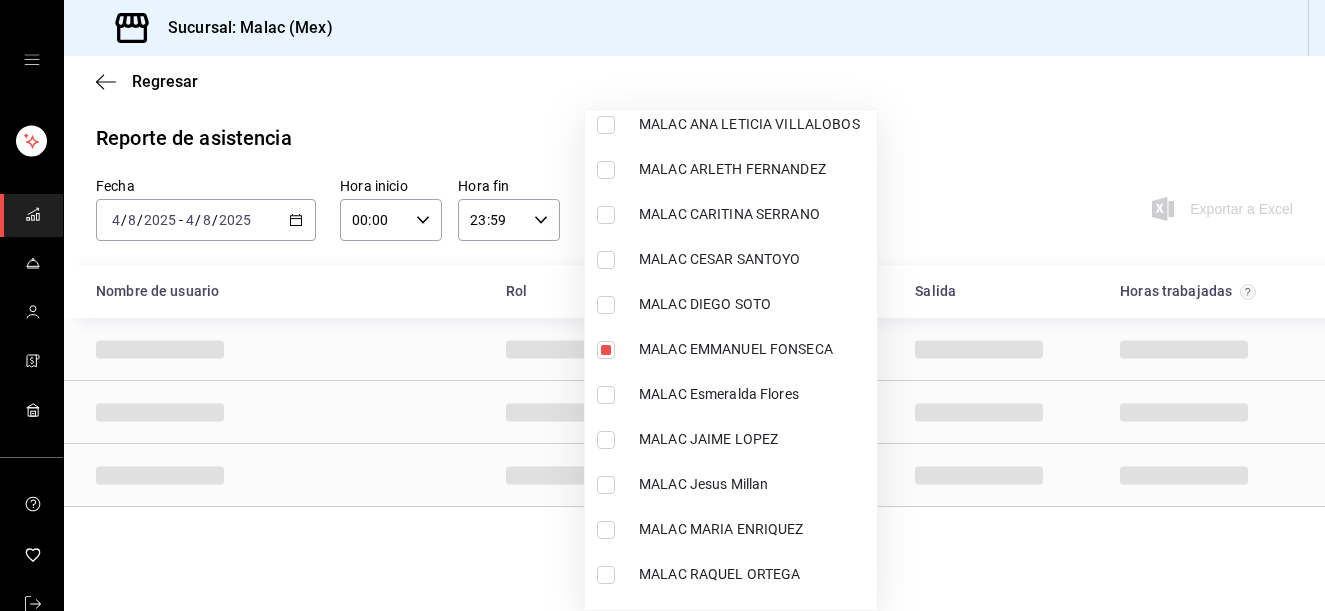 click at bounding box center [662, 305] 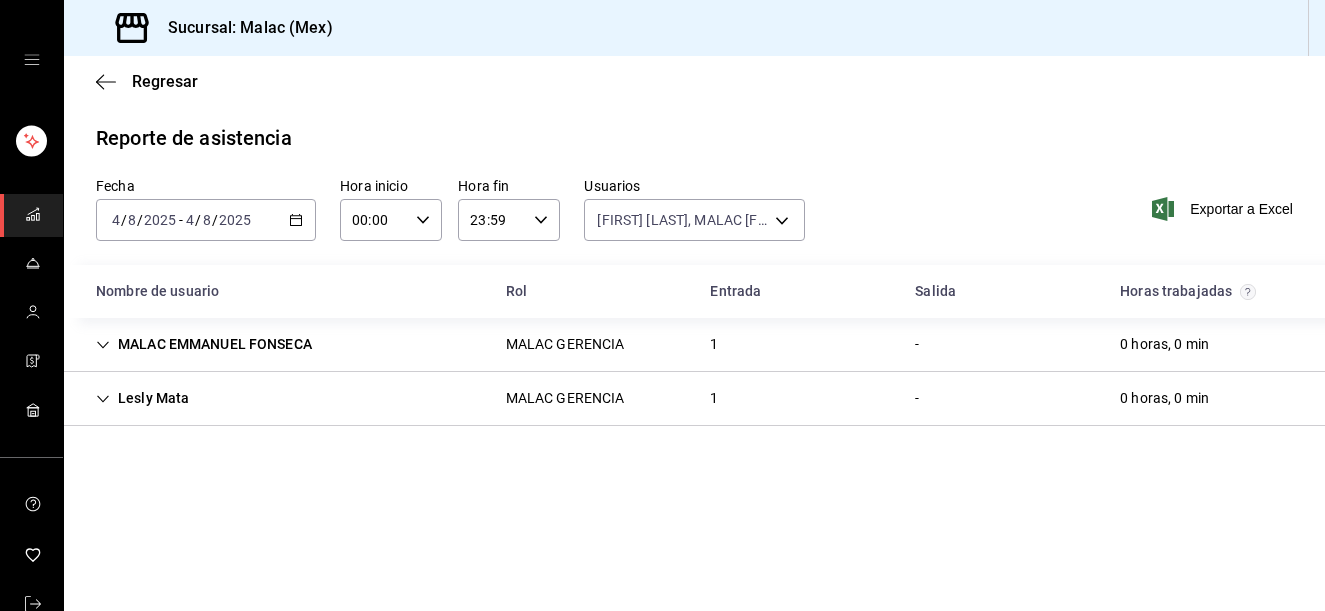 click on "[FIRST] [LAST] MALAC GERENCIA [NUMBER] - [HOURS]" at bounding box center [694, 399] 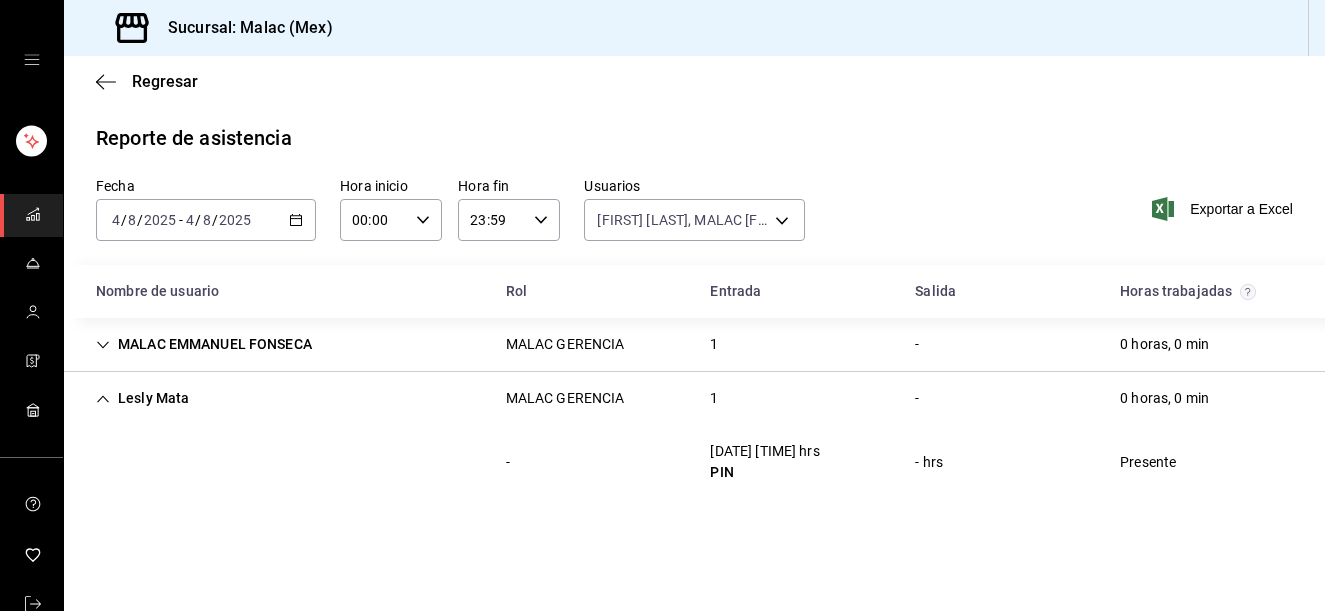 click on "MALAC [FIRST] [LAST] MALAC GERENCIA 1 - 0 horas, 0 min" at bounding box center (694, 345) 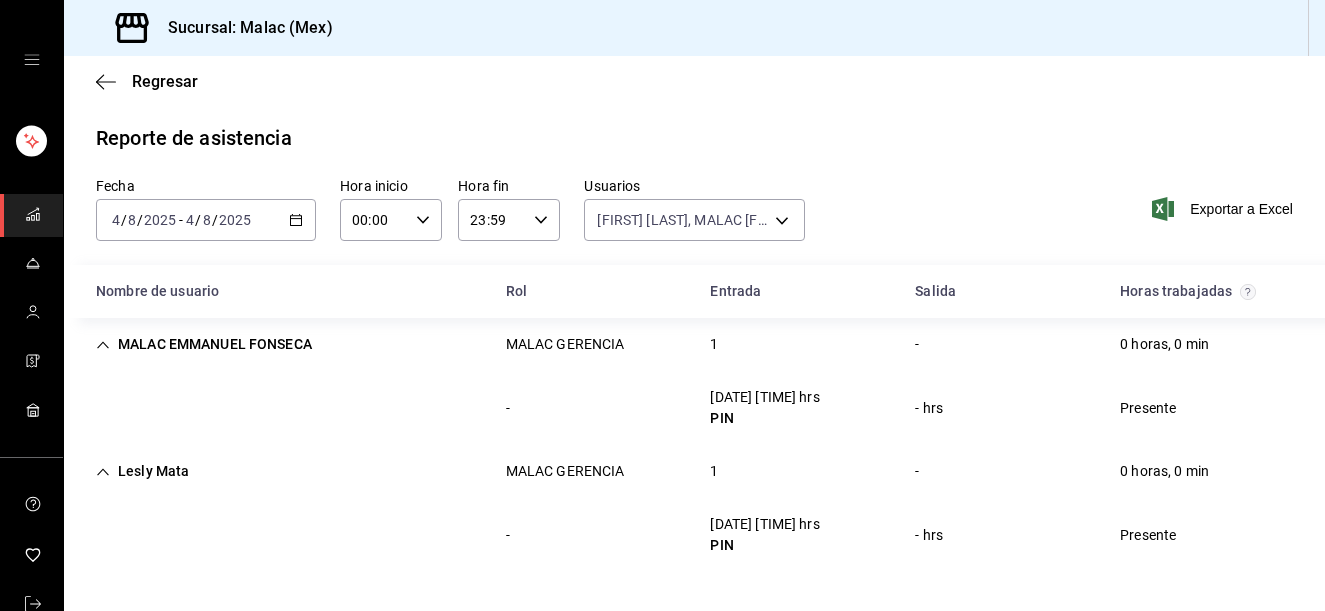 click on "Reporte de asistencia Fecha [DATE] [DATE] - [DATE] [DATE] Hora inicio [TIME] Hora inicio Hora fin [TIME] Hora fin Usuarios [FIRST] [LAST], [FIRST] [LAST] [UUID], [UUID] Exportar a Excel Nombre de usuario Rol Entrada Salida Horas trabajadas   [FIRST] [LAST] MALAC GERENCIA [NUMBER] - [HOURS]   hrs PIN -   hrs Presente [FIRST] [LAST] MALAC GERENCIA [NUMBER] - [HOURS]   hrs PIN -   hrs Presente" at bounding box center [694, 347] 